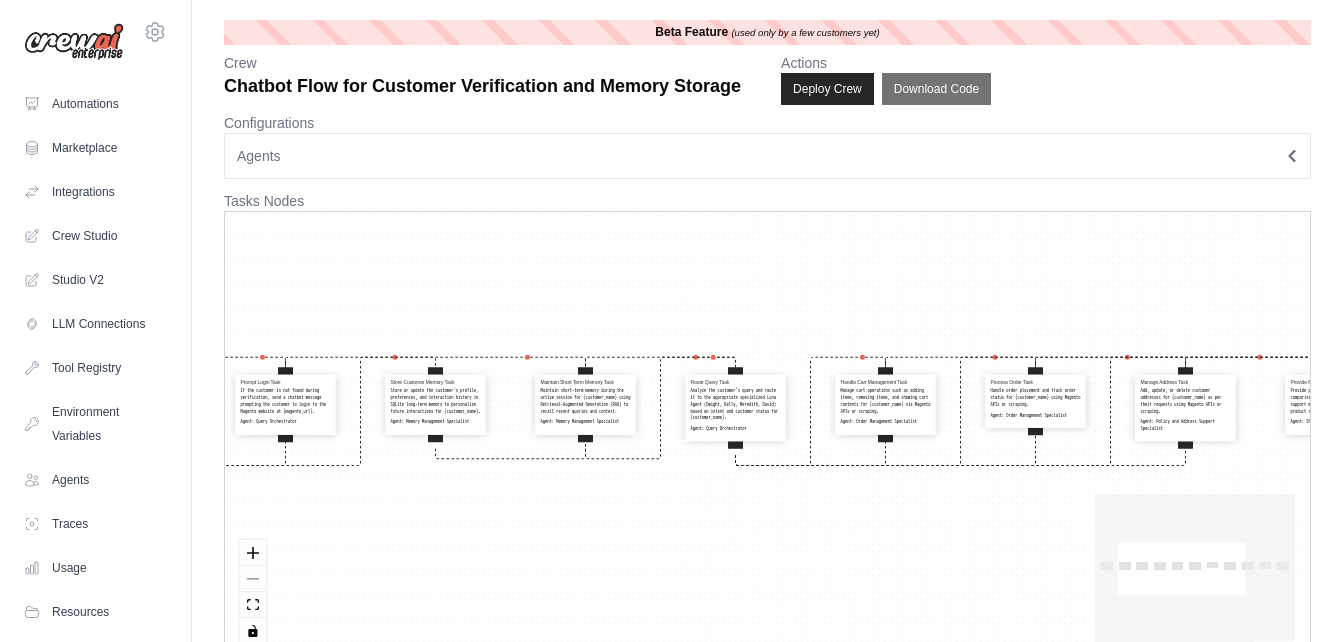 scroll, scrollTop: 0, scrollLeft: 0, axis: both 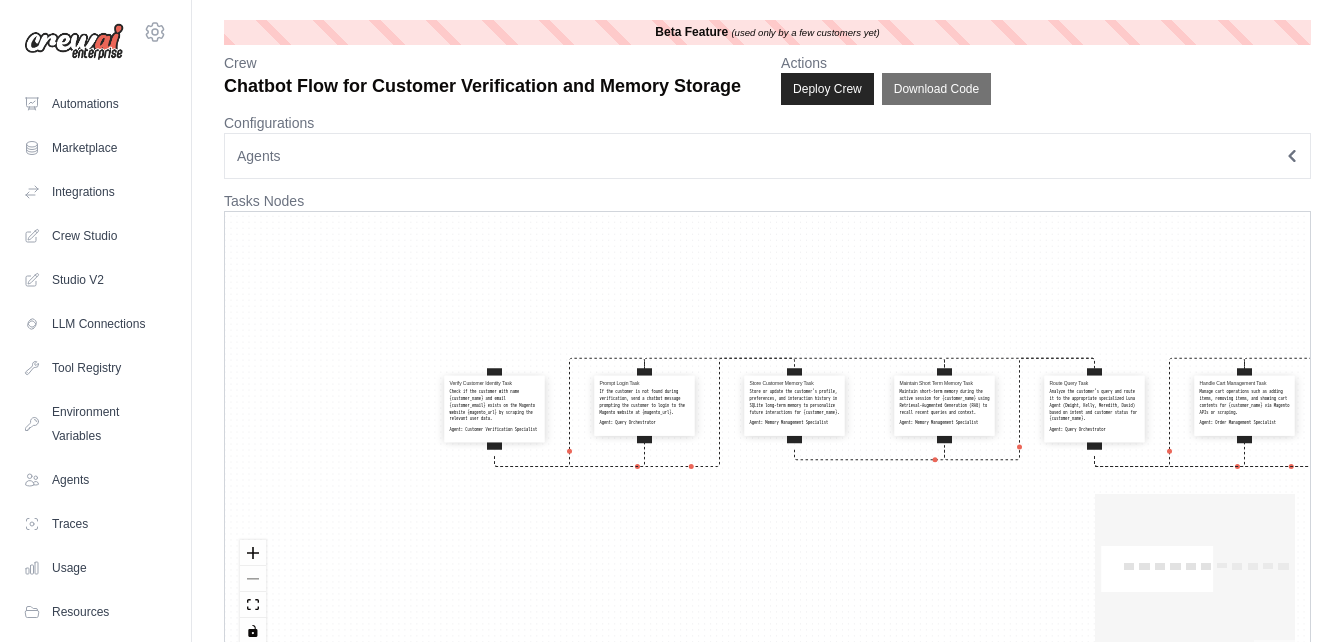 click on "Verify Customer Identity Task Check if the customer with name {customer_name} and email {customer_email} exists on the Magento website {magento_url} by scraping the relevant user data. Agent:   Customer Verification Specialist Prompt Login Task If the customer is not found during verification, send a chatbot message prompting the customer to login to the Magento website at {magento_url}. Agent:   Query Orchestrator Store Customer Memory Task Store or update the customer's profile, preferences, and interaction history in SQLite long-term memory to personalize future interactions for {customer_name}. Agent:   Memory Management Specialist Maintain Short Term Memory Task Maintain short-term memory during the active session for {customer_name} using Retrieval-Augmented Generation (RAG) to recall recent queries and context. Agent:   Memory Management Specialist Route Query Task Agent:   Query Orchestrator Handle Cart Management Task Agent:   Order Management Specialist Process Order Task Agent:   Agent:" at bounding box center [767, 435] 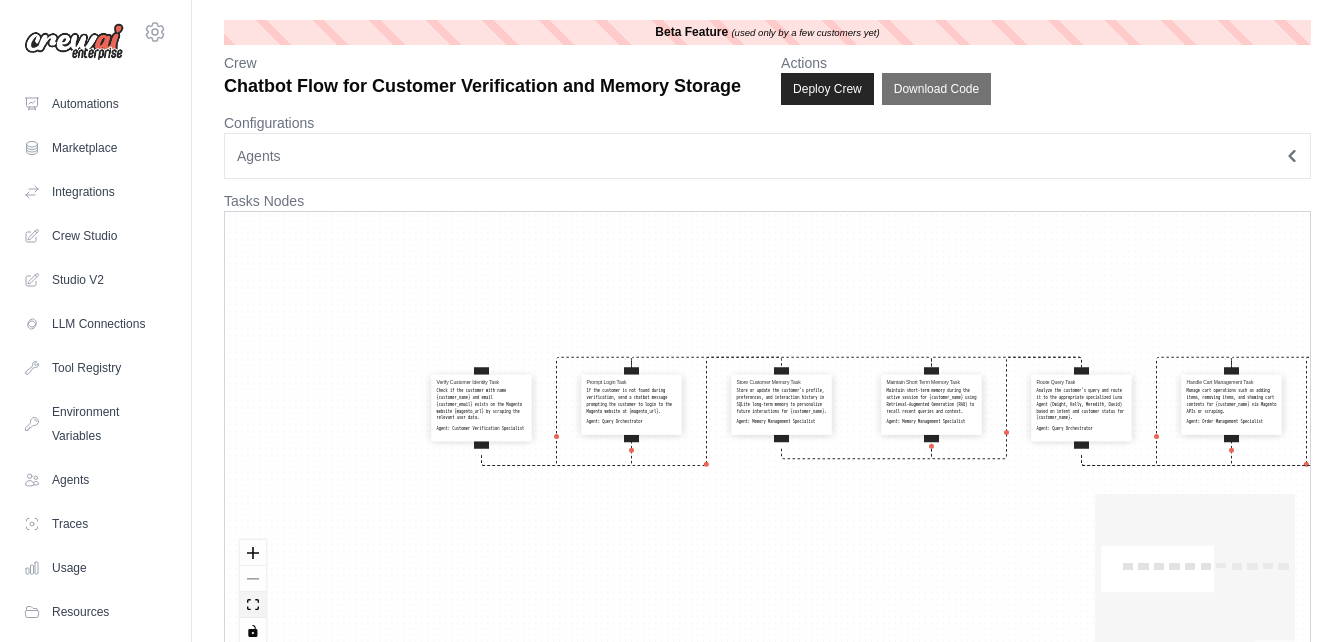 click at bounding box center [253, 605] 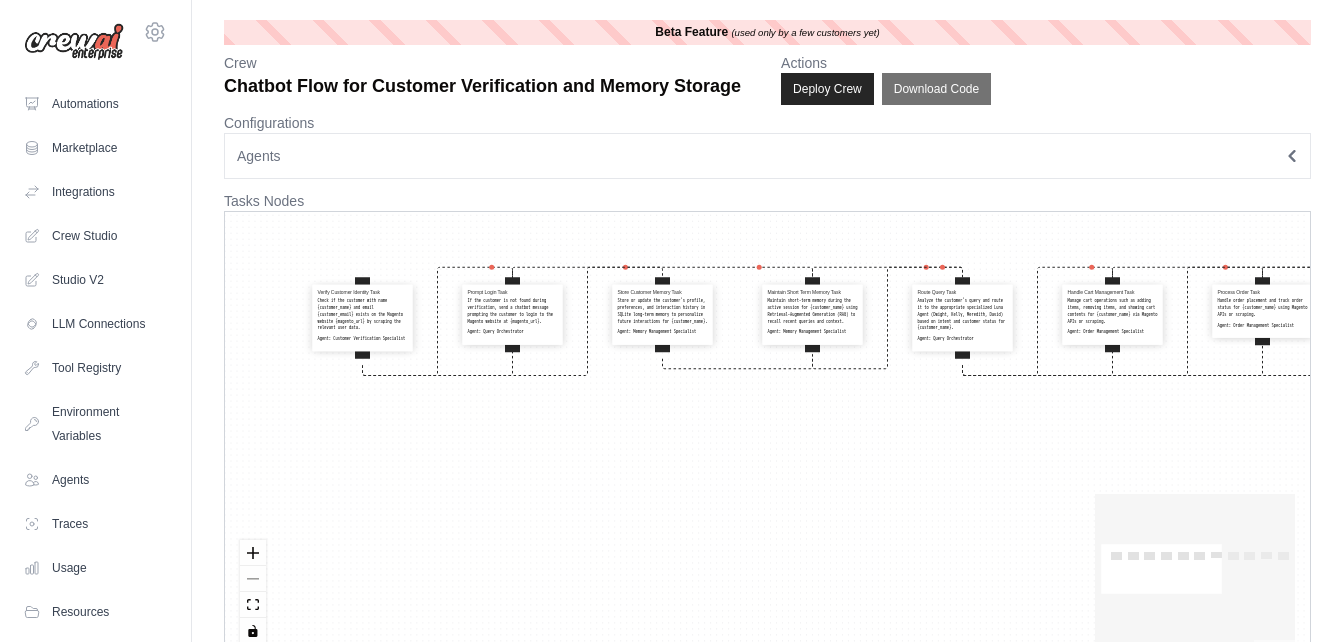 drag, startPoint x: 800, startPoint y: 590, endPoint x: 1145, endPoint y: 476, distance: 363.34695 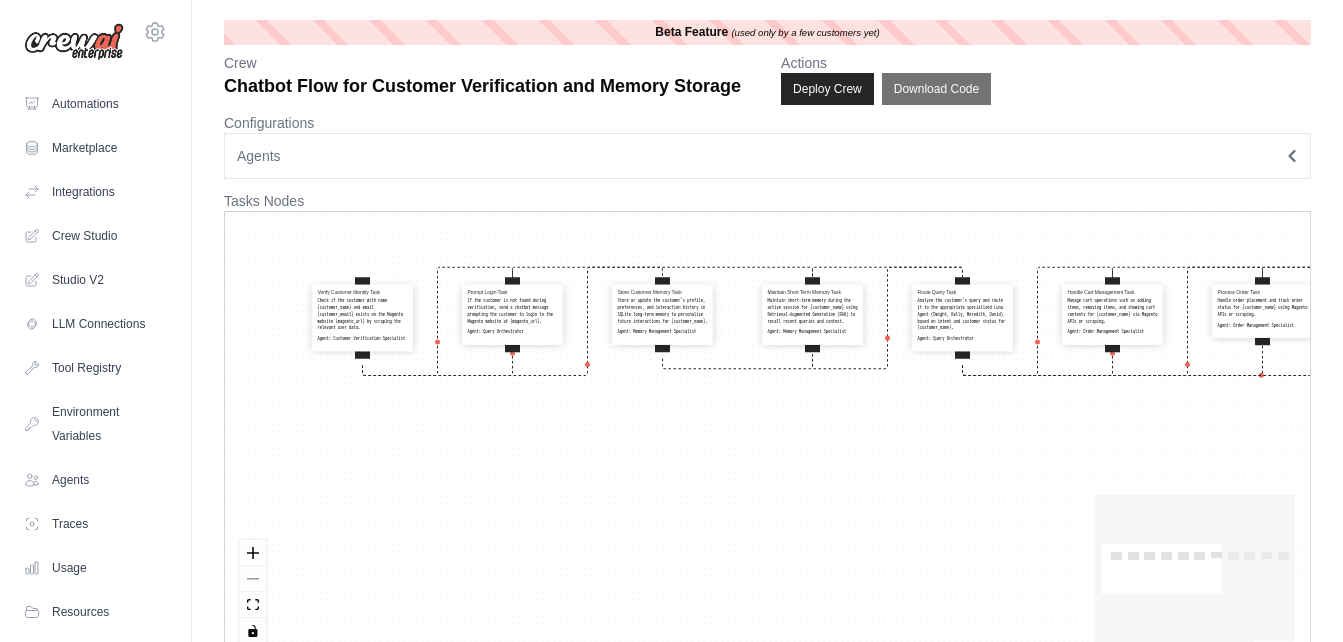 click on "Verify Customer Identity Task Check if the customer with name {customer_name} and email {customer_email} exists on the Magento website {magento_url} by scraping the relevant user data. Agent:   Customer Verification Specialist Prompt Login Task If the customer is not found during verification, send a chatbot message prompting the customer to login to the Magento website at {magento_url}. Agent:   Query Orchestrator Store Customer Memory Task Store or update the customer's profile, preferences, and interaction history in SQLite long-term memory to personalize future interactions for {customer_name}. Agent:   Memory Management Specialist Maintain Short Term Memory Task Maintain short-term memory during the active session for {customer_name} using Retrieval-Augmented Generation (RAG) to recall recent queries and context. Agent:   Memory Management Specialist Route Query Task Agent:   Query Orchestrator Handle Cart Management Task Agent:   Order Management Specialist Process Order Task Agent:   Agent:" at bounding box center (767, 435) 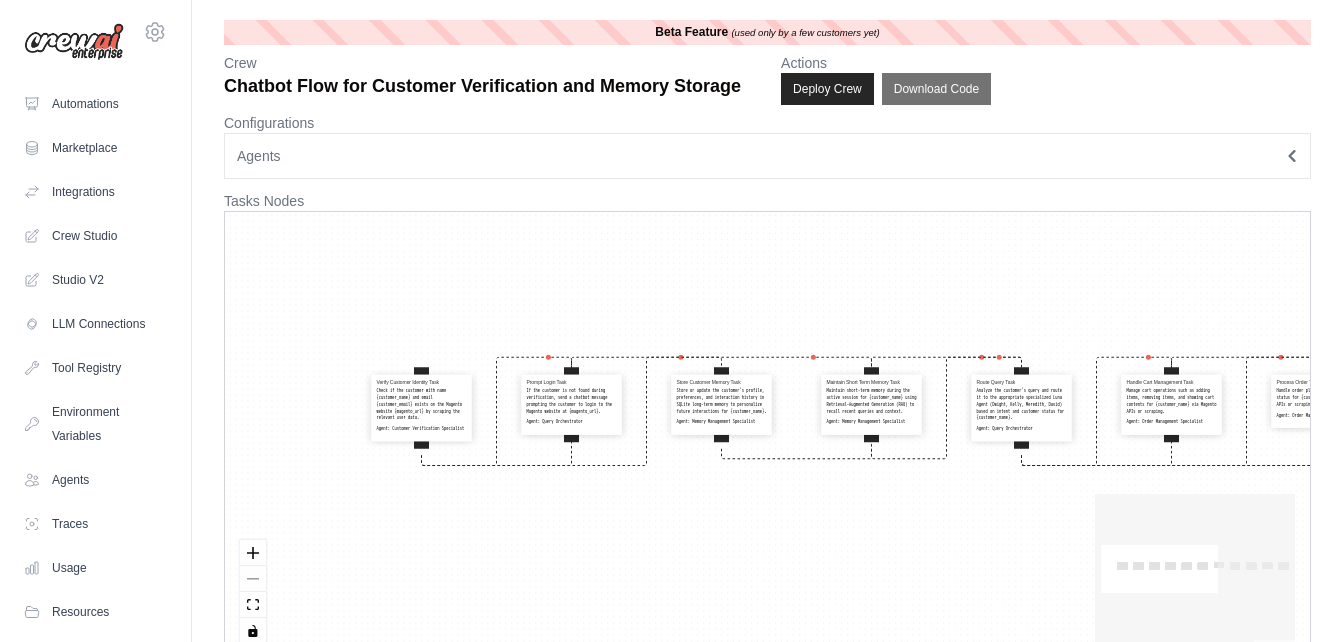 drag, startPoint x: 851, startPoint y: 431, endPoint x: 910, endPoint y: 521, distance: 107.61505 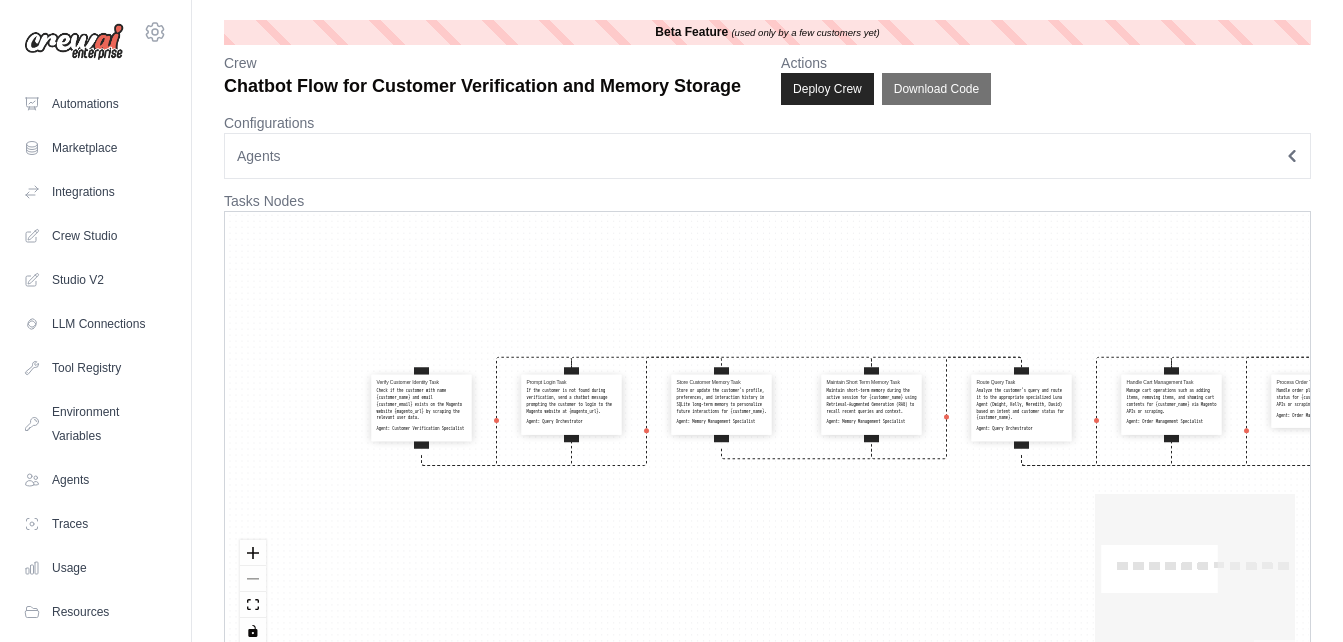 click on "Verify Customer Identity Task Check if the customer with name {customer_name} and email {customer_email} exists on the Magento website {magento_url} by scraping the relevant user data. Agent:   Customer Verification Specialist Prompt Login Task If the customer is not found during verification, send a chatbot message prompting the customer to login to the Magento website at {magento_url}. Agent:   Query Orchestrator Store Customer Memory Task Store or update the customer's profile, preferences, and interaction history in SQLite long-term memory to personalize future interactions for {customer_name}. Agent:   Memory Management Specialist Maintain Short Term Memory Task Maintain short-term memory during the active session for {customer_name} using Retrieval-Augmented Generation (RAG) to recall recent queries and context. Agent:   Memory Management Specialist Route Query Task Agent:   Query Orchestrator Handle Cart Management Task Agent:   Order Management Specialist Process Order Task Agent:   Agent:" at bounding box center [767, 435] 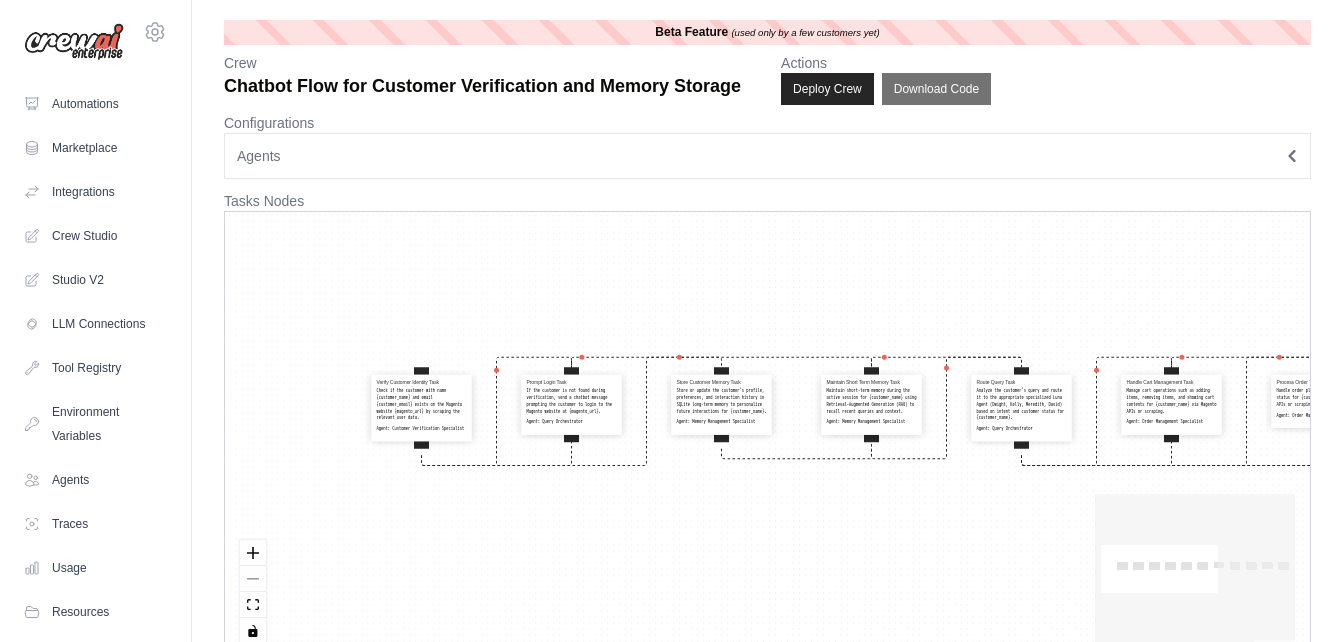 click on "Check if the customer with name {customer_name} and email {customer_email} exists on the Magento website {magento_url} by scraping the relevant user data." at bounding box center [422, 405] 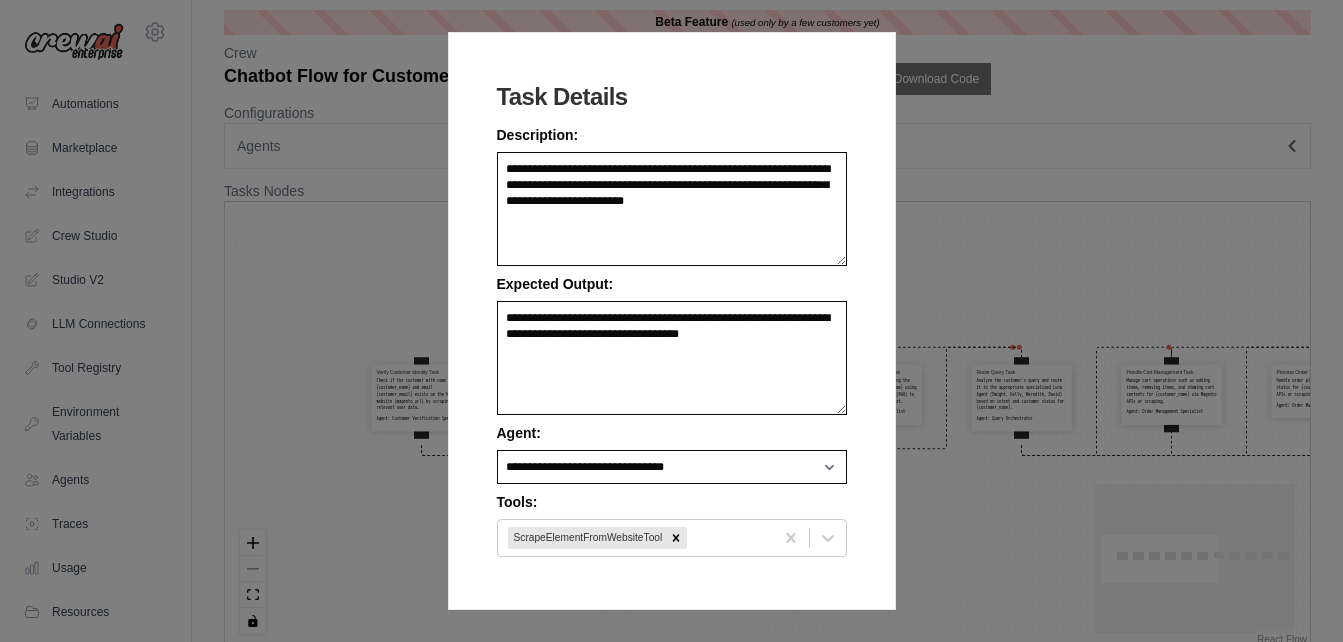 scroll, scrollTop: 9, scrollLeft: 0, axis: vertical 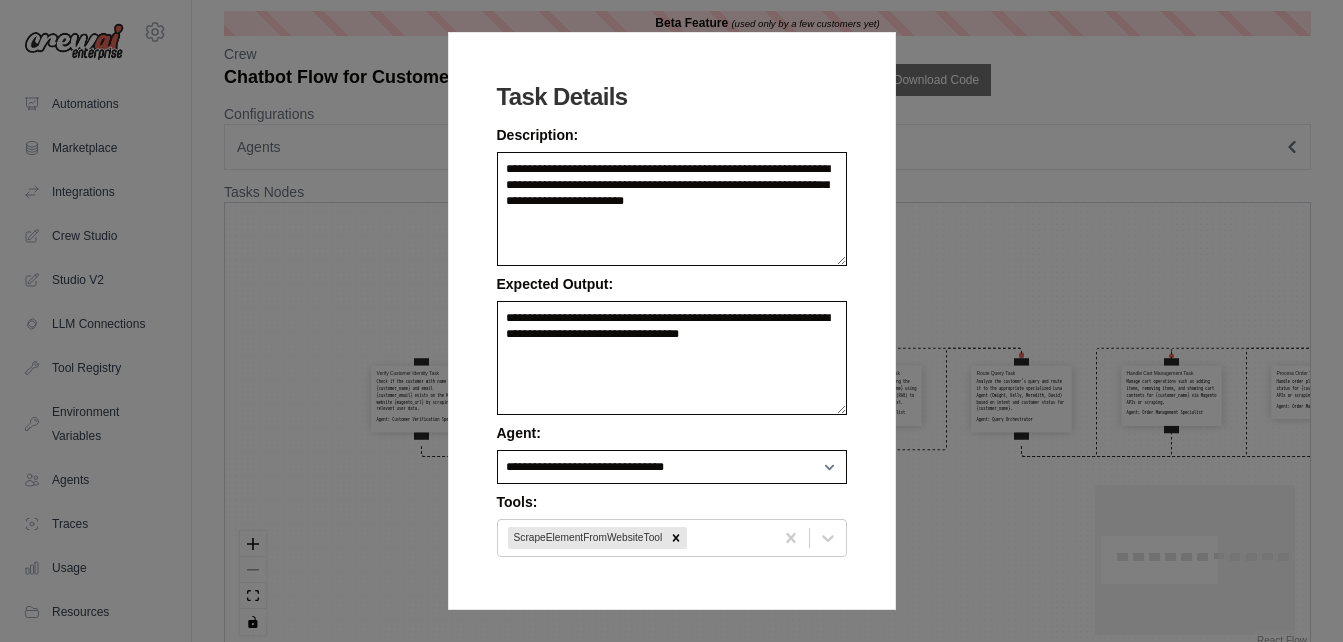 click on "**********" at bounding box center [671, 321] 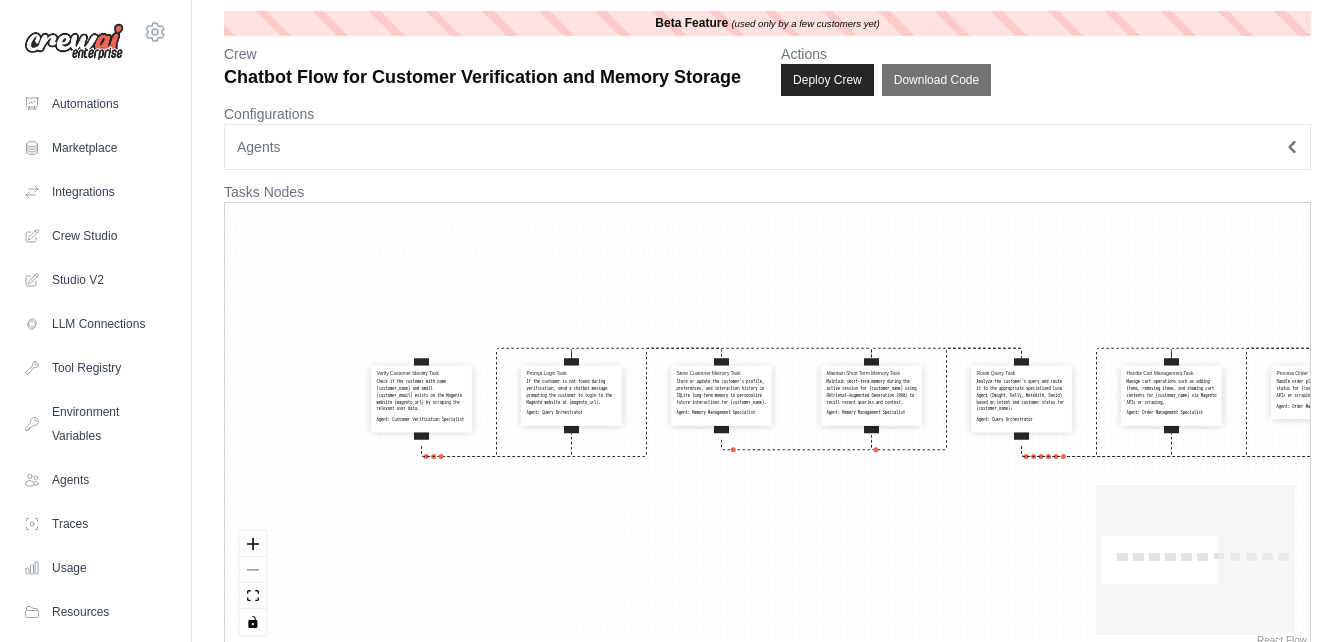 click on "Check if the customer with name {customer_name} and email {customer_email} exists on the Magento website {magento_url} by scraping the relevant user data." at bounding box center [422, 396] 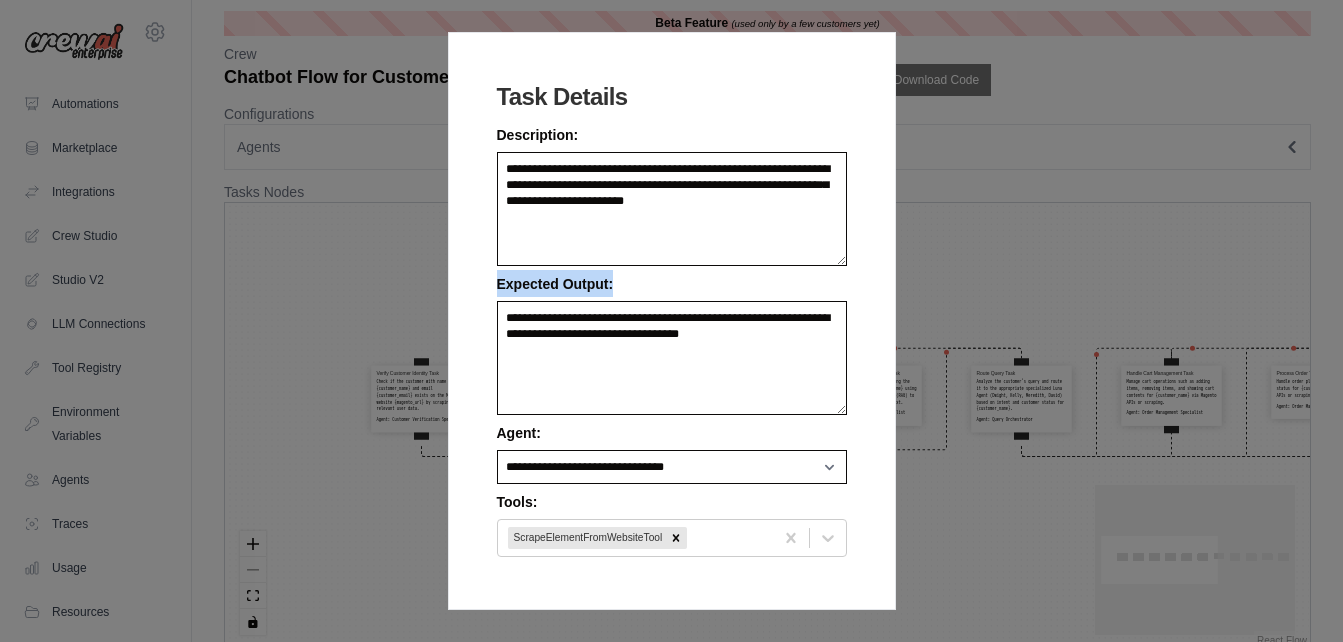 click on "**********" at bounding box center [671, 321] 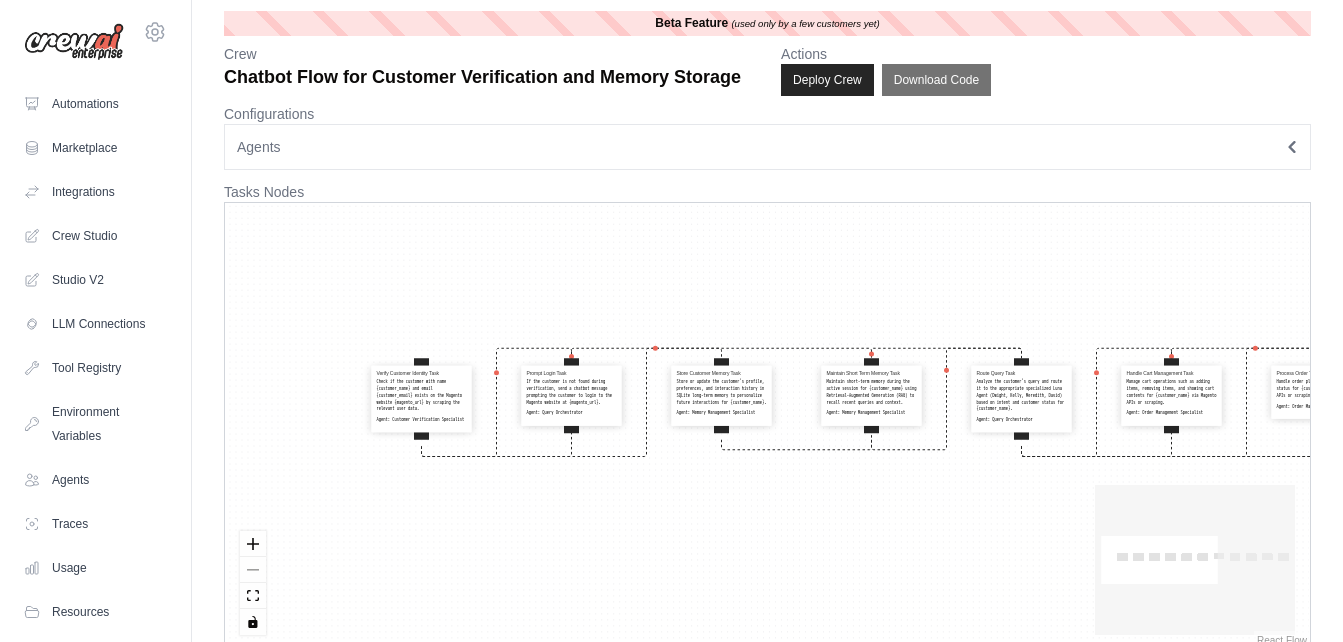 click on "Verify Customer Identity Task Check if the customer with name [CUSTOMER_NAME] and email [CUSTOMER_EMAIL] exists on the Magento website [MAGENTO_URL] by scraping the relevant user data. Agent:   Customer Verification Specialist Prompt Login Task If the customer is not found during verification, send a chatbot message prompting the customer to login to the Magento website at [MAGENTO_URL]. Agent:   Query Orchestrator Store Customer Memory Task Store or update the customer's profile, preferences, and interaction history in SQLite long-term memory to personalize future interactions for [CUSTOMER_NAME]. Agent:   Memory Management Specialist Maintain Short Term Memory Task Maintain short-term memory during the active session for [CUSTOMER_NAME] using Retrieval-Augmented Generation (RAG) to recall recent queries and context. Agent:   Memory Management Specialist Route Query Task Agent:   Query Orchestrator Handle Cart Management Task Agent:   Order Management Specialist Process Order Task Agent:   Agent:   Agent:" at bounding box center (767, 426) 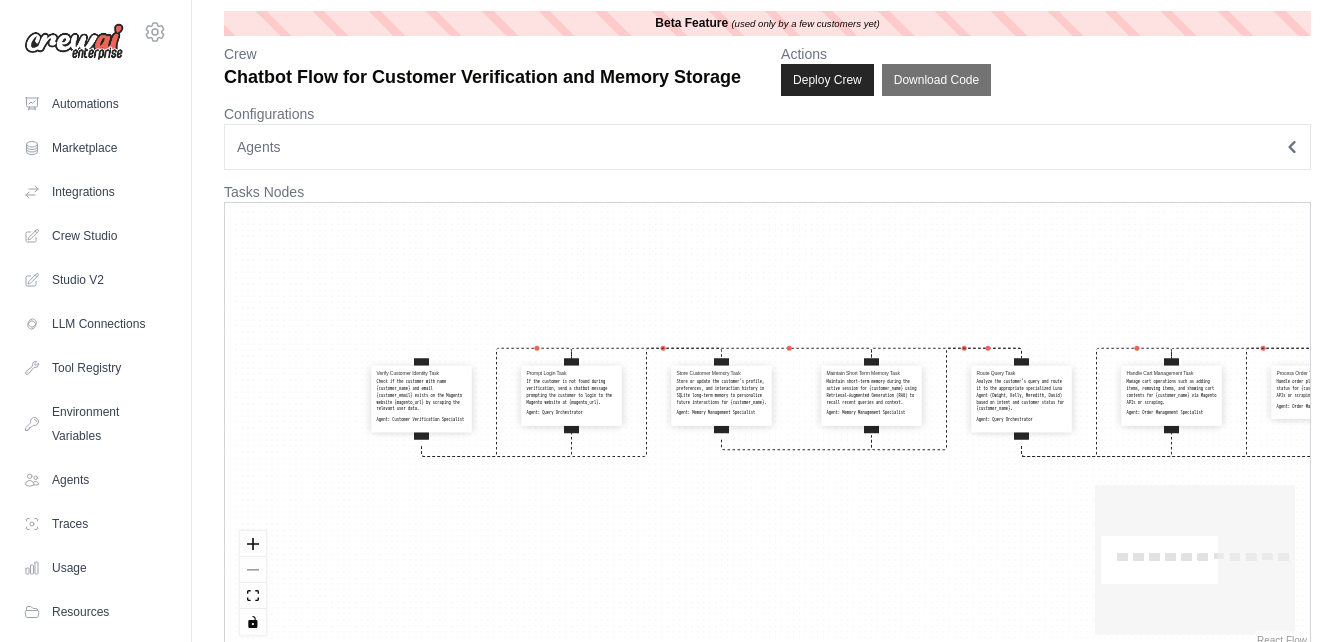 click on "Check if the customer with name {customer_name} and email {customer_email} exists on the Magento website {magento_url} by scraping the relevant user data." at bounding box center (422, 396) 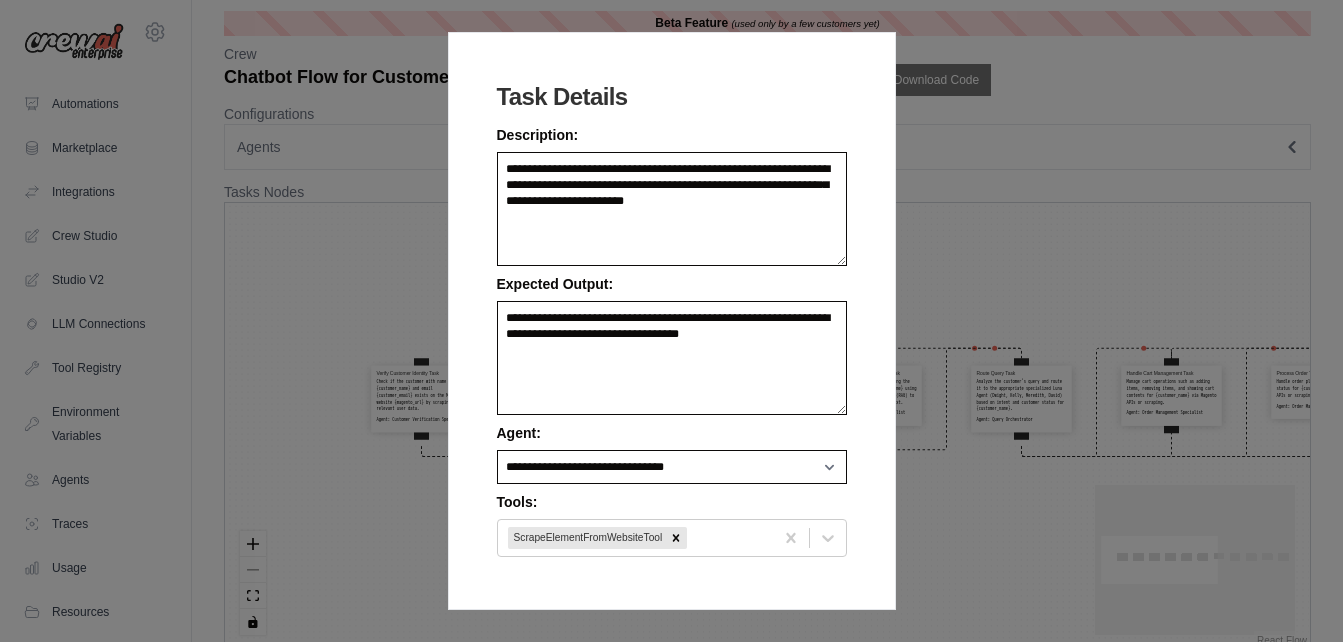 click on "**********" at bounding box center (671, 321) 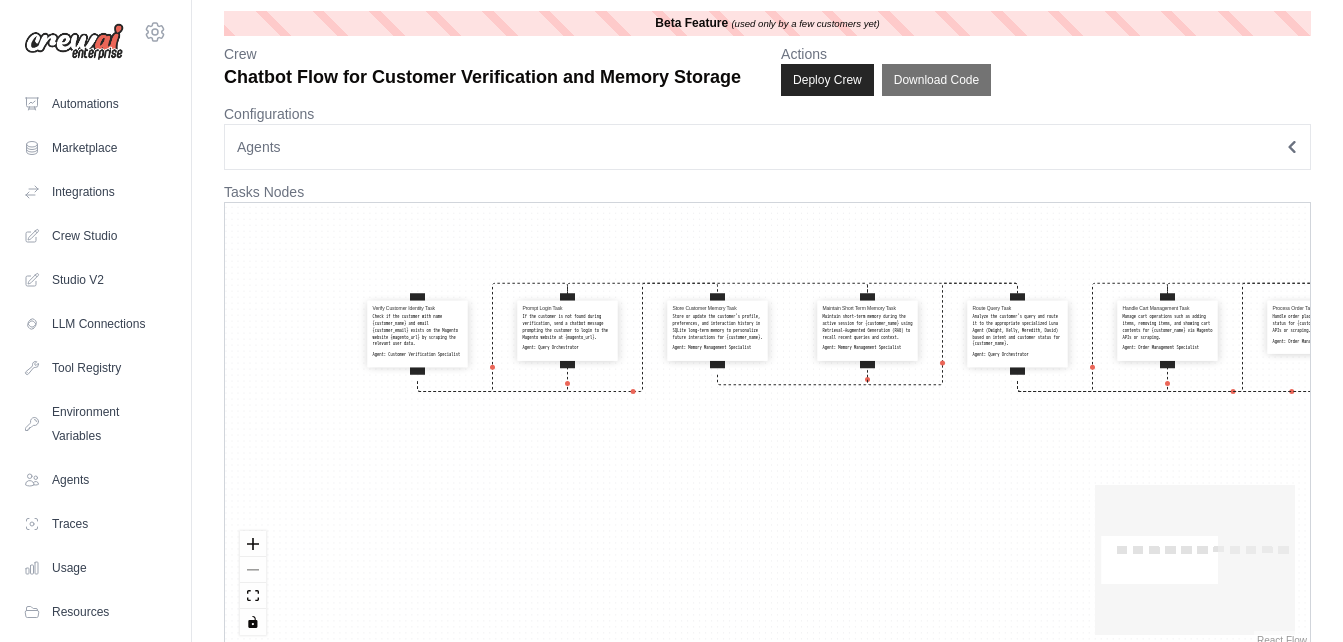 drag, startPoint x: 928, startPoint y: 529, endPoint x: 931, endPoint y: 464, distance: 65.06919 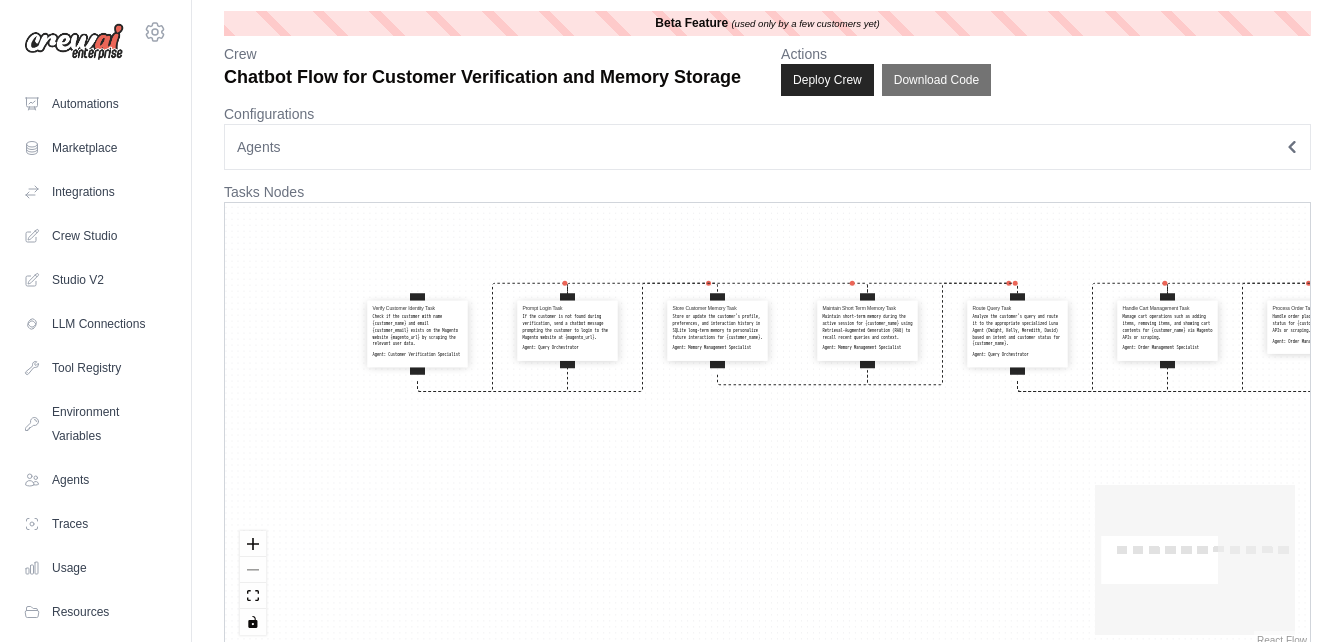 click on "Verify Customer Identity Task Check if the customer with name [CUSTOMER_NAME] and email [CUSTOMER_EMAIL] exists on the Magento website [MAGENTO_URL] by scraping the relevant user data. Agent:   Customer Verification Specialist Prompt Login Task If the customer is not found during verification, send a chatbot message prompting the customer to login to the Magento website at [MAGENTO_URL]. Agent:   Query Orchestrator Store Customer Memory Task Store or update the customer's profile, preferences, and interaction history in SQLite long-term memory to personalize future interactions for [CUSTOMER_NAME]. Agent:   Memory Management Specialist Maintain Short Term Memory Task Maintain short-term memory during the active session for [CUSTOMER_NAME] using Retrieval-Augmented Generation (RAG) to recall recent queries and context. Agent:   Memory Management Specialist Route Query Task Agent:   Query Orchestrator Handle Cart Management Task Agent:   Order Management Specialist Process Order Task Agent:   Agent:   Agent:" at bounding box center [767, 426] 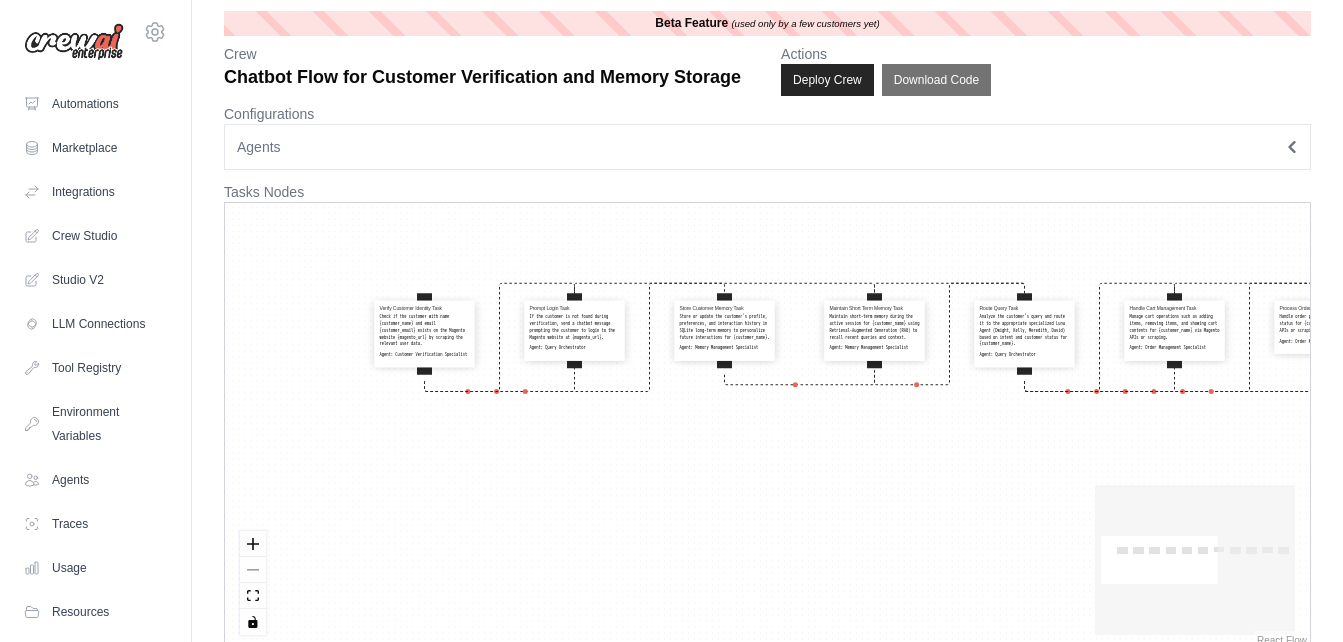 click on "Agent:   Query Orchestrator" at bounding box center (575, 348) 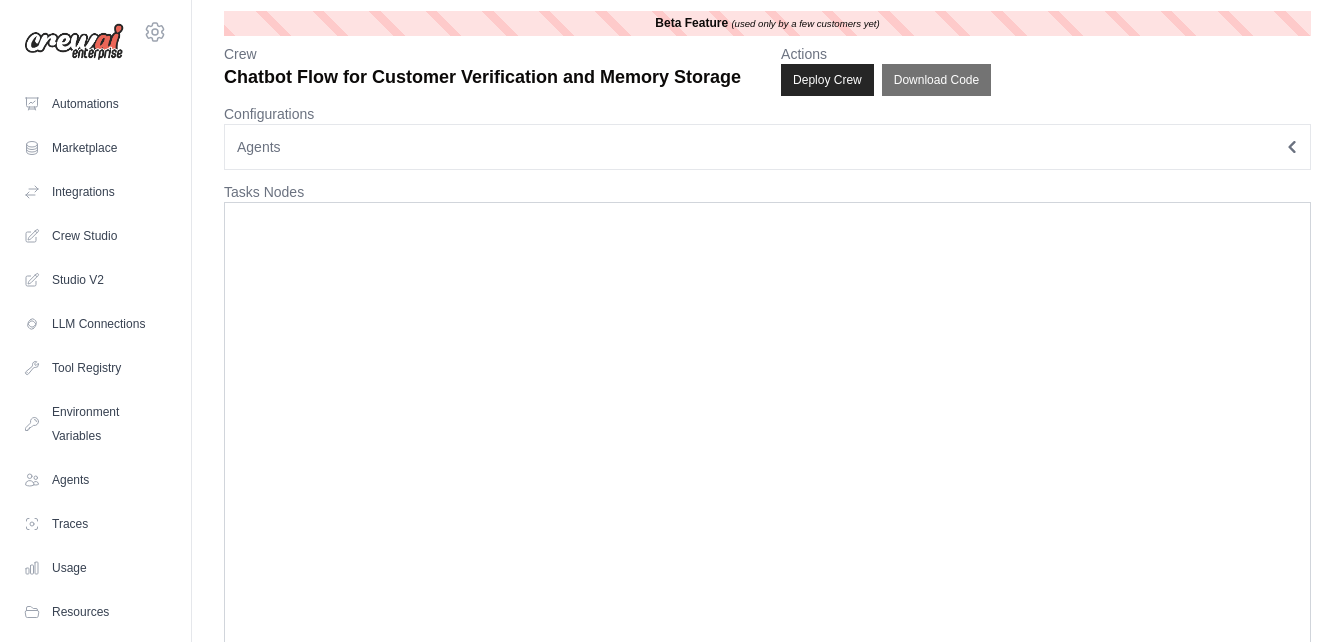 click 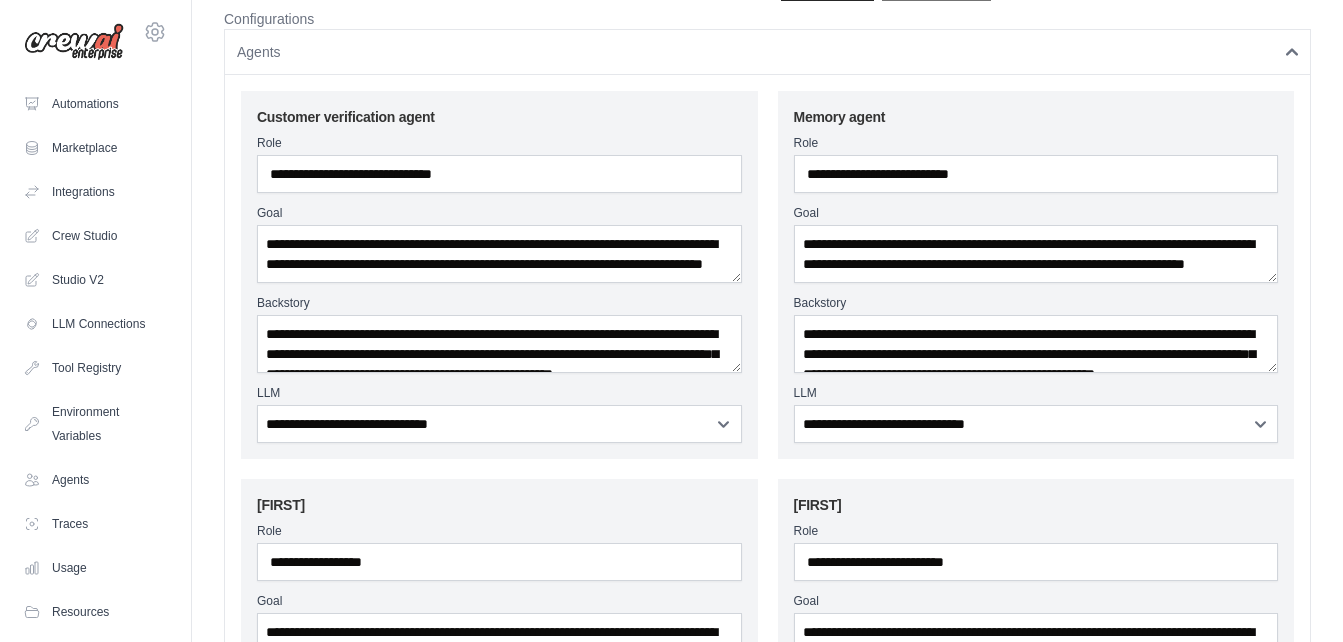 scroll, scrollTop: 105, scrollLeft: 0, axis: vertical 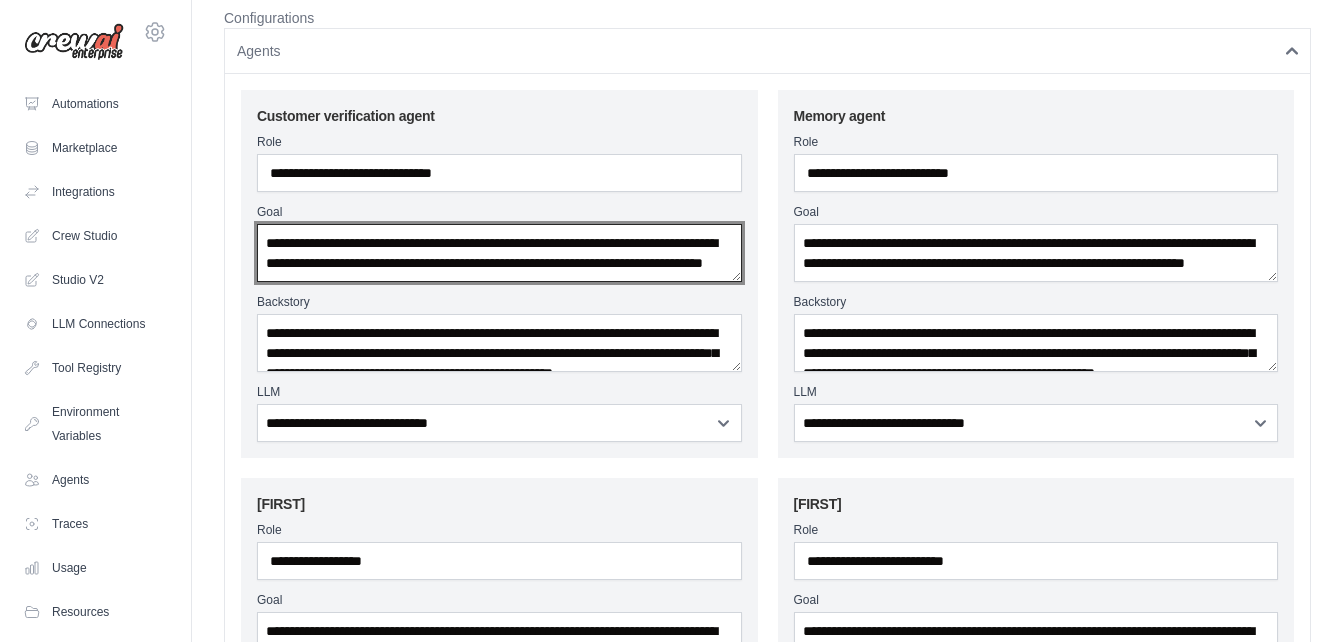 click on "**********" at bounding box center [499, 253] 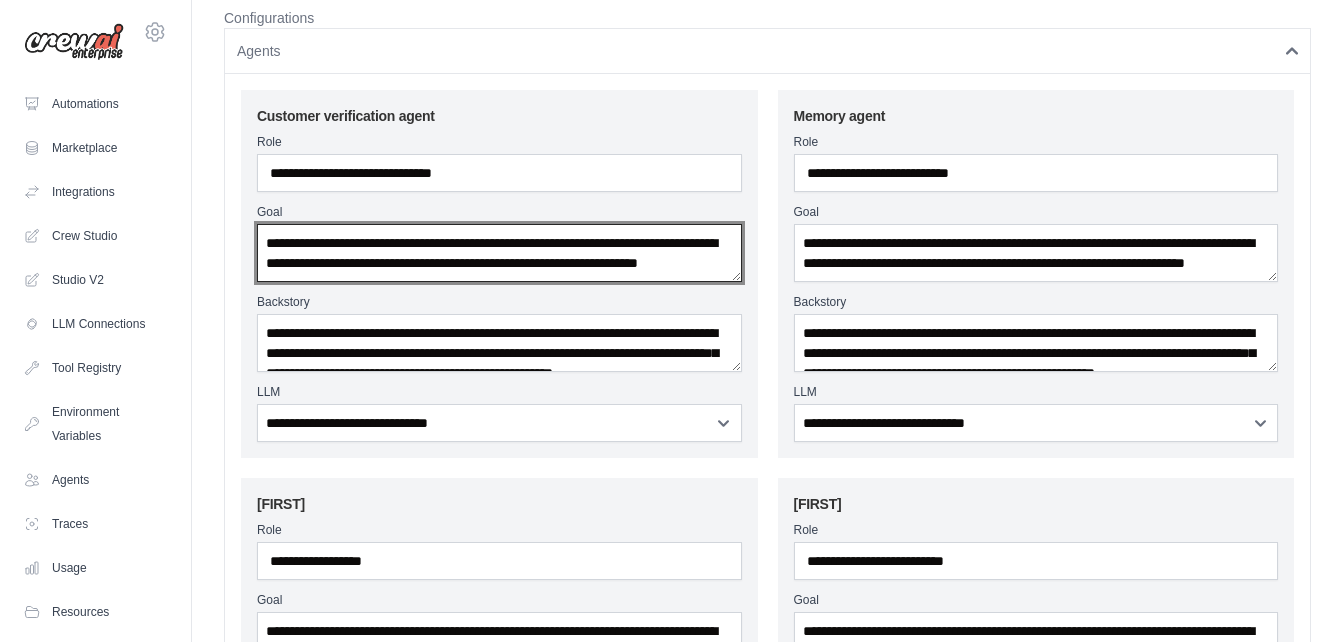 paste on "**********" 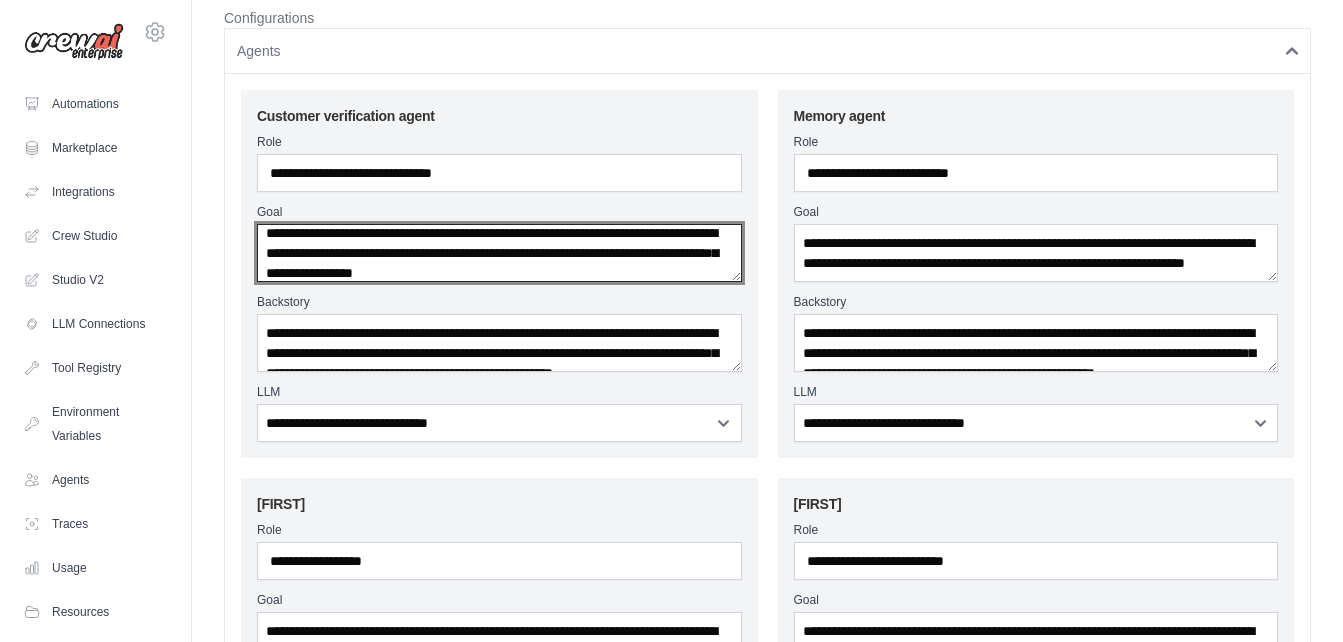 scroll, scrollTop: 40, scrollLeft: 0, axis: vertical 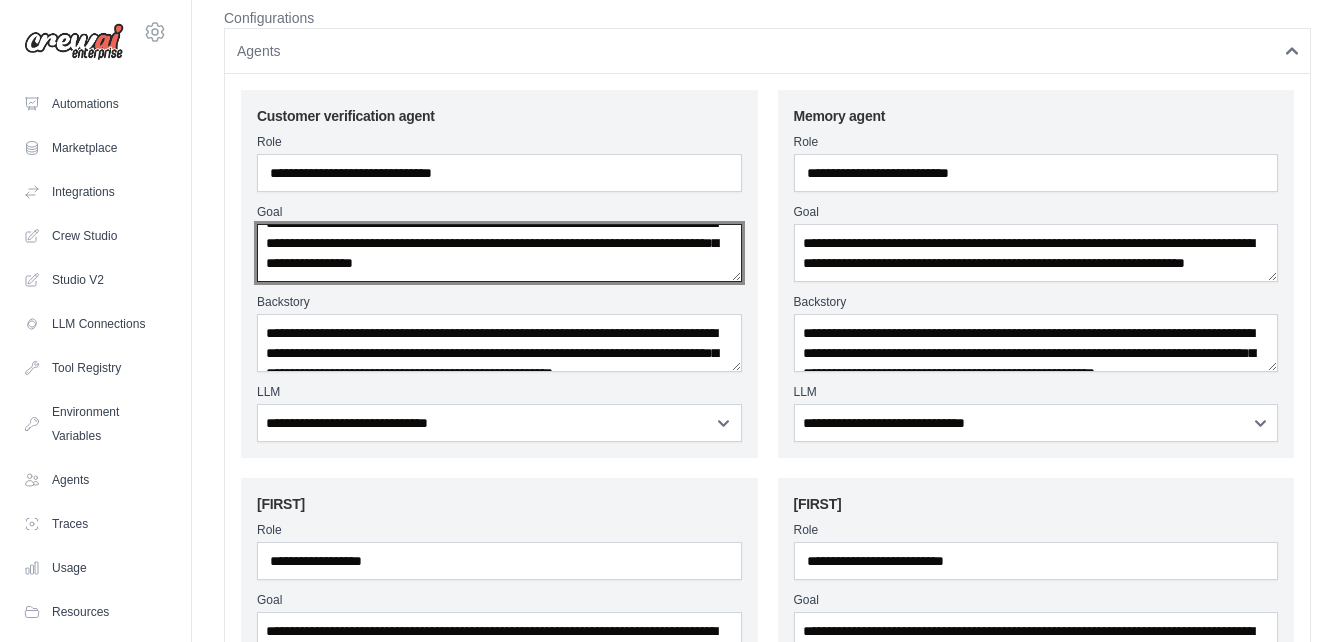 click on "**********" at bounding box center (499, 253) 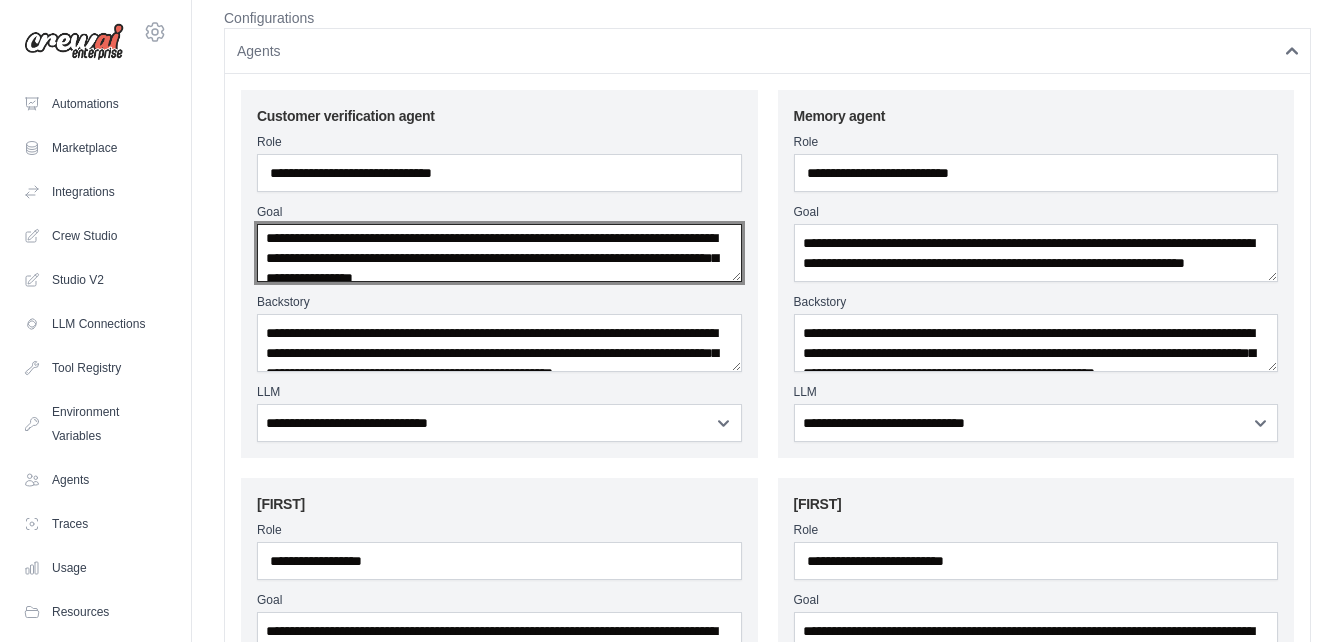 scroll, scrollTop: 40, scrollLeft: 0, axis: vertical 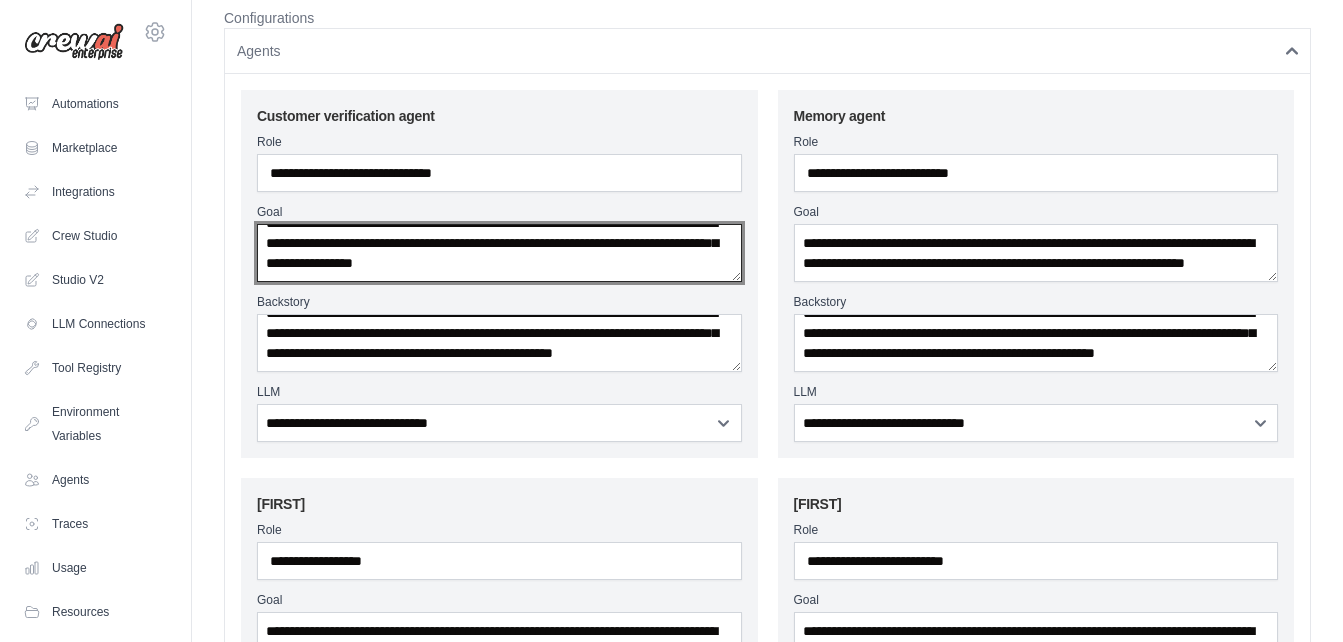 type on "**********" 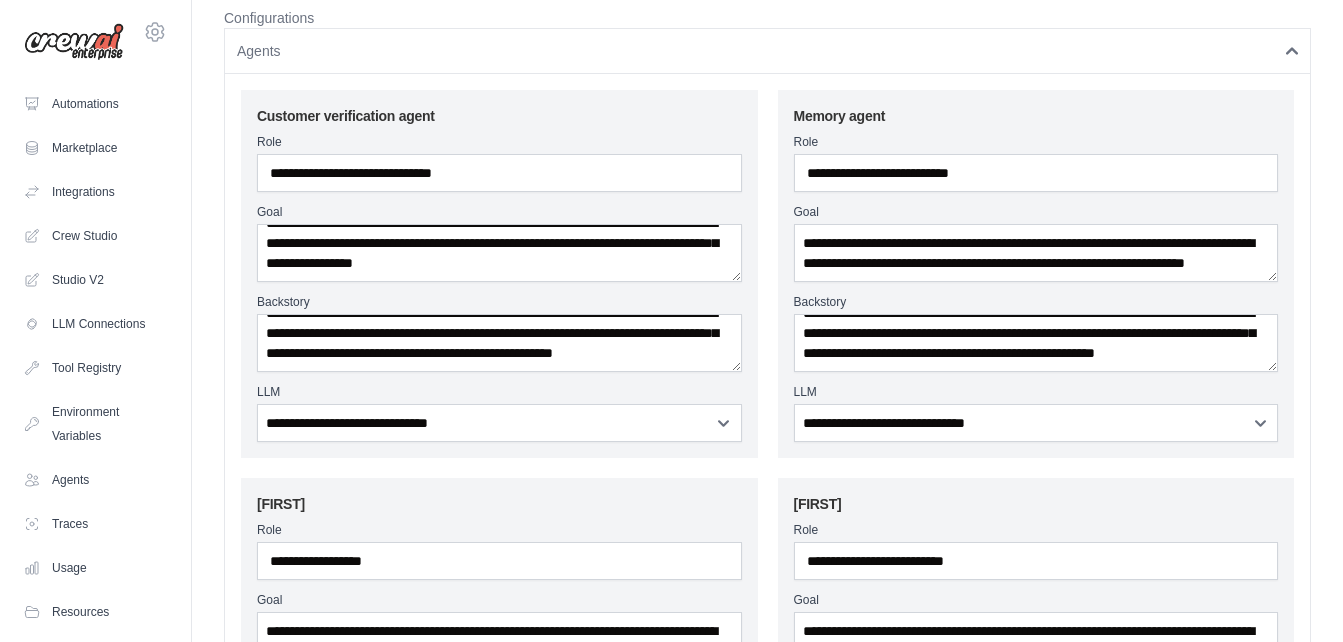 click on "[PERSON]" at bounding box center [499, 504] 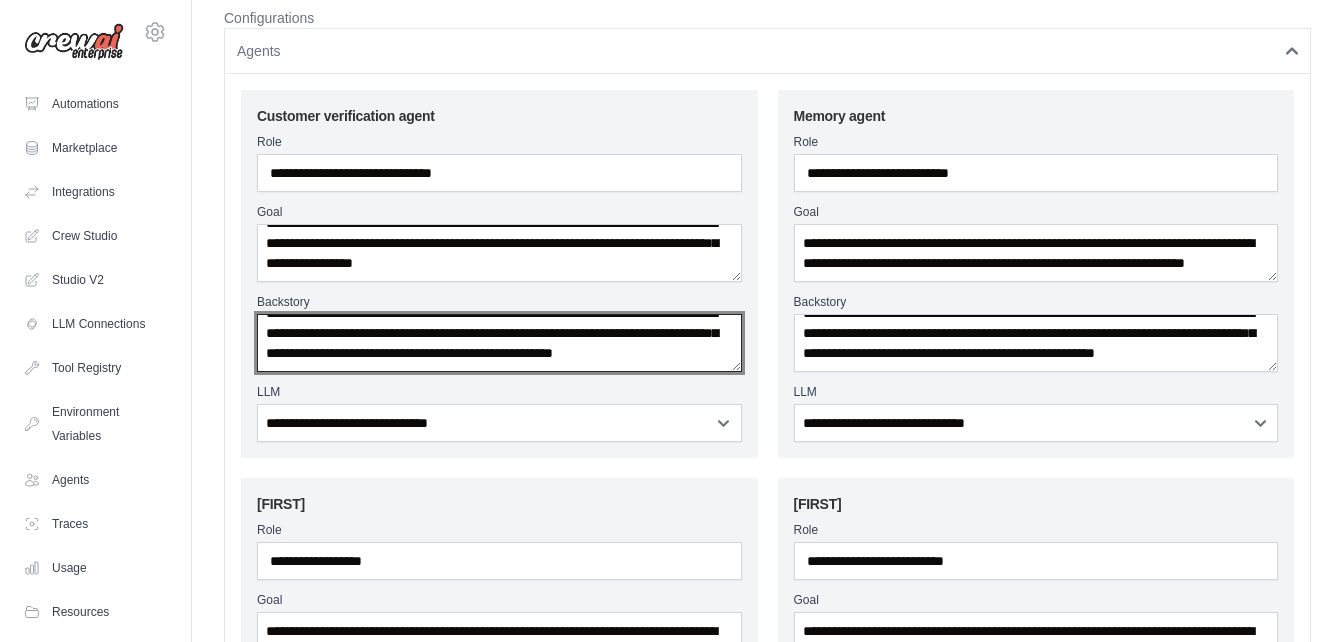 click on "**********" at bounding box center [499, 343] 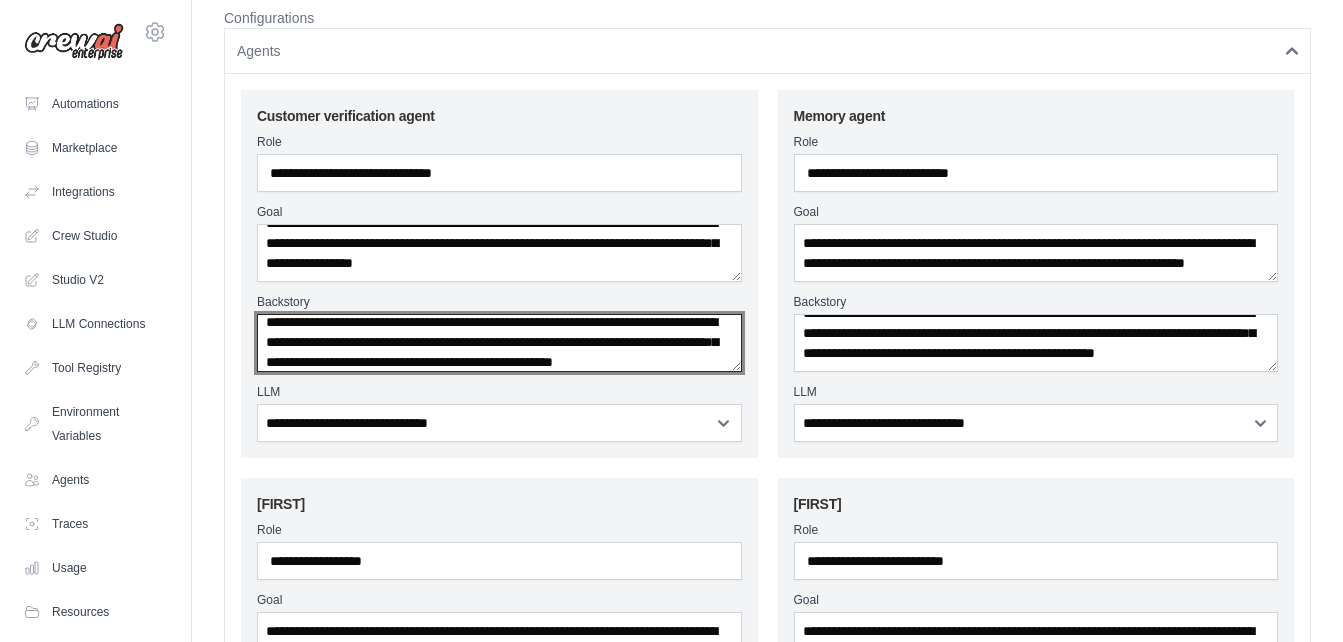scroll, scrollTop: 0, scrollLeft: 0, axis: both 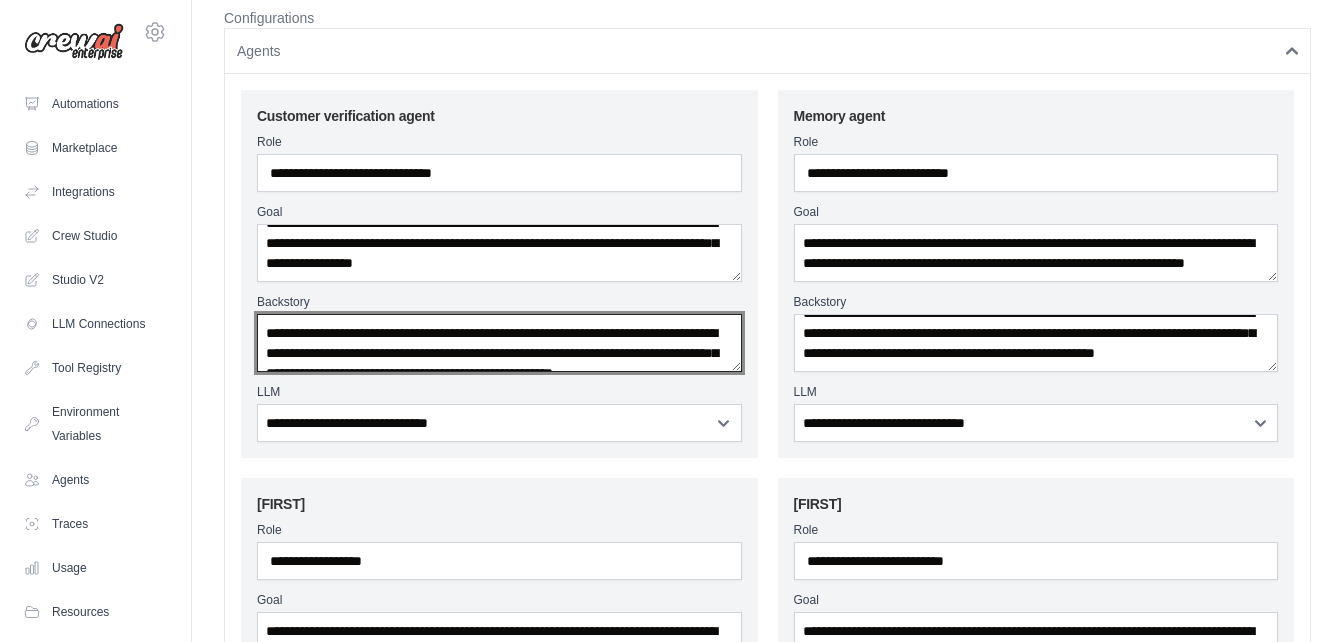 drag, startPoint x: 591, startPoint y: 334, endPoint x: 536, endPoint y: 342, distance: 55.578773 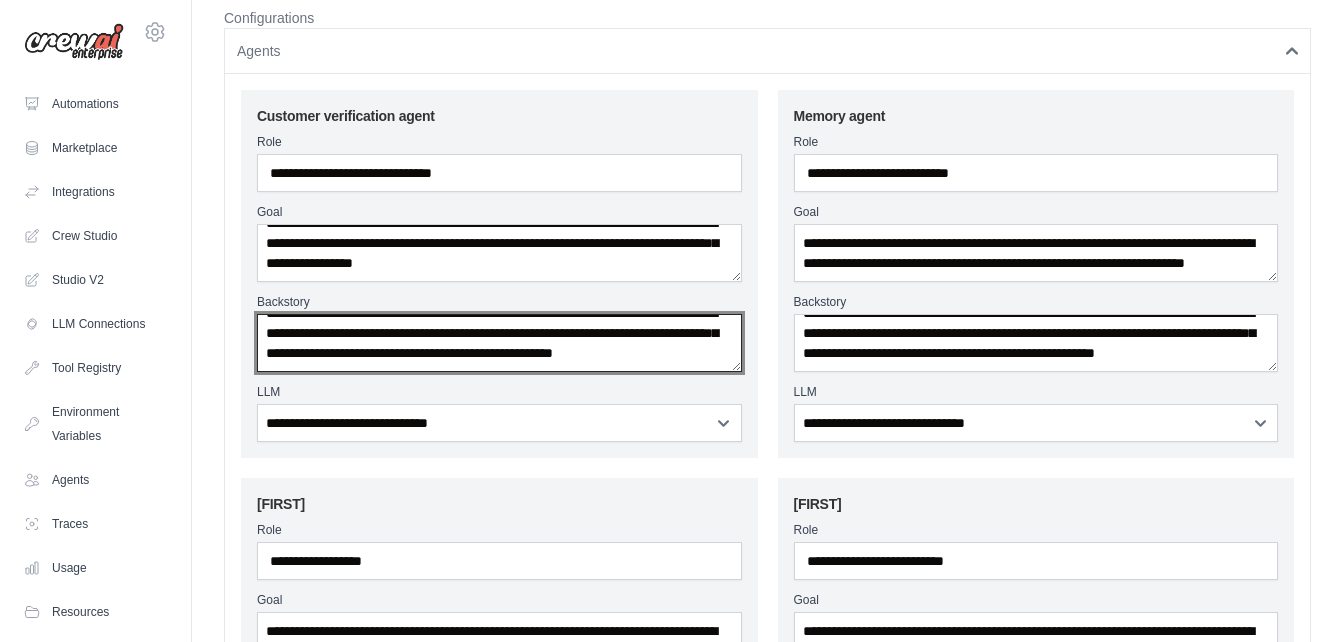 drag, startPoint x: 503, startPoint y: 334, endPoint x: 592, endPoint y: 377, distance: 98.84331 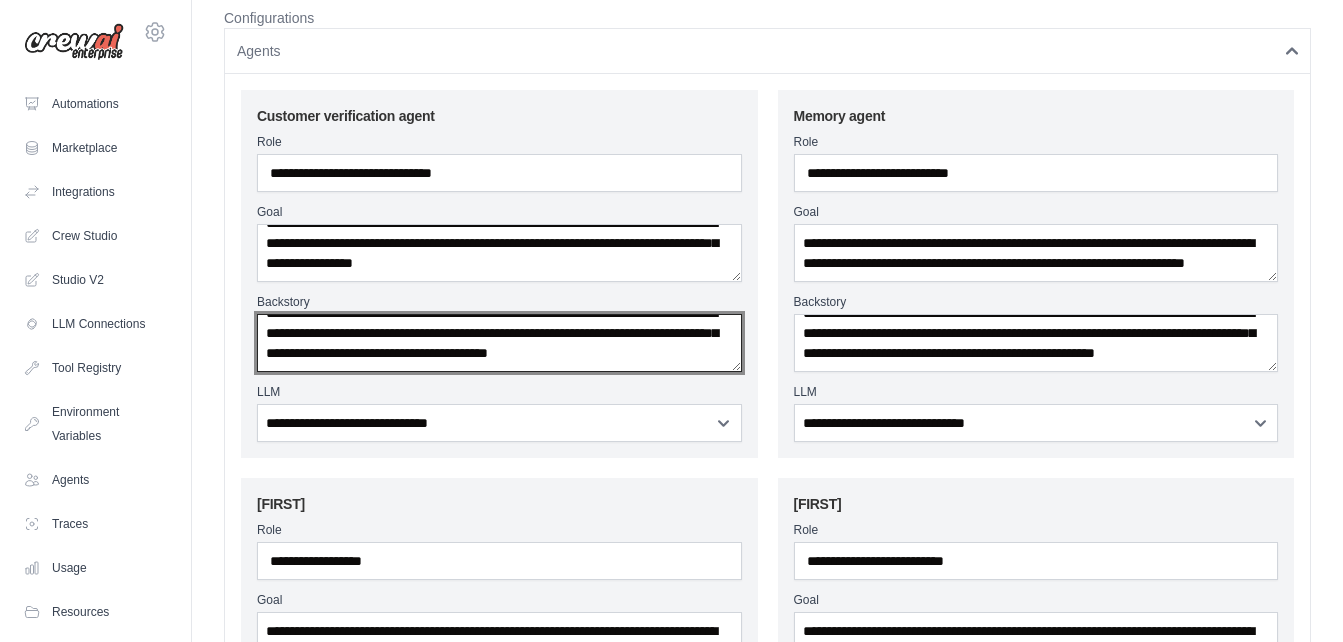 paste on "**********" 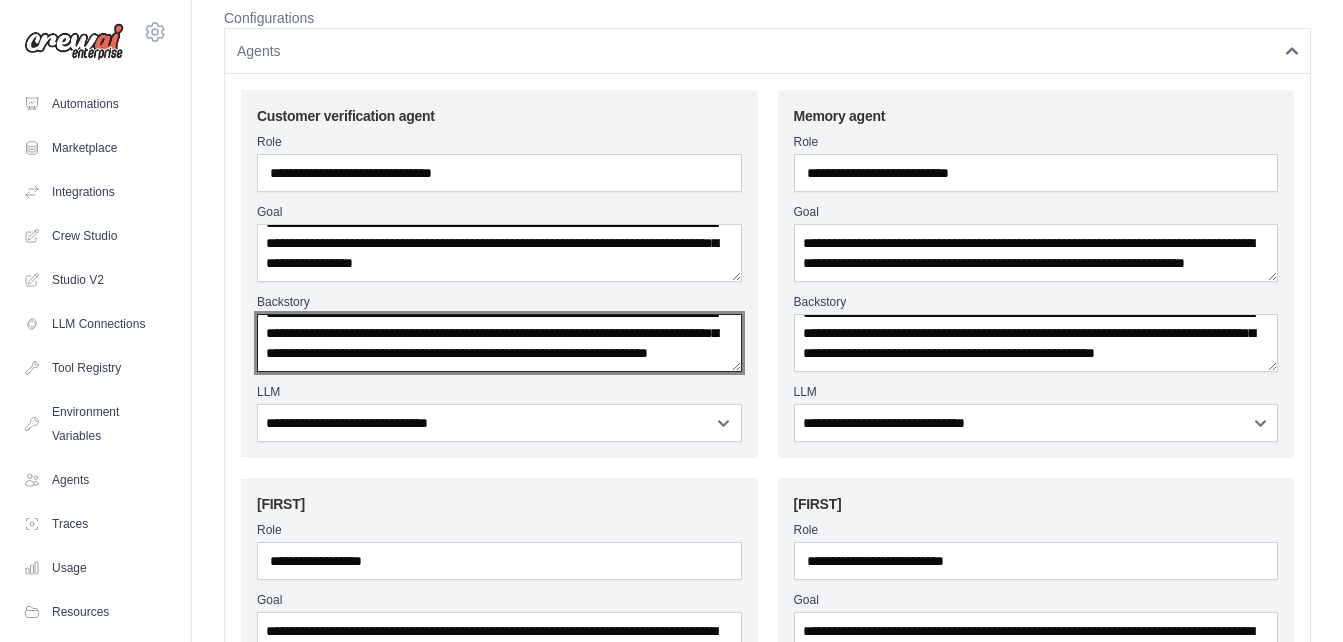 type on "**********" 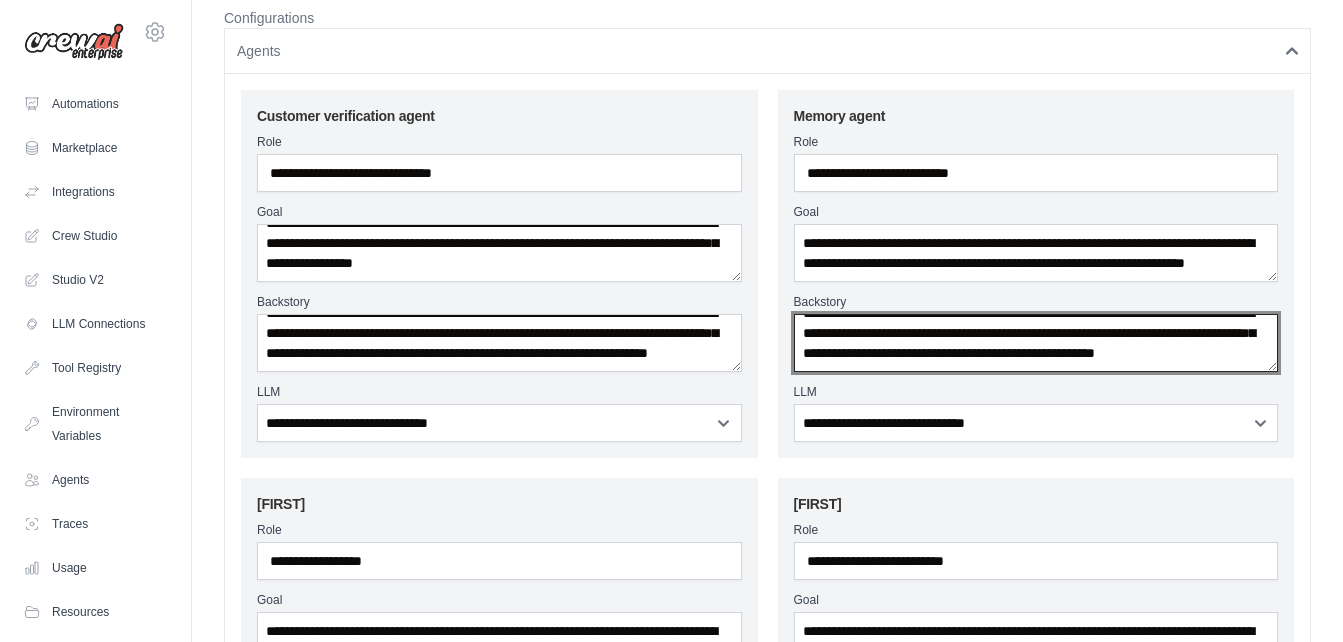 click on "**********" at bounding box center [1036, 343] 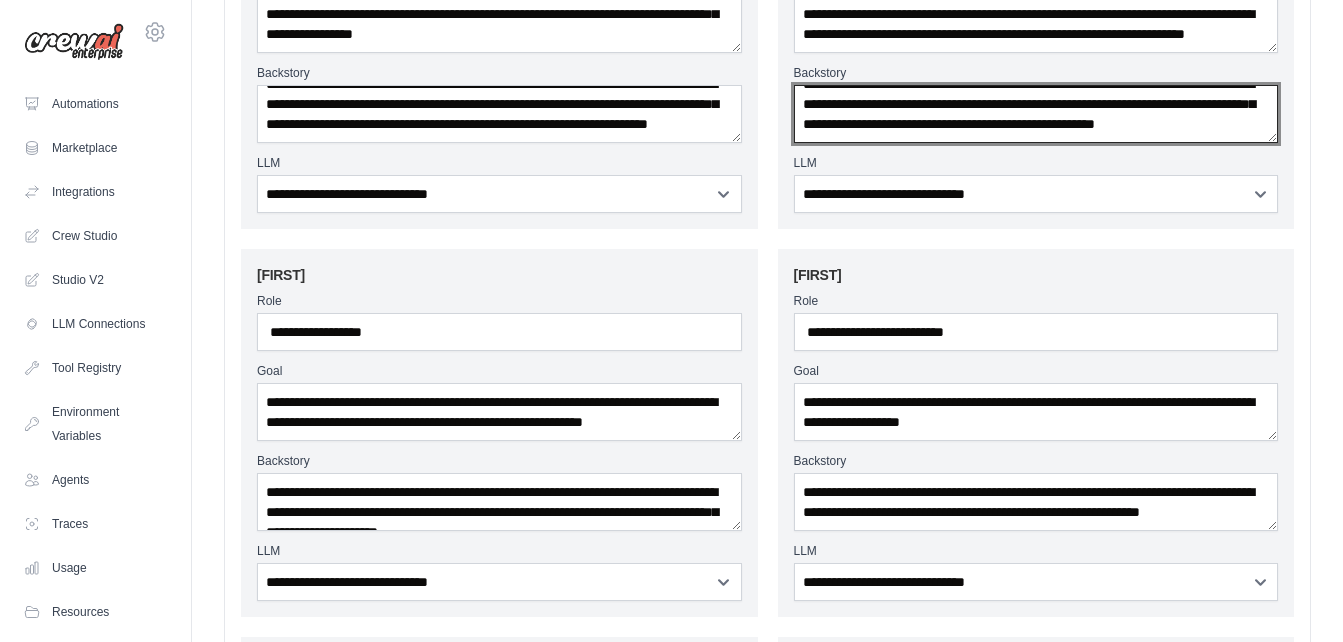 scroll, scrollTop: 338, scrollLeft: 0, axis: vertical 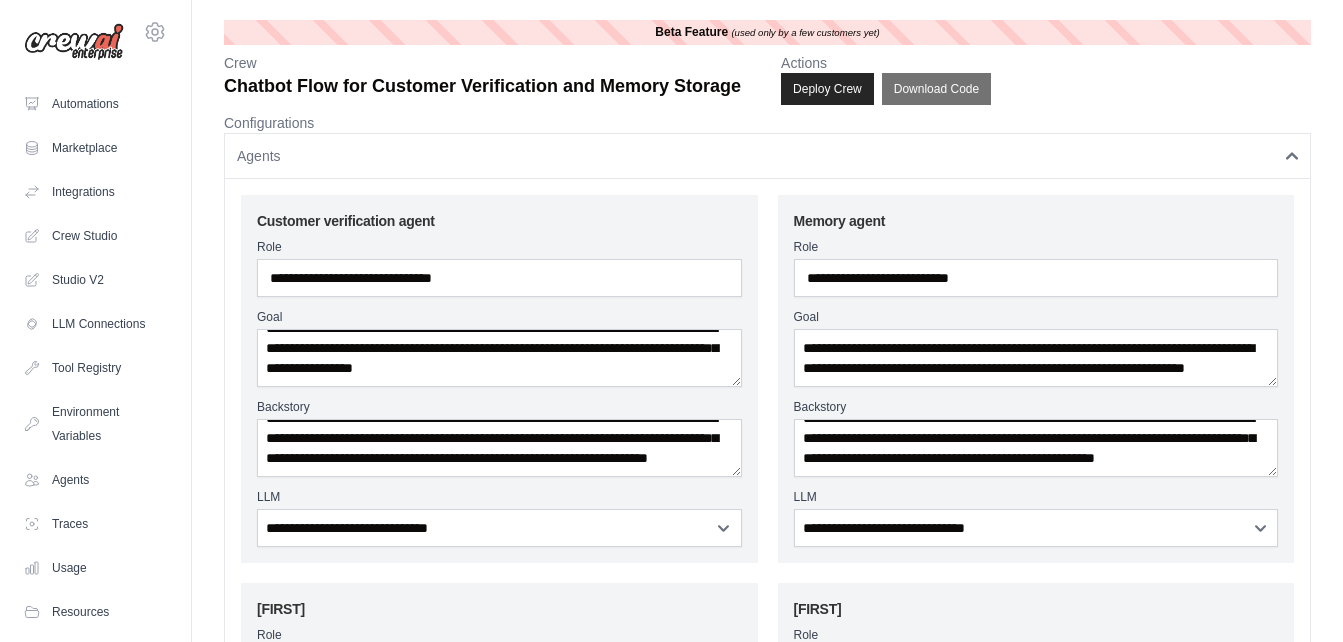 click 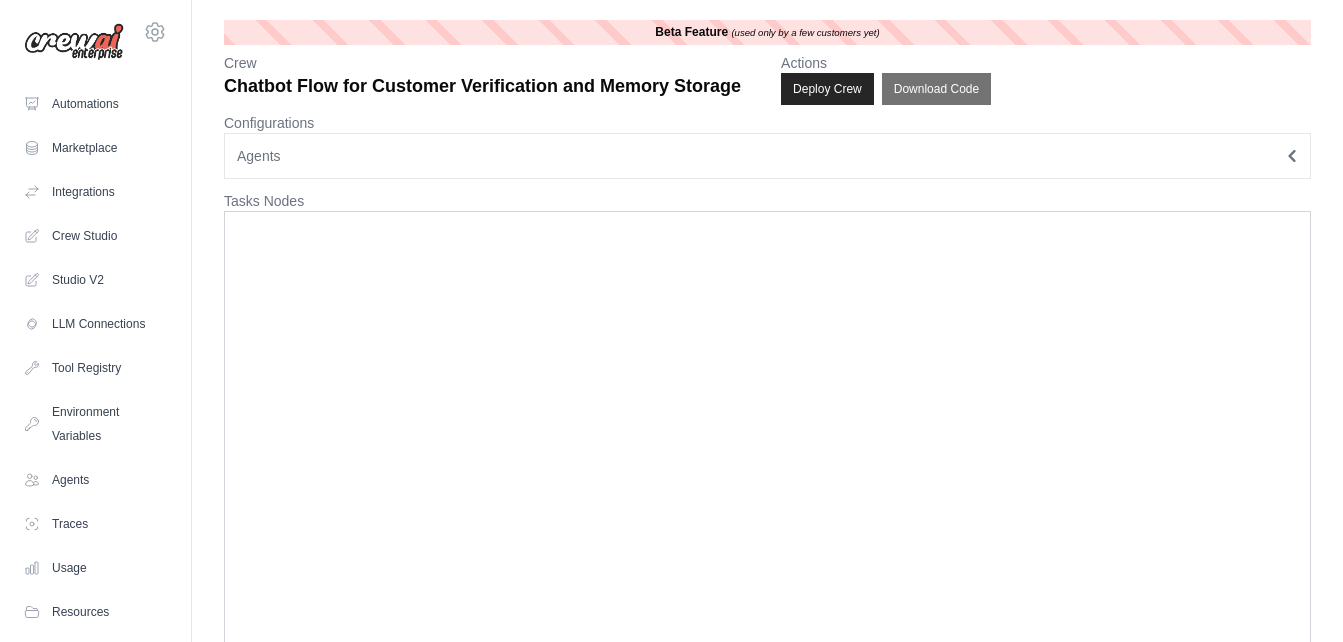 click on "Chatbot Flow for Customer Verification and Memory Storage" at bounding box center (482, 86) 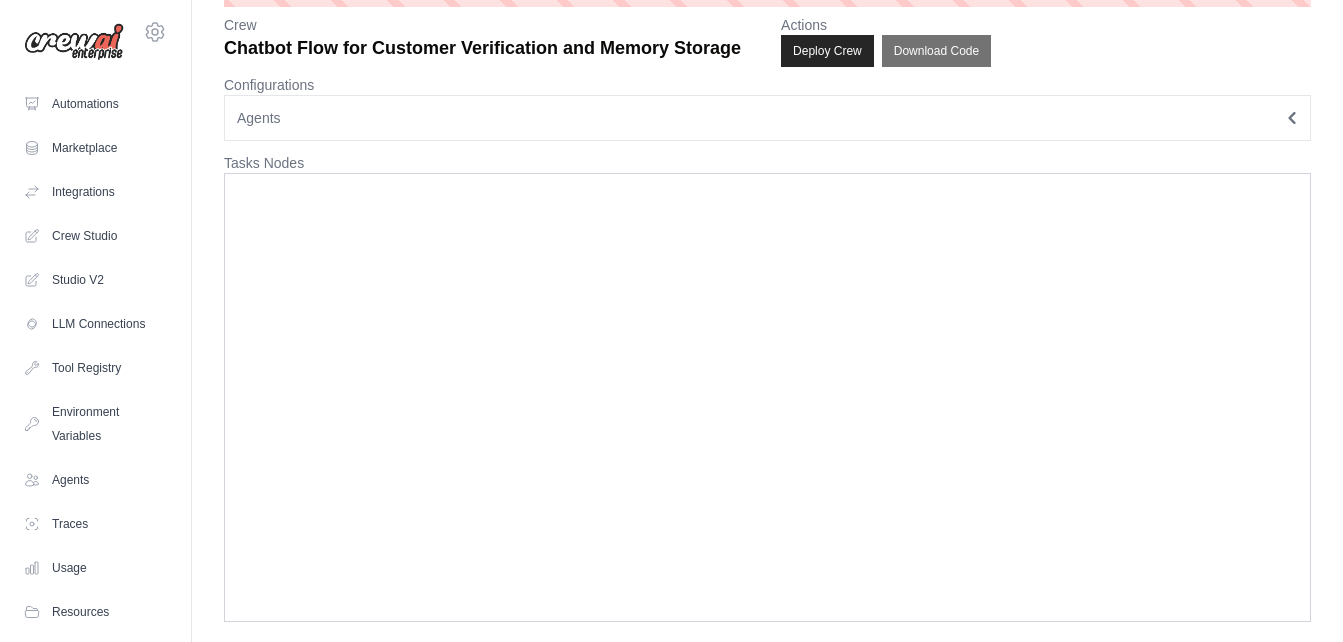 click on "**********" at bounding box center [767, 302] 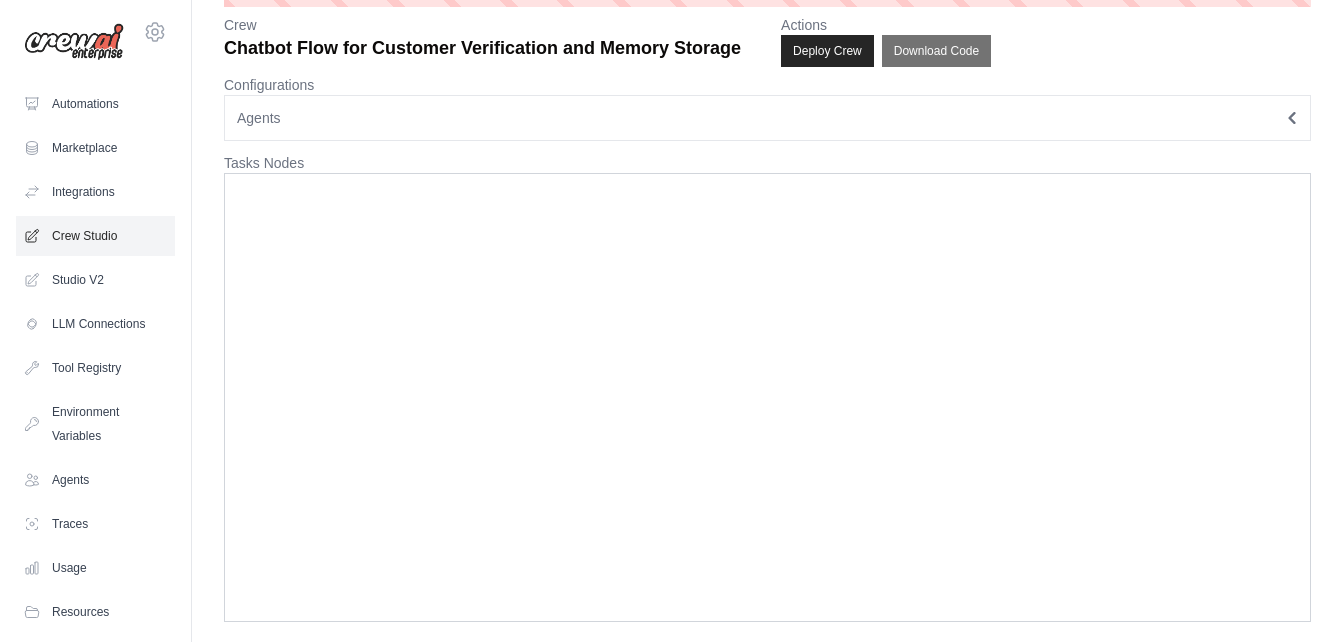 click on "Crew Studio" at bounding box center (95, 236) 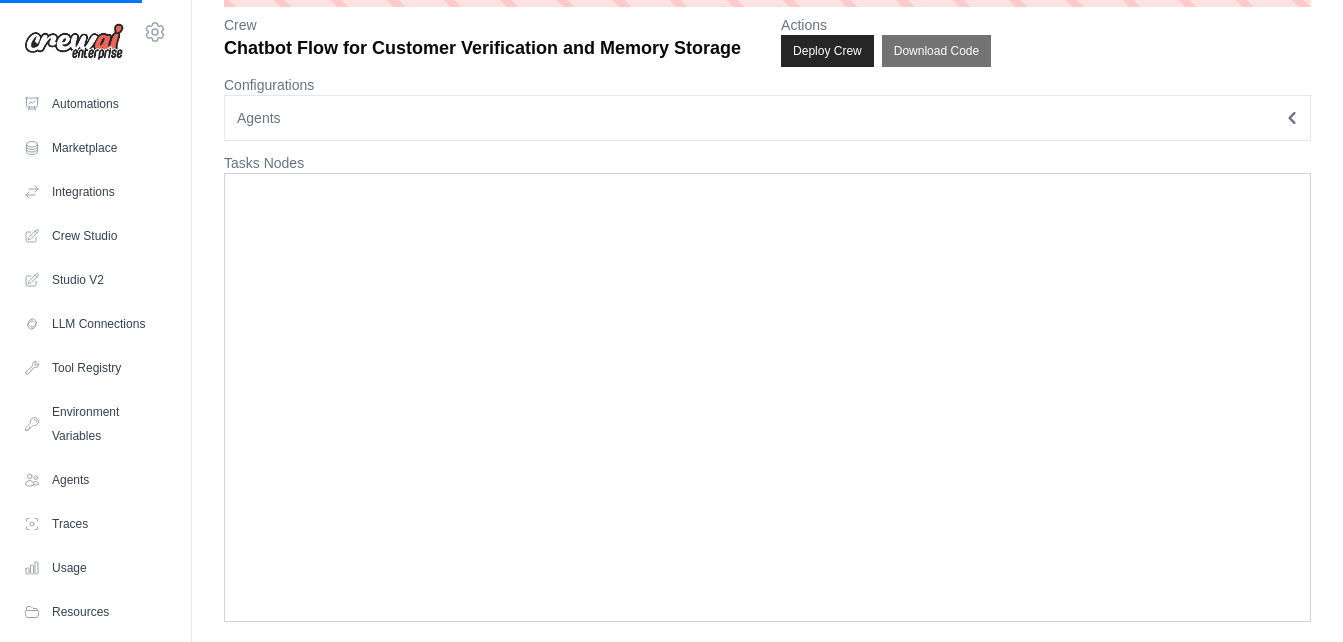scroll, scrollTop: 0, scrollLeft: 0, axis: both 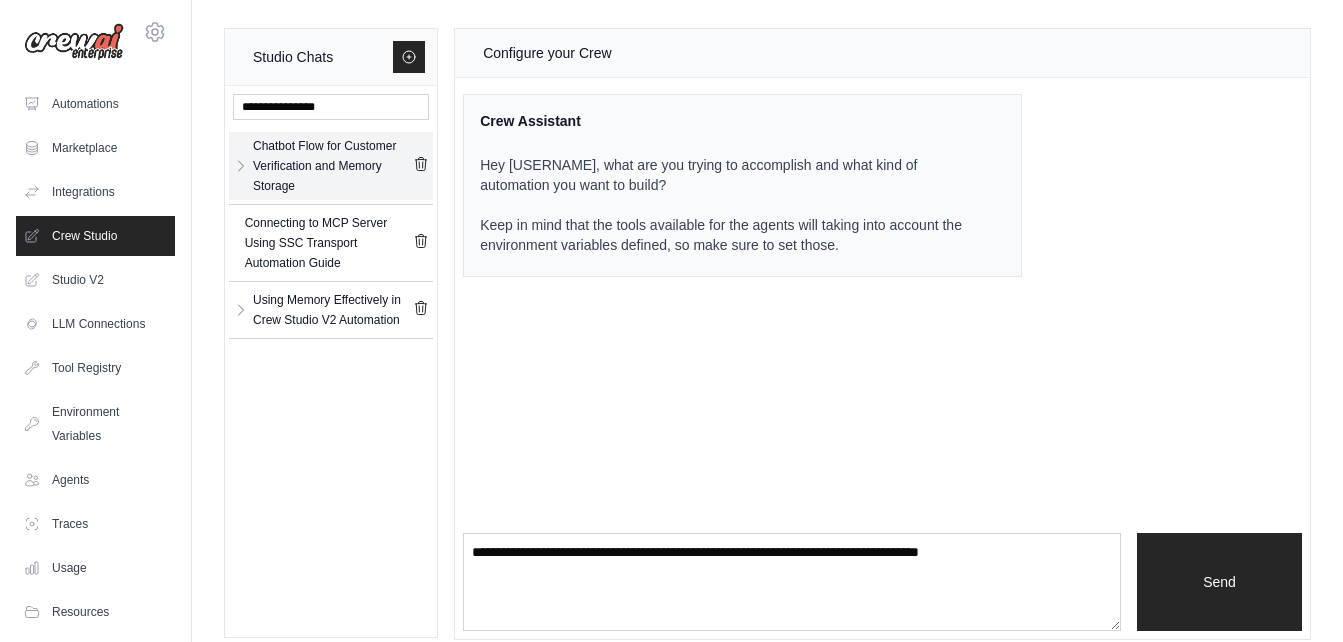 click on "Chatbot Flow for Customer Verification and Memory Storage" at bounding box center [331, 166] 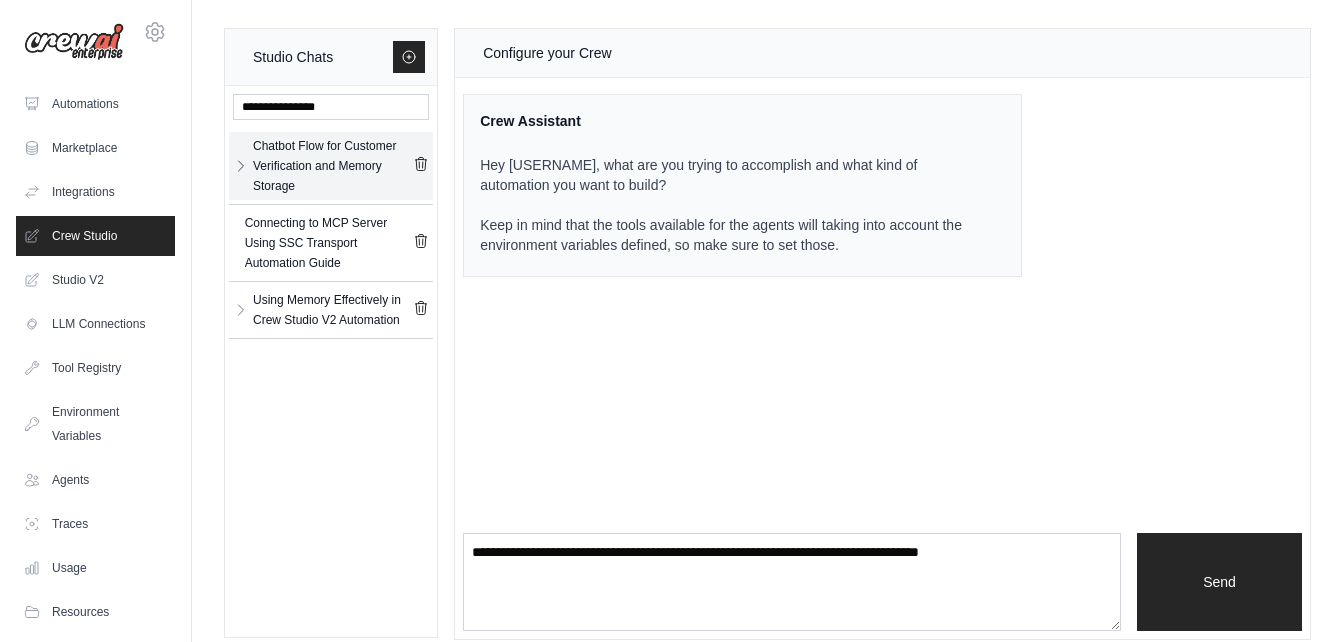click 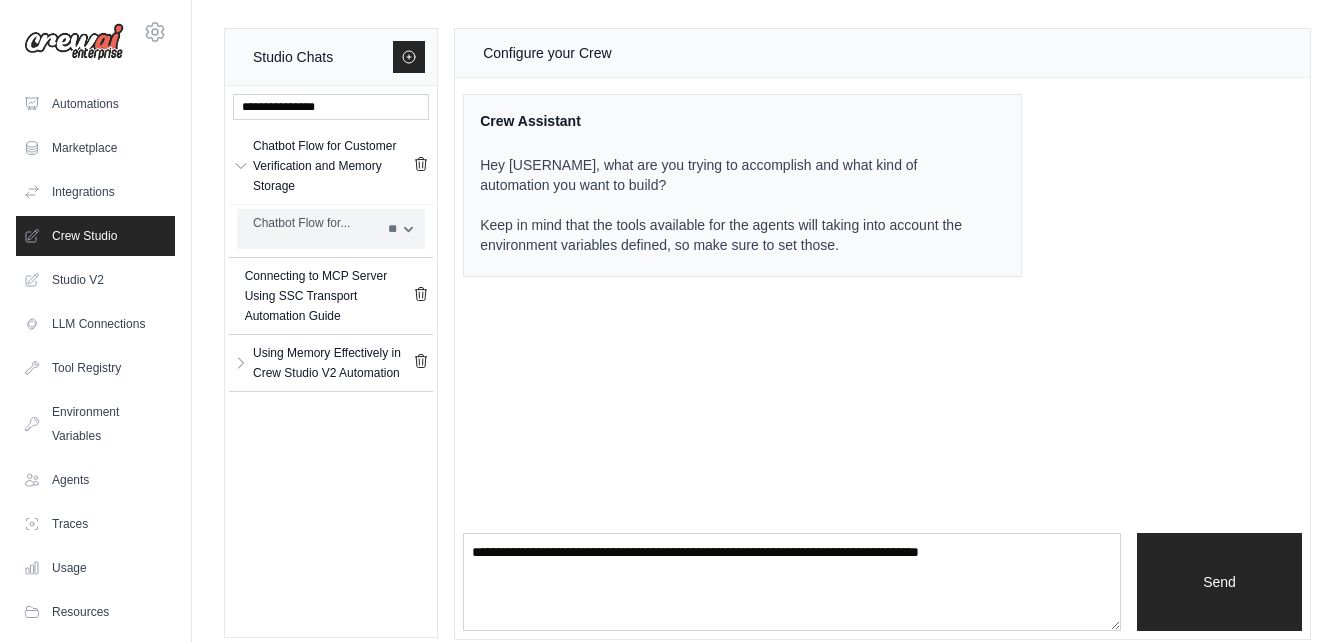 click on "Chatbot Flow for..." at bounding box center (314, 229) 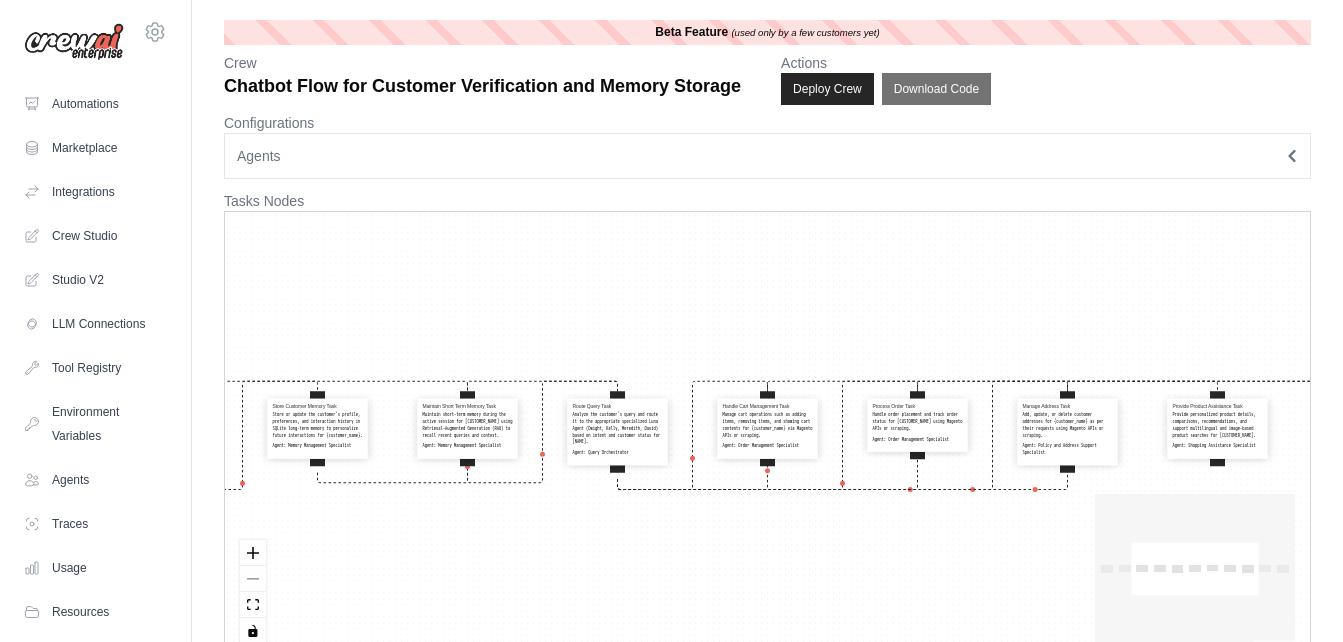 scroll, scrollTop: 0, scrollLeft: 0, axis: both 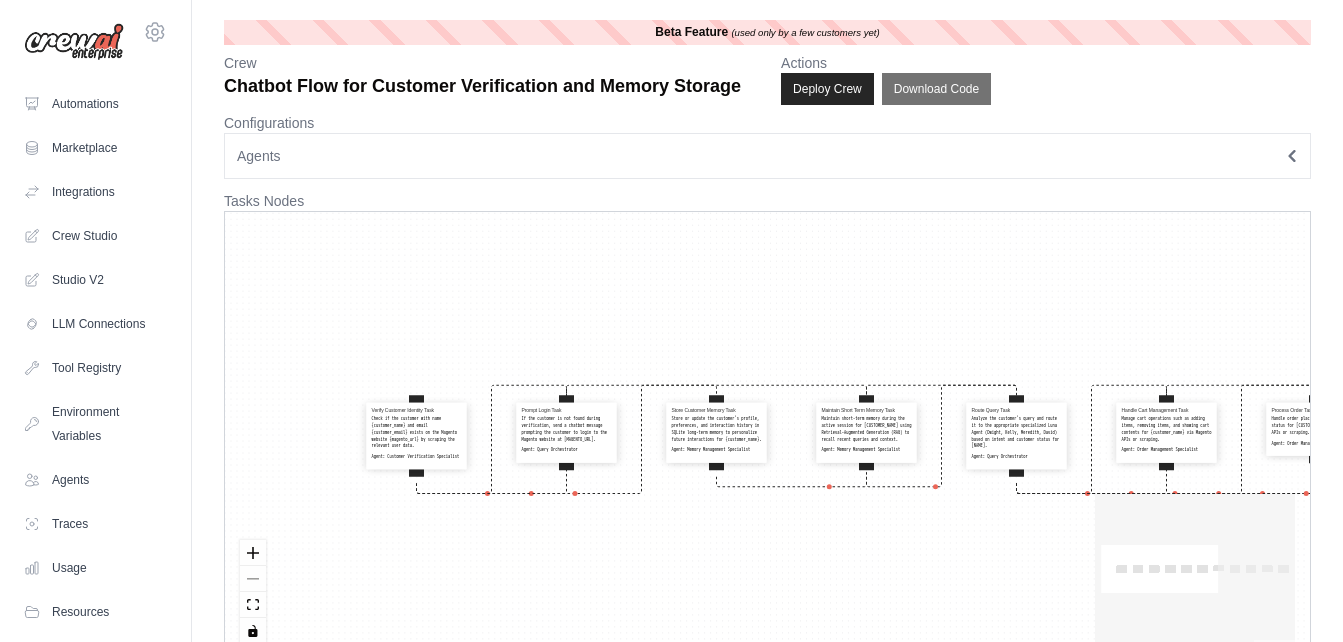 drag, startPoint x: 446, startPoint y: 301, endPoint x: 845, endPoint y: 305, distance: 399.02005 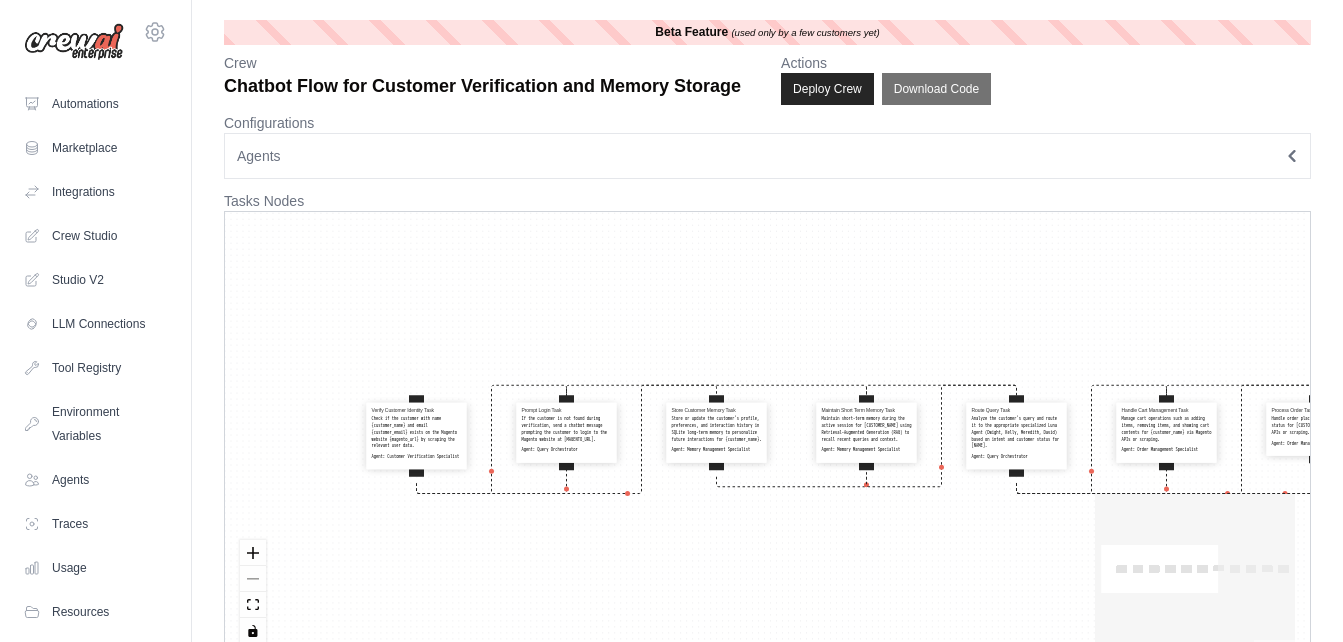 click on "Verify Customer Identity Task Check if the customer with name [CUSTOMER_NAME] and email [CUSTOMER_EMAIL] exists on the Magento website [MAGENTO_URL] by scraping the relevant user data. Agent:   Customer Verification Specialist Prompt Login Task If the customer is not found during verification, send a chatbot message prompting the customer to login to the Magento website at [MAGENTO_URL]. Agent:   Query Orchestrator Store Customer Memory Task Store or update the customer's profile, preferences, and interaction history in SQLite long-term memory to personalize future interactions for [CUSTOMER_NAME]. Agent:   Memory Management Specialist Maintain Short Term Memory Task Maintain short-term memory during the active session for [CUSTOMER_NAME] using Retrieval-Augmented Generation (RAG) to recall recent queries and context. Agent:   Memory Management Specialist Route Query Task Agent:   Query Orchestrator Handle Cart Management Task Agent:   Order Management Specialist Process Order Task Agent:   Agent:   Agent:" at bounding box center (767, 435) 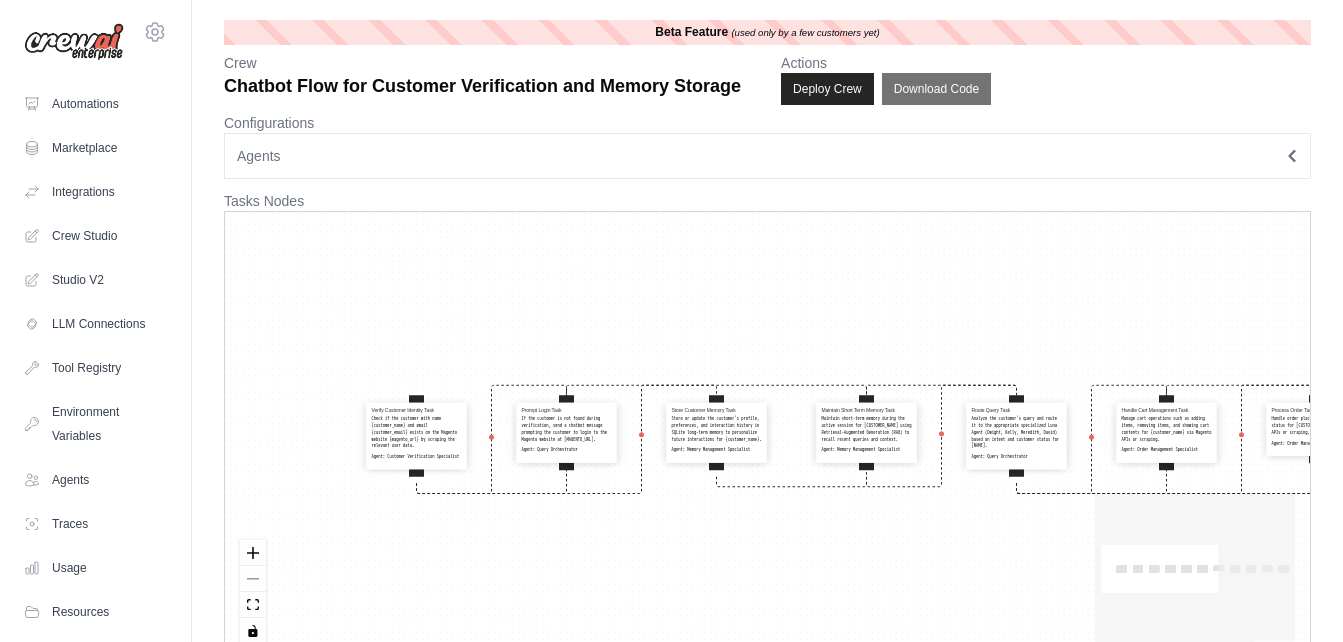 click on "Check if the customer with name {customer_name} and email {customer_email} exists on the Magento website {magento_url} by scraping the relevant user data." at bounding box center [417, 433] 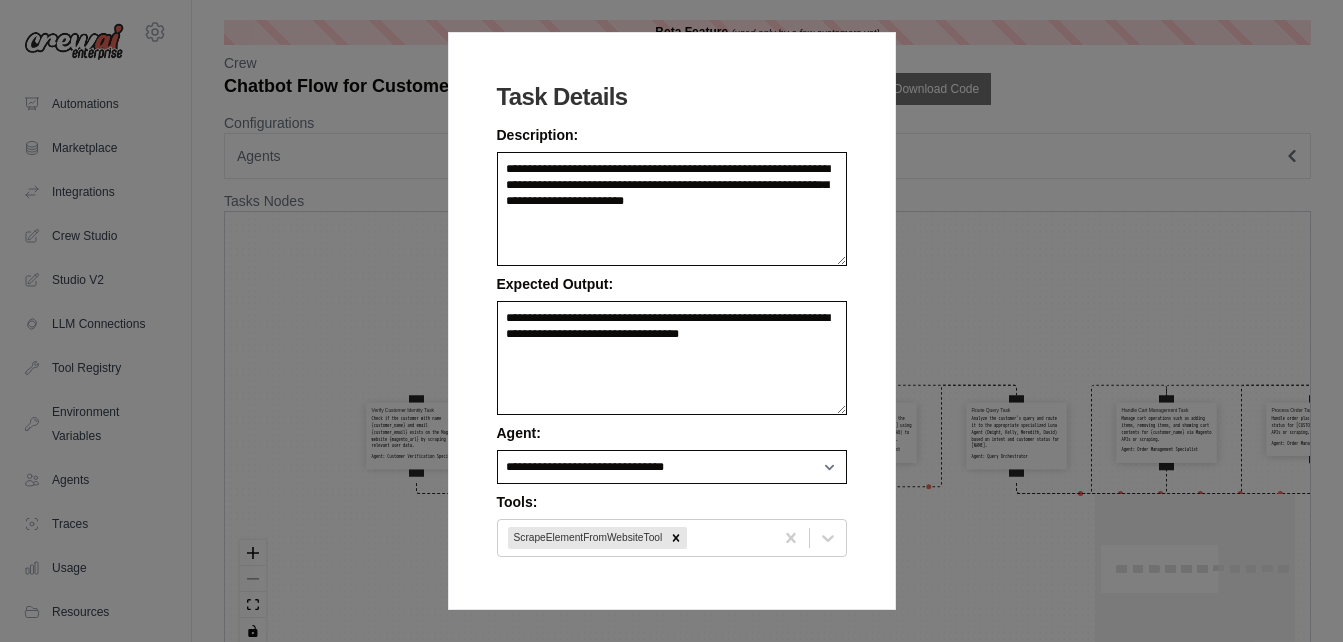 click on "**********" at bounding box center (671, 321) 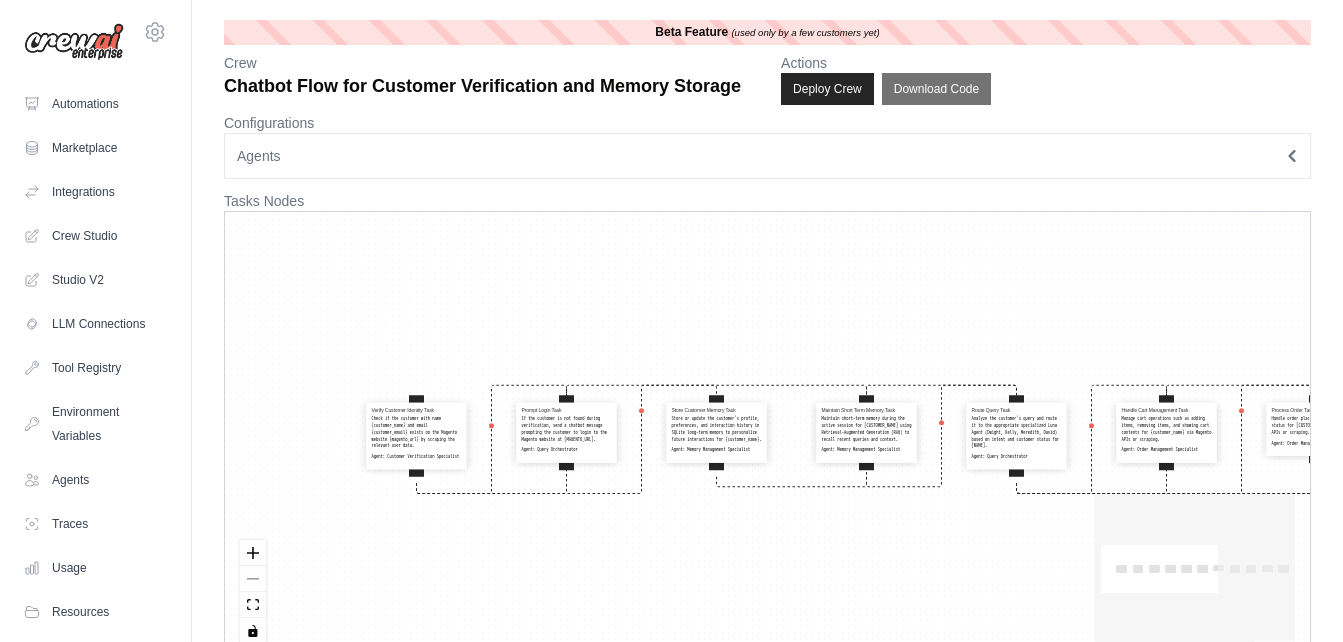 click on "If the customer is not found during verification, send a chatbot message prompting the customer to login to the Magento website at [MAGENTO_URL]." at bounding box center [567, 429] 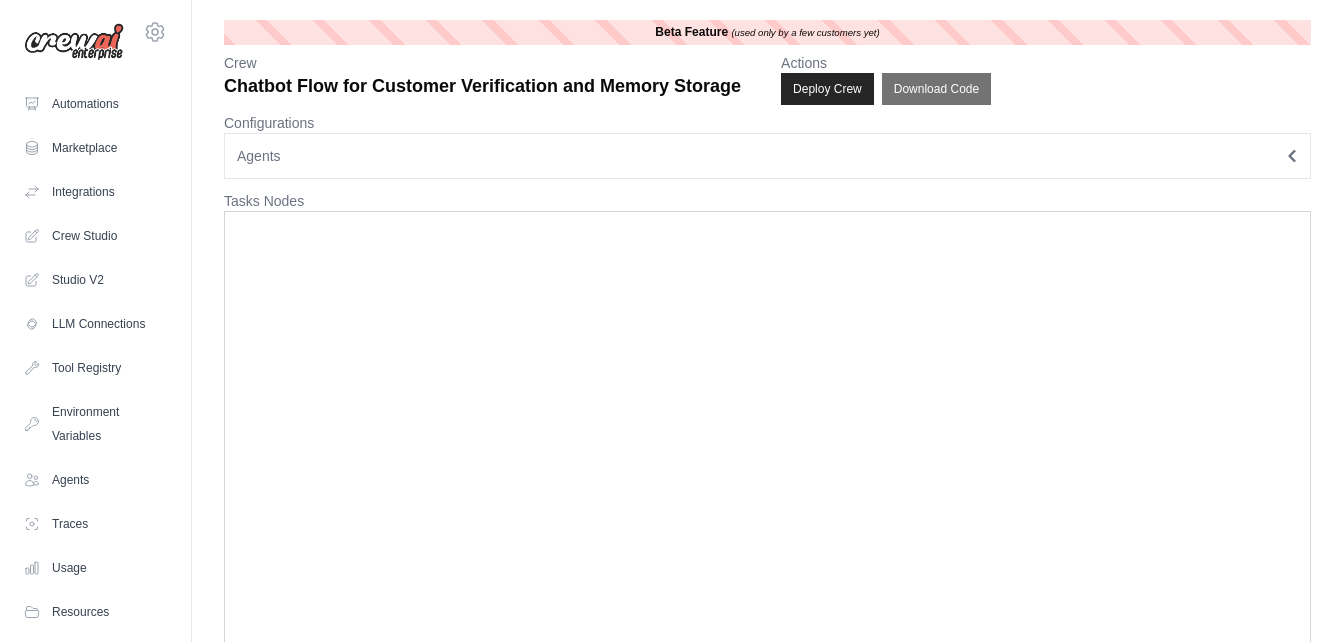 click at bounding box center [767, 435] 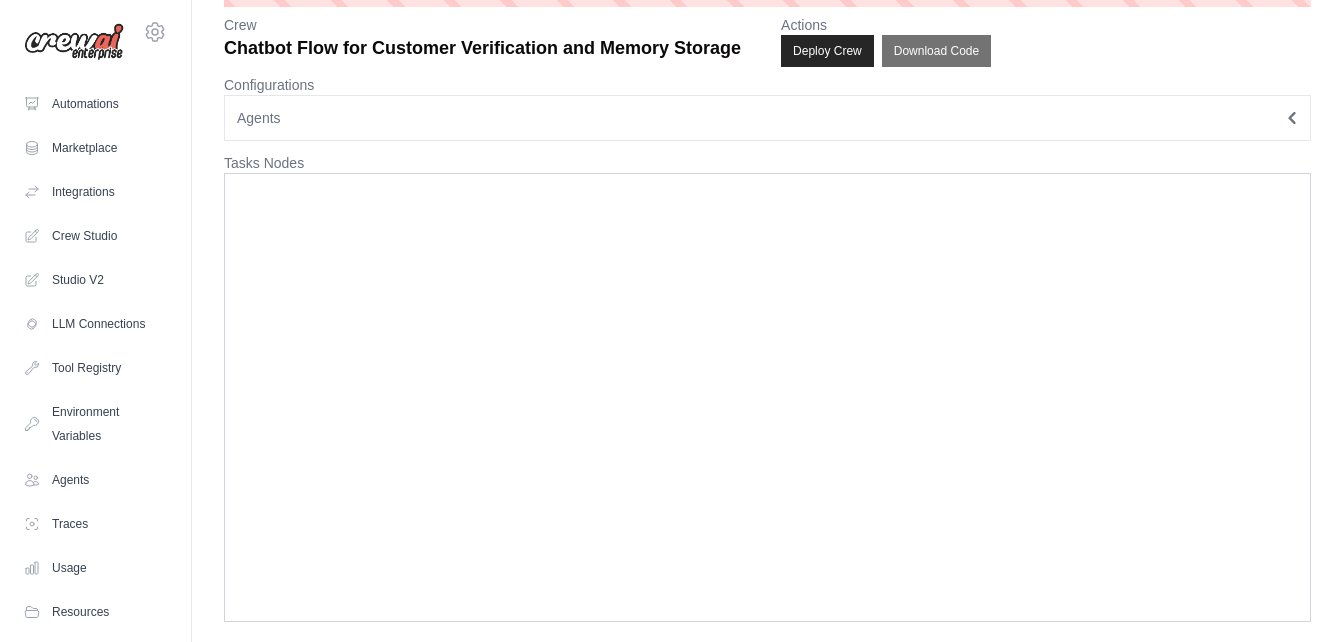 click at bounding box center [767, 397] 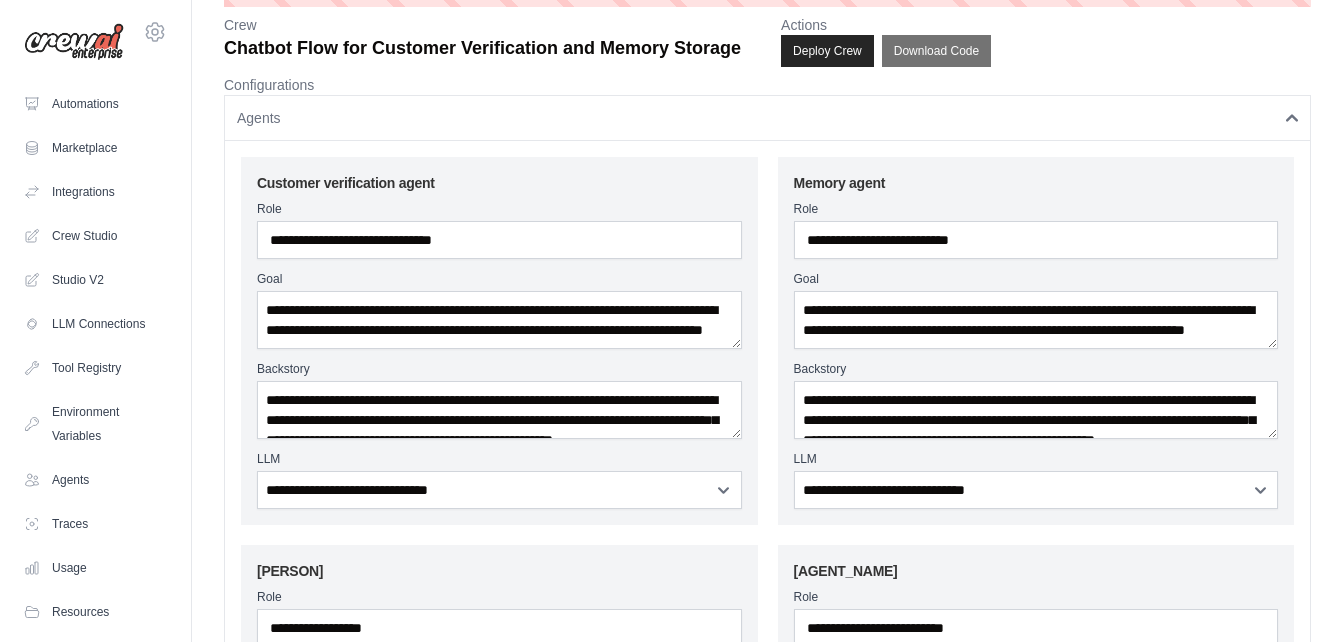 click on "Agents" at bounding box center [767, 118] 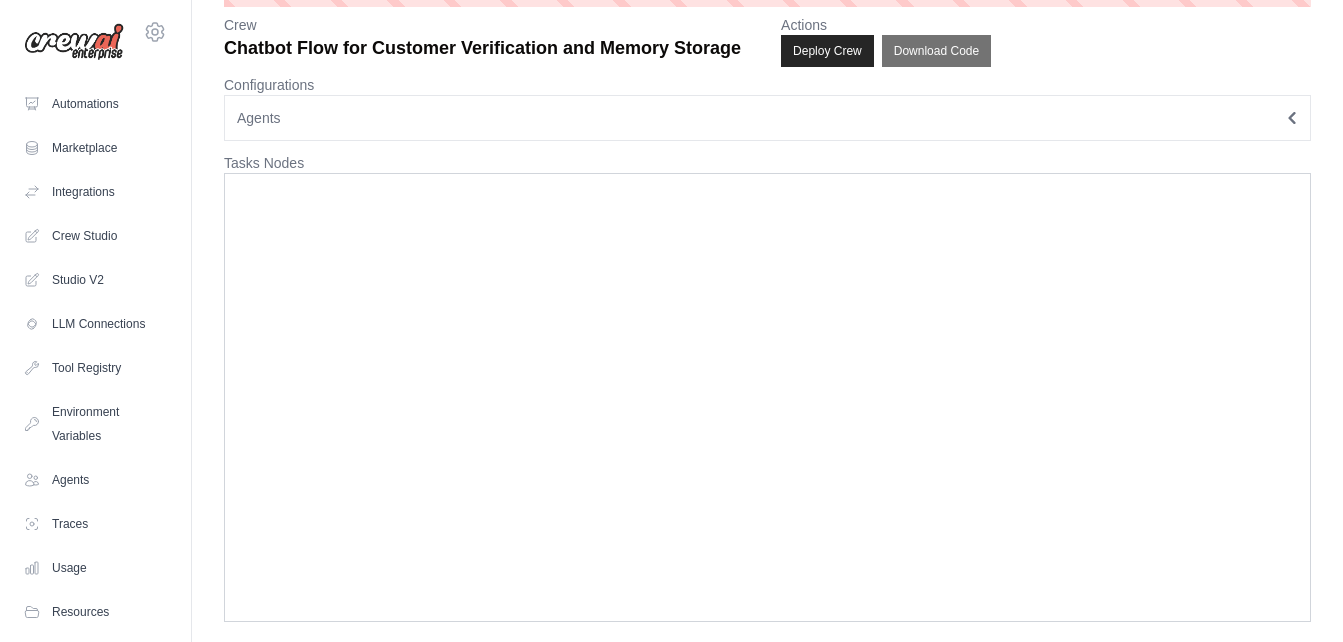 click on "Agents" at bounding box center [767, 118] 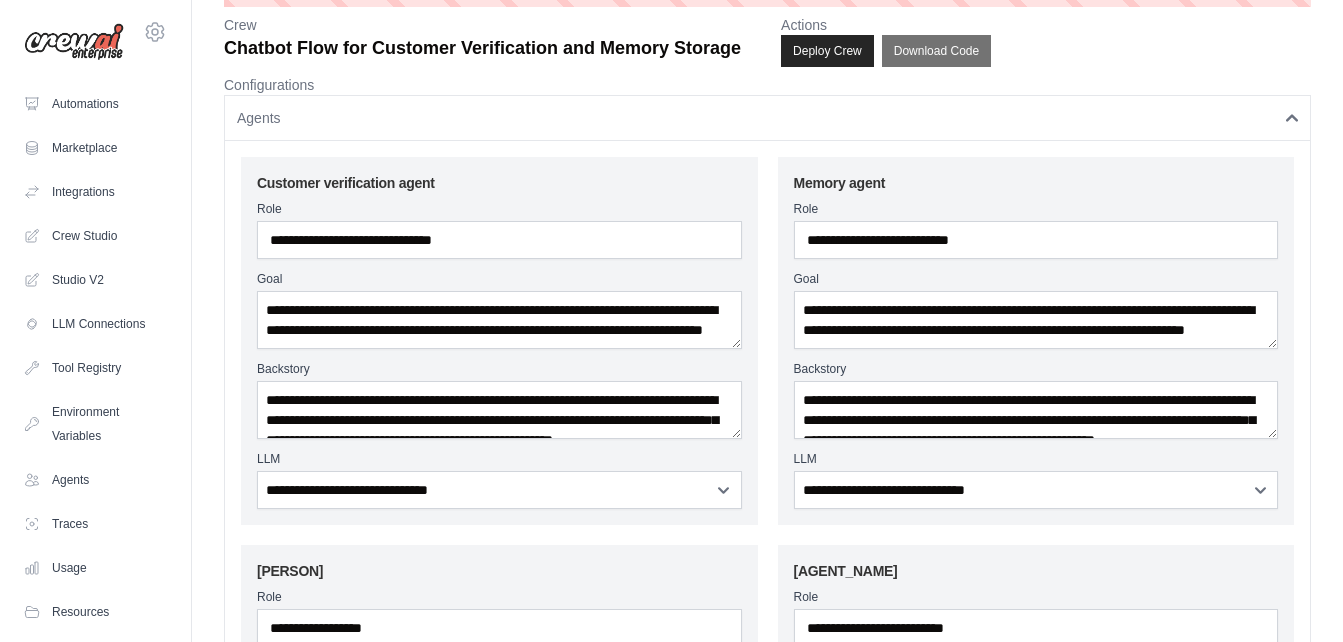 click on "**********" at bounding box center [499, 341] 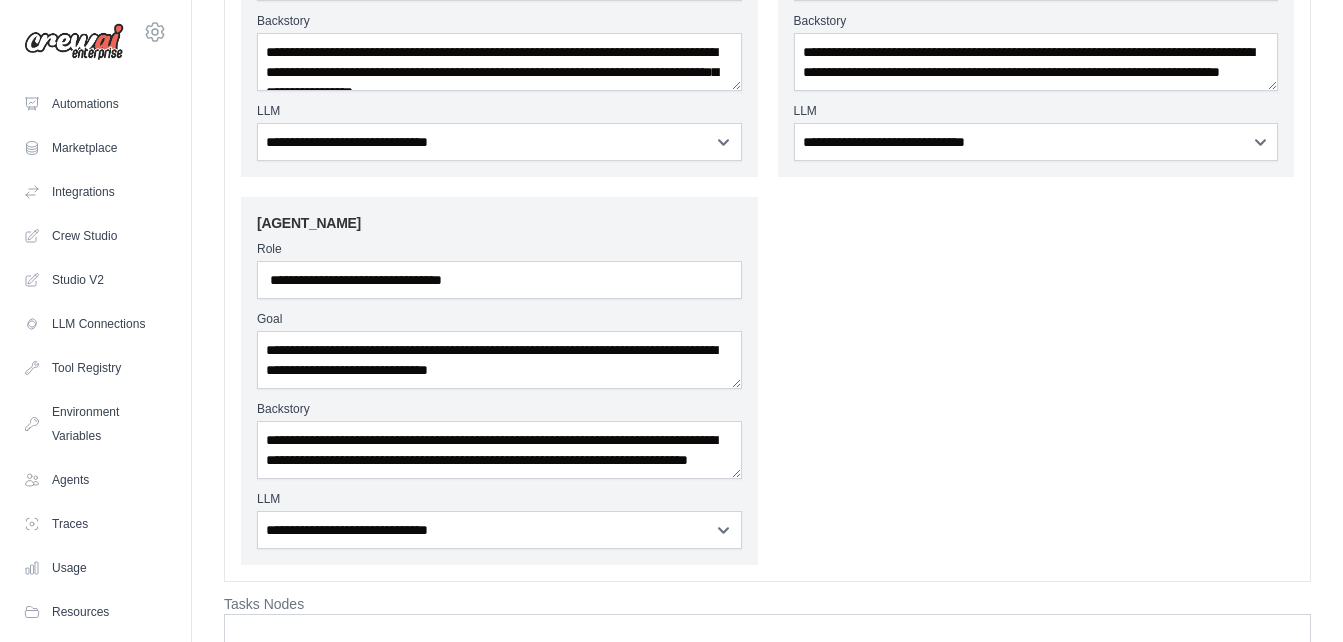 scroll, scrollTop: 1603, scrollLeft: 0, axis: vertical 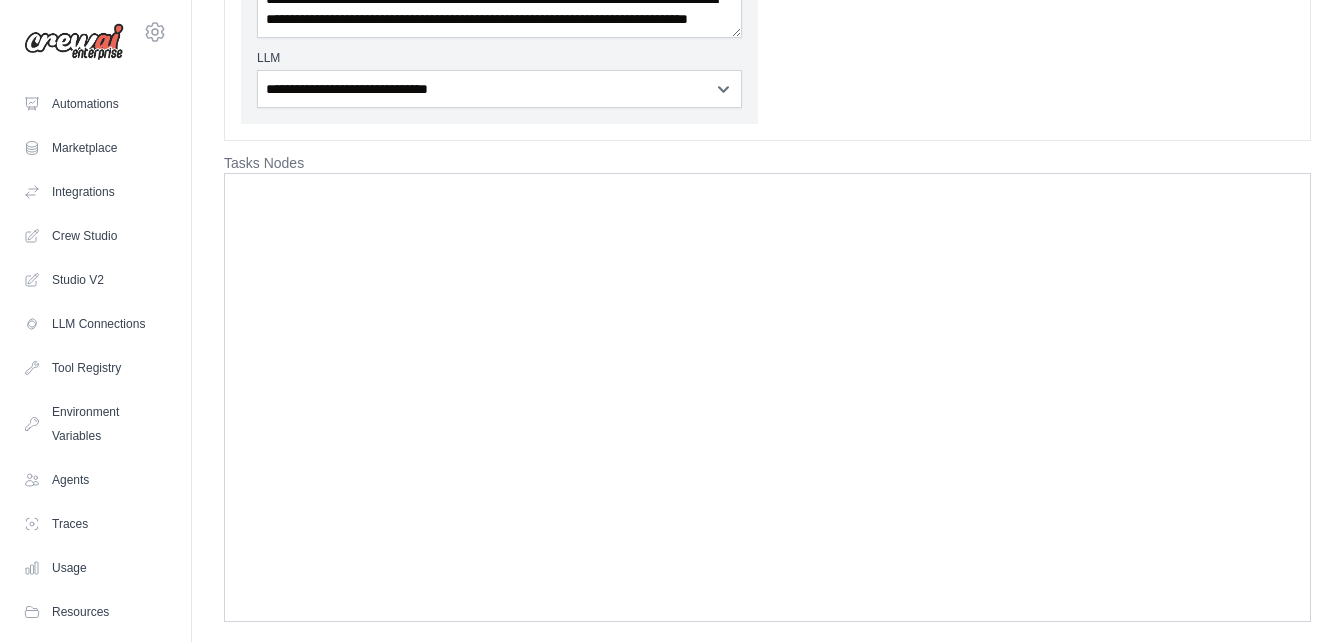 click at bounding box center [767, 397] 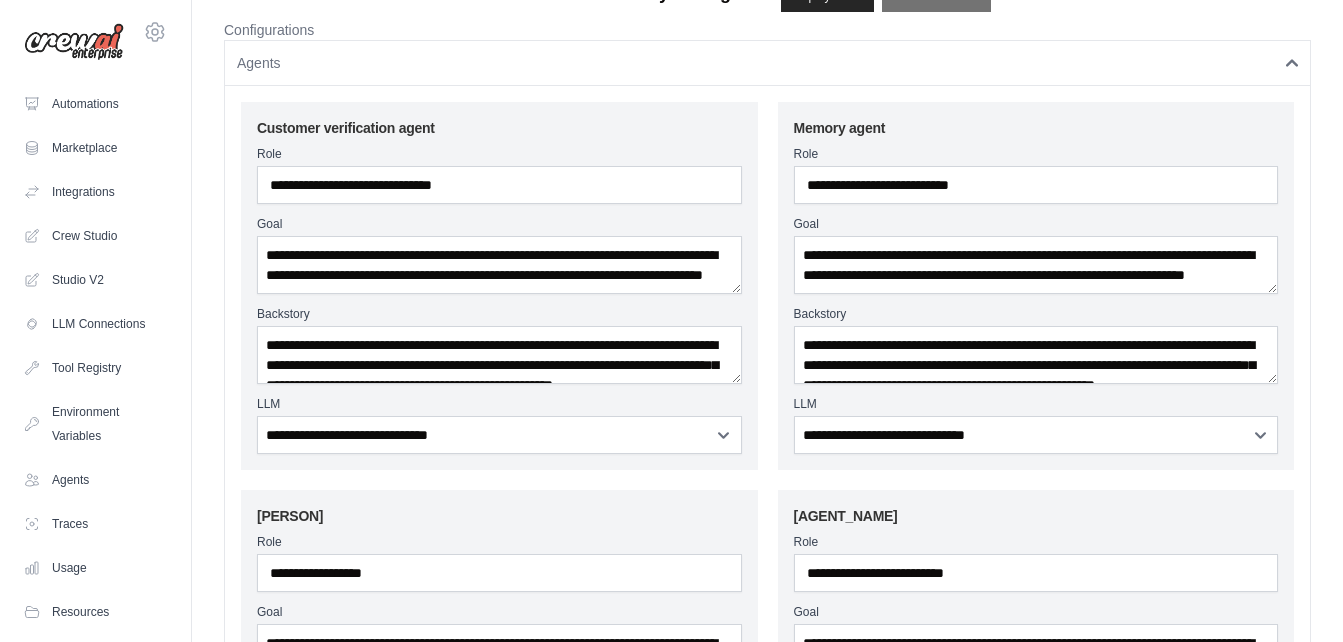 scroll, scrollTop: 0, scrollLeft: 0, axis: both 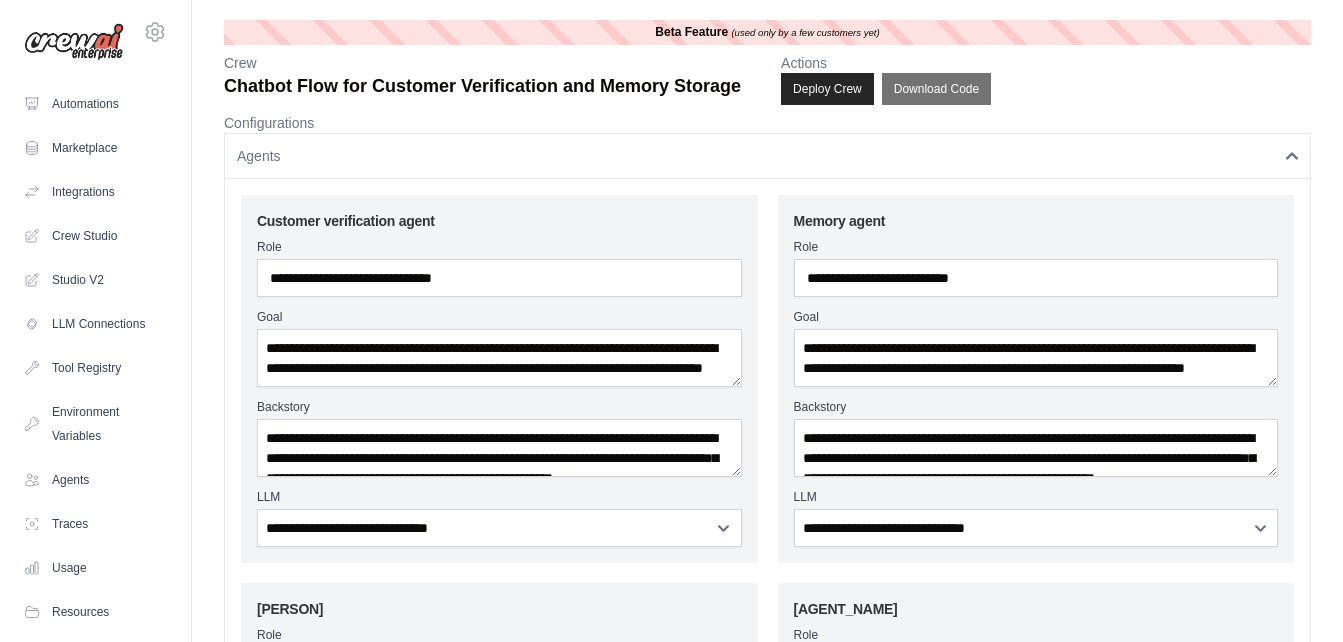 click on "Agents" at bounding box center (767, 156) 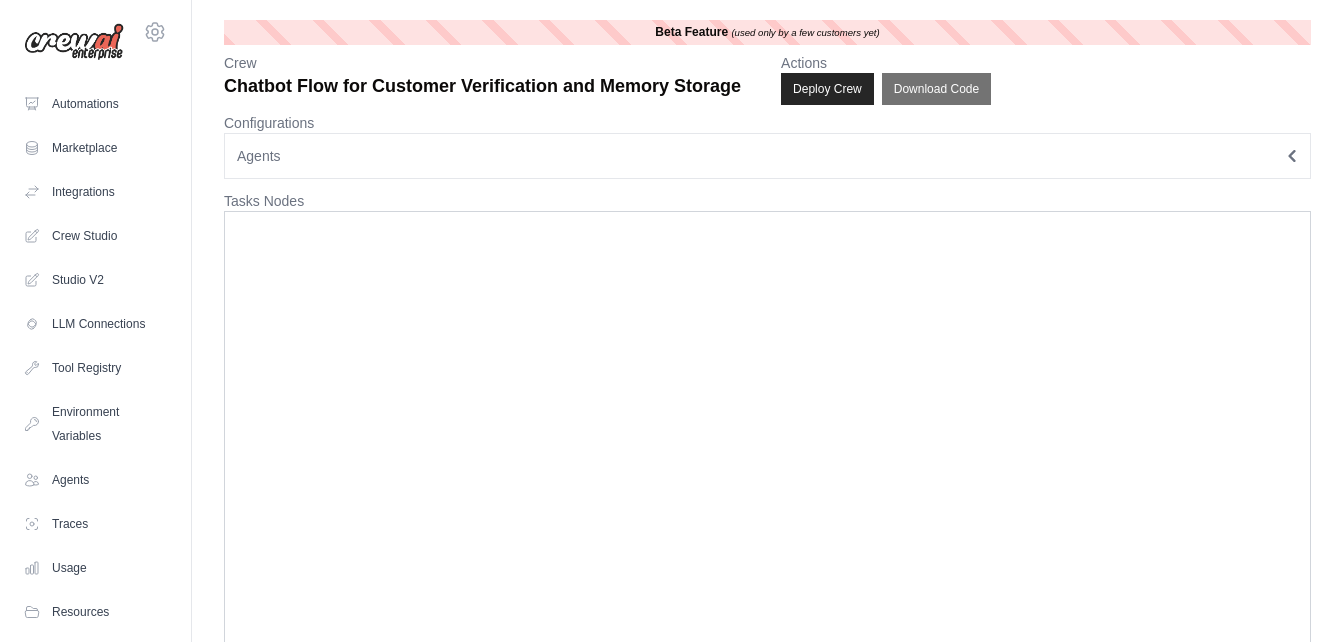 click 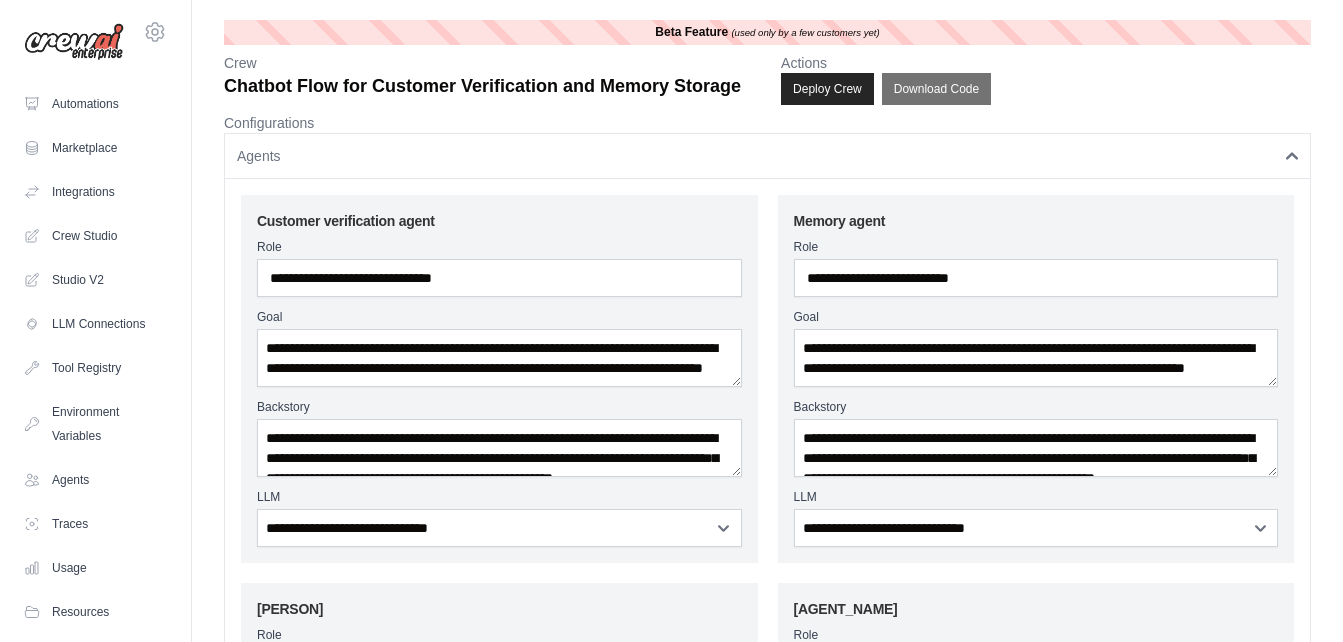 click 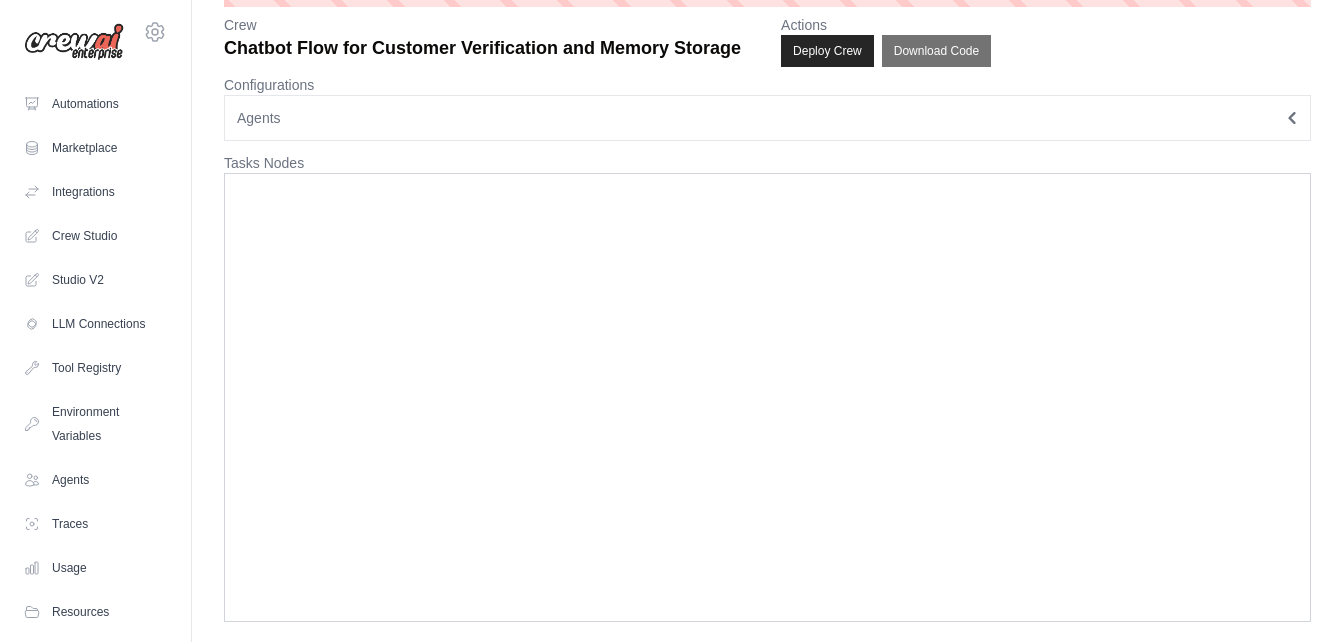 scroll, scrollTop: 0, scrollLeft: 0, axis: both 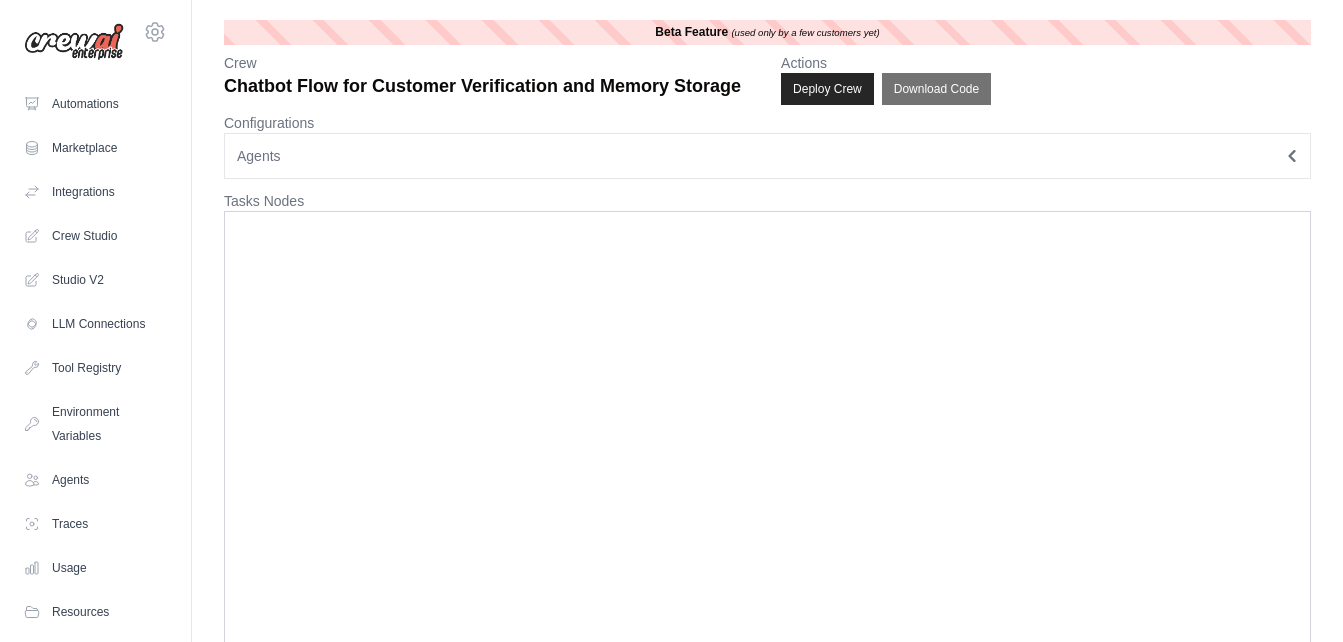 click on "Crew" at bounding box center [482, 63] 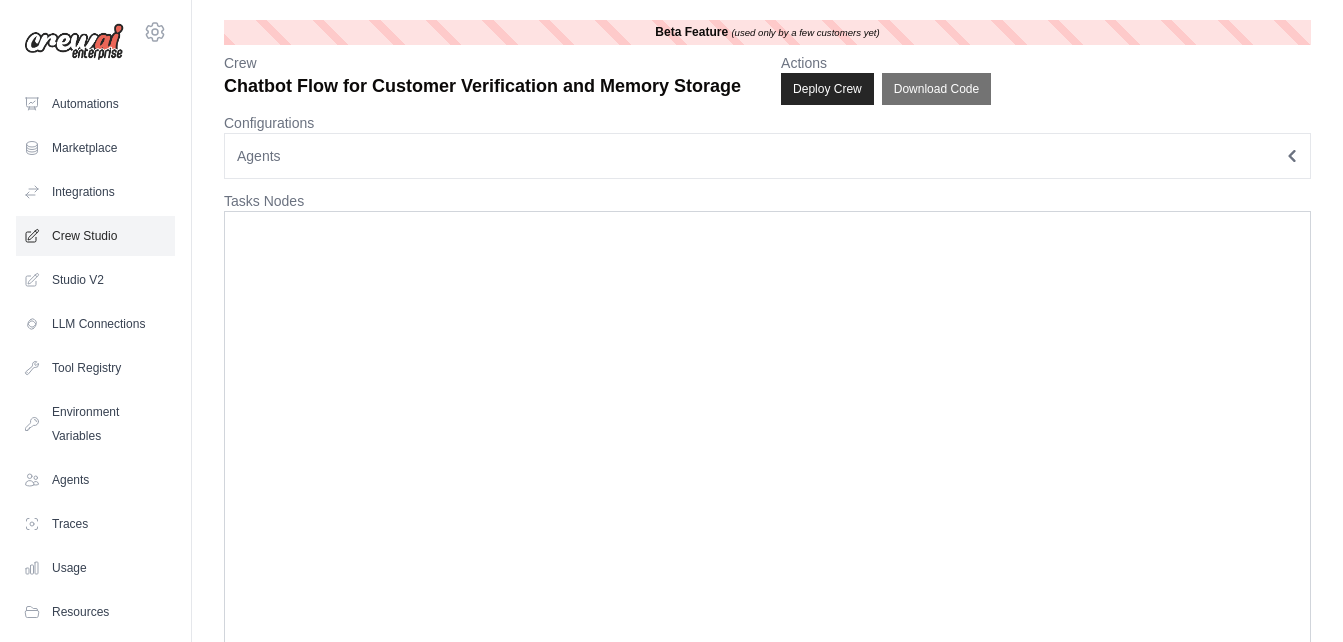 click on "Crew Studio" at bounding box center (95, 236) 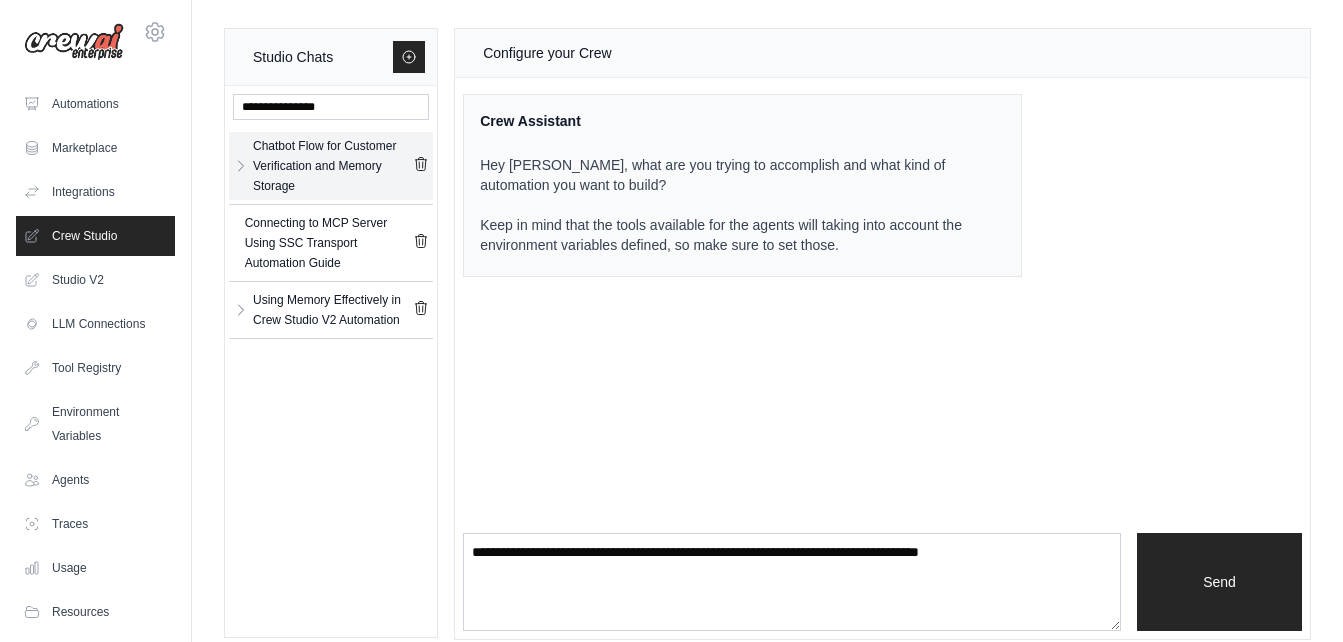 click on "Chatbot Flow for Customer Verification and Memory Storage" at bounding box center (333, 166) 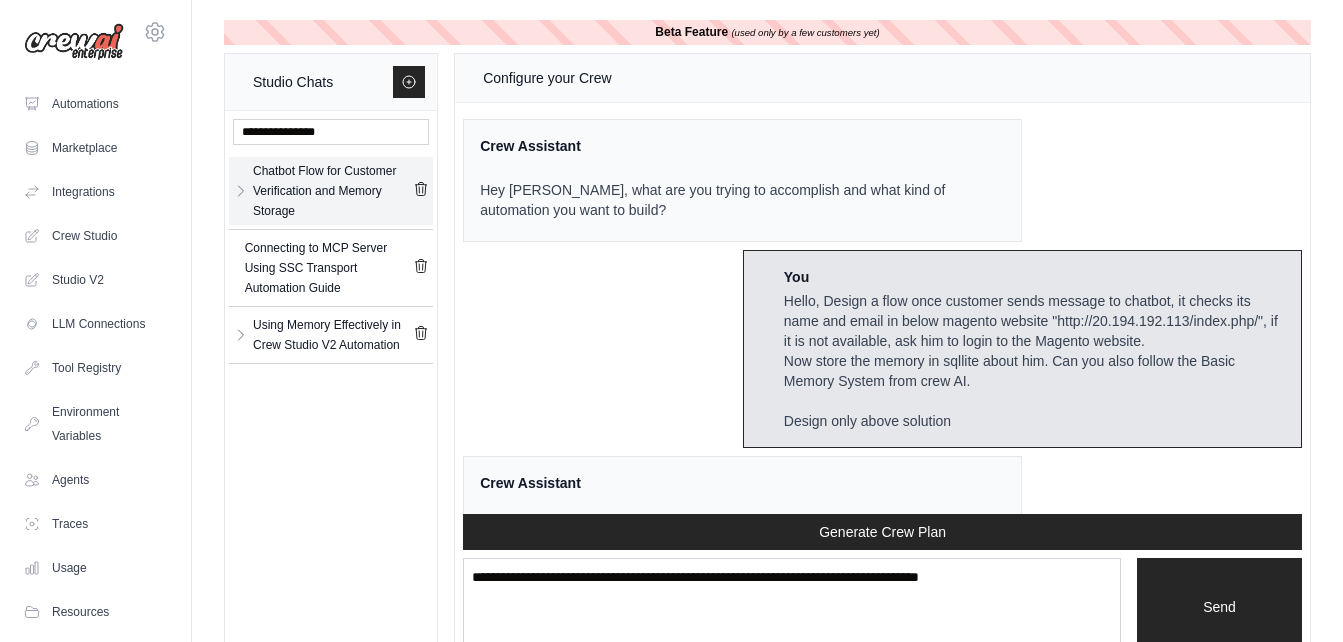 scroll, scrollTop: 15453, scrollLeft: 0, axis: vertical 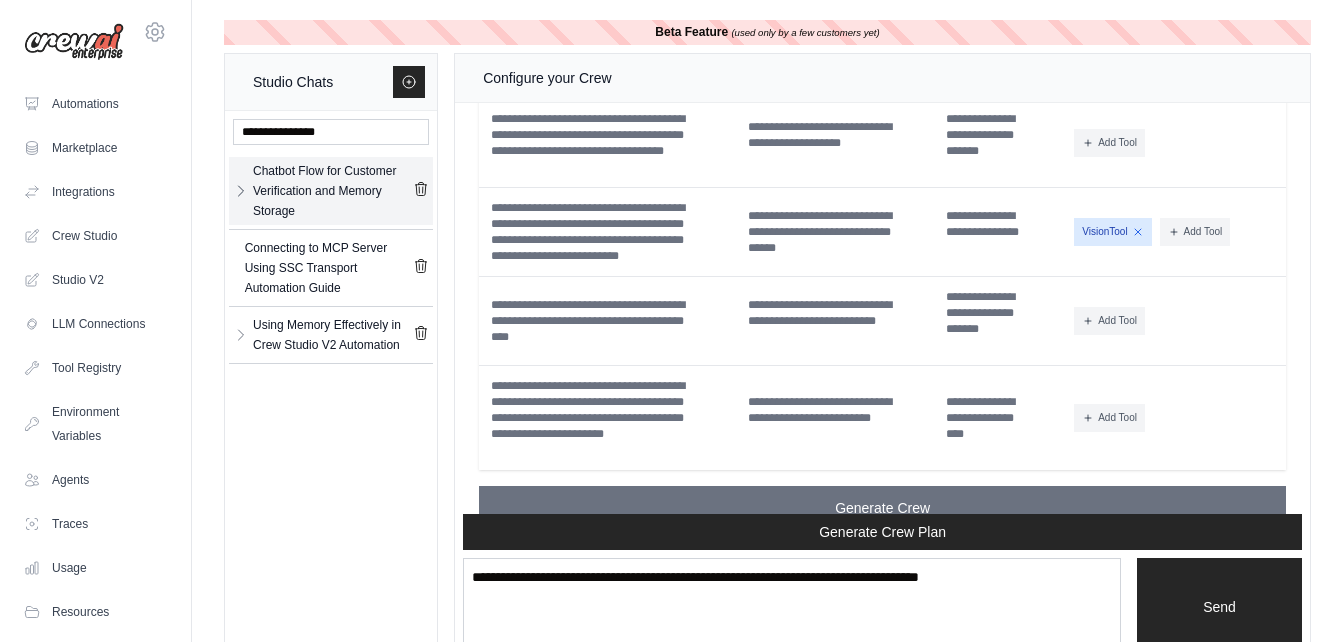 click 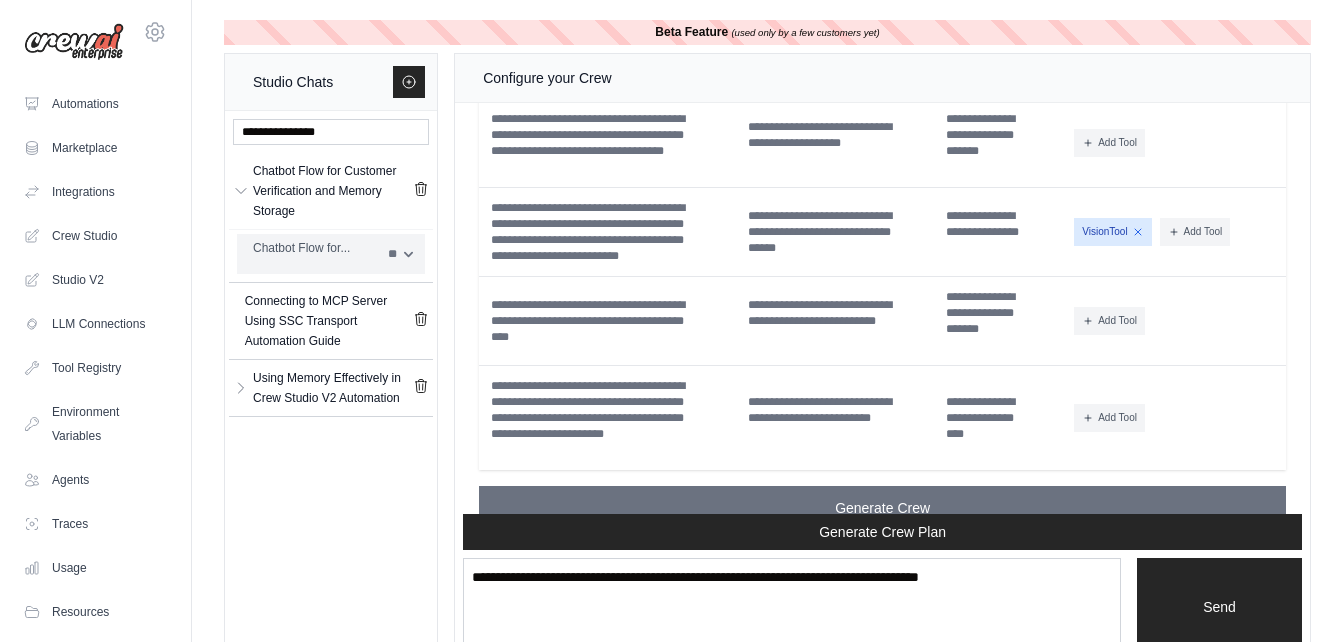 click on "Chatbot Flow for..." at bounding box center (314, 248) 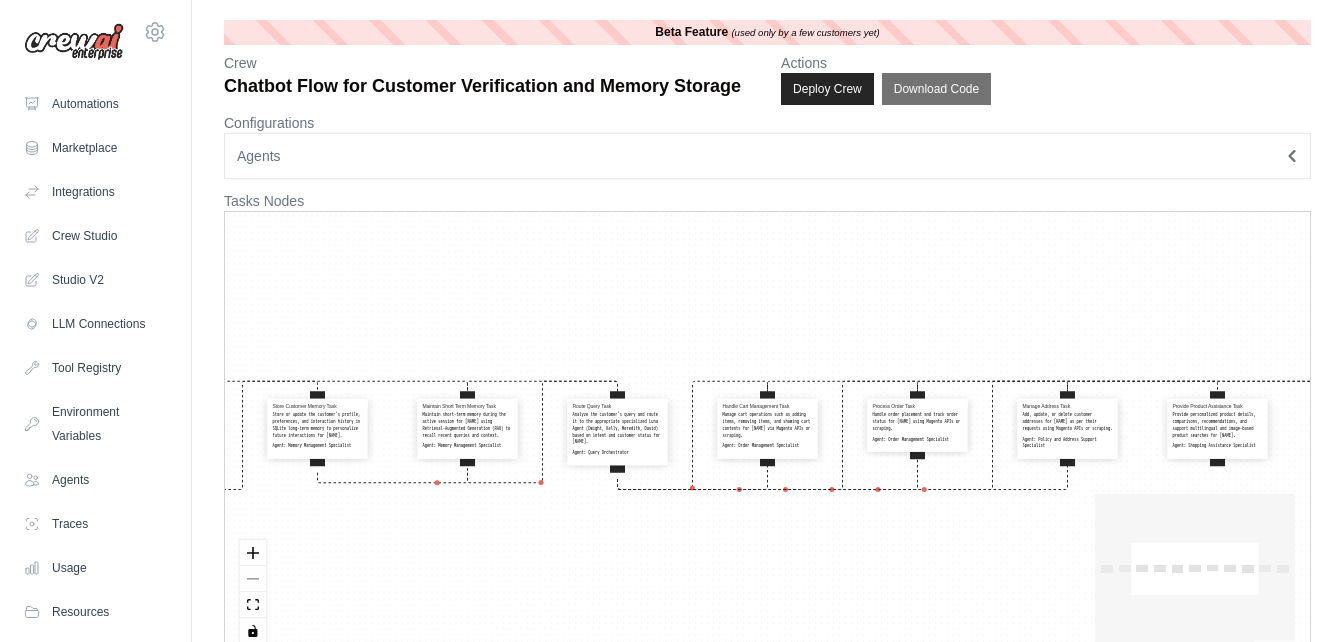 scroll, scrollTop: 0, scrollLeft: 0, axis: both 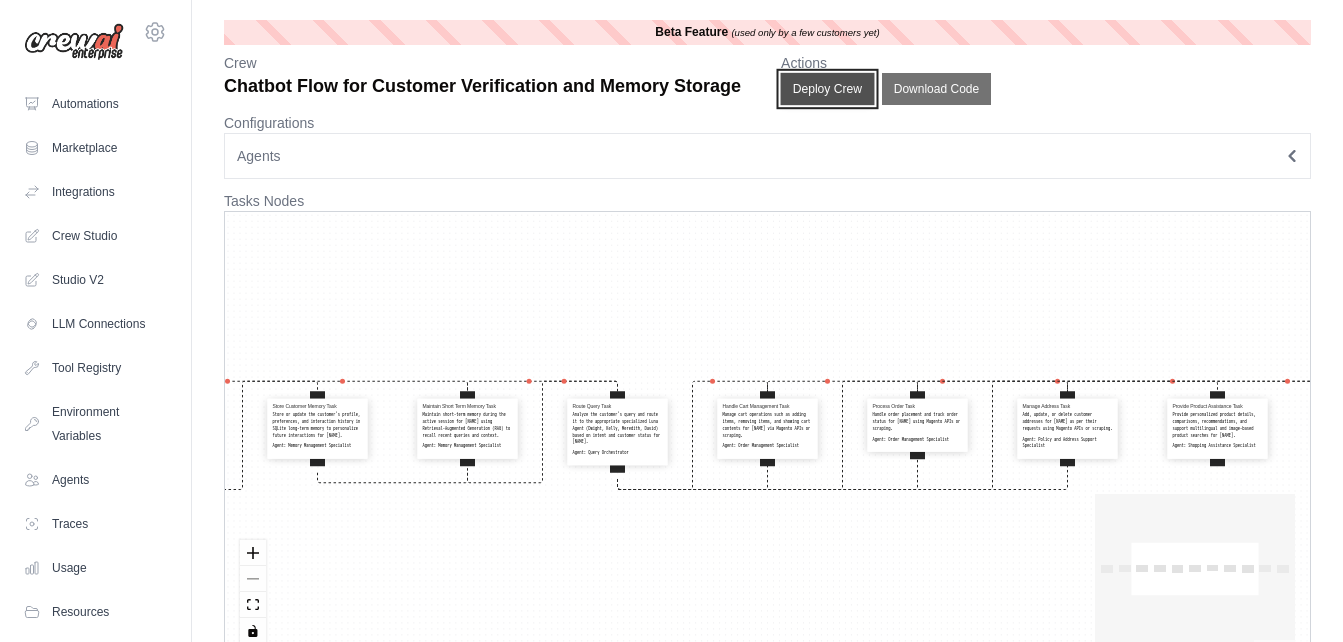 click on "Deploy Crew" at bounding box center (828, 89) 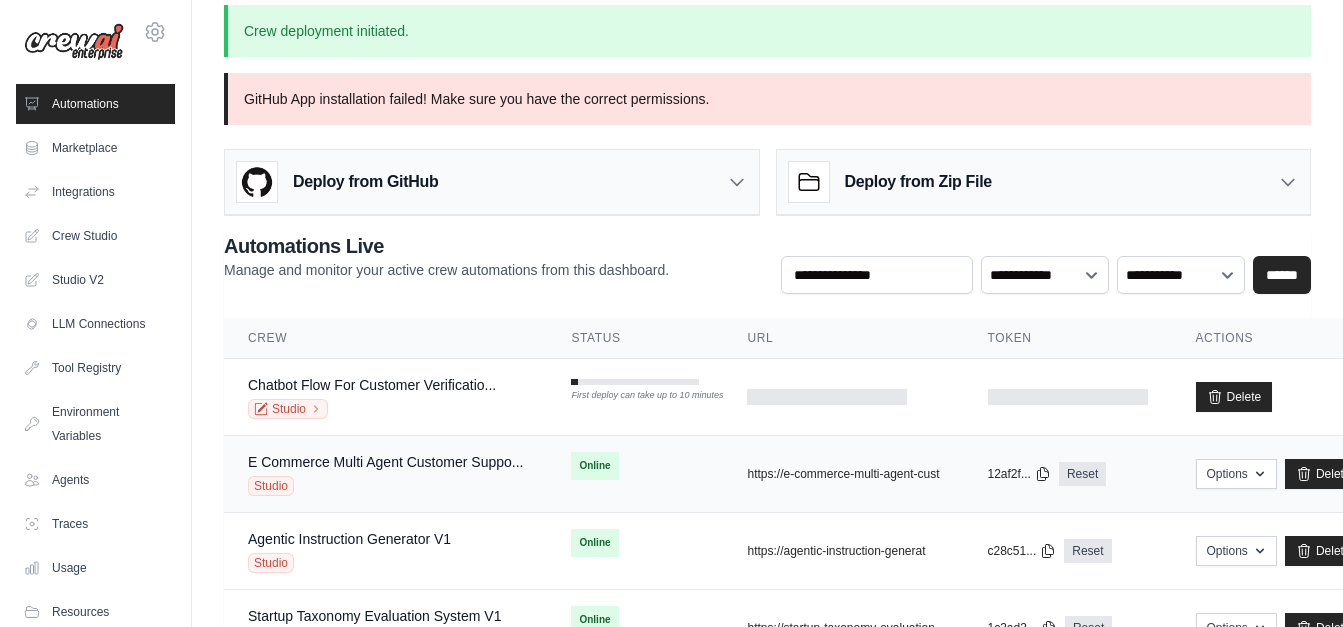 scroll, scrollTop: 16, scrollLeft: 0, axis: vertical 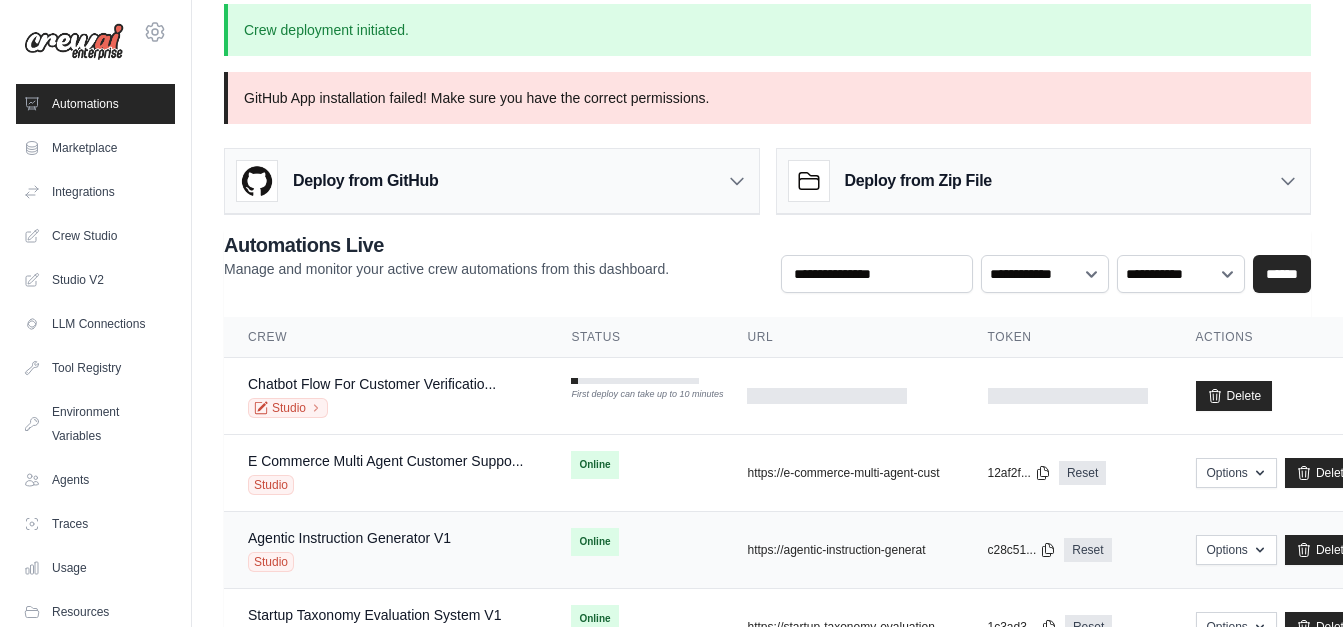 click on "Online" at bounding box center [635, 542] 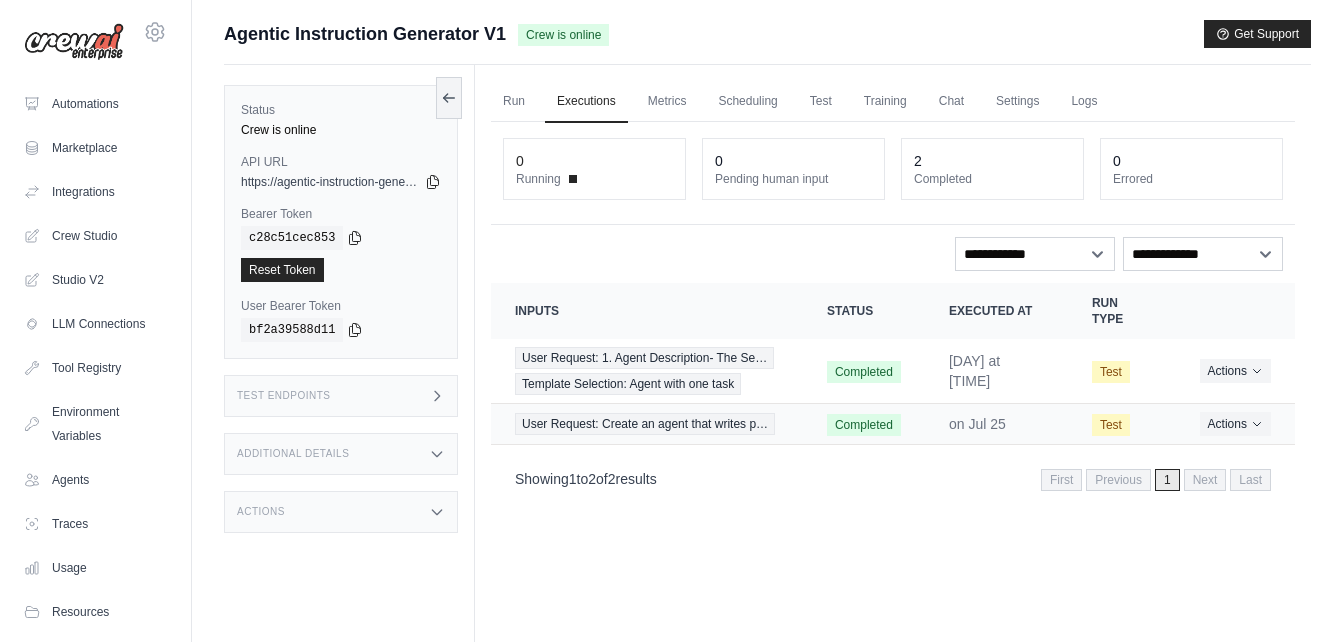 scroll, scrollTop: 0, scrollLeft: 0, axis: both 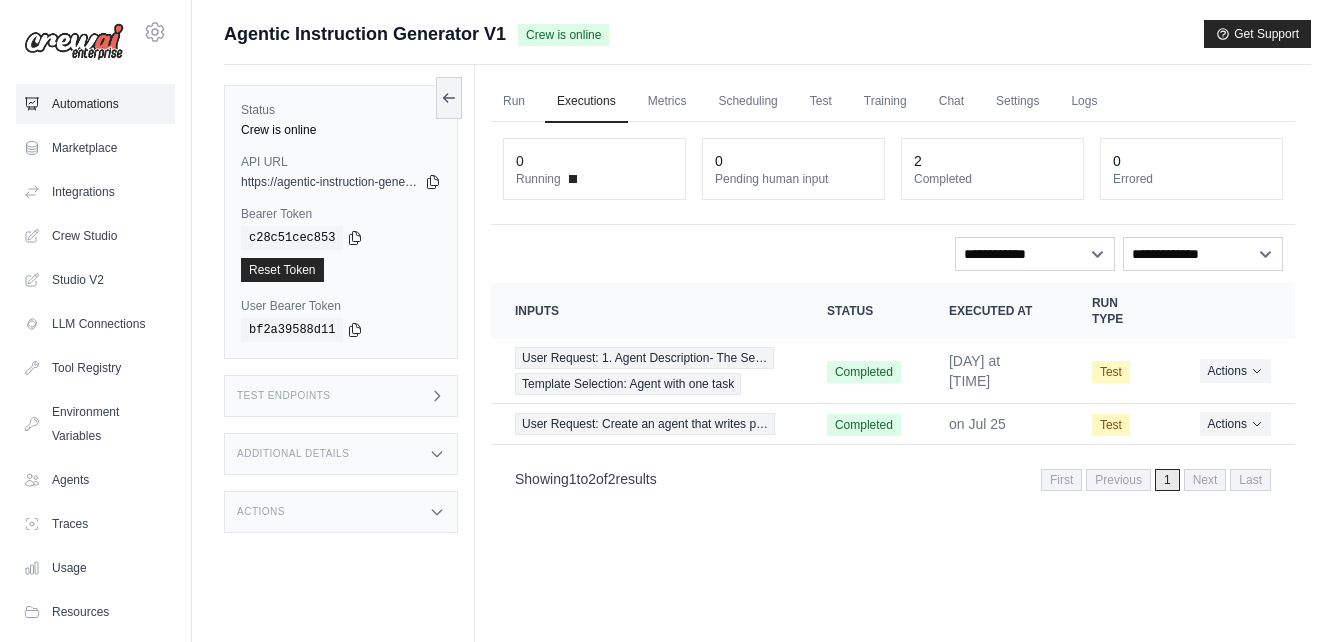 click on "Automations" at bounding box center (95, 104) 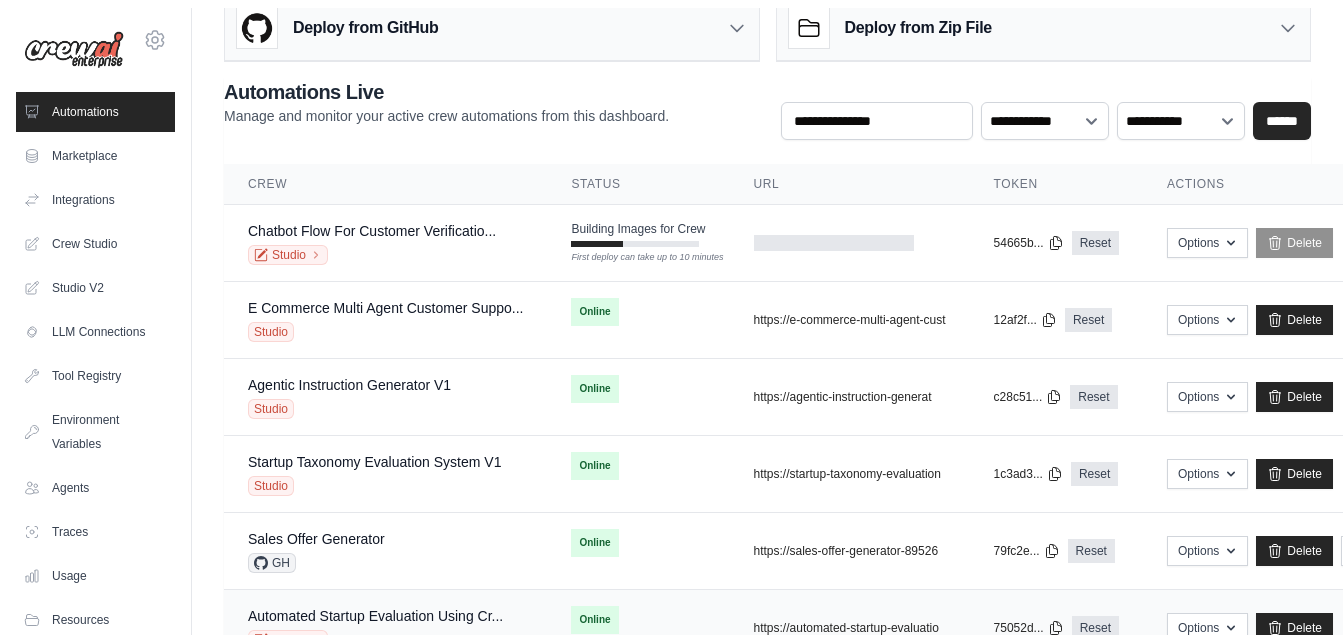 scroll, scrollTop: 0, scrollLeft: 0, axis: both 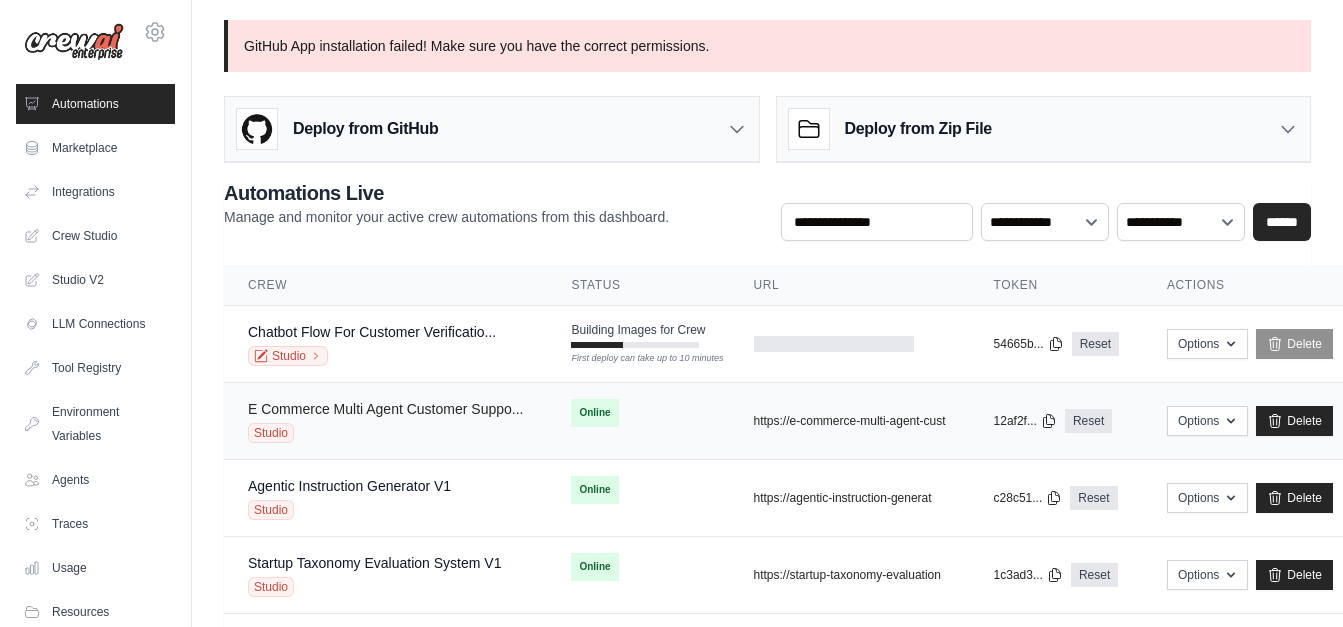 click on "E Commerce Multi Agent Customer Suppo..." at bounding box center (385, 409) 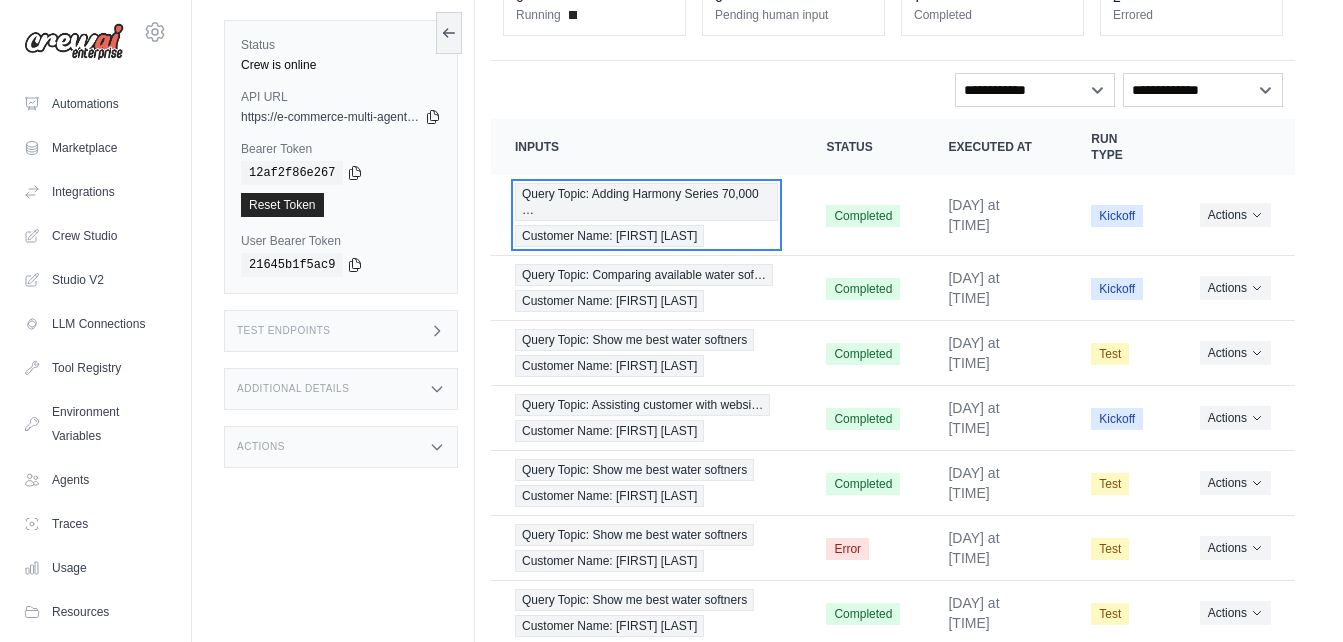 scroll, scrollTop: 0, scrollLeft: 0, axis: both 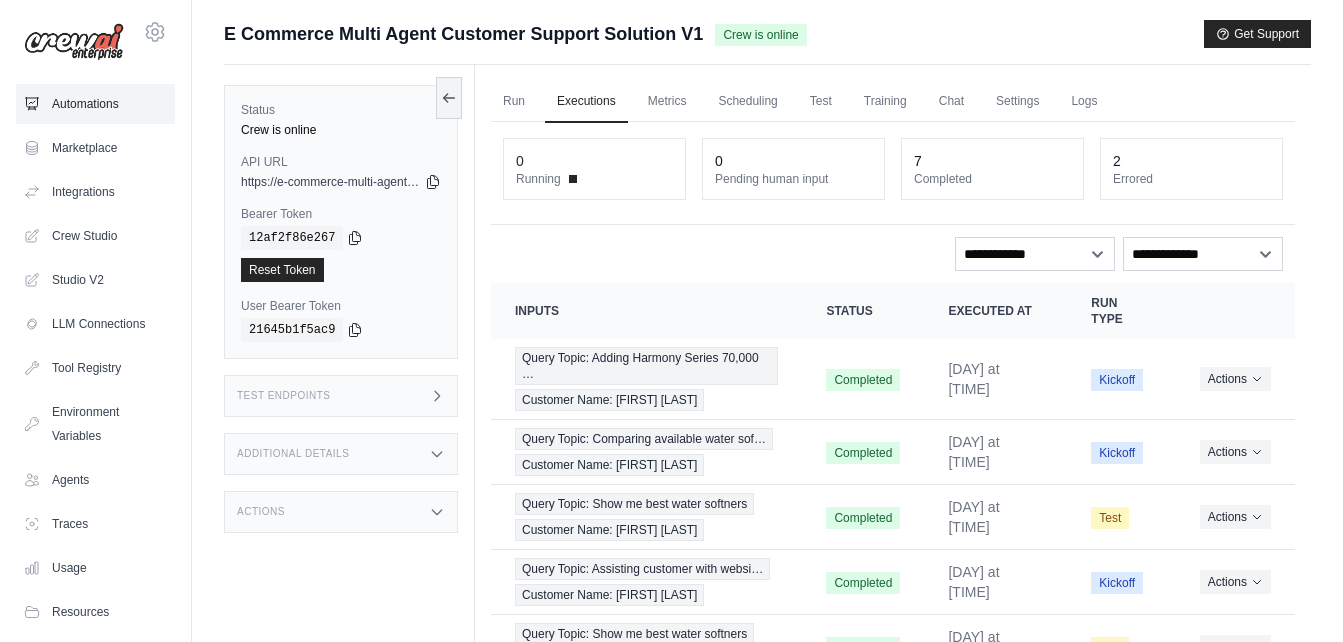 click on "Automations" at bounding box center [95, 104] 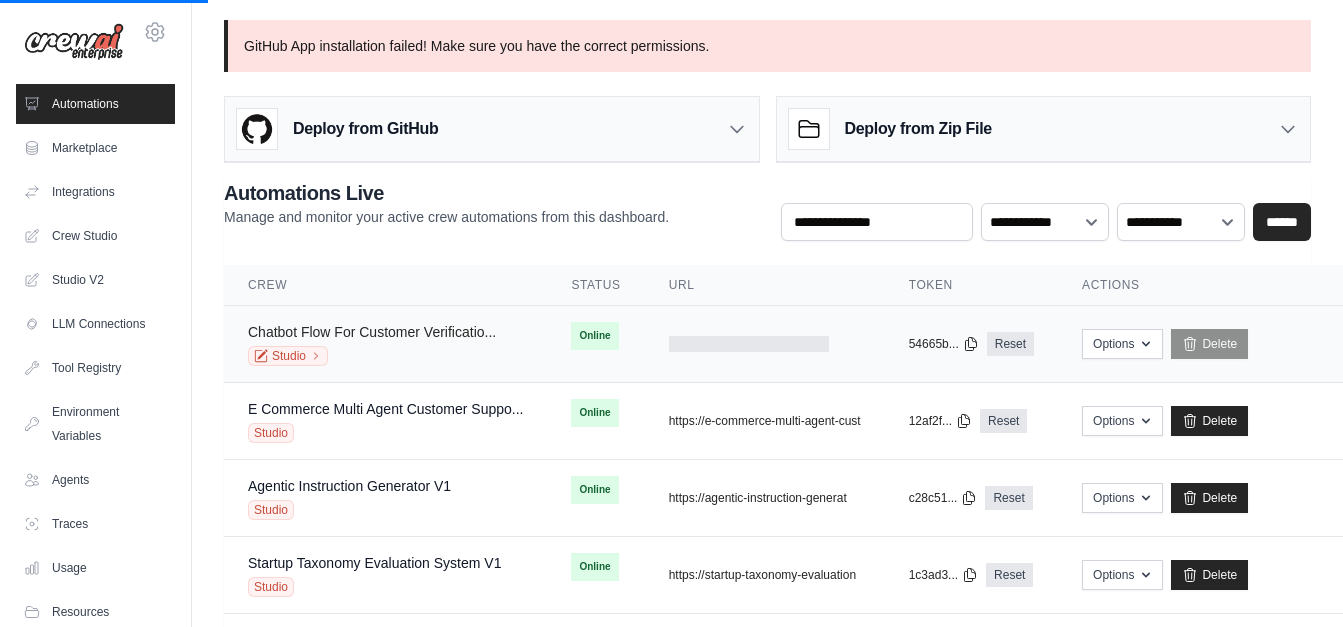 click on "Chatbot Flow For Customer Verificatio..." at bounding box center [372, 332] 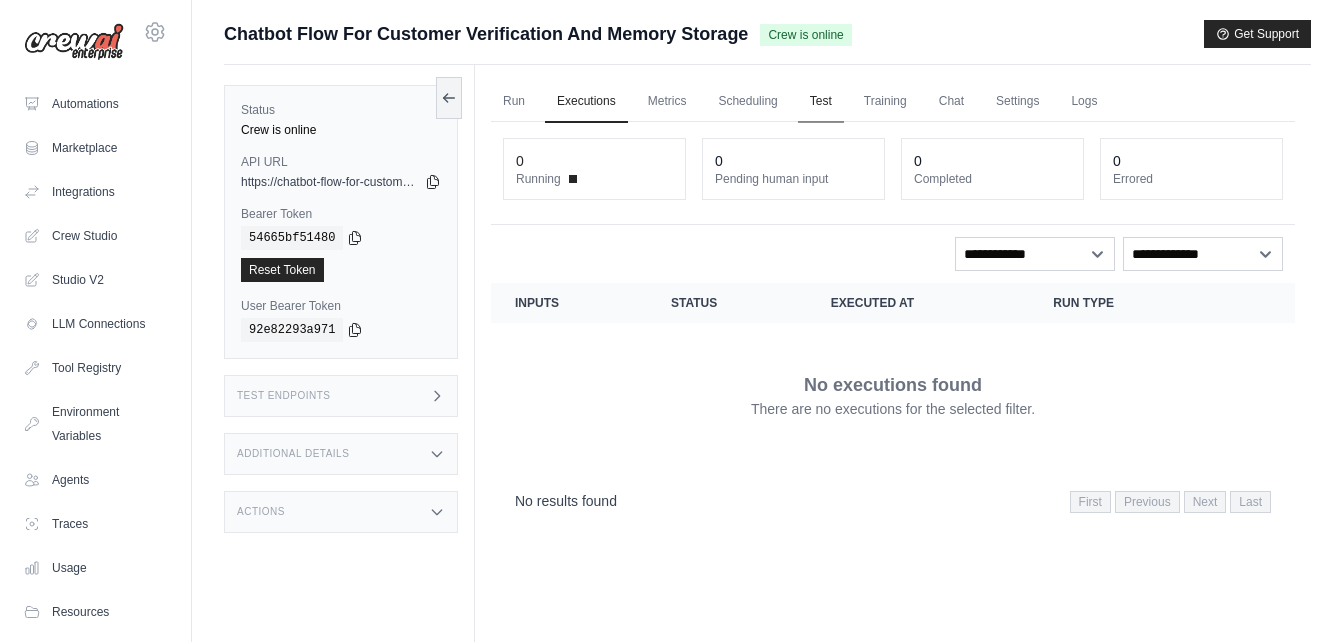 click on "Test" at bounding box center [821, 102] 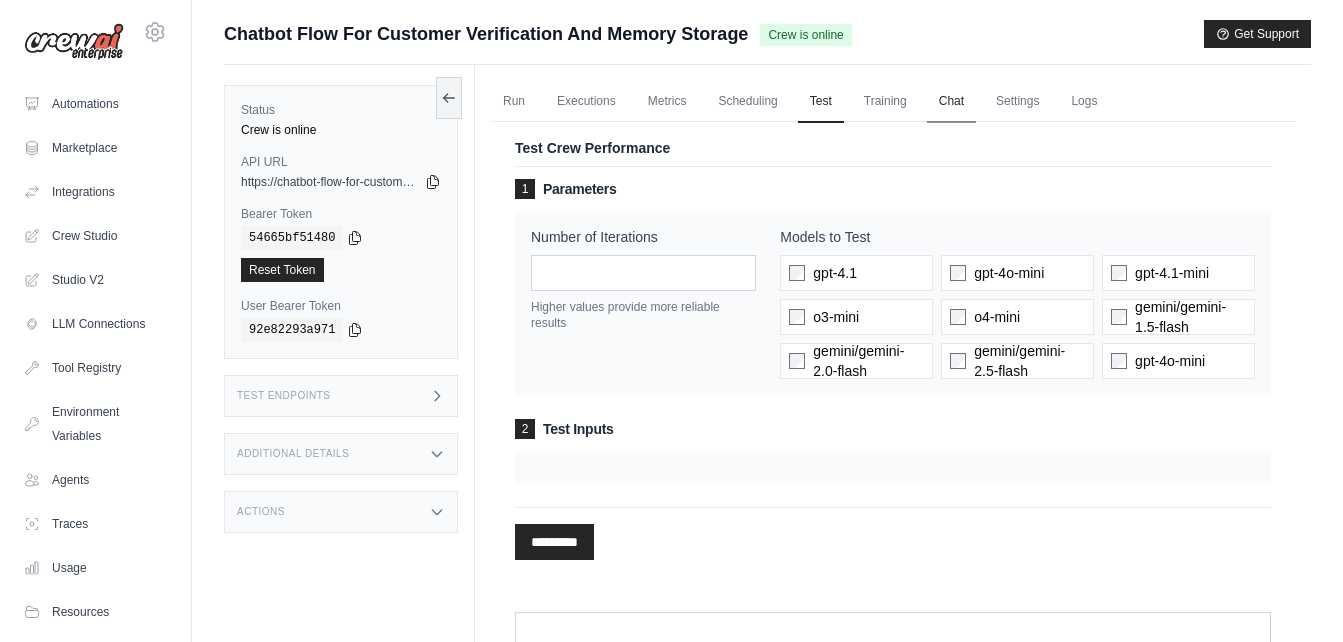 click on "Chat" at bounding box center [951, 102] 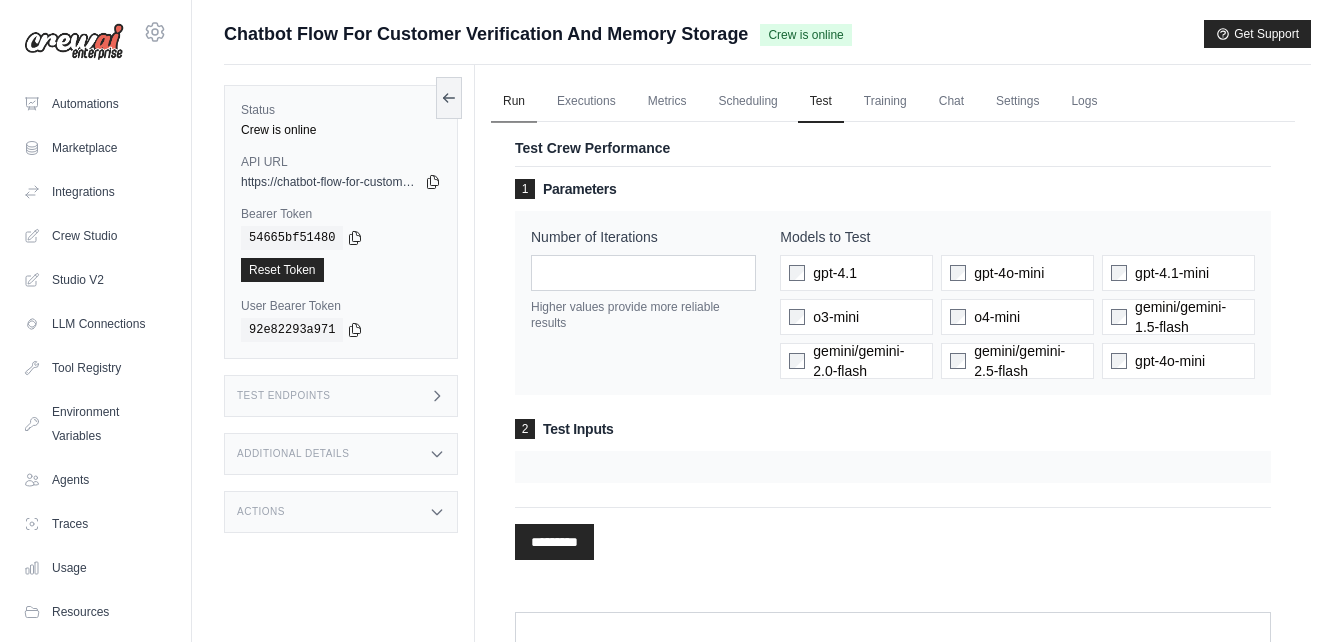 click on "Run" at bounding box center (514, 102) 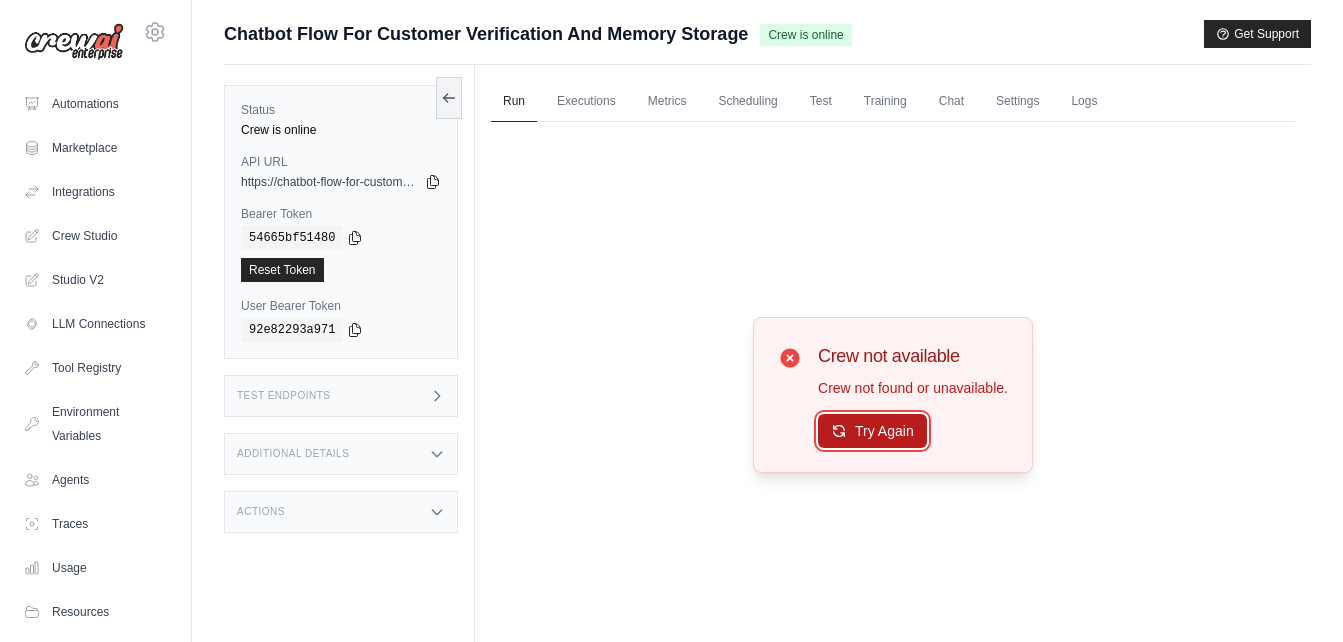 click on "Try Again" at bounding box center (872, 431) 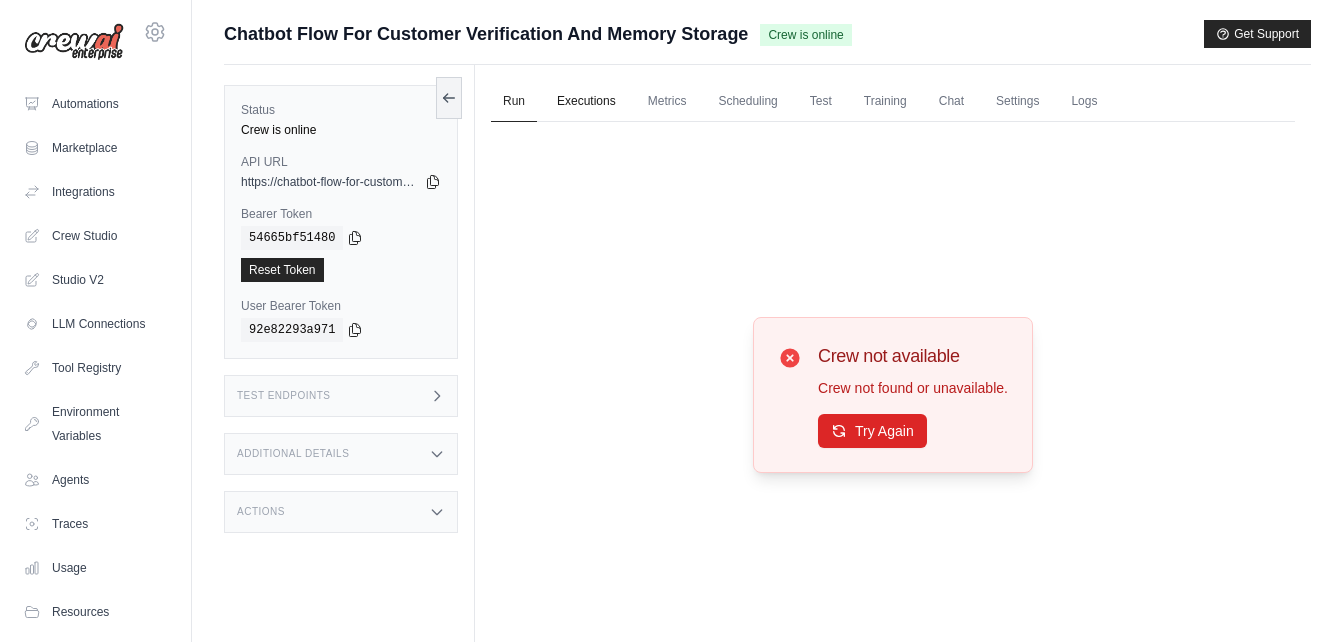 click on "Executions" at bounding box center [586, 102] 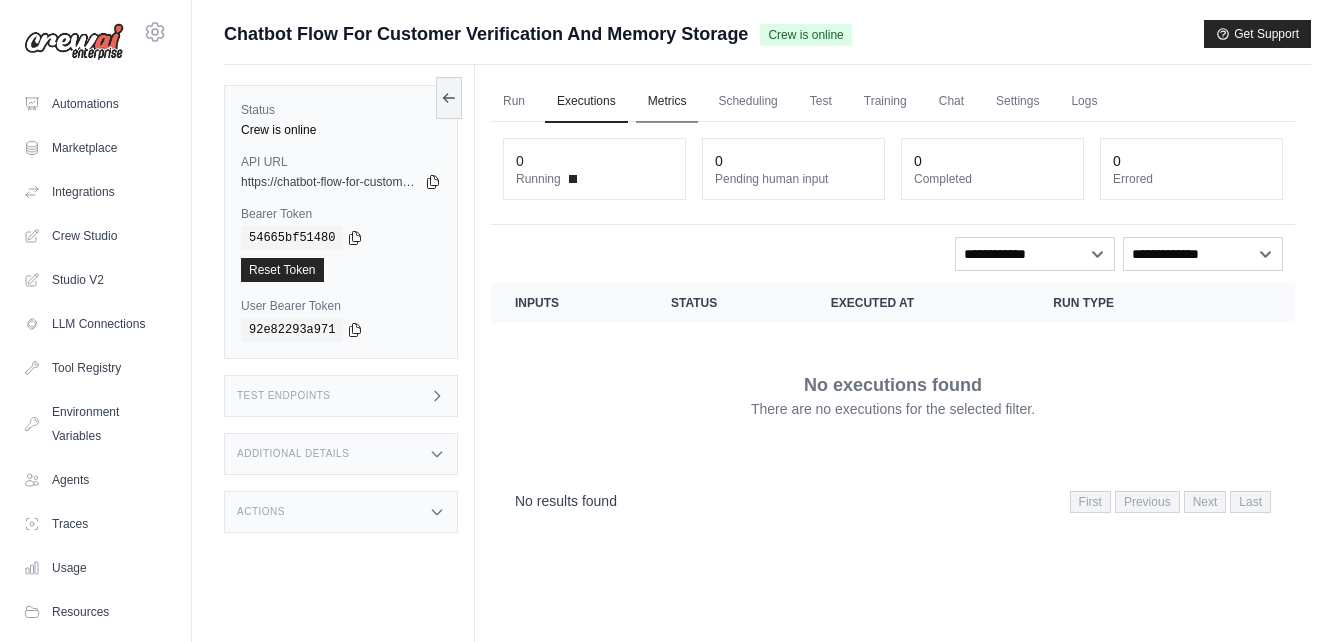 click on "Metrics" at bounding box center [667, 102] 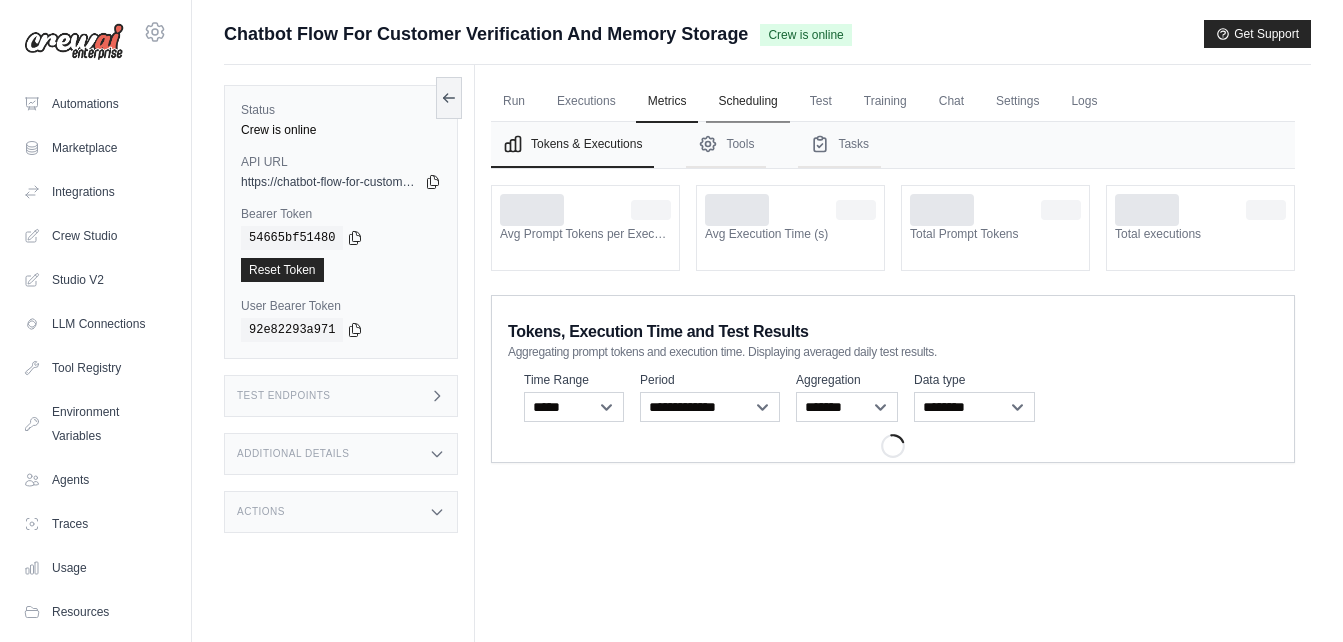 click on "Scheduling" at bounding box center [747, 102] 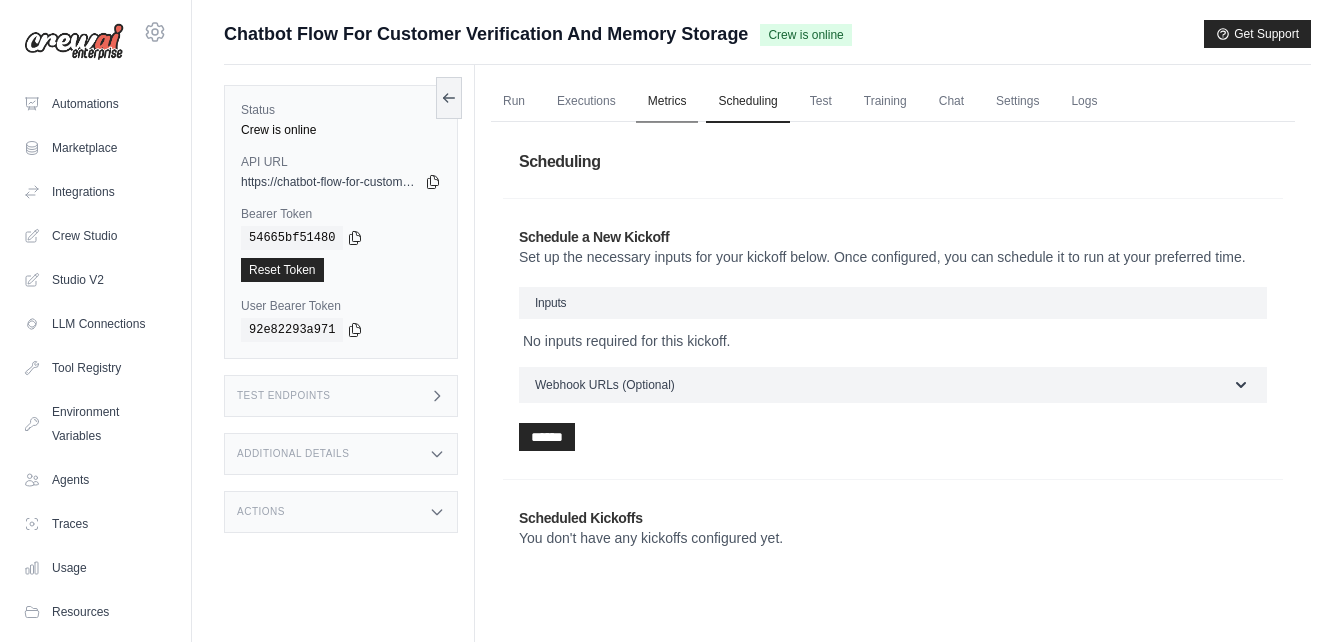 click on "Metrics" at bounding box center (667, 102) 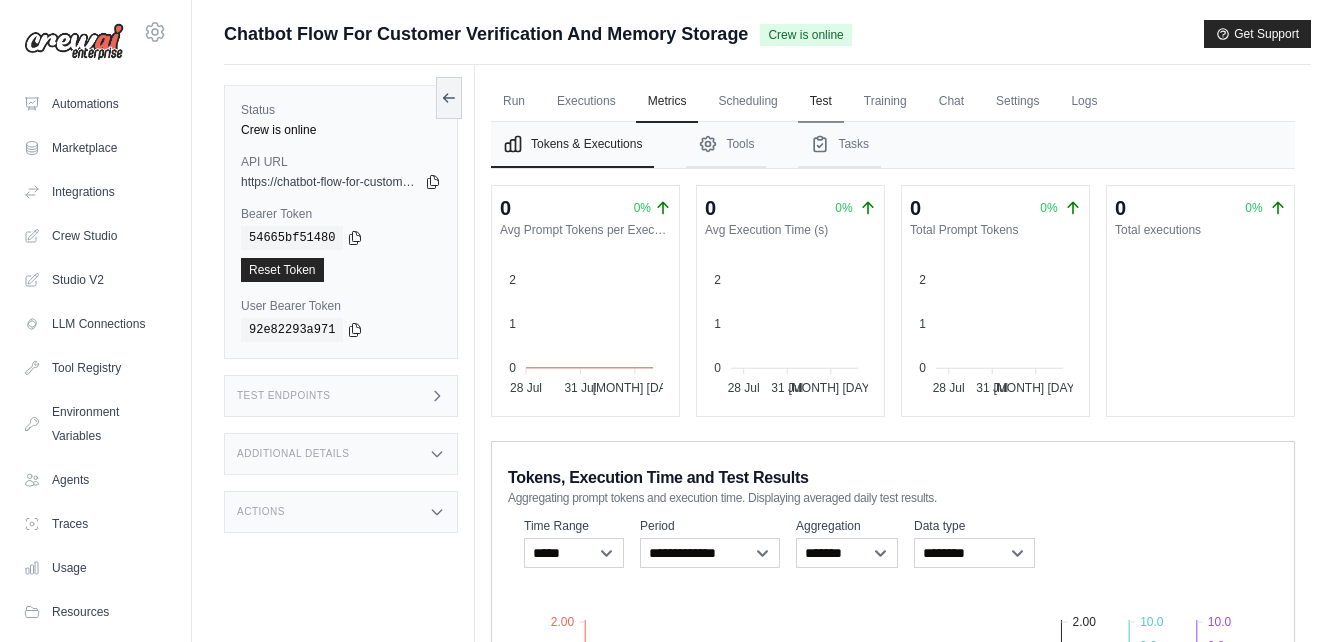 click on "Test" at bounding box center (821, 102) 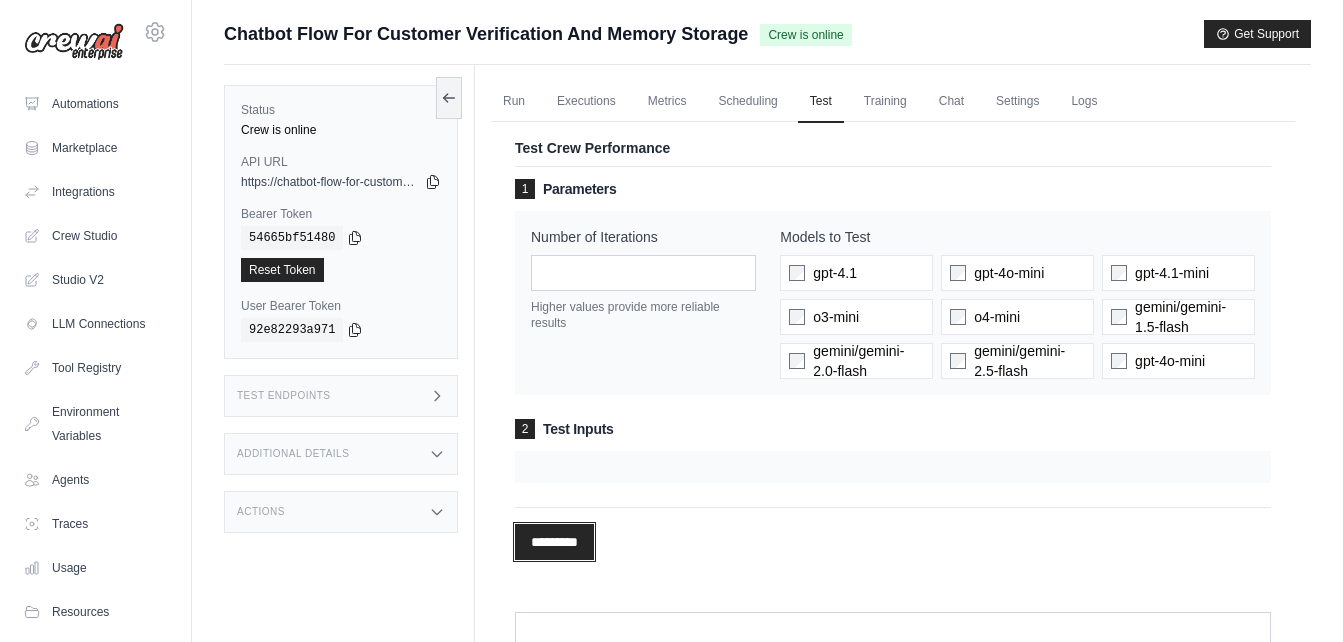 click on "*********" at bounding box center [554, 542] 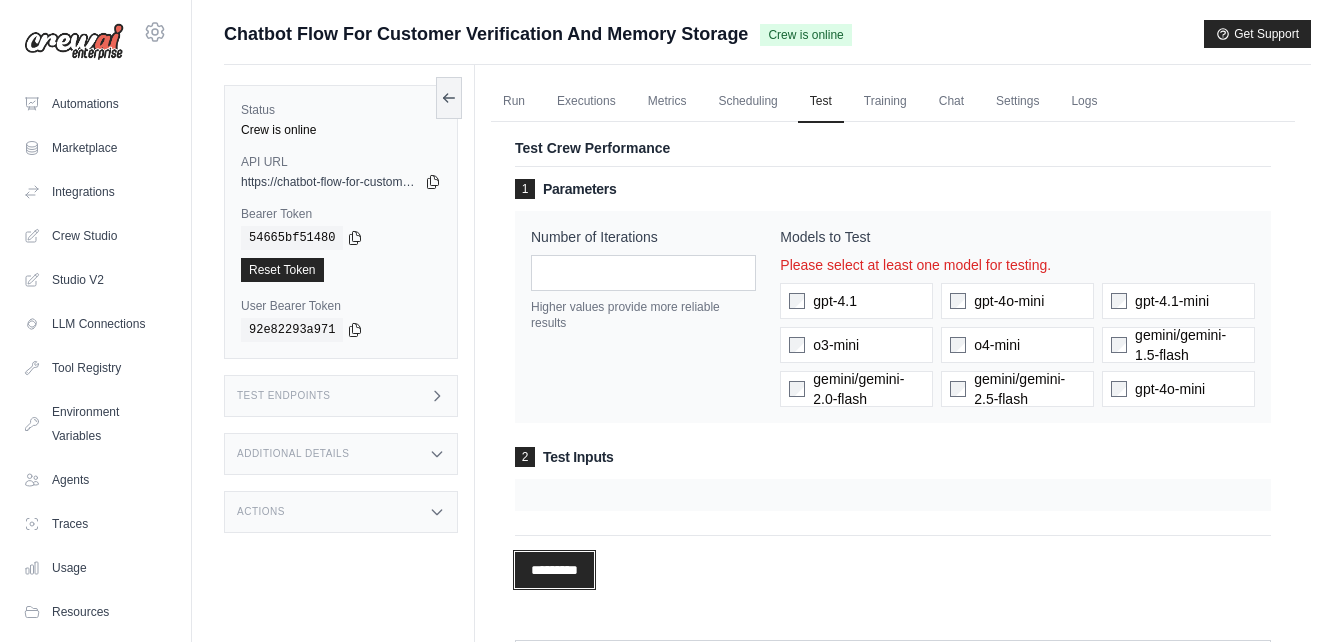 scroll, scrollTop: 40, scrollLeft: 0, axis: vertical 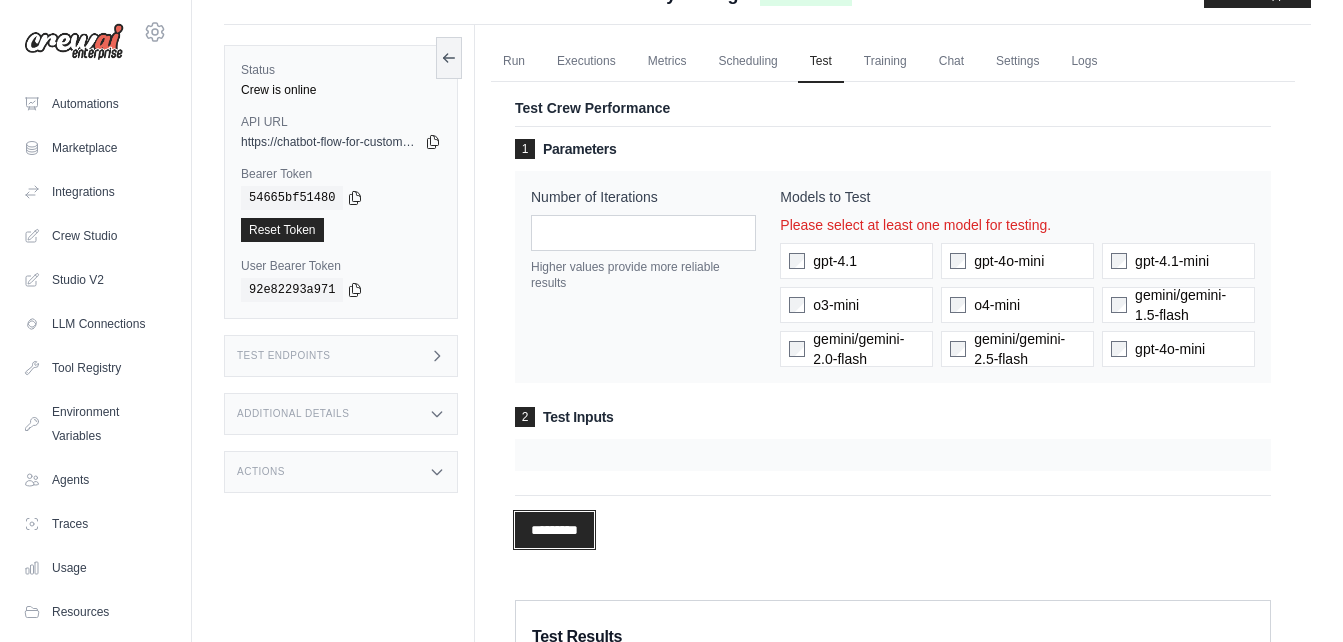 click on "*********" at bounding box center (554, 530) 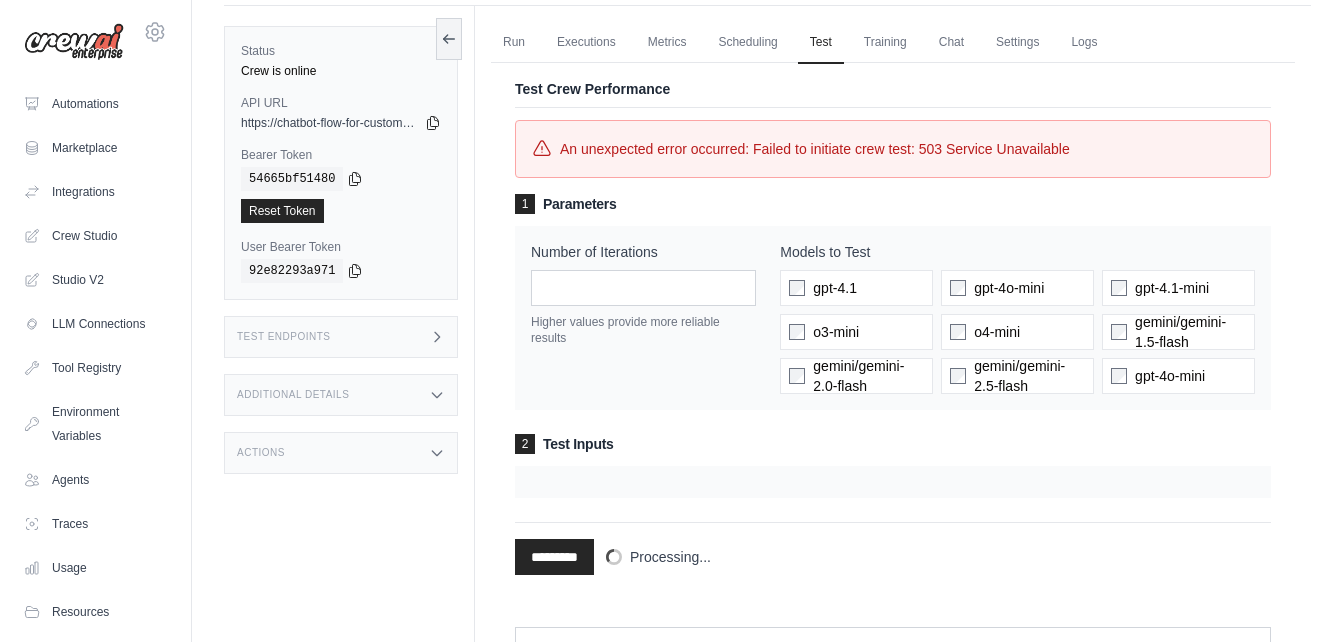 scroll, scrollTop: 0, scrollLeft: 0, axis: both 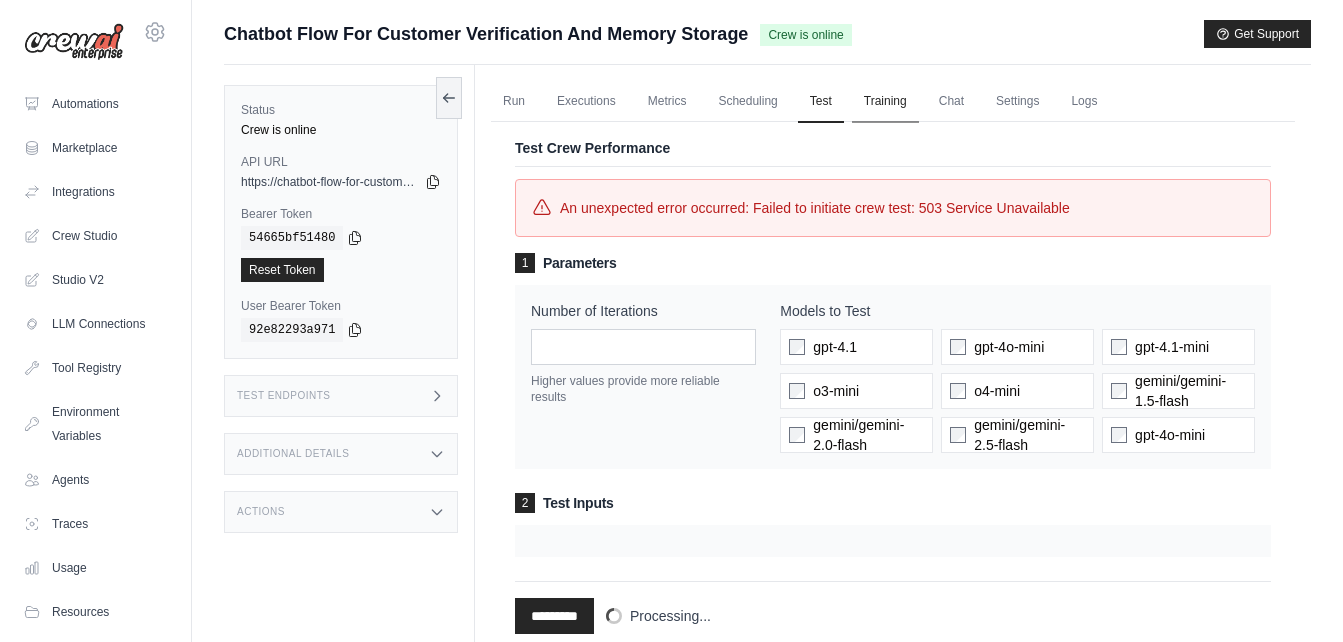 click on "Training" at bounding box center (885, 102) 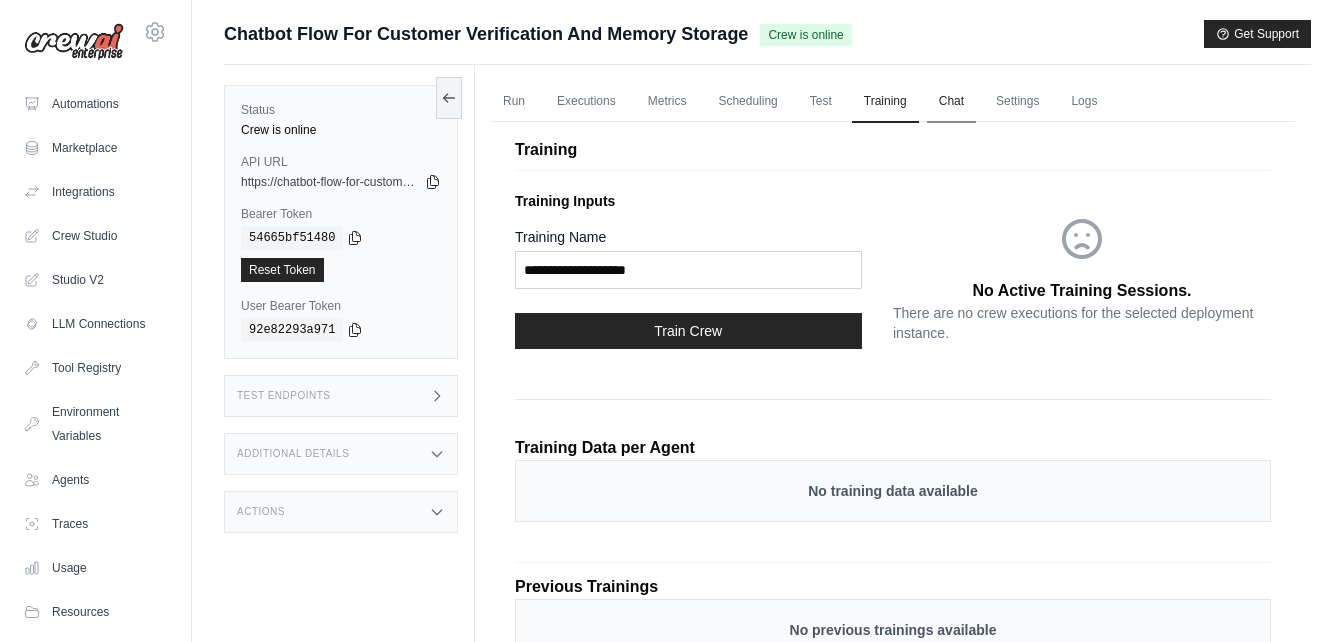 click on "Chat" at bounding box center (951, 102) 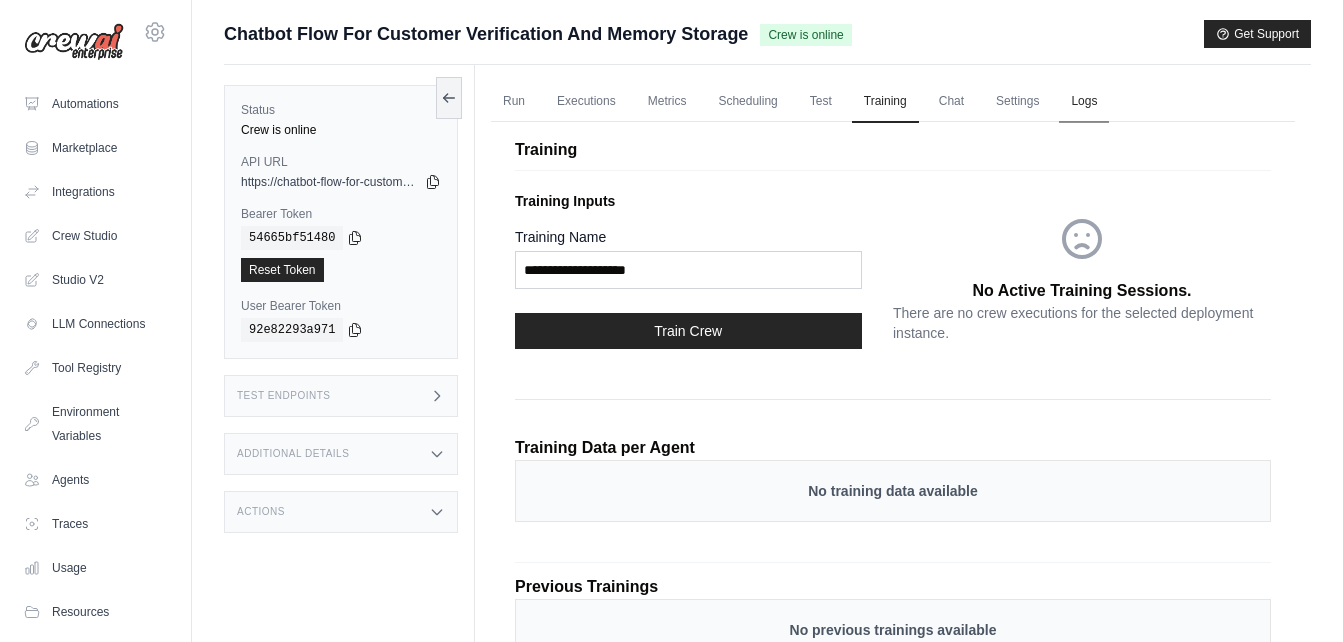 click on "Logs" at bounding box center (1084, 102) 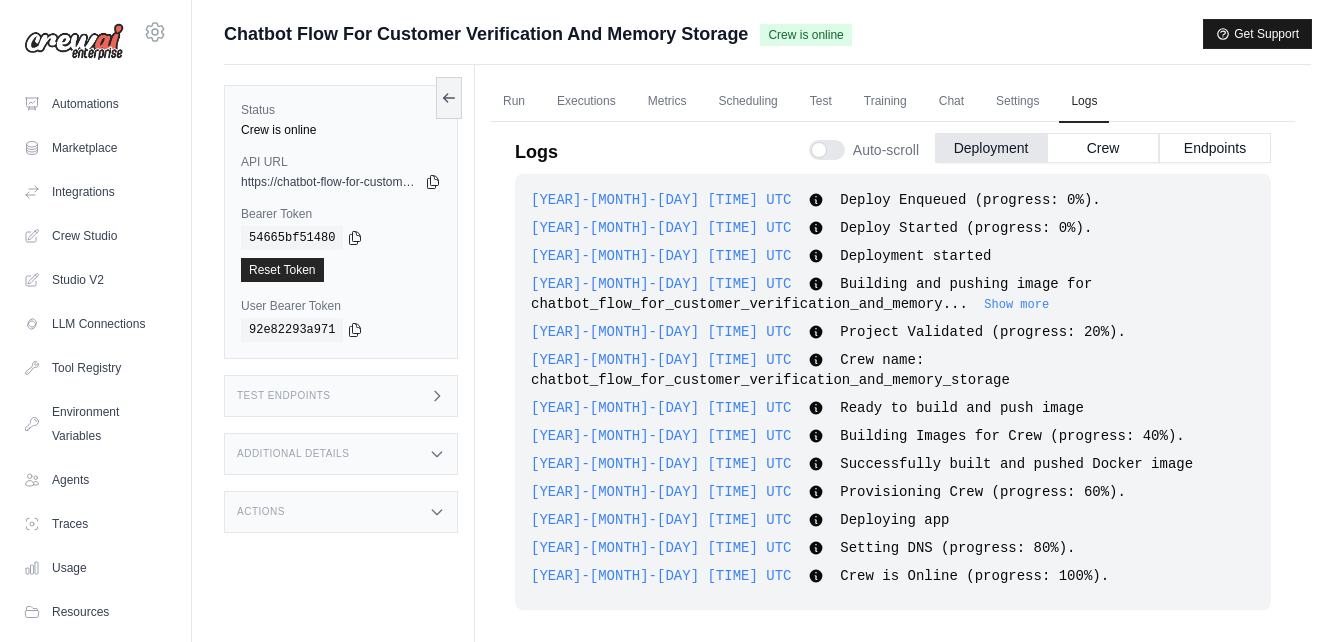click on "Get Support" at bounding box center [1257, 34] 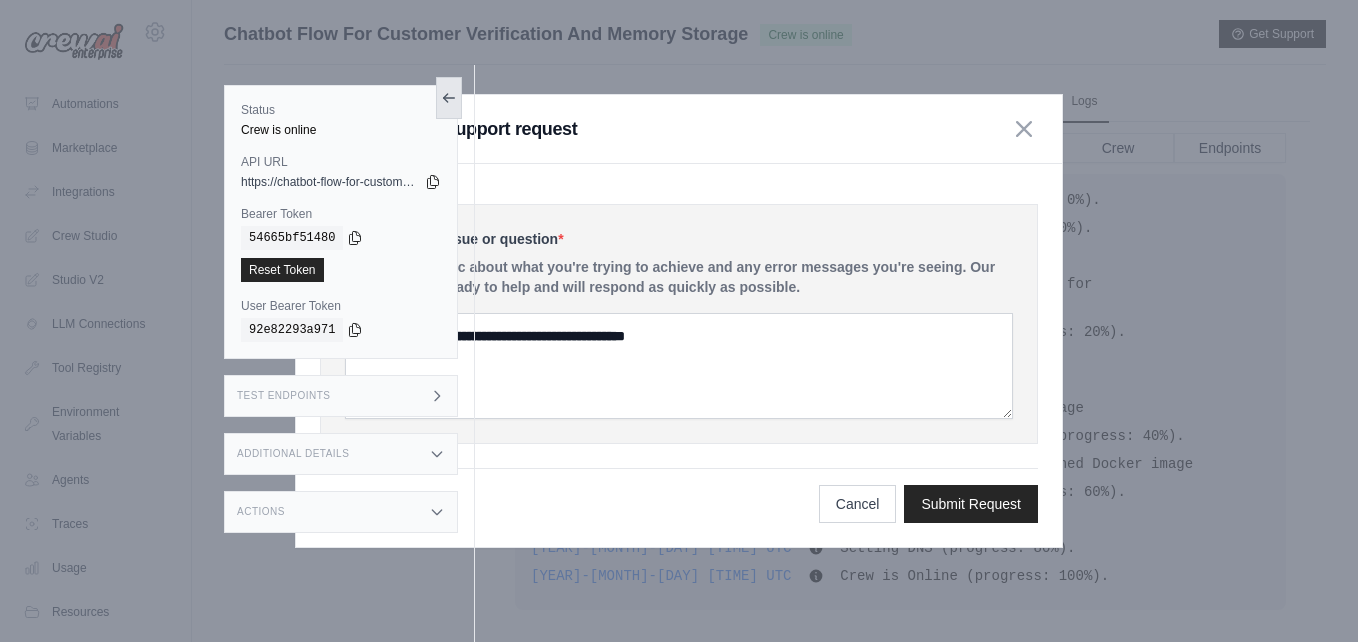 click 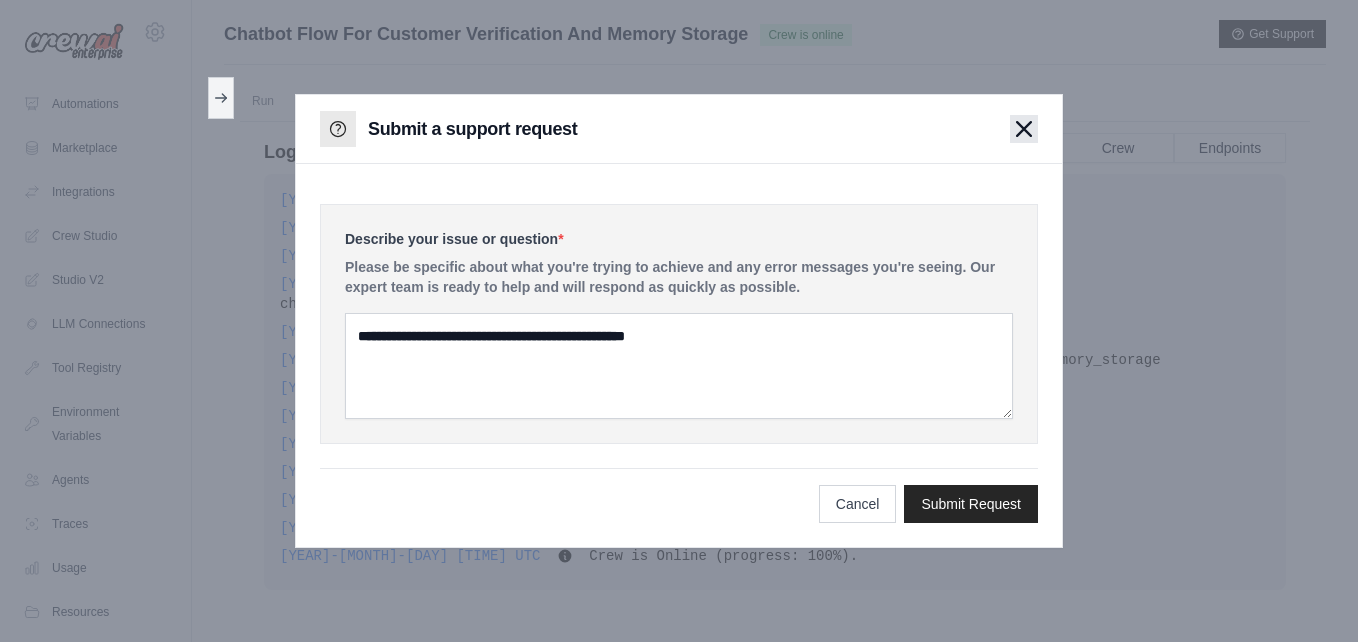 click 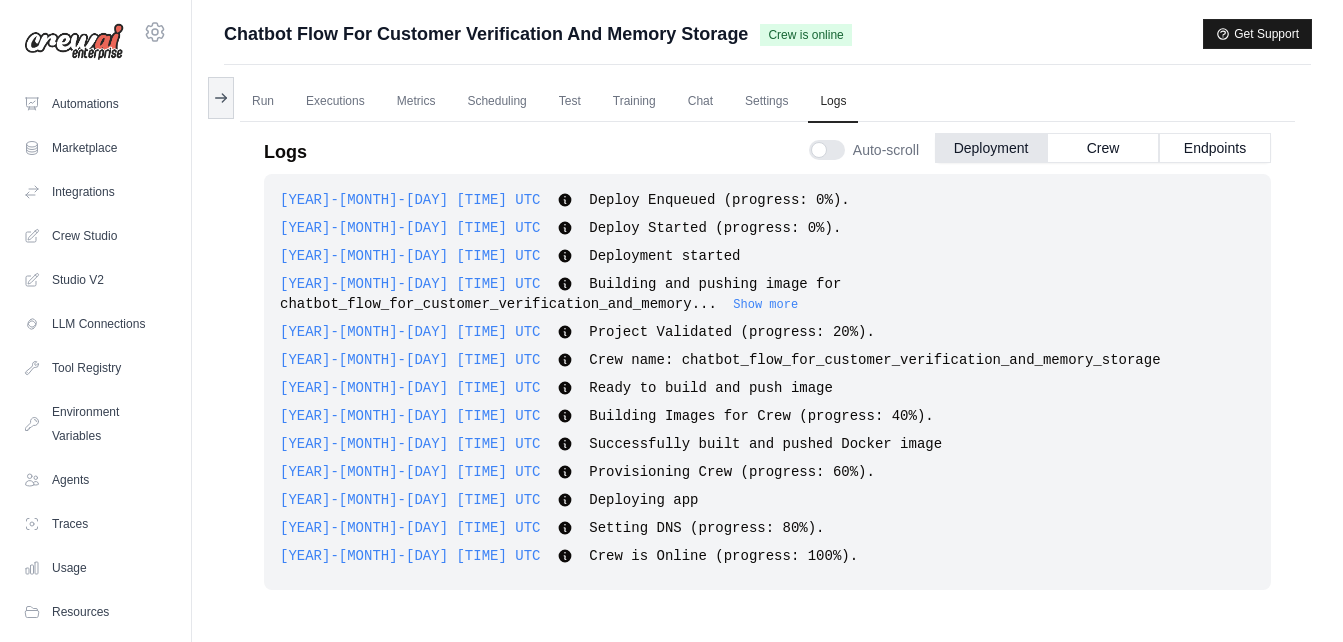 click on "Get Support" at bounding box center [1257, 34] 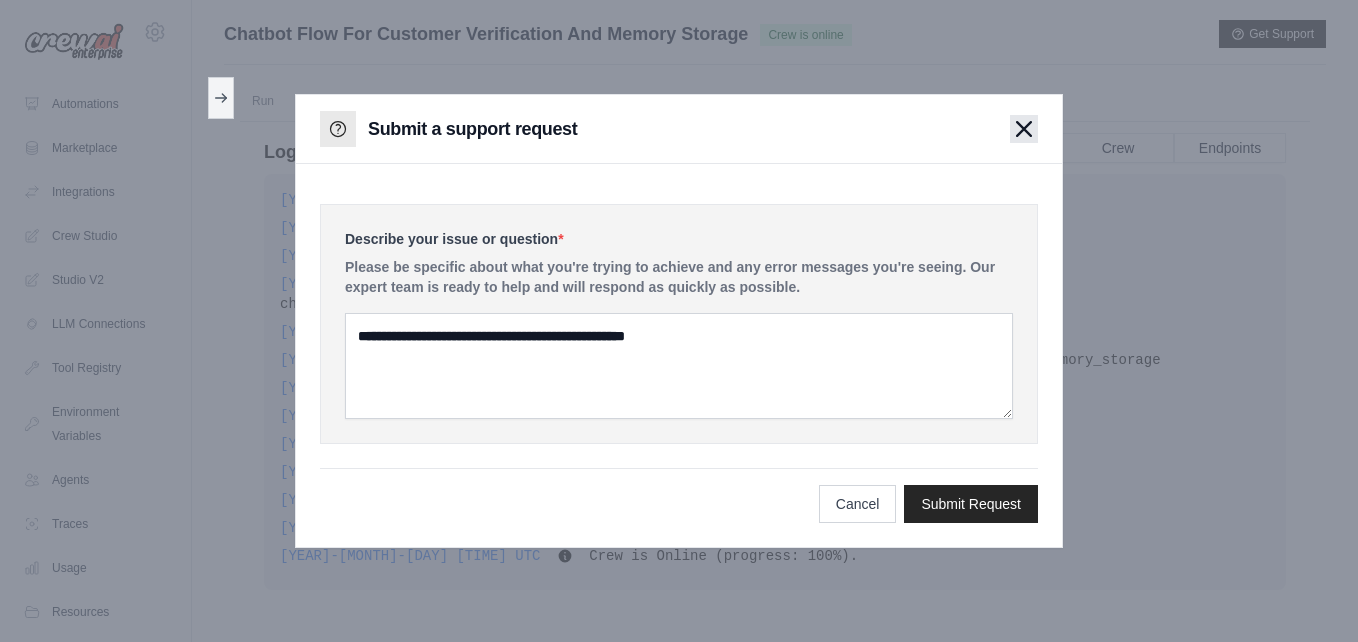 click at bounding box center (1024, 129) 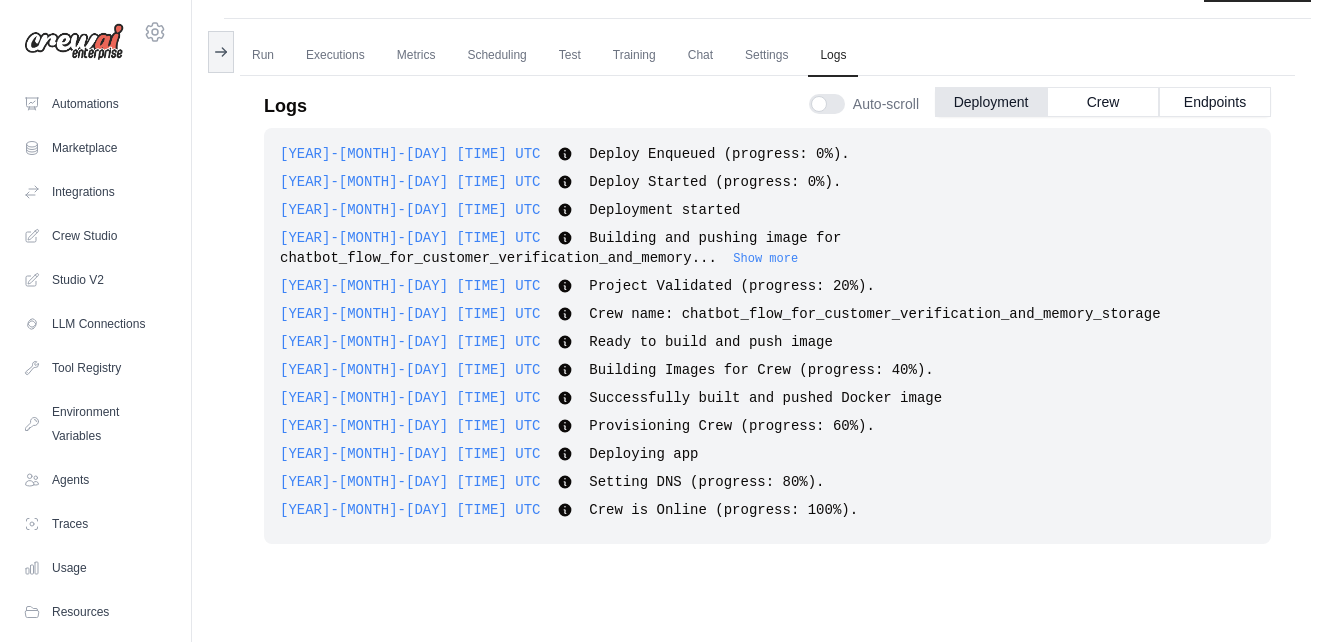 scroll, scrollTop: 0, scrollLeft: 0, axis: both 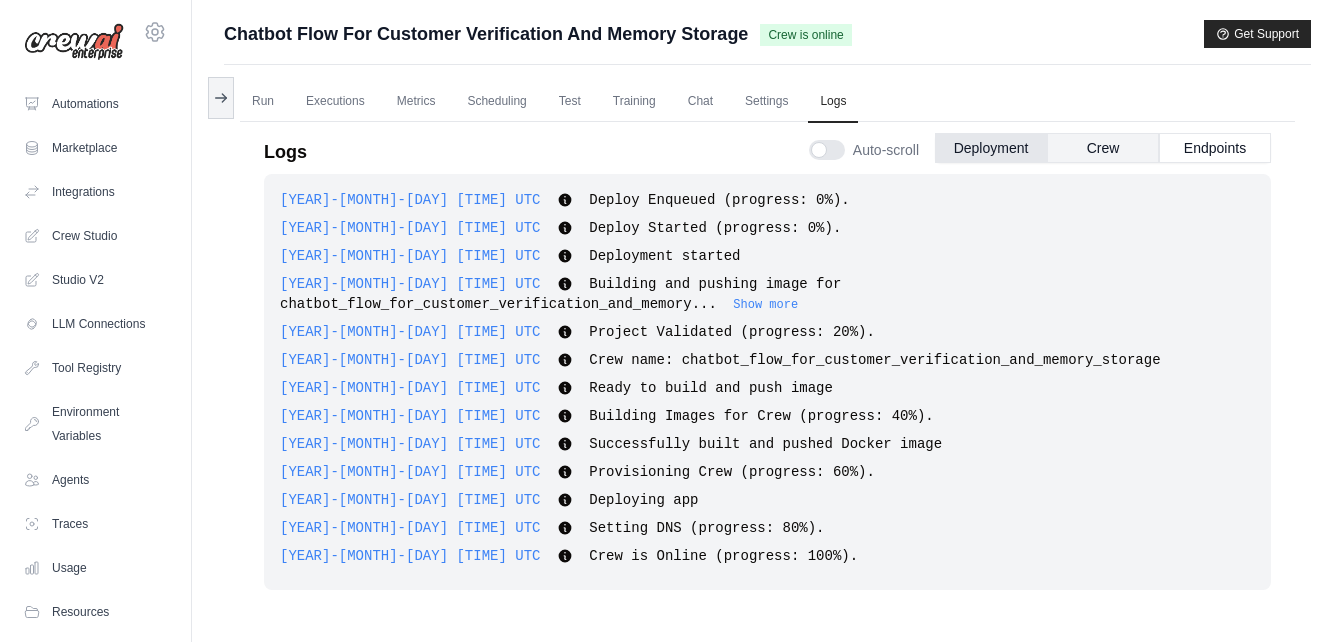 click on "Crew" at bounding box center (1103, 148) 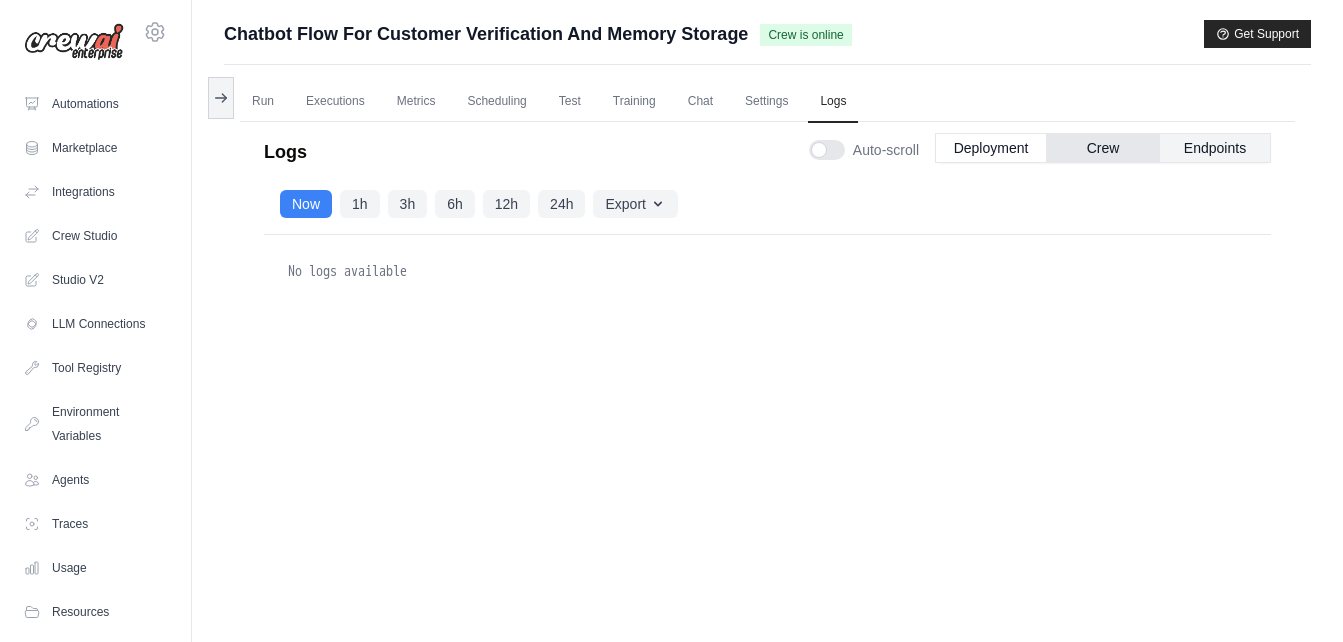 click on "Endpoints" at bounding box center [1215, 148] 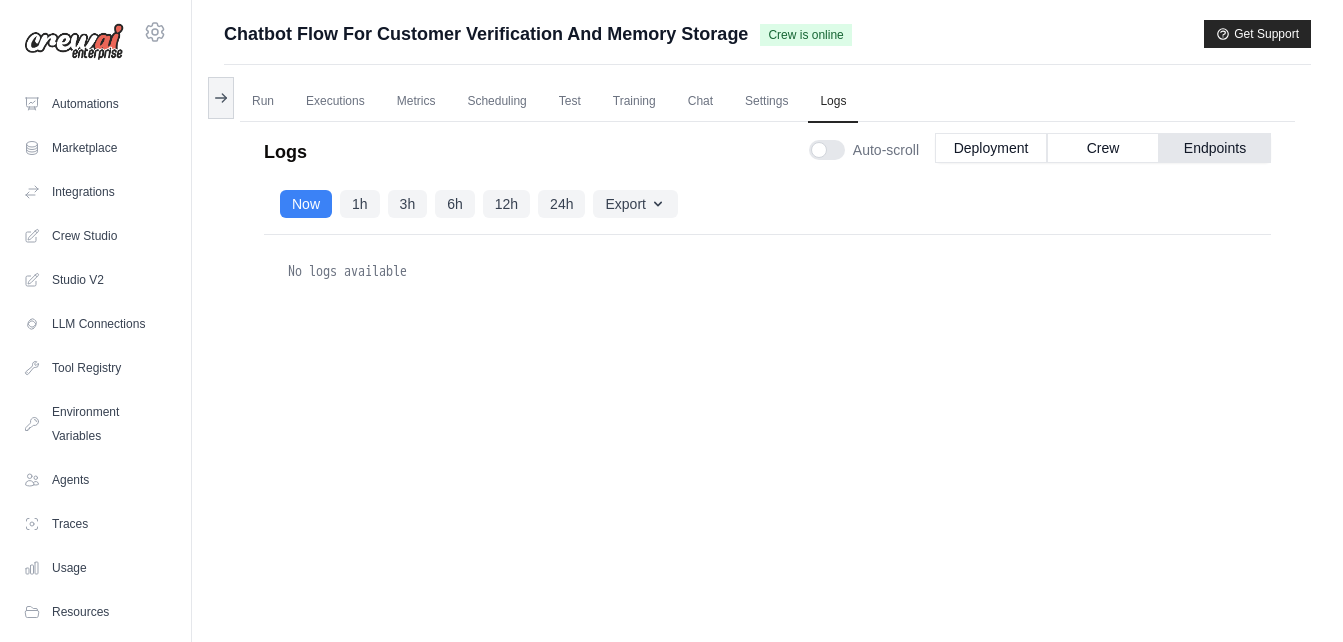 click on "Auto-scroll
Deployment
Crew
Endpoints" at bounding box center [1040, 146] 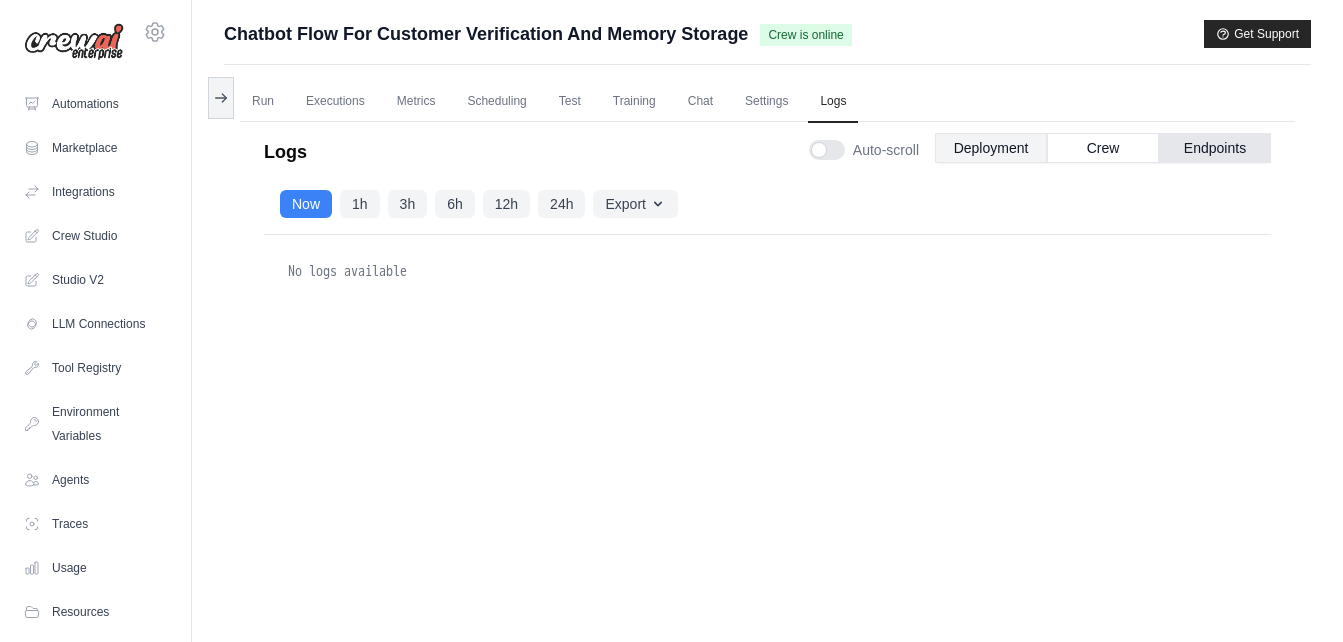 click on "Deployment" at bounding box center [991, 148] 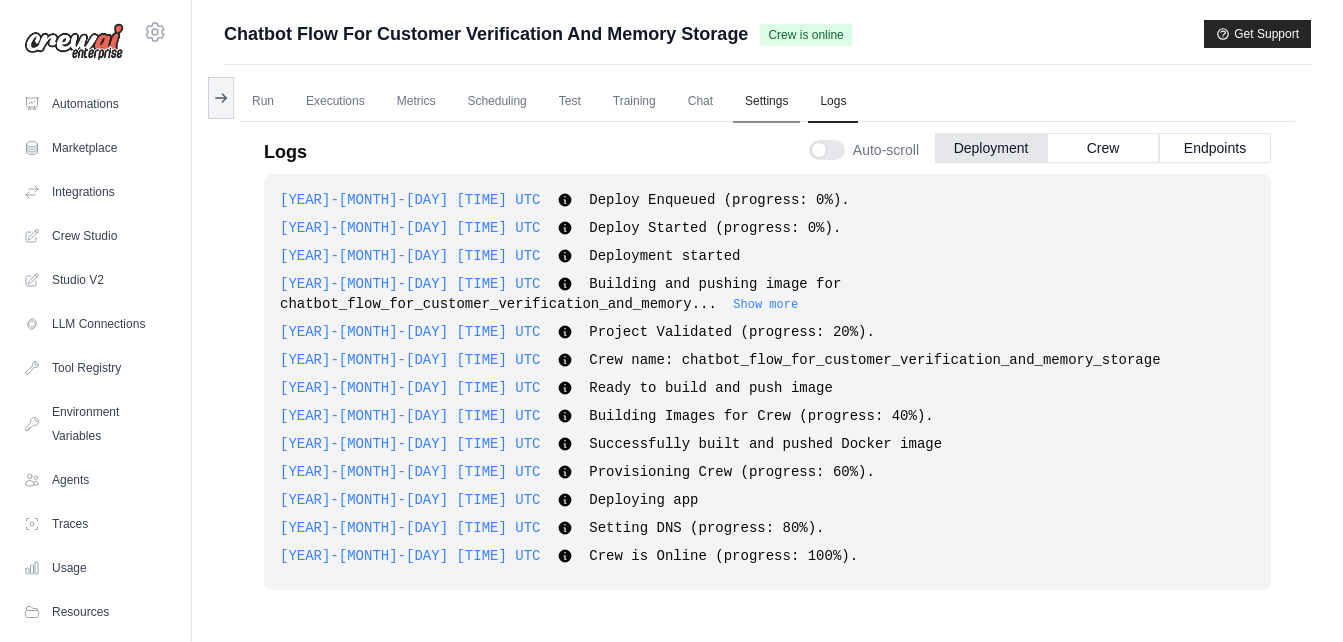 click on "Settings" at bounding box center (766, 102) 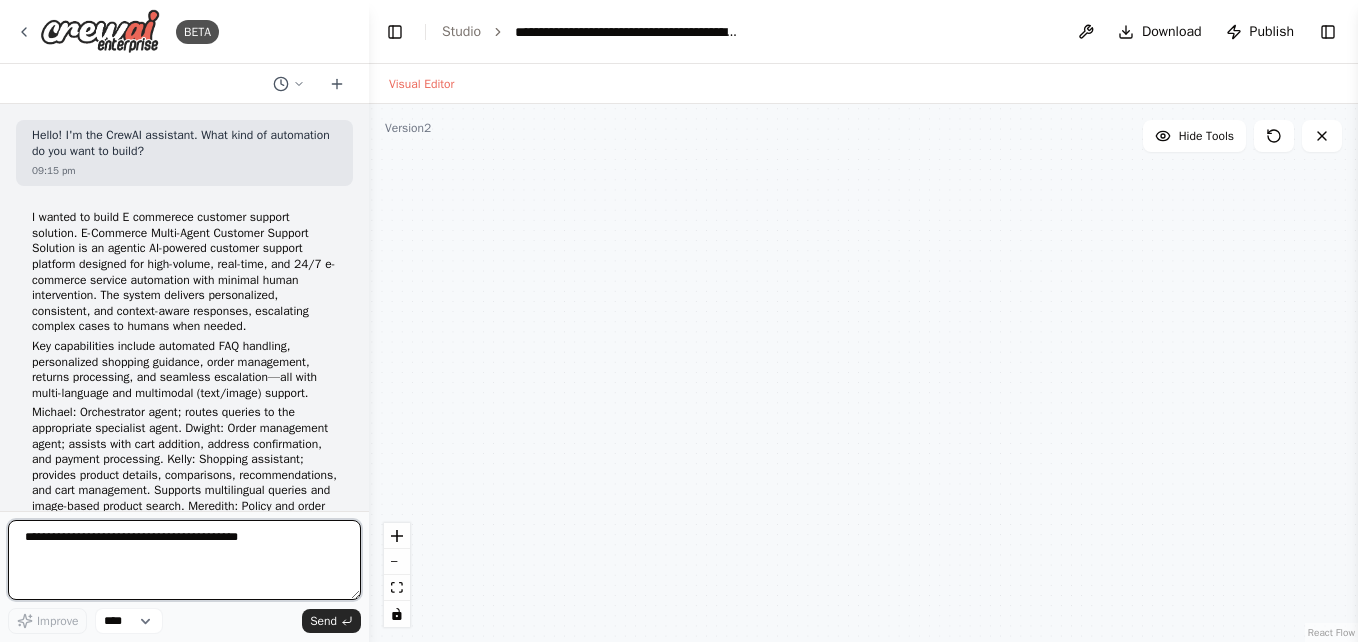 scroll, scrollTop: 0, scrollLeft: 0, axis: both 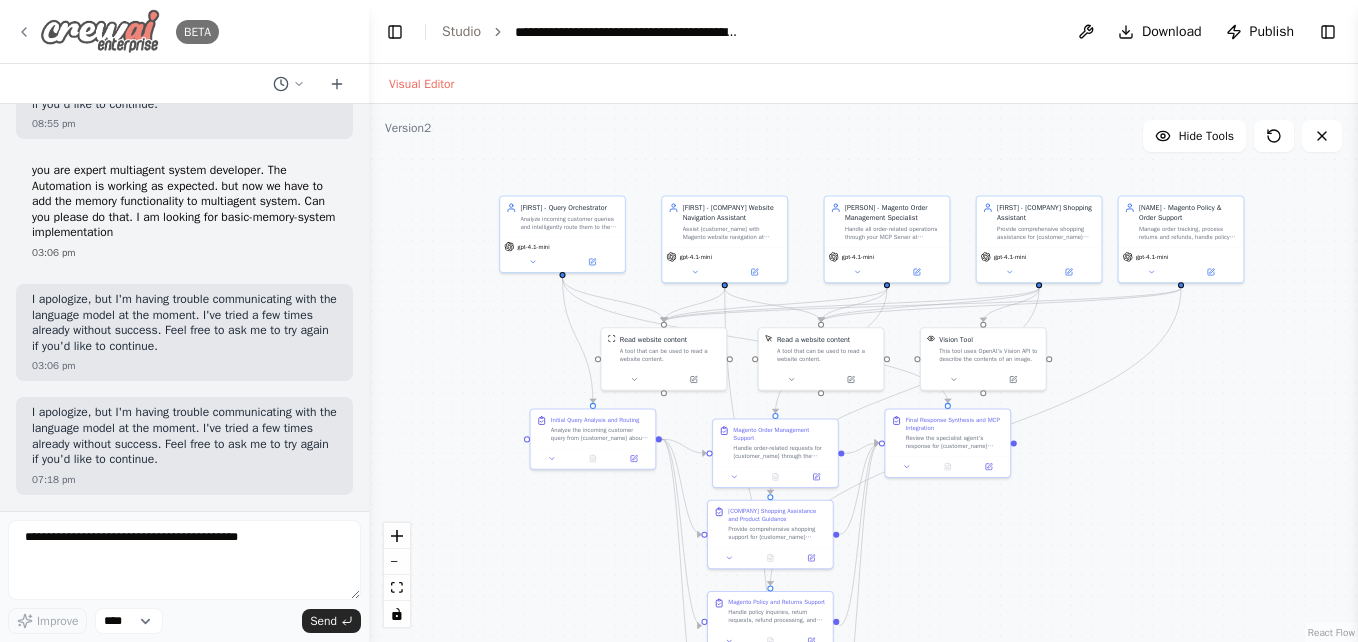 click 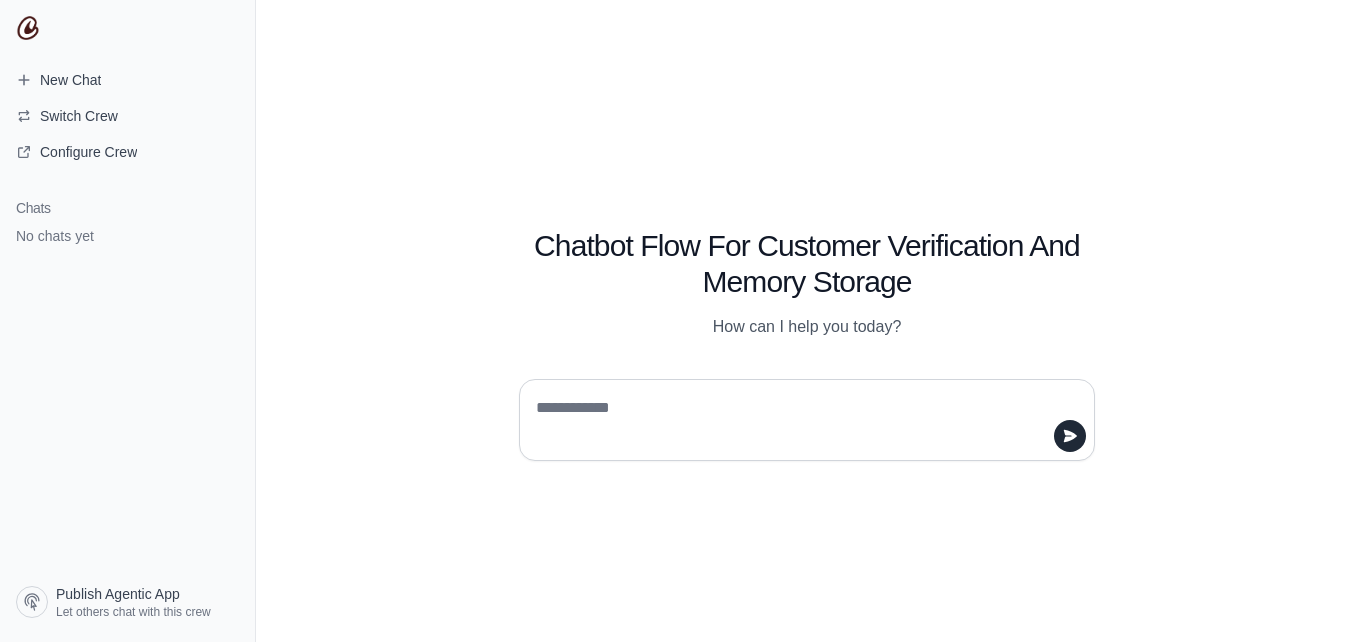 scroll, scrollTop: 0, scrollLeft: 0, axis: both 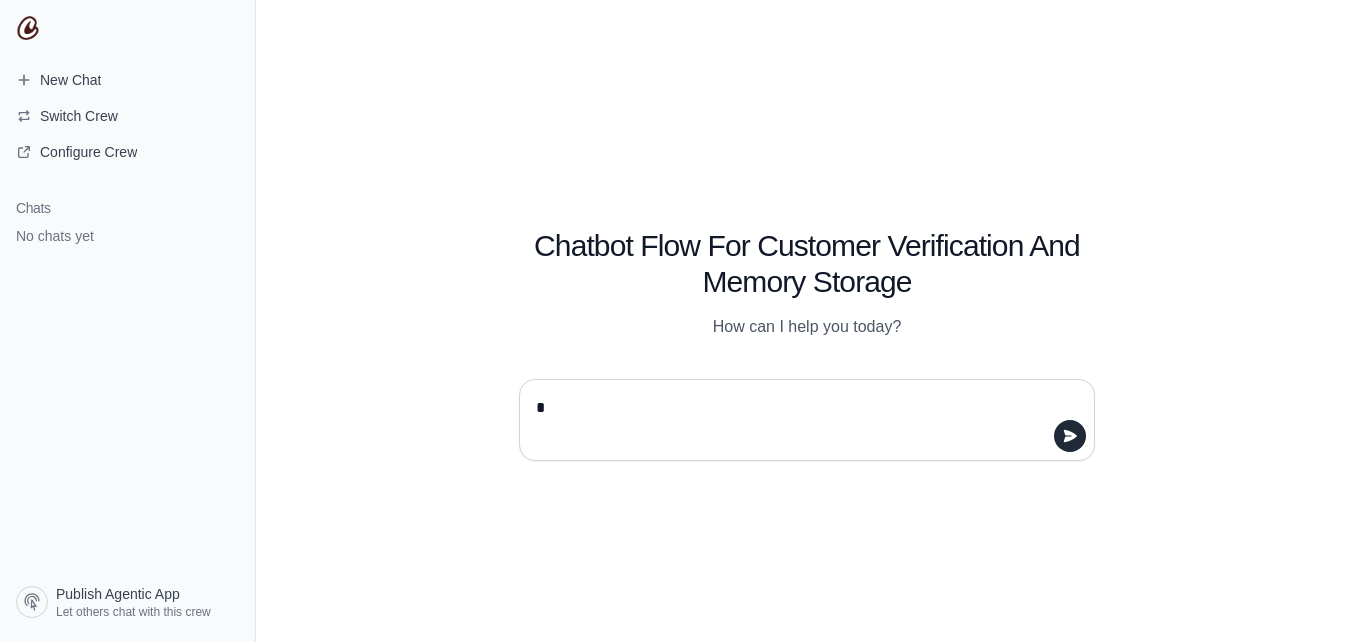type on "**" 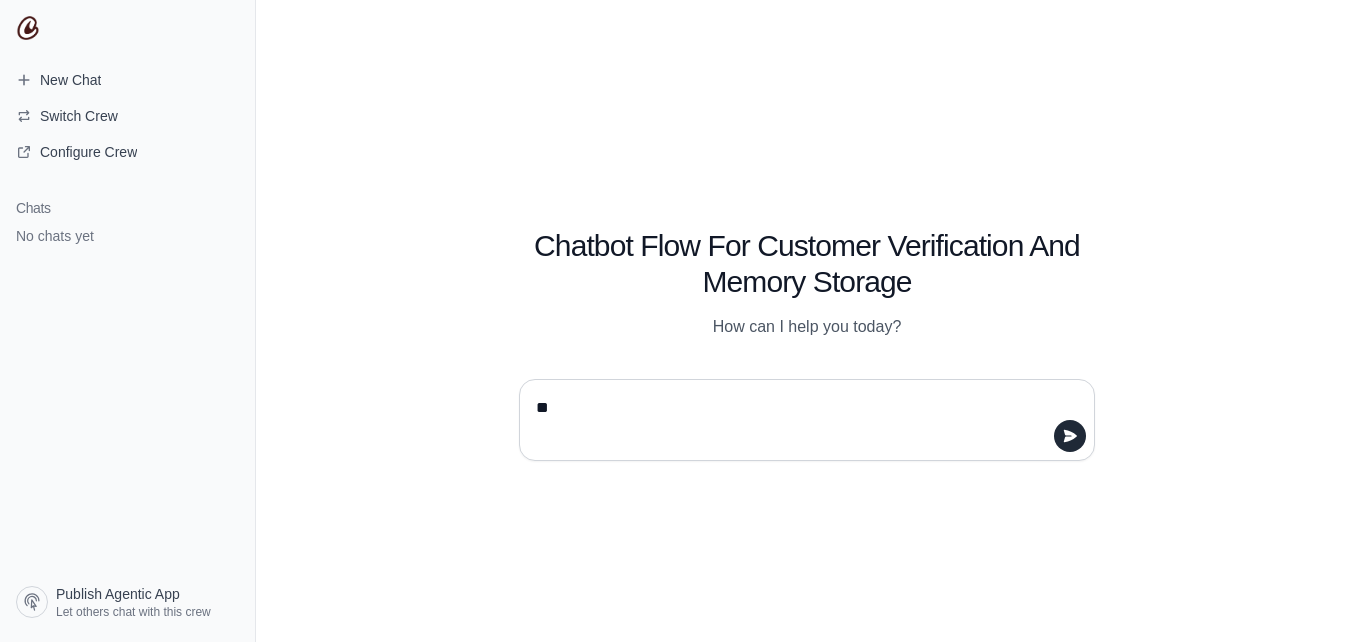 type 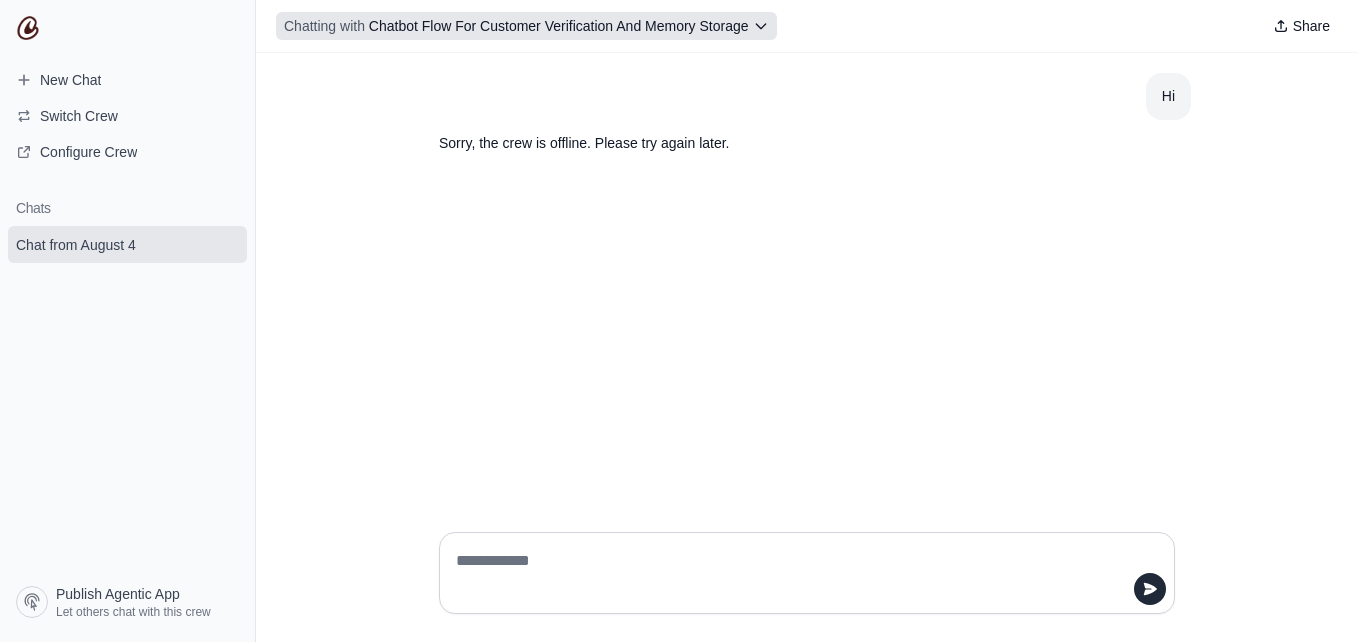 click on "Chatbot Flow For Customer Verification And Memory Storage" at bounding box center [559, 26] 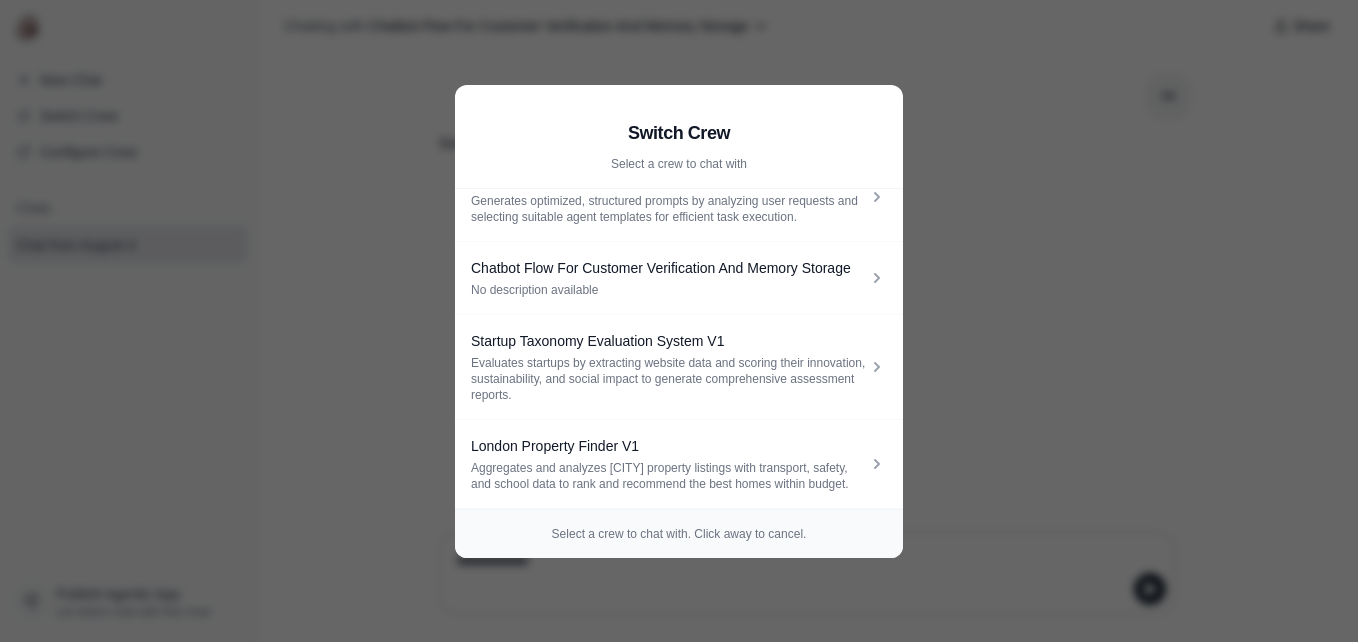 scroll, scrollTop: 0, scrollLeft: 0, axis: both 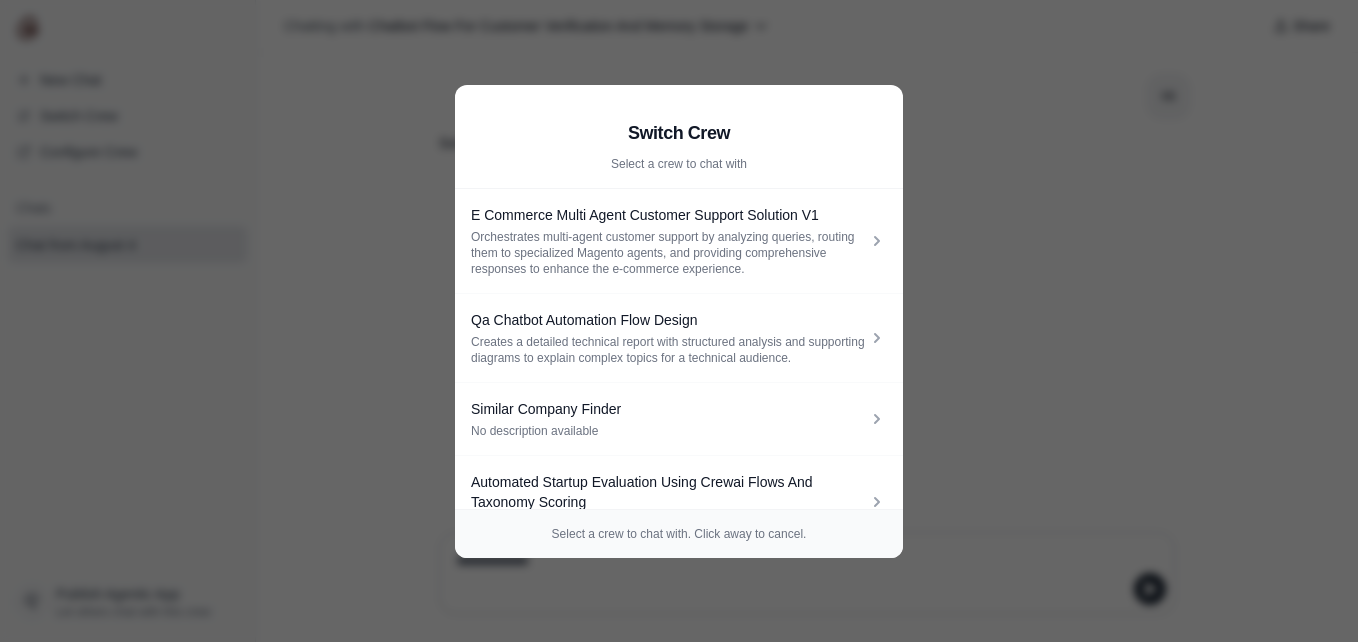 click on "Switch Crew
Select a crew to chat with
E Commerce Multi Agent Customer Support Solution V1
Orchestrates multi-agent customer support by analyzing queries, routing them to specialized Magento agents, and providing comprehensive responses to enhance the e-commerce experience.
Qa Chatbot Automation Flow Design
Creates a detailed technical report with structured analysis and supporting diagrams to explain complex topics for a technical audience.
Similar Company Finder
No description available
Automated Startup Evaluation Using Crewai Flows And Taxonomy Scoring
No description available" at bounding box center (679, 321) 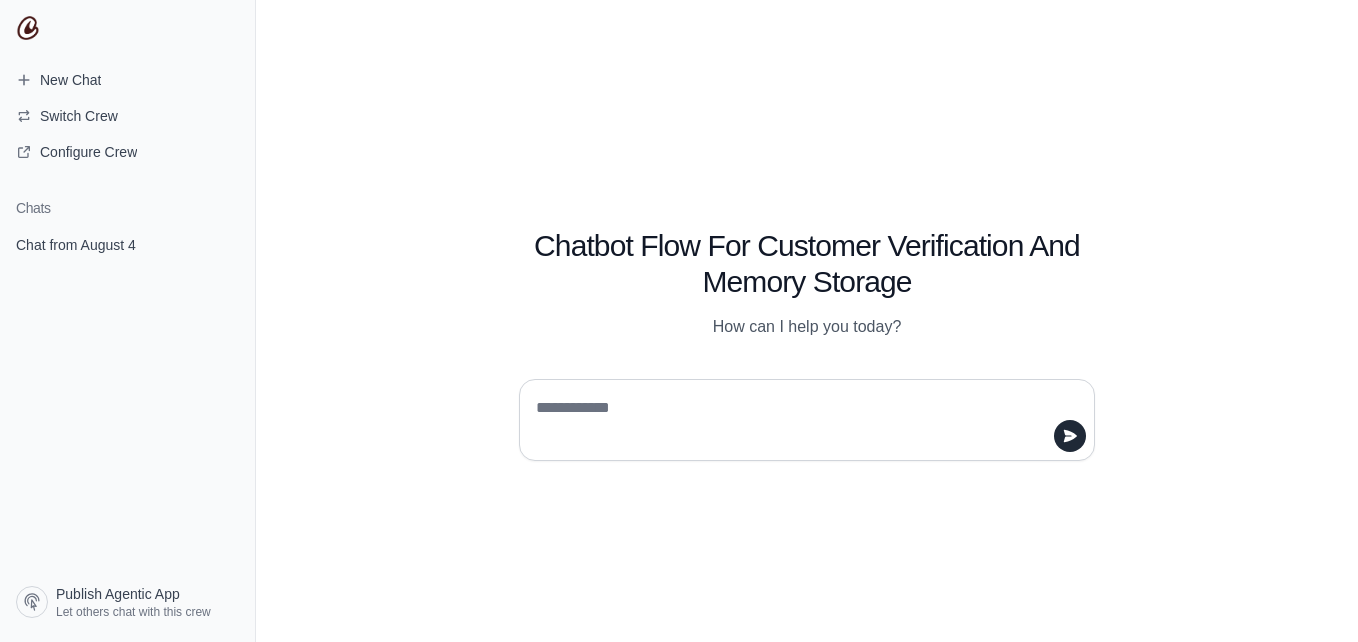 scroll, scrollTop: 0, scrollLeft: 0, axis: both 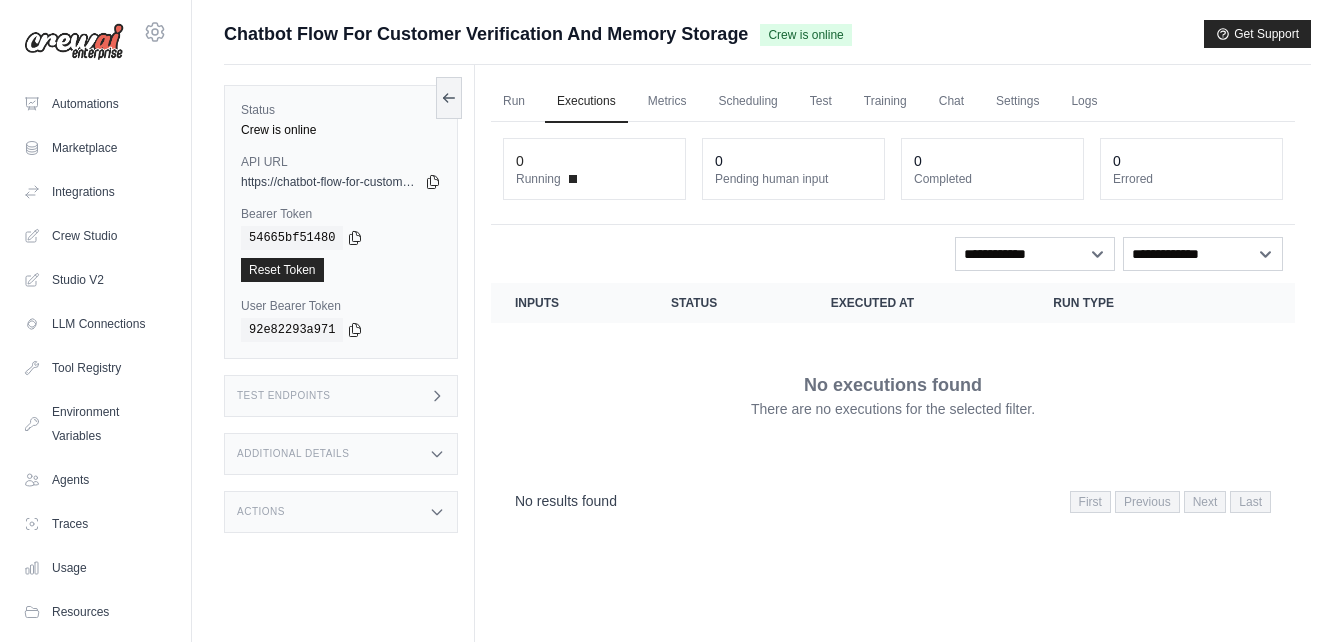 click on "Run" at bounding box center [514, 102] 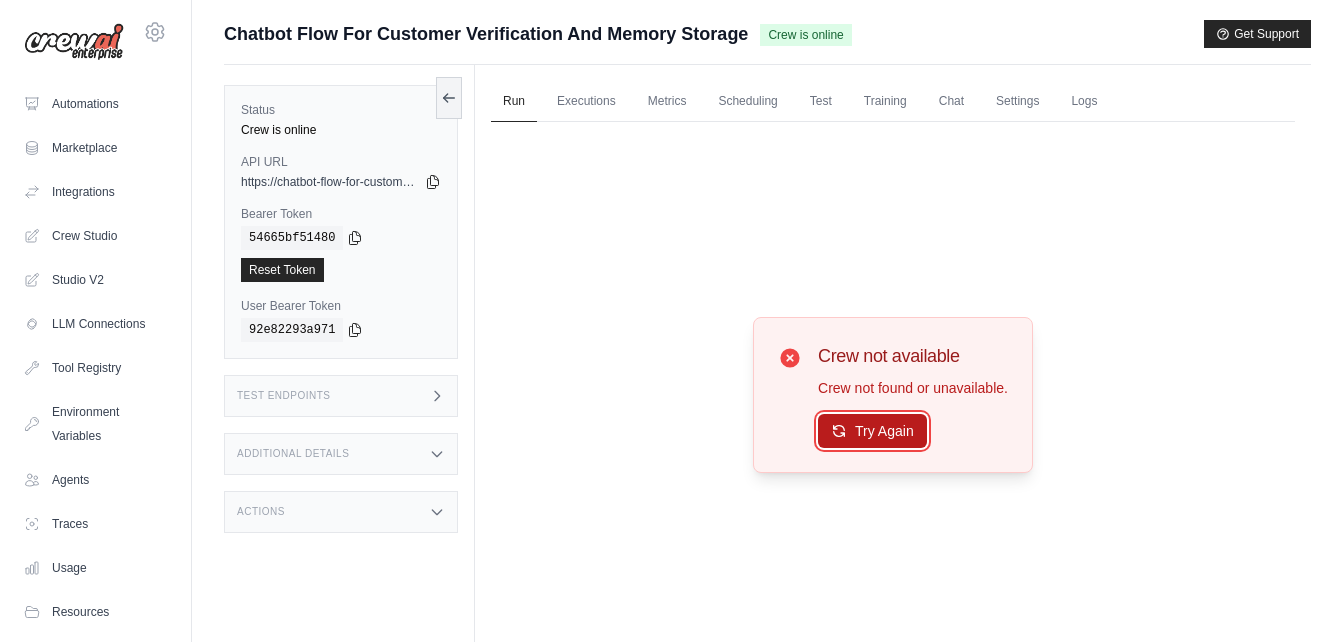 click on "Try Again" at bounding box center (872, 431) 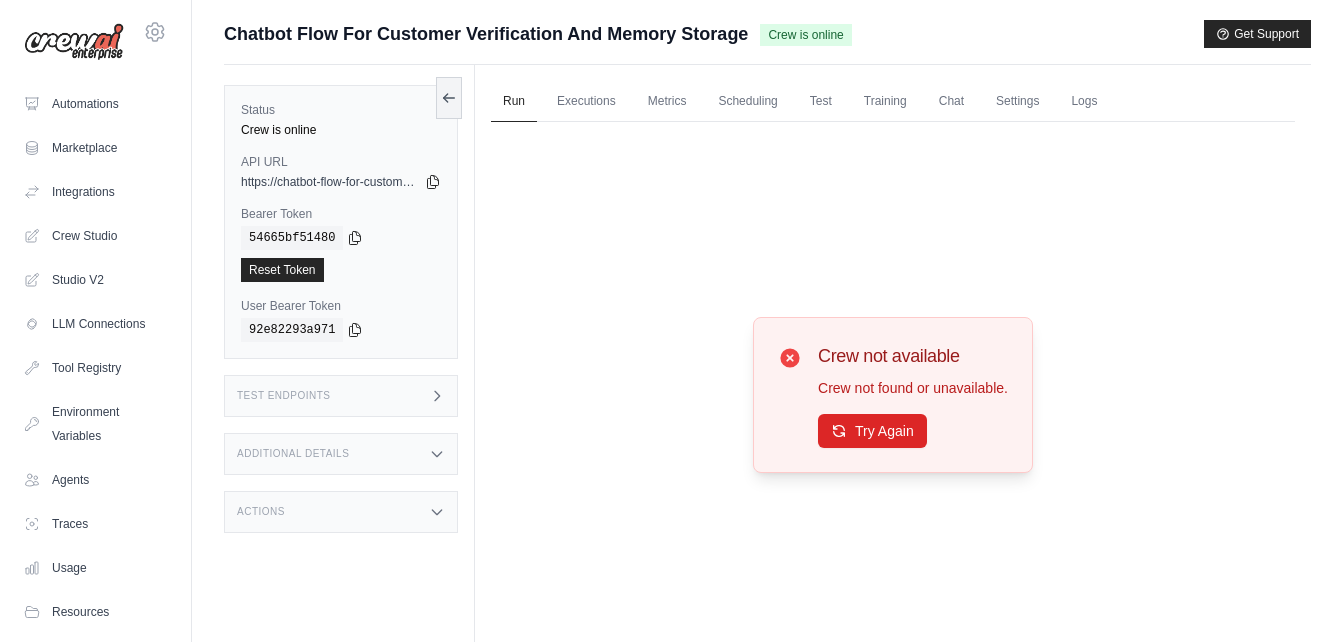 scroll, scrollTop: 85, scrollLeft: 0, axis: vertical 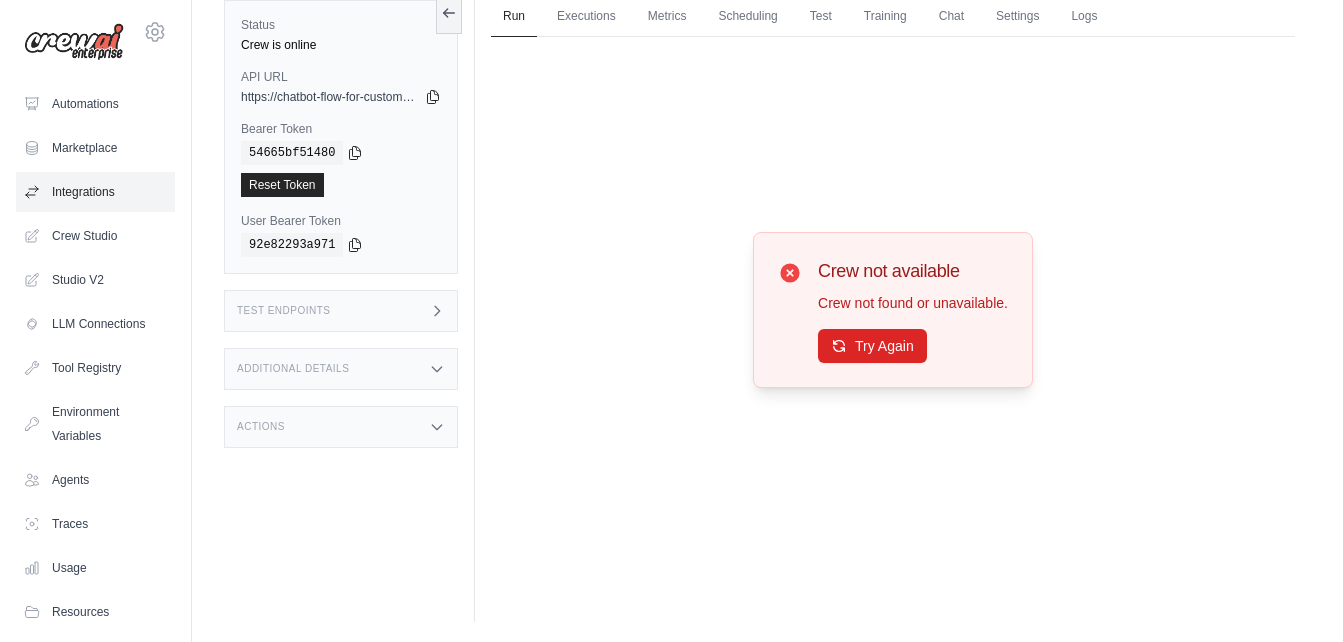 click on "Integrations" at bounding box center [95, 192] 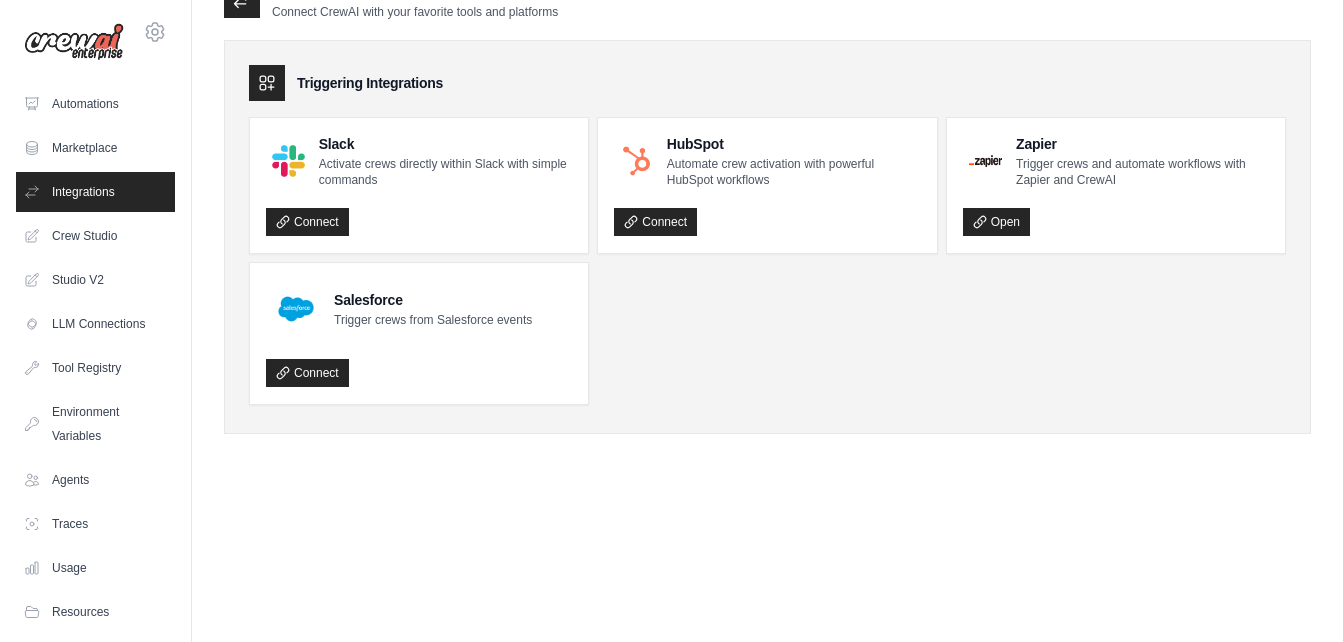 scroll, scrollTop: 0, scrollLeft: 0, axis: both 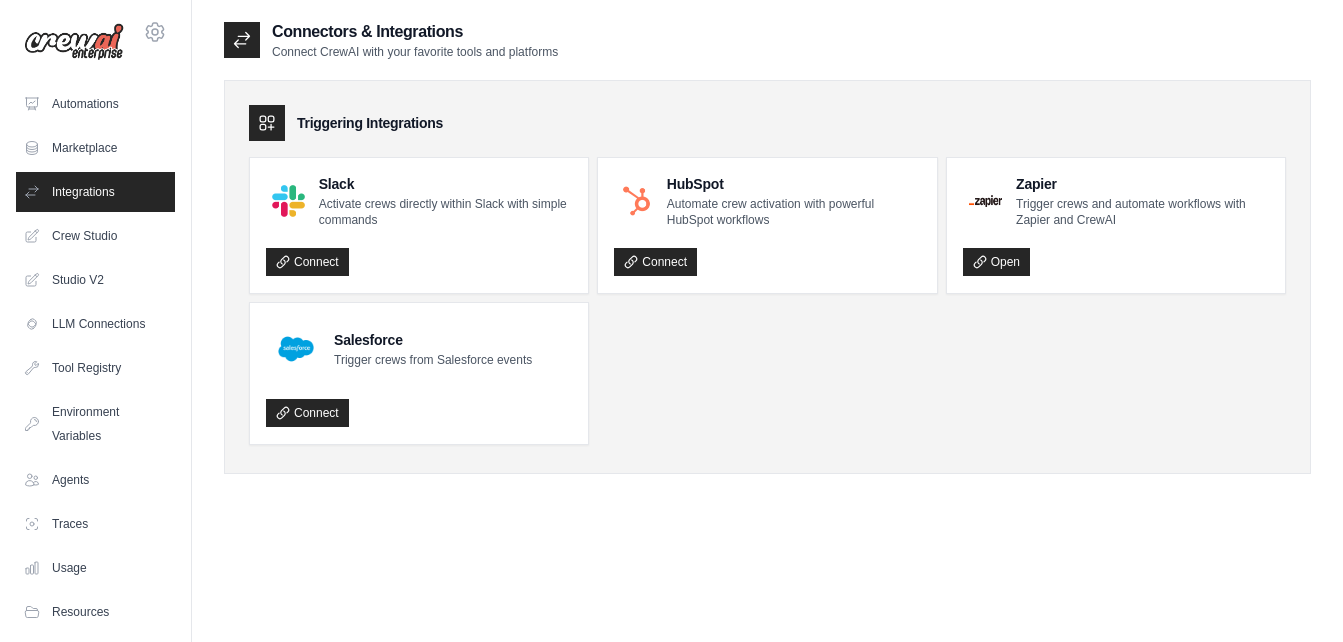 click on "Connectors & Integrations
Connect CrewAI with your favorite tools and platforms
Triggering Integrations
Slack
Activate crews directly within Slack with simple commands
Connect
HubSpot
Automate crew activation with powerful HubSpot workflows" at bounding box center (767, 341) 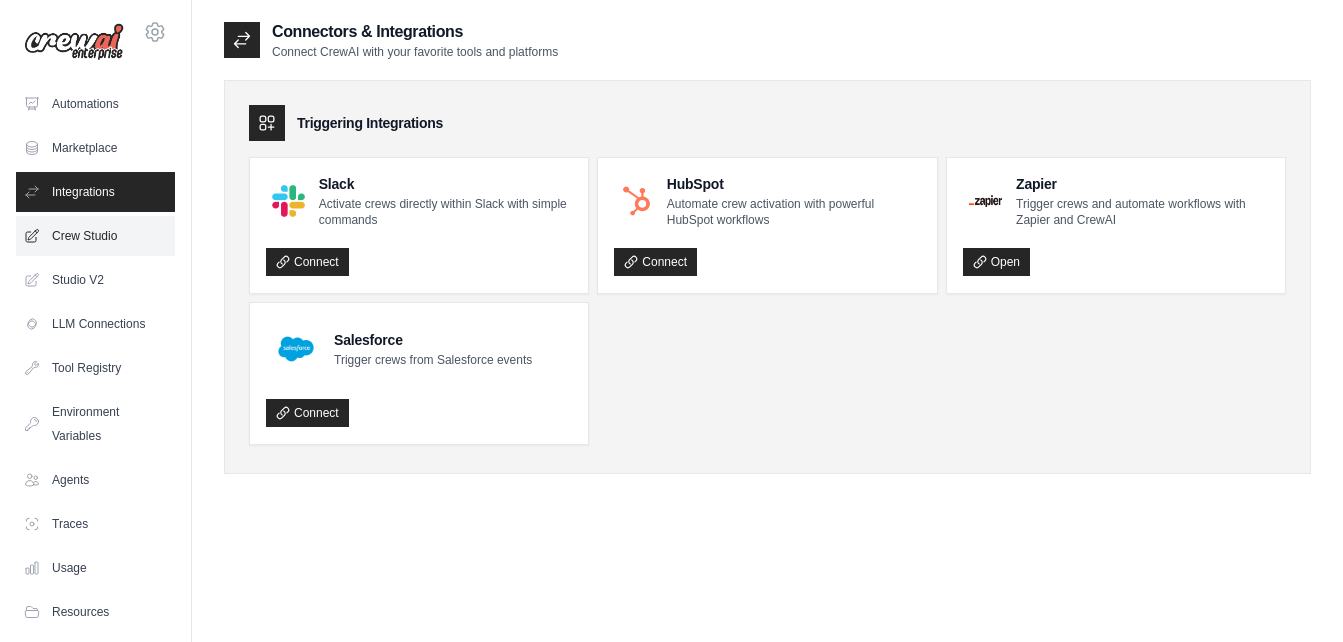 click on "Crew Studio" at bounding box center (95, 236) 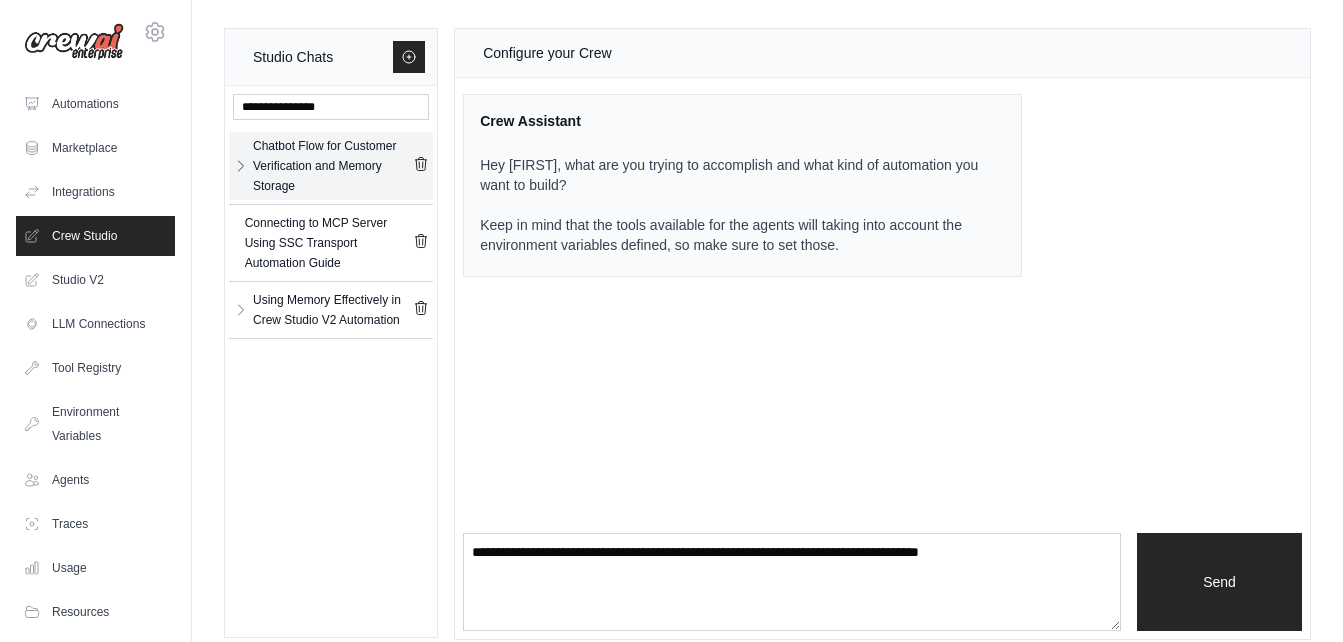 click 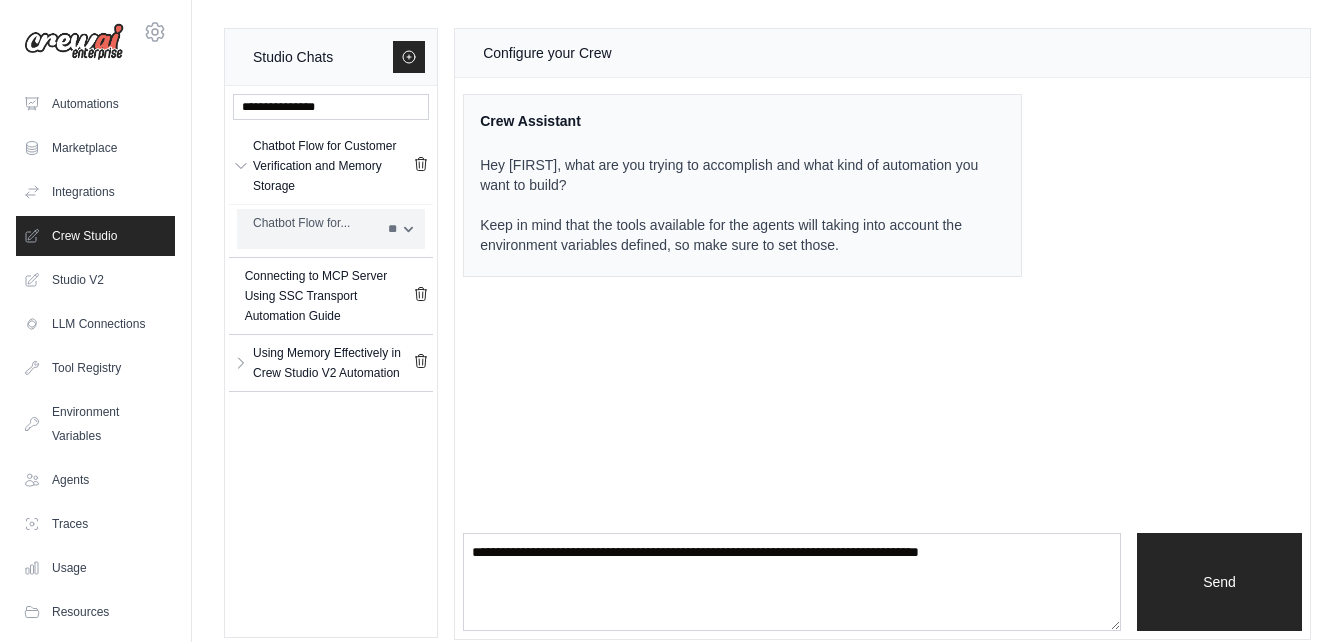 click on "Chatbot Flow for..." at bounding box center (314, 223) 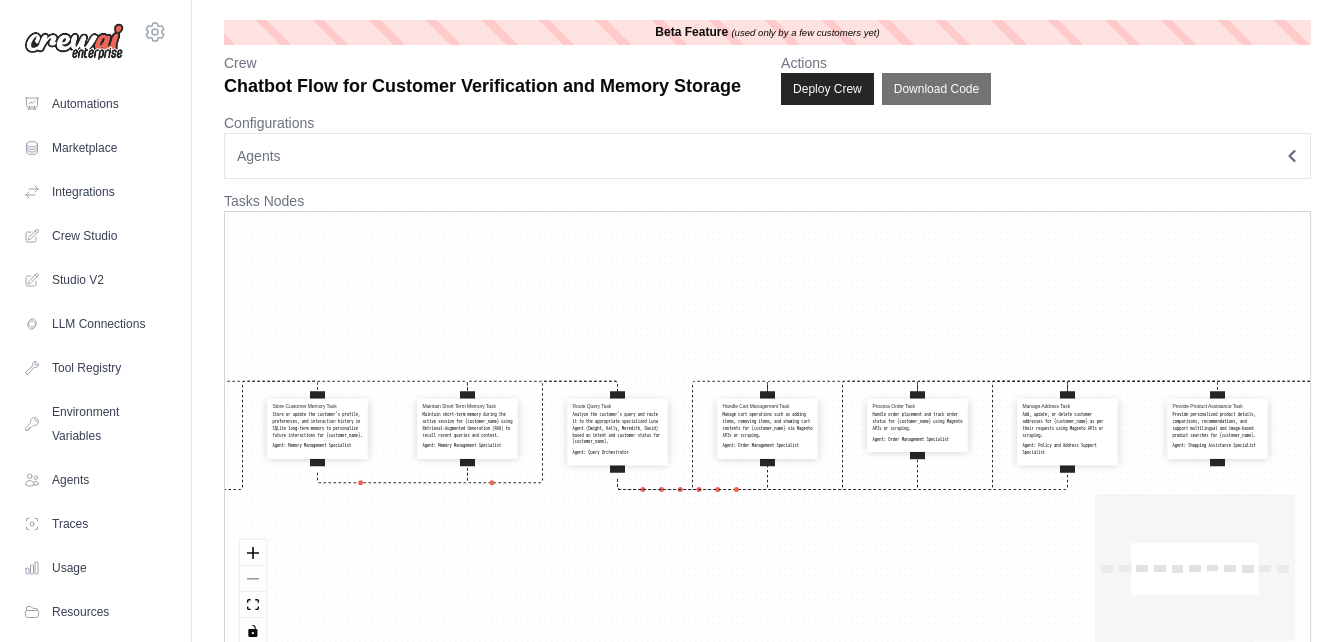 scroll, scrollTop: 0, scrollLeft: 0, axis: both 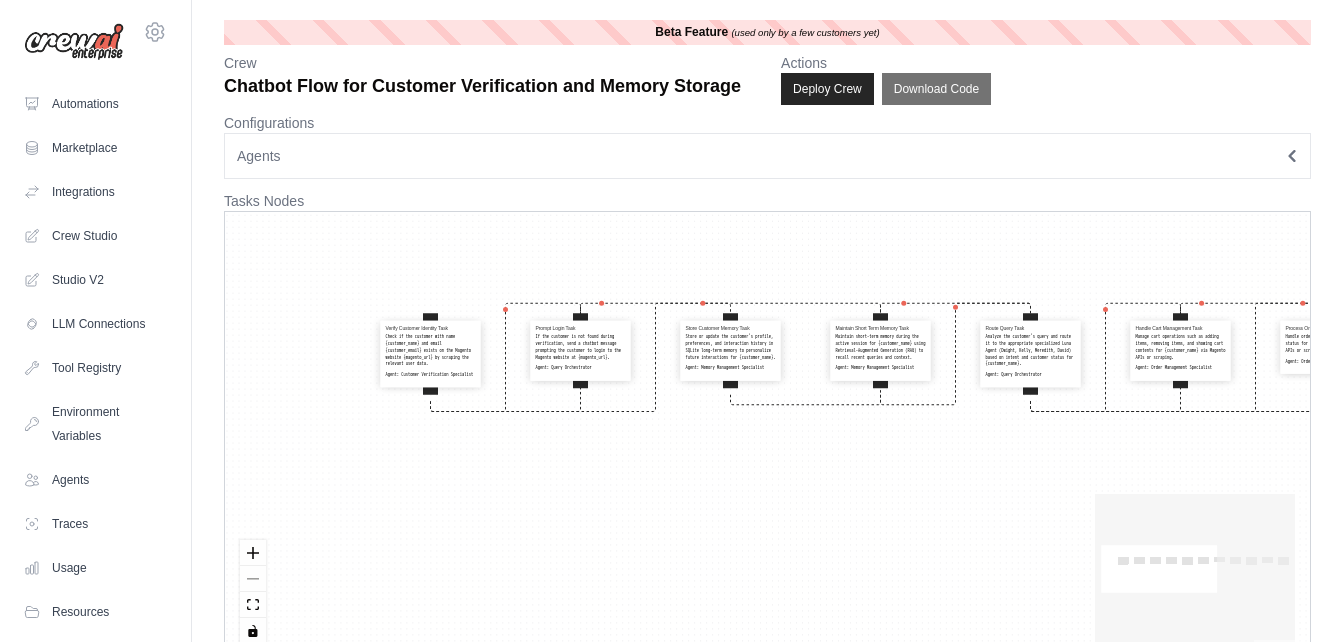 drag, startPoint x: 450, startPoint y: 323, endPoint x: 863, endPoint y: 245, distance: 420.3011 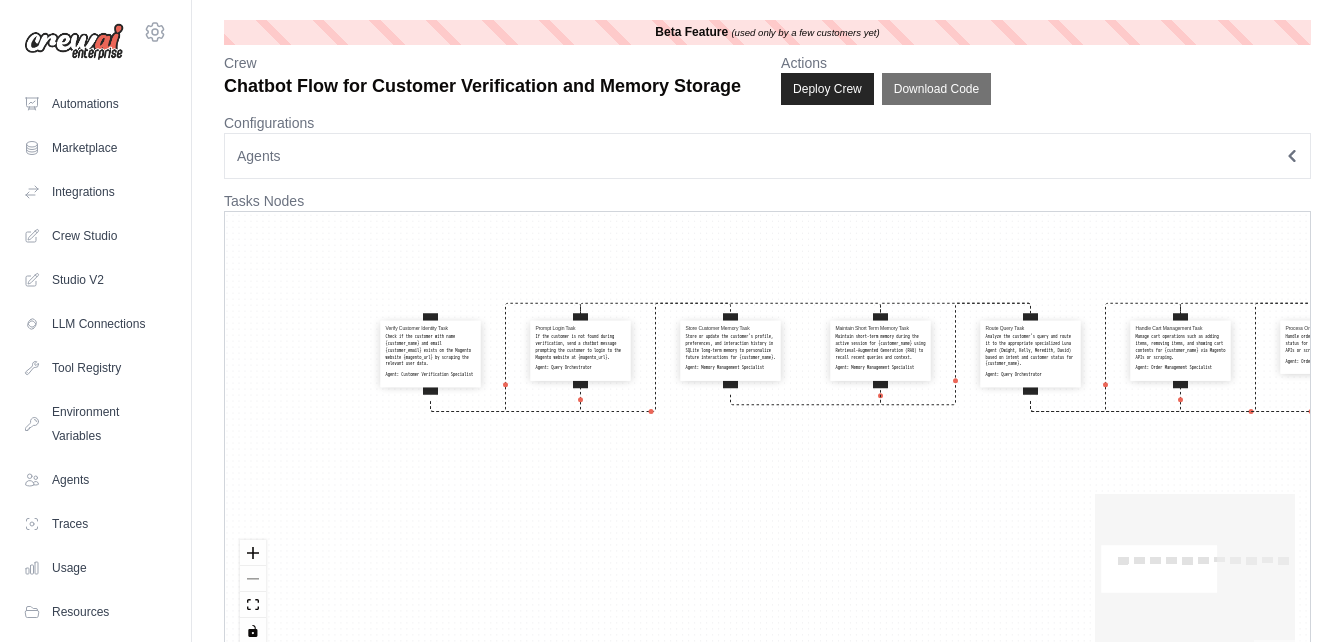 click on "Verify Customer Identity Task Check if the customer with name {customer_name} and email {customer_email} exists on the Magento website {magento_url} by scraping the relevant user data. Agent:   Customer Verification Specialist Prompt Login Task If the customer is not found during verification, send a chatbot message prompting the customer to login to the Magento website at {magento_url}. Agent:   Query Orchestrator Store Customer Memory Task Store or update the customer's profile, preferences, and interaction history in SQLite long-term memory to personalize future interactions for {customer_name}. Agent:   Memory Management Specialist Maintain Short Term Memory Task Maintain short-term memory during the active session for {customer_name} using Retrieval-Augmented Generation (RAG) to recall recent queries and context. Agent:   Memory Management Specialist Route Query Task Agent:   Query Orchestrator Handle Cart Management Task Agent:   Order Management Specialist Process Order Task Agent:   Agent:   Agent:" at bounding box center [767, 435] 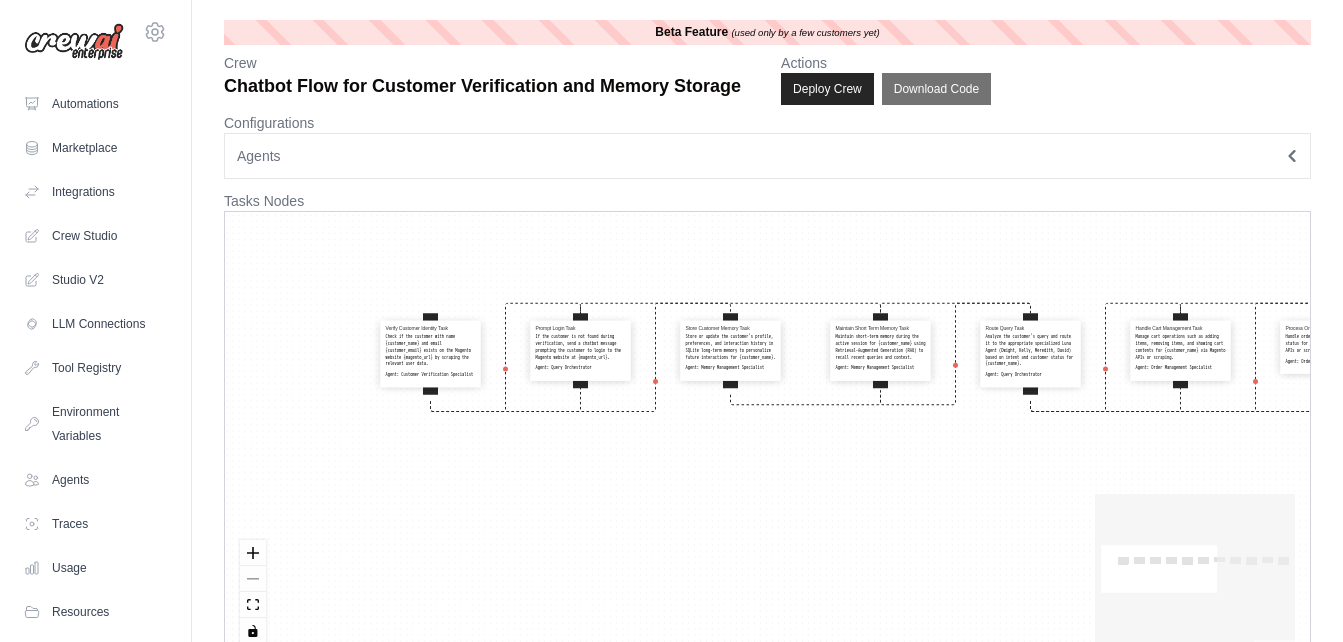 click on "Check if the customer with name {customer_name} and email {customer_email} exists on the Magento website {magento_url} by scraping the relevant user data." at bounding box center (431, 351) 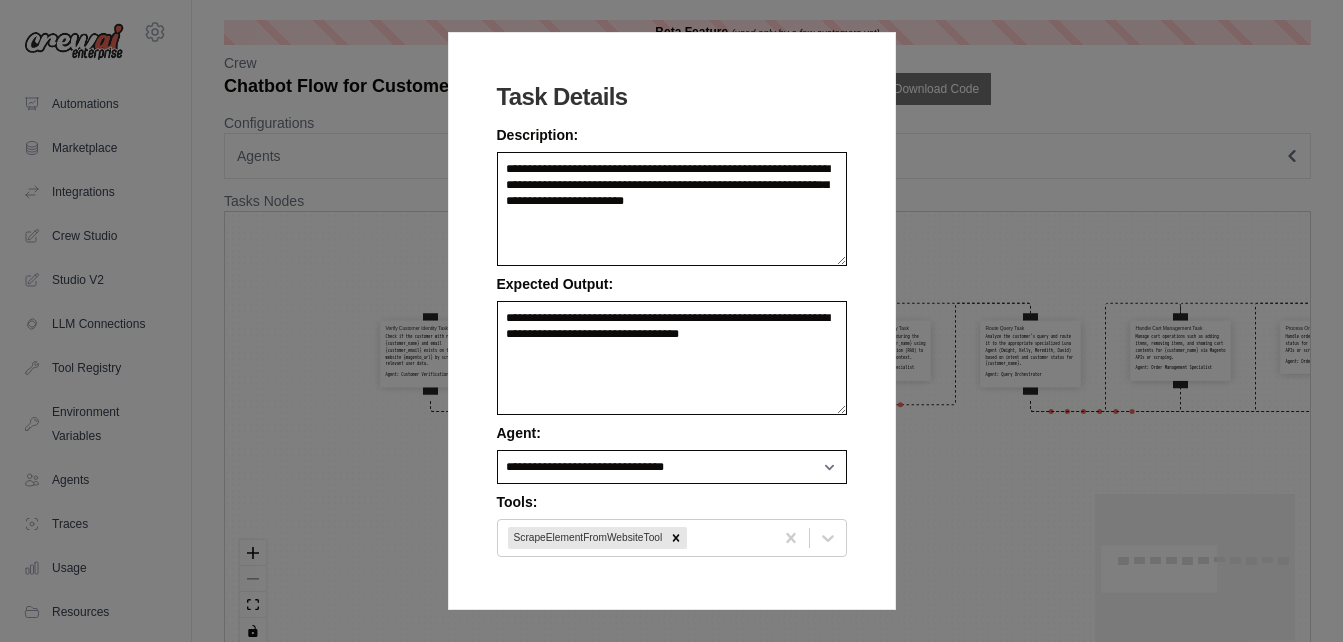 click on "**********" at bounding box center (671, 321) 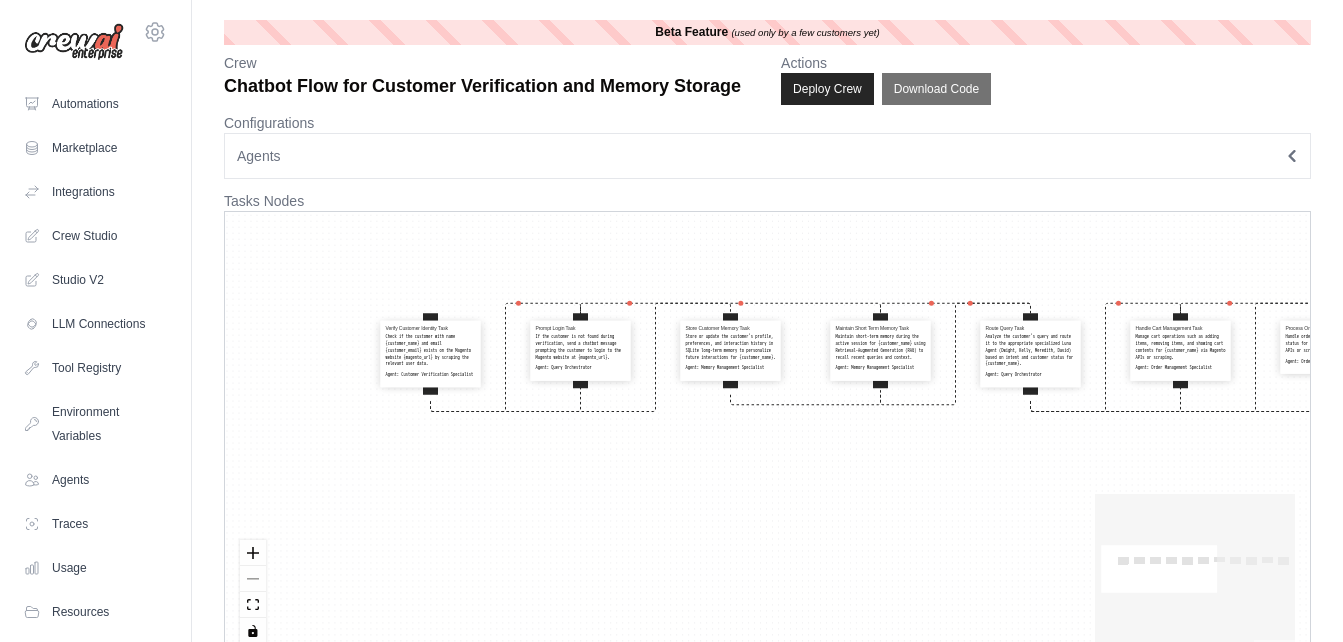 click on "Check if the customer with name {customer_name} and email {customer_email} exists on the Magento website {magento_url} by scraping the relevant user data." at bounding box center [431, 351] 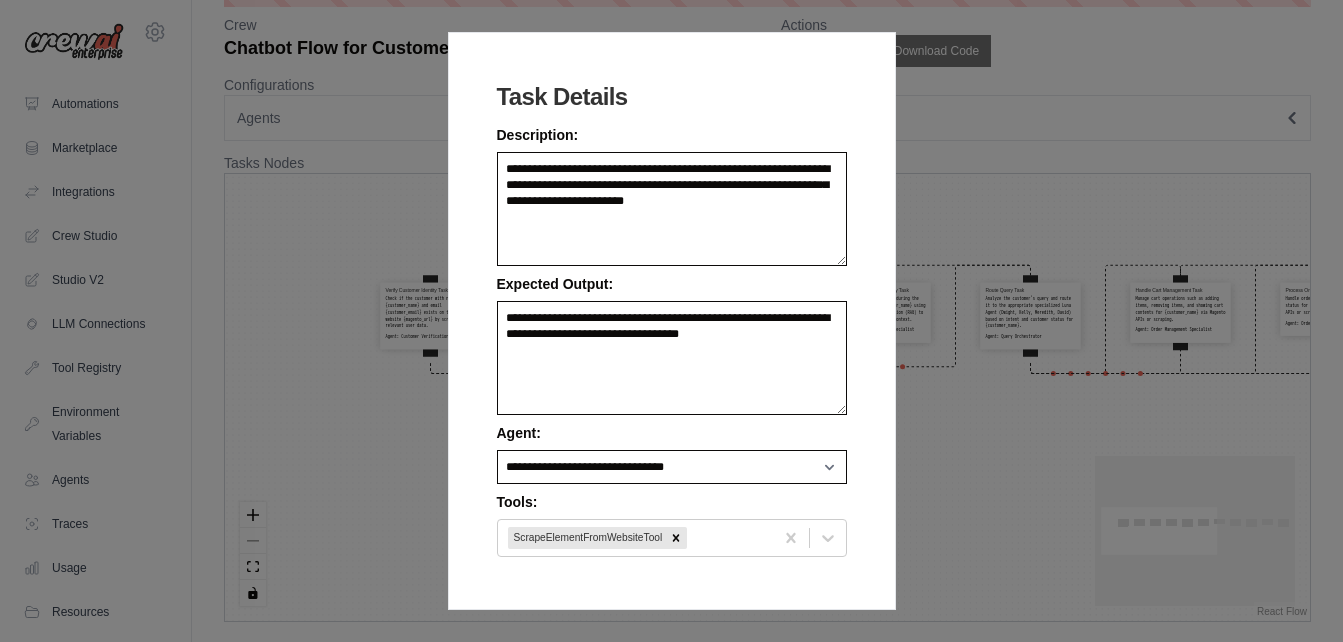 scroll, scrollTop: 0, scrollLeft: 0, axis: both 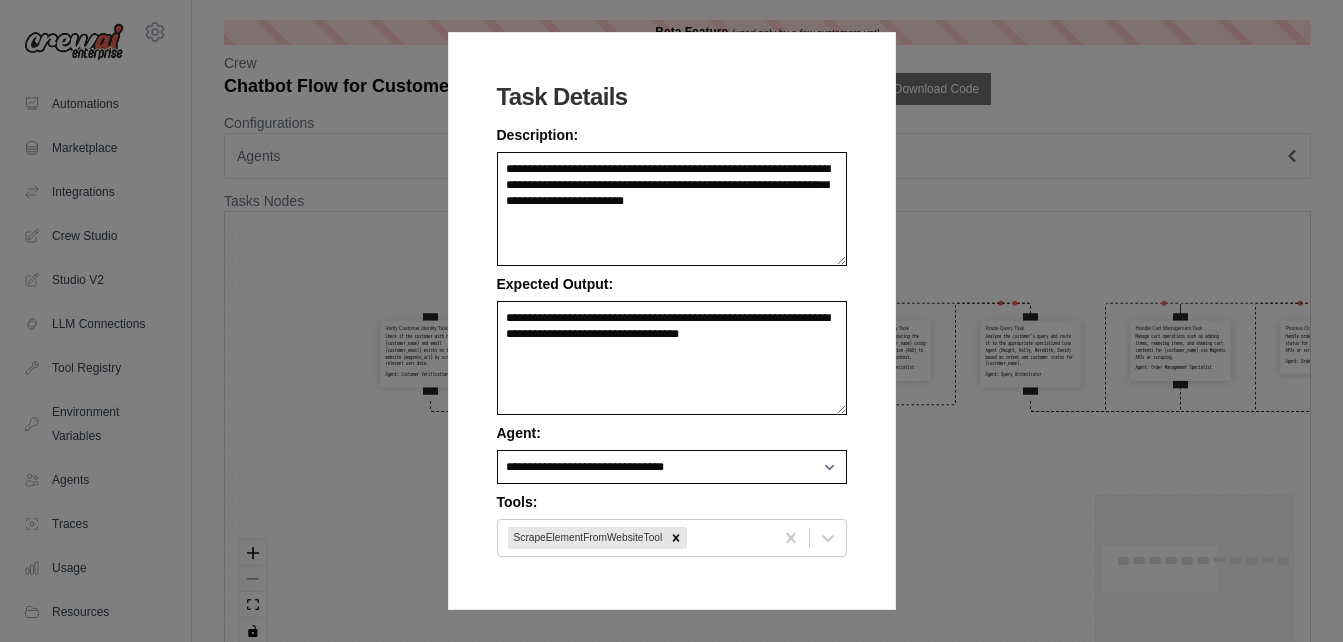 click on "**********" at bounding box center [671, 321] 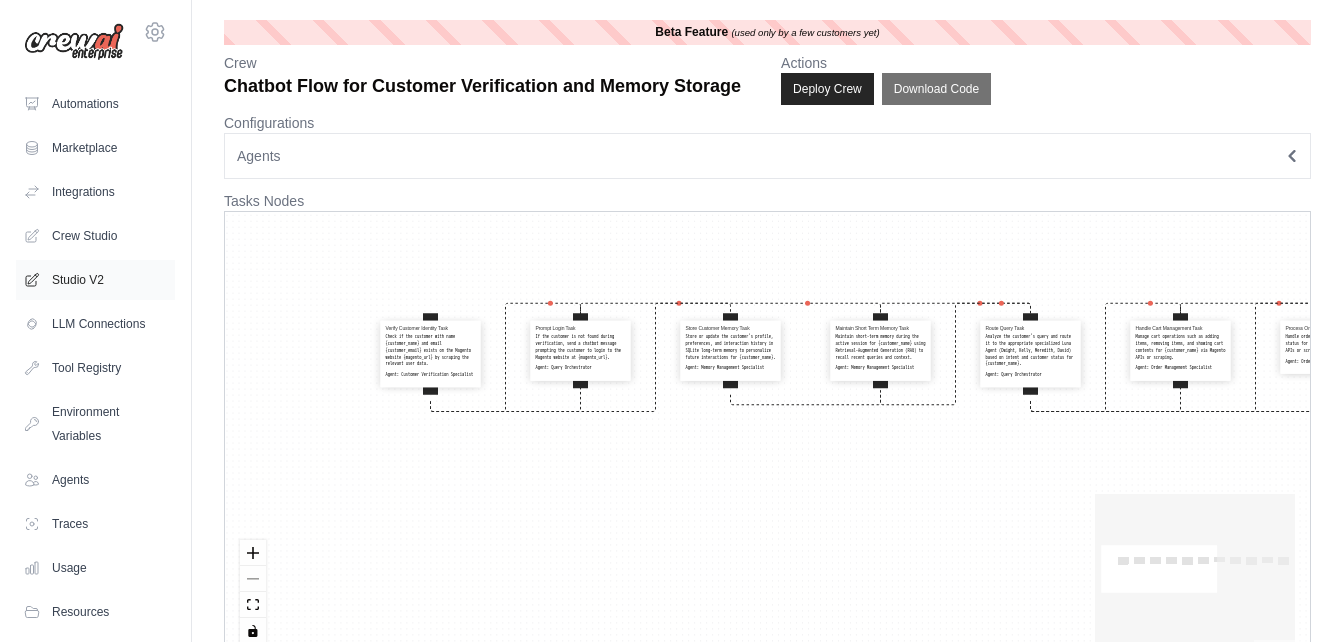 click on "Studio V2" at bounding box center (95, 280) 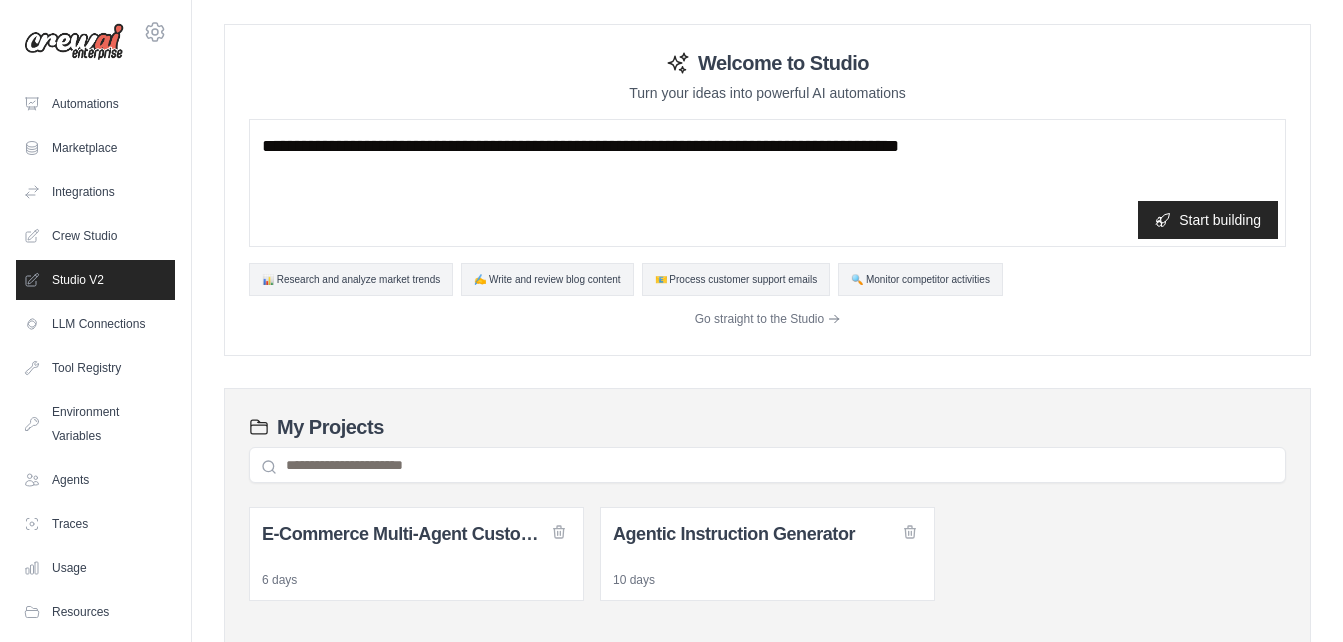 scroll, scrollTop: 0, scrollLeft: 0, axis: both 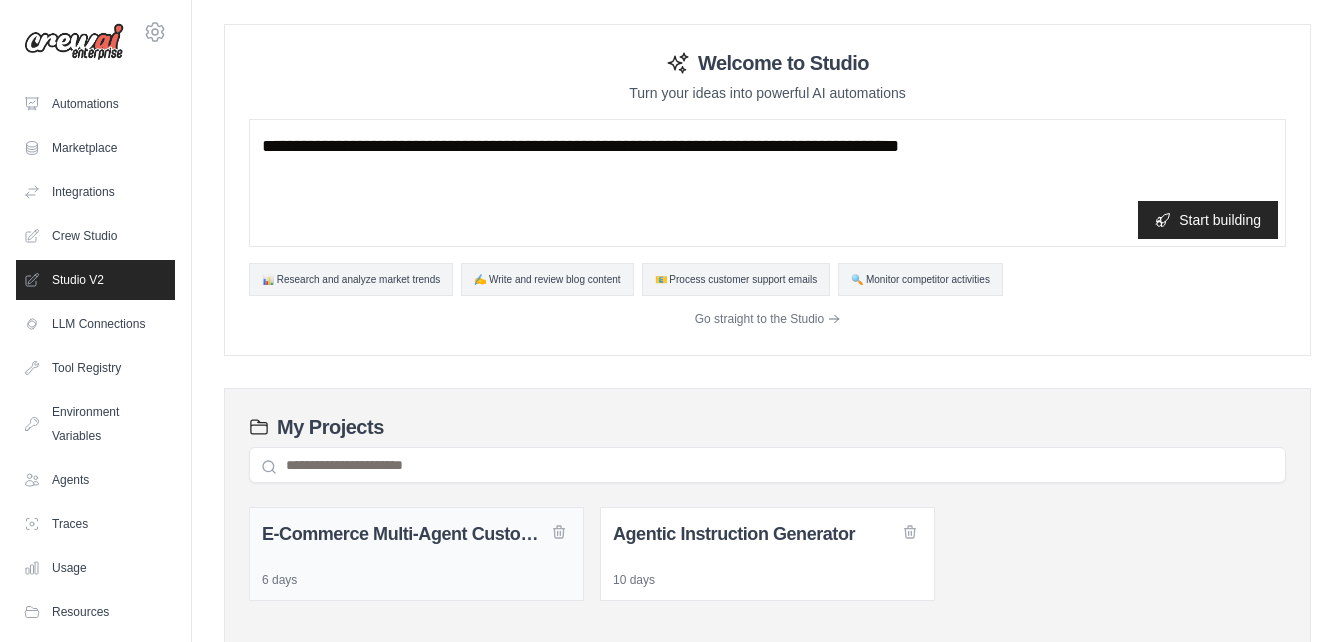 click on "E-Commerce Multi-Agent Customer Support Solution" at bounding box center (404, 534) 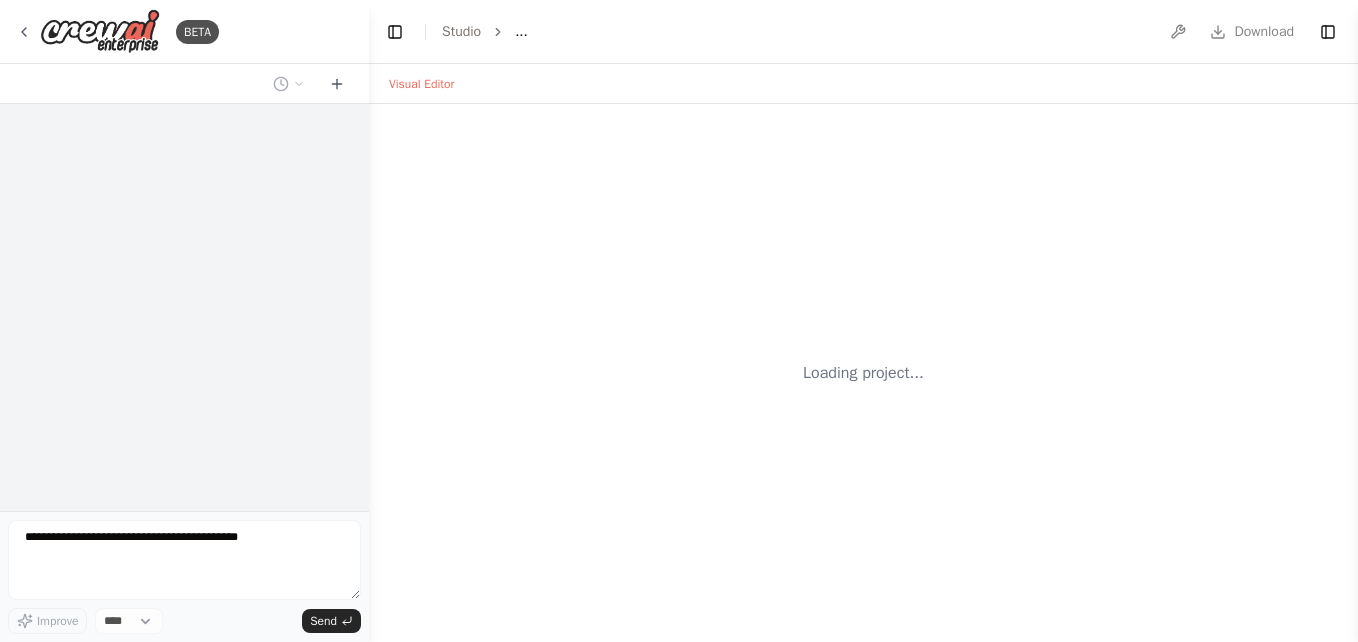 scroll, scrollTop: 0, scrollLeft: 0, axis: both 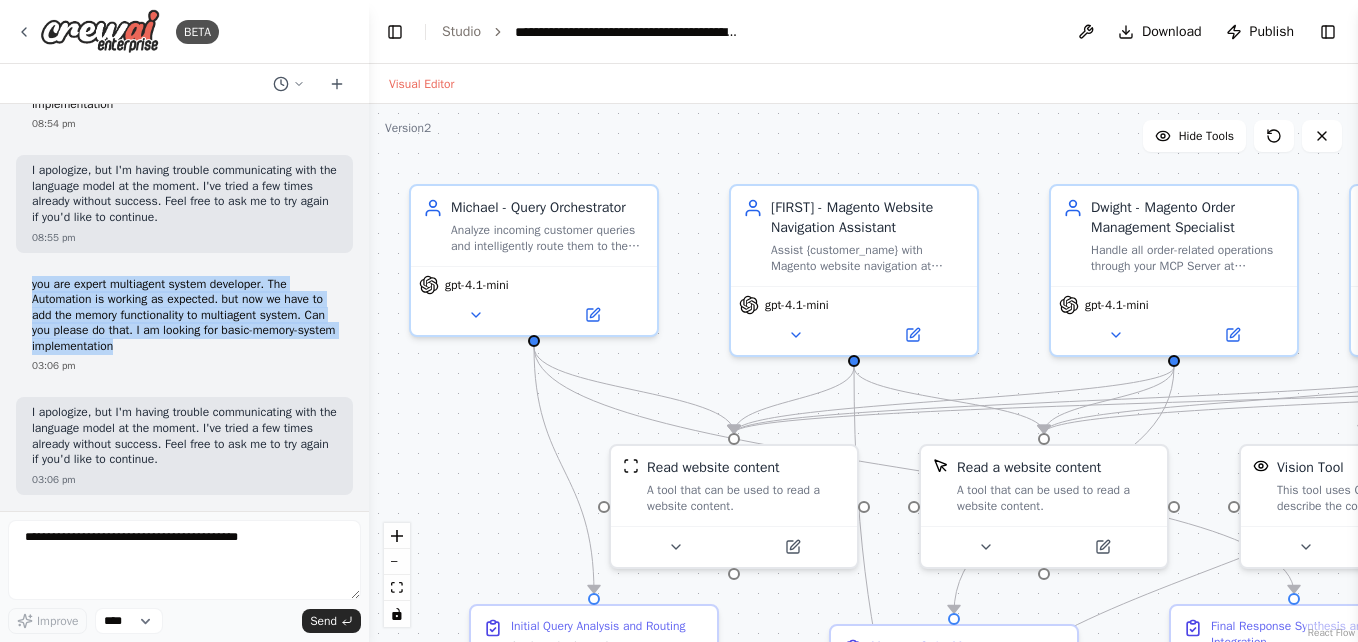 drag, startPoint x: 215, startPoint y: 353, endPoint x: 24, endPoint y: 282, distance: 203.76947 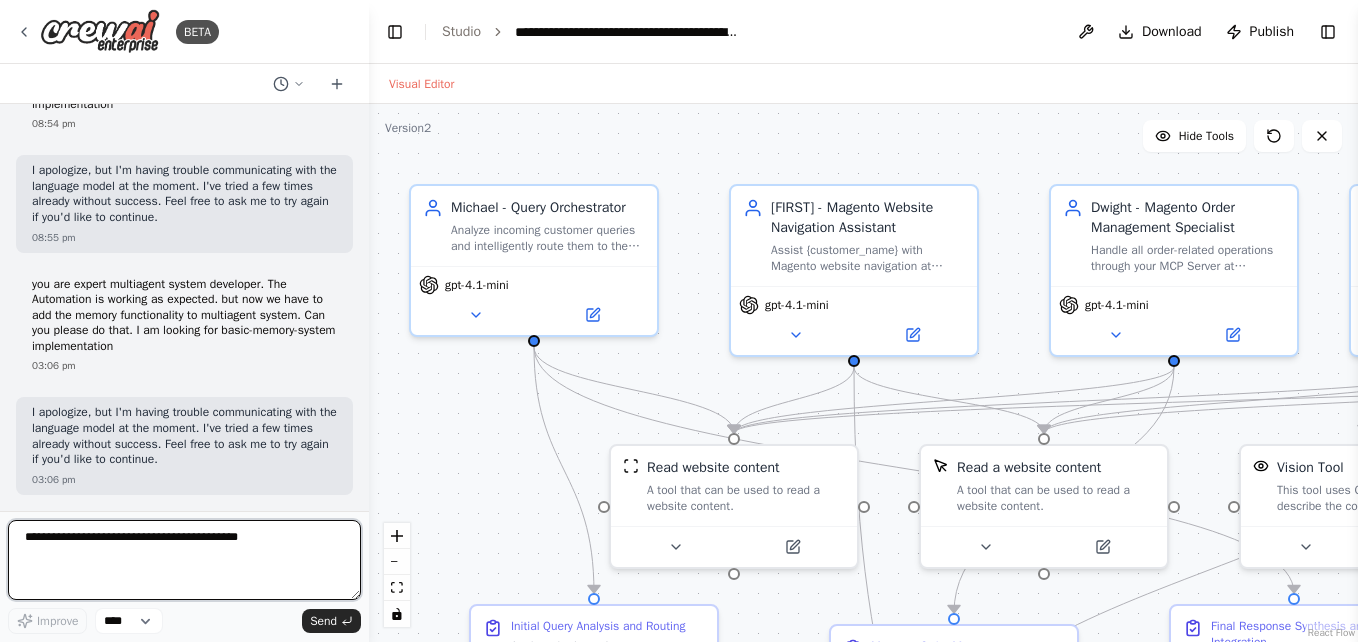 click at bounding box center (184, 560) 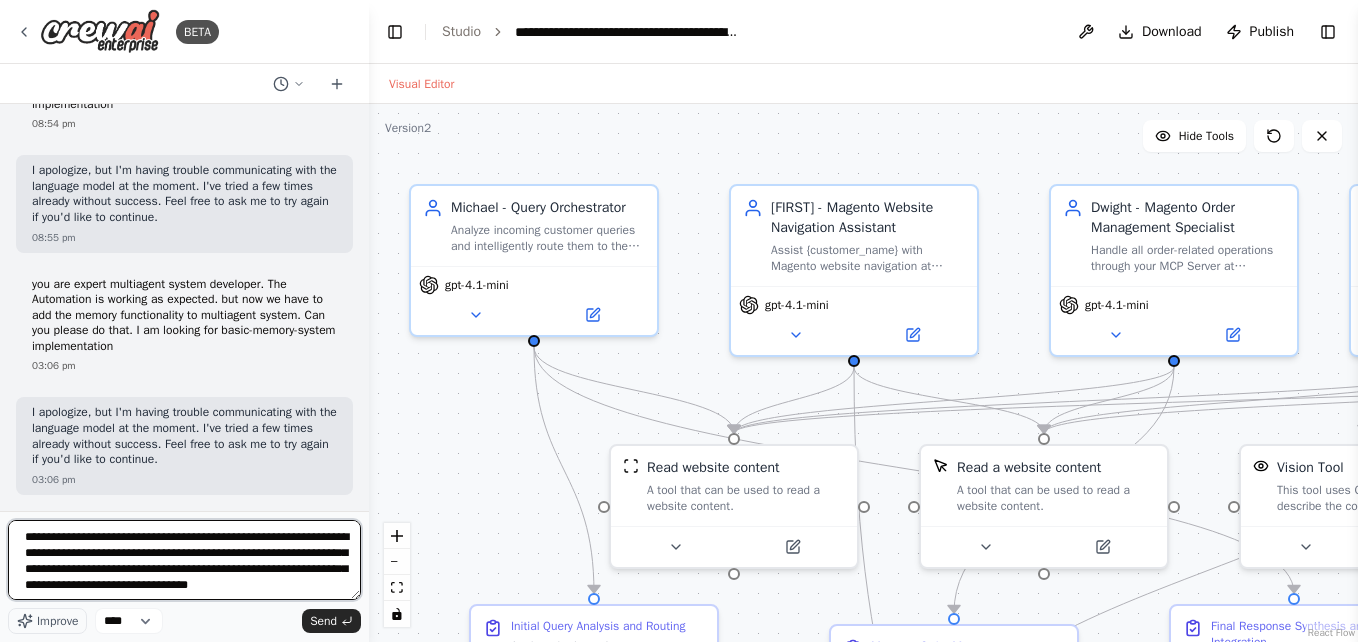 scroll, scrollTop: 10, scrollLeft: 0, axis: vertical 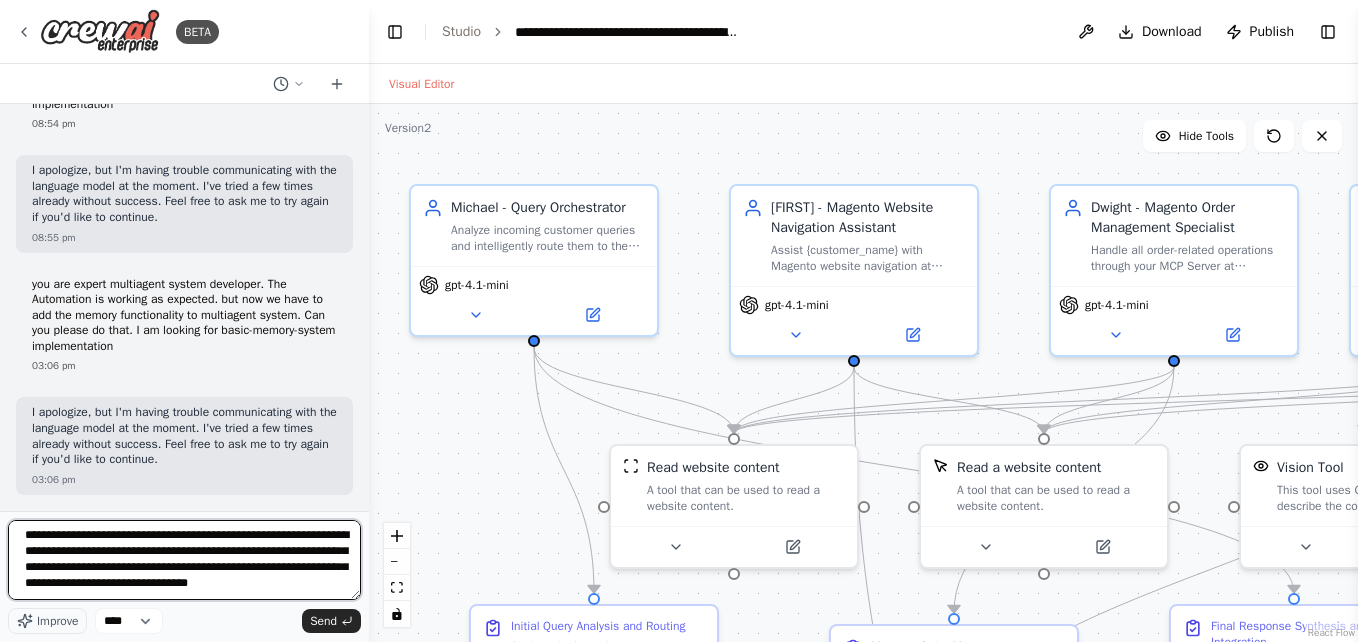 type 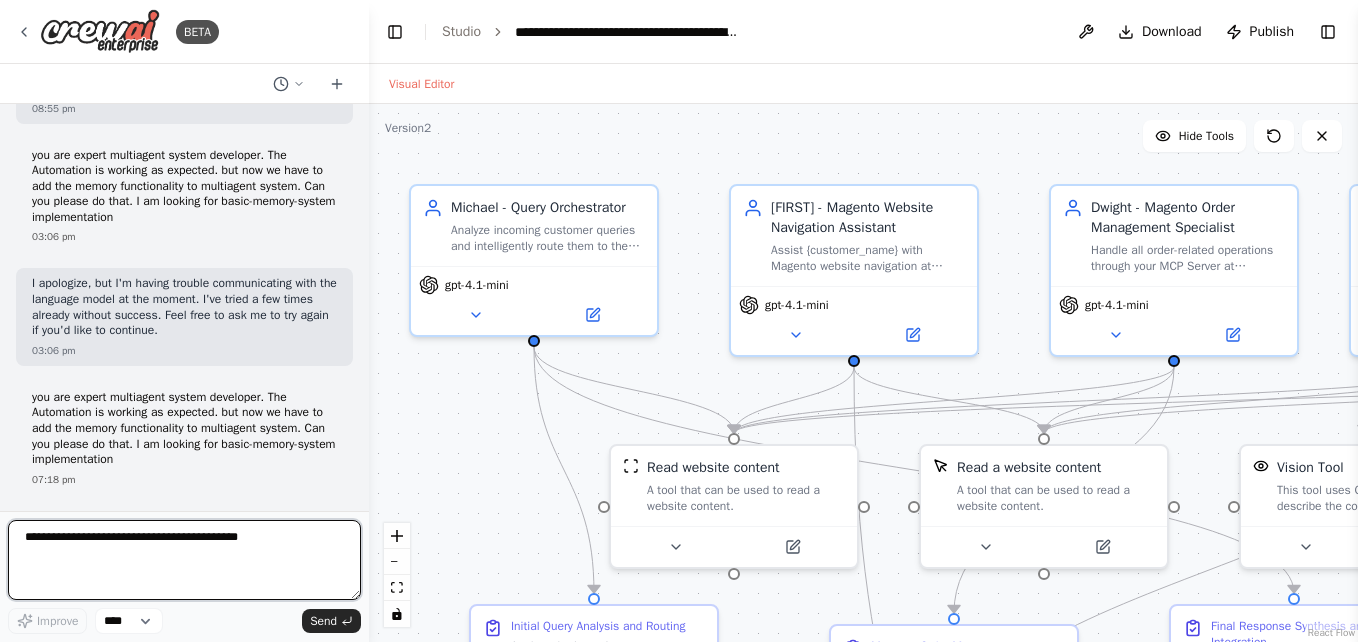 scroll, scrollTop: 37204, scrollLeft: 0, axis: vertical 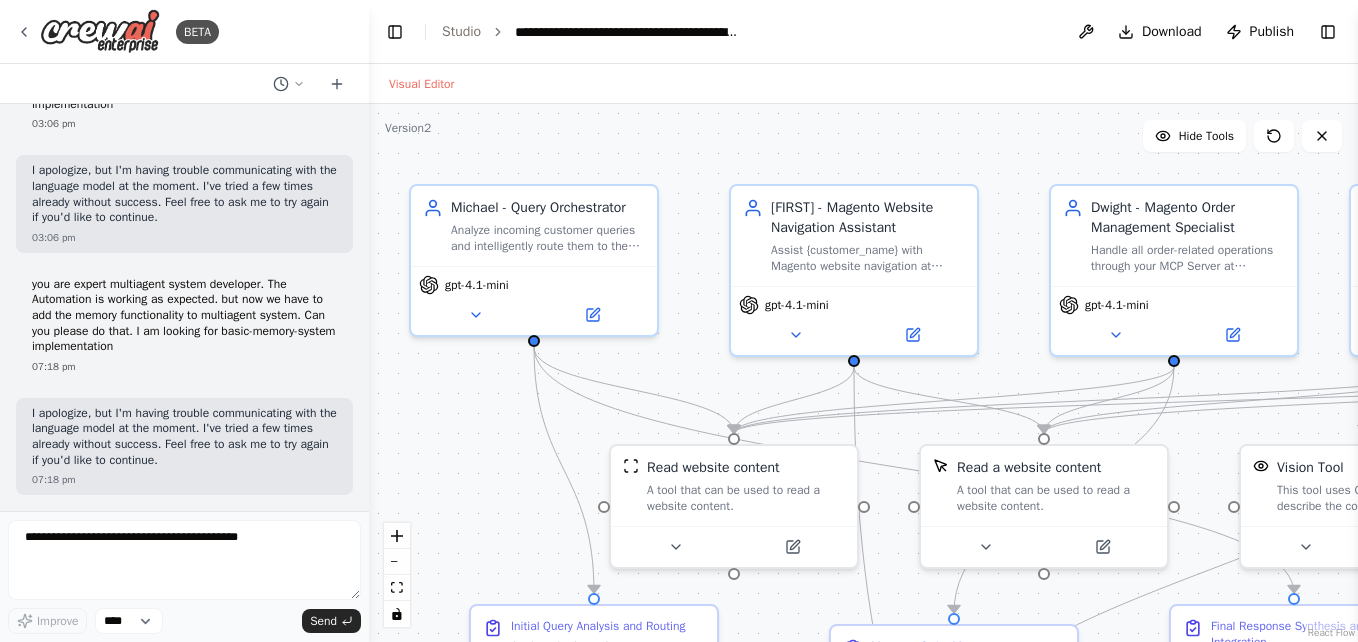 click on "**********" at bounding box center [863, 32] 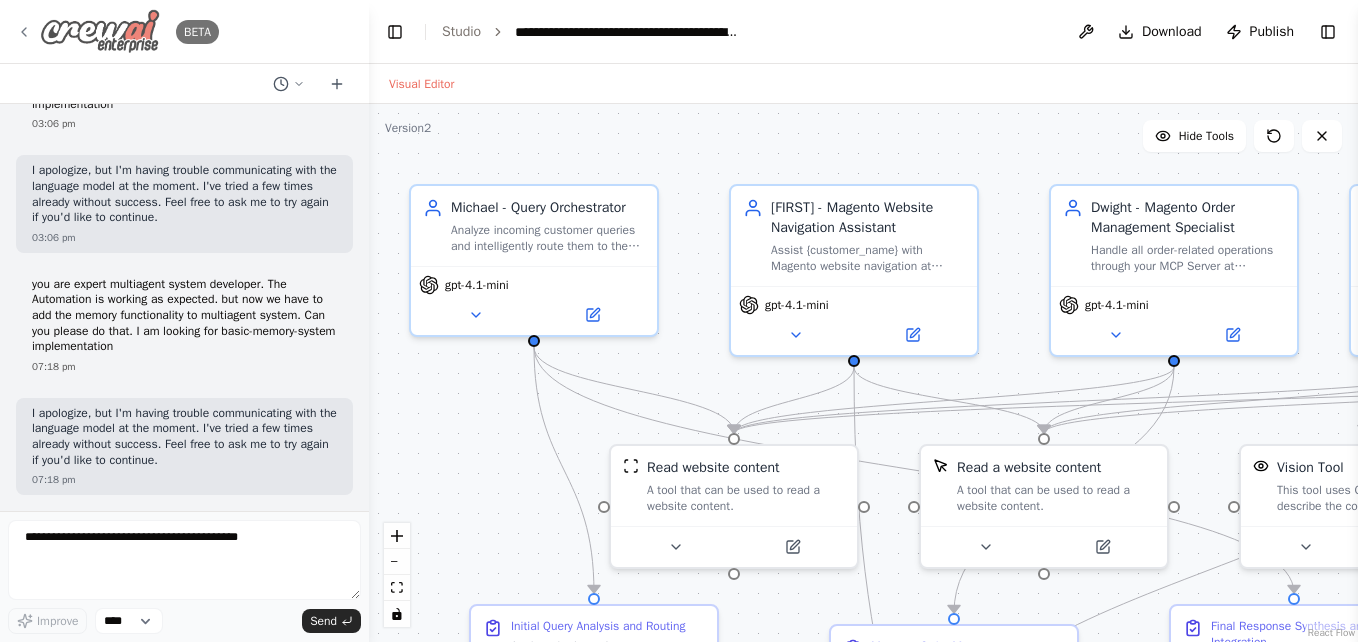 click on "BETA" at bounding box center (117, 31) 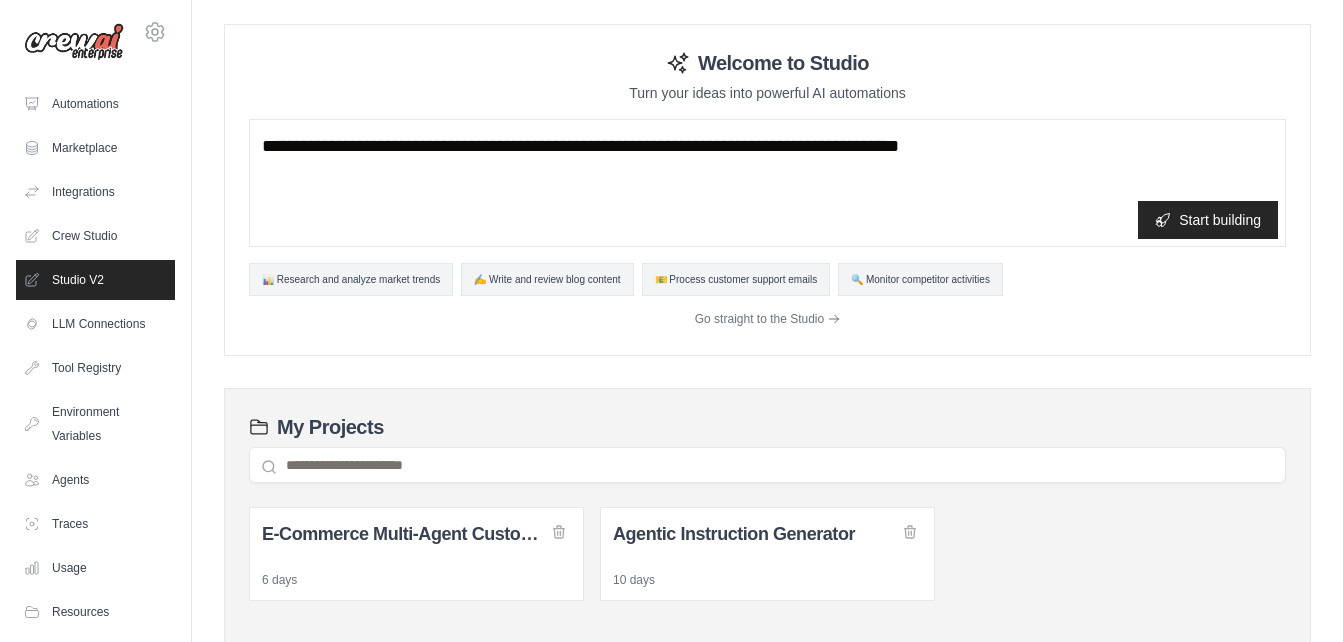 scroll, scrollTop: 0, scrollLeft: 0, axis: both 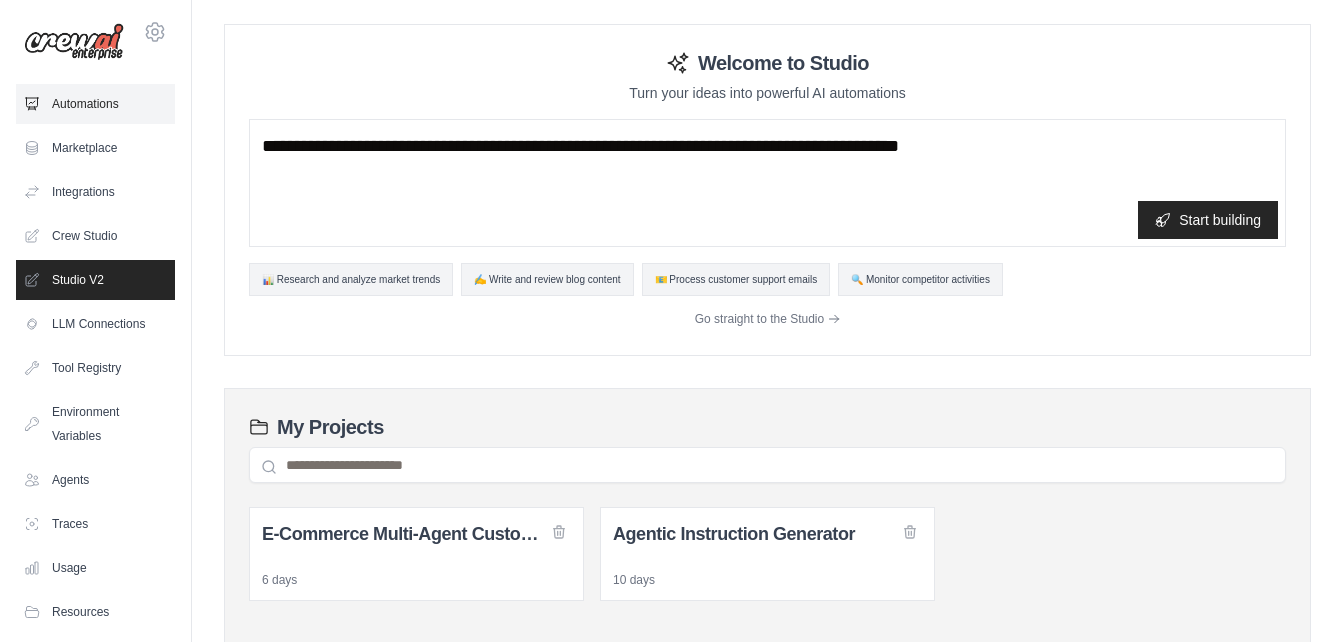 click on "Automations" at bounding box center (95, 104) 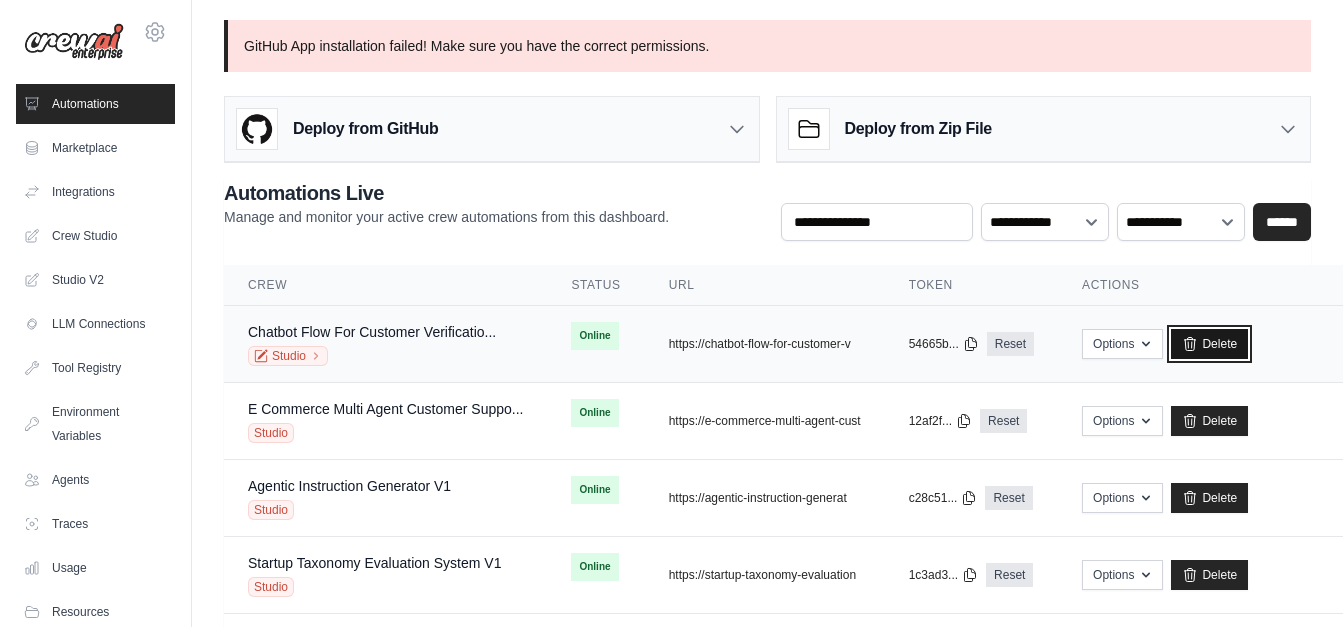 click 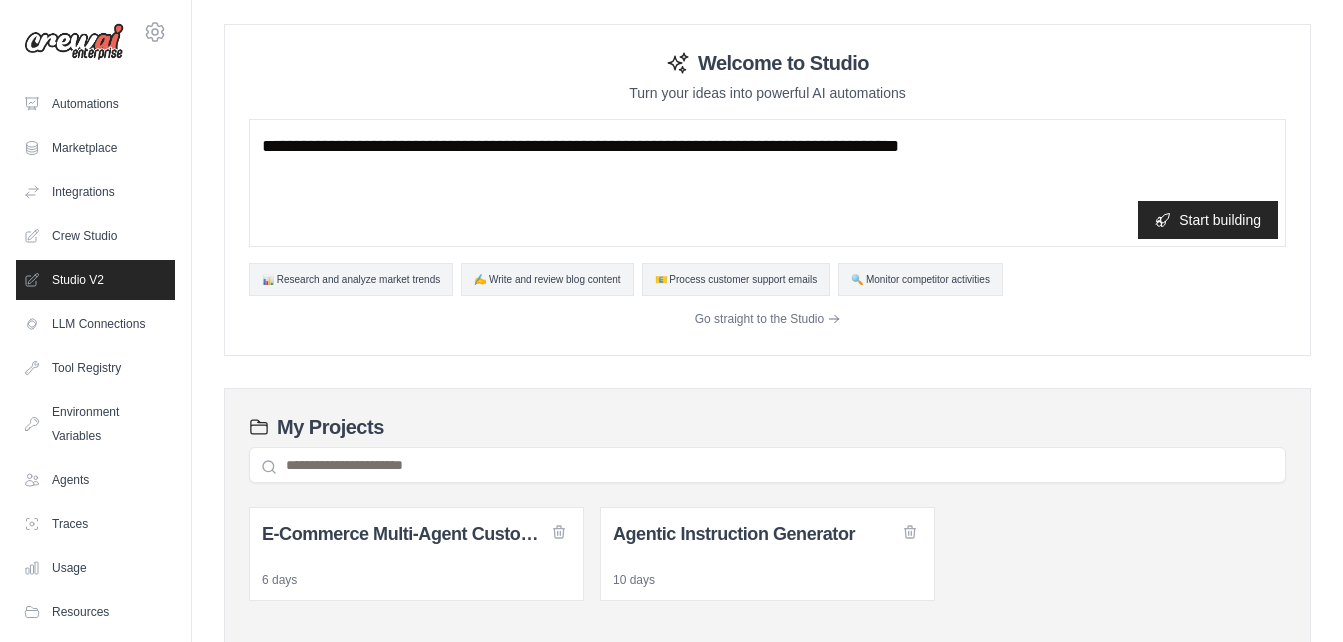 scroll, scrollTop: 0, scrollLeft: 0, axis: both 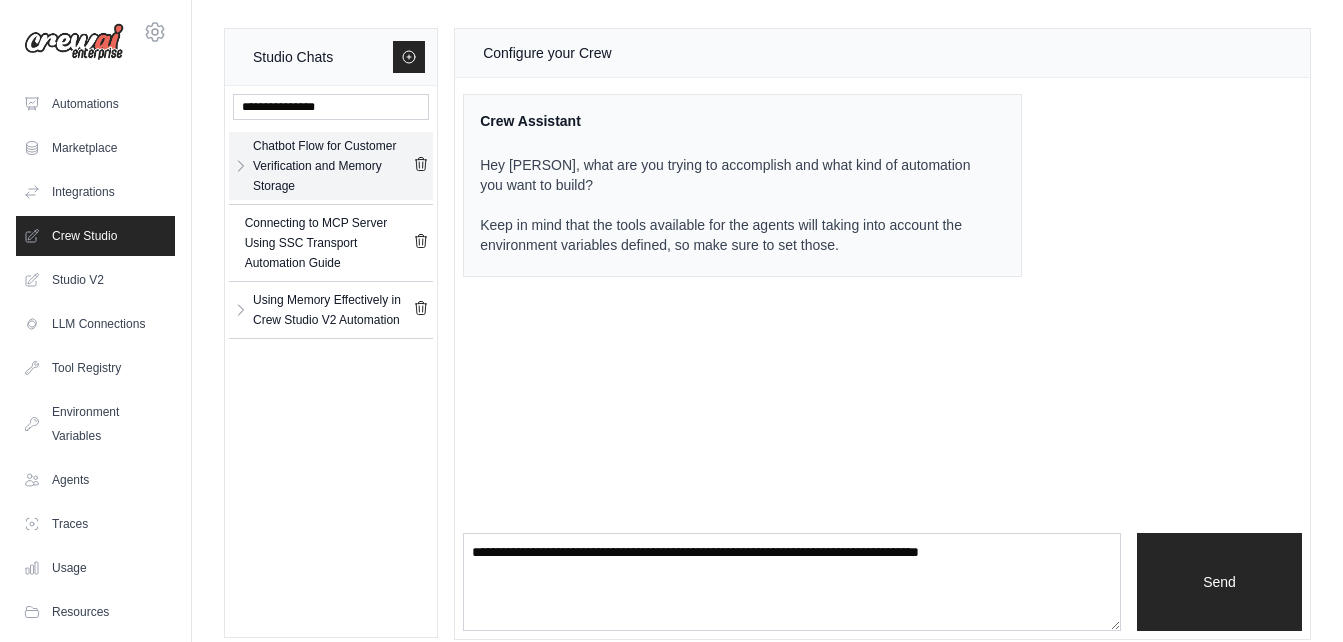 click on "Chatbot Flow for Customer Verification and Memory Storage" at bounding box center [333, 166] 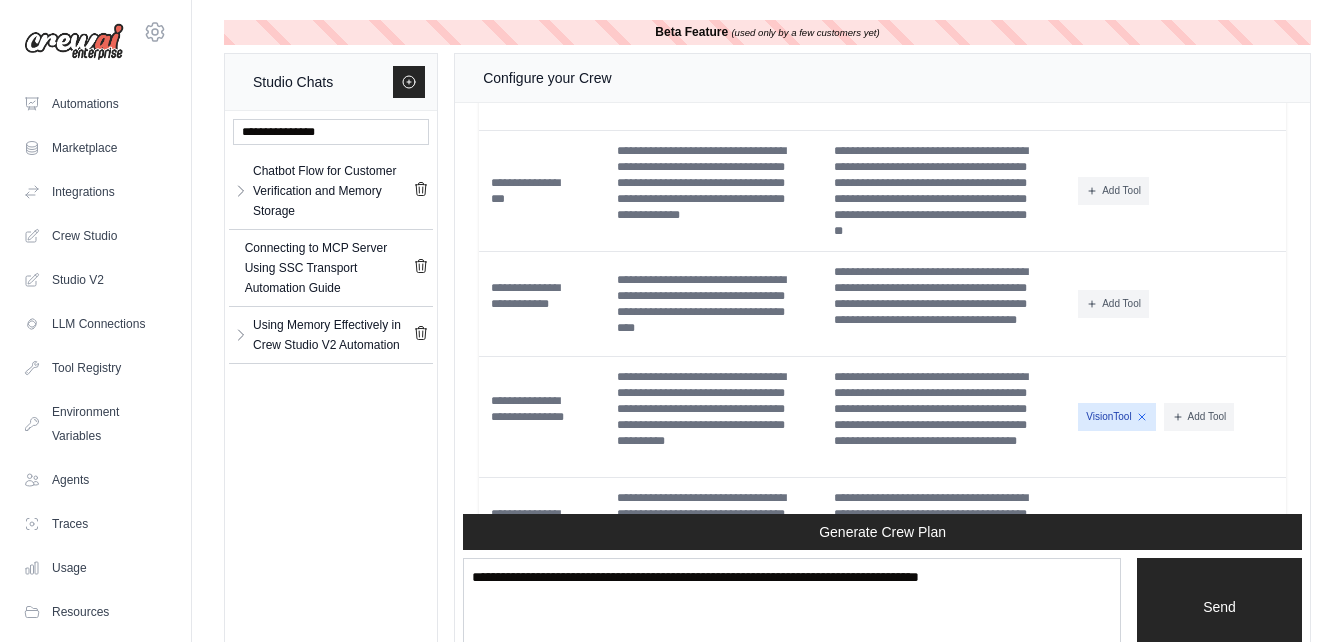 scroll, scrollTop: 13450, scrollLeft: 0, axis: vertical 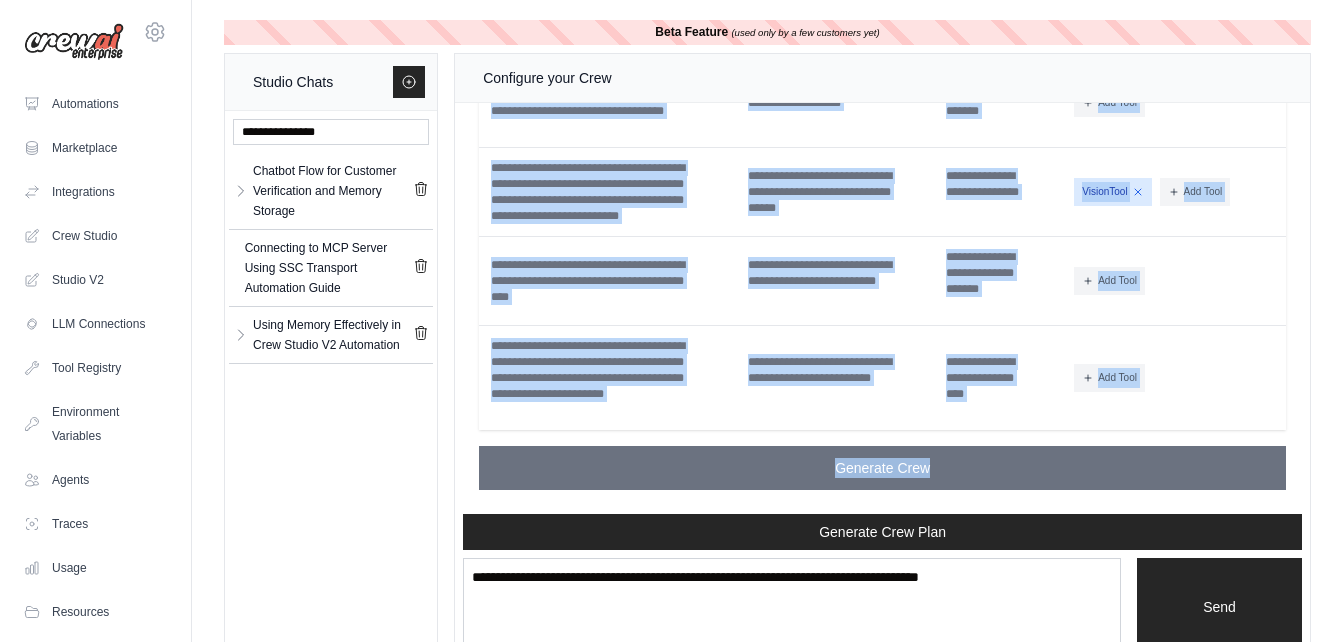 drag, startPoint x: 476, startPoint y: 250, endPoint x: 1191, endPoint y: 382, distance: 727.0825 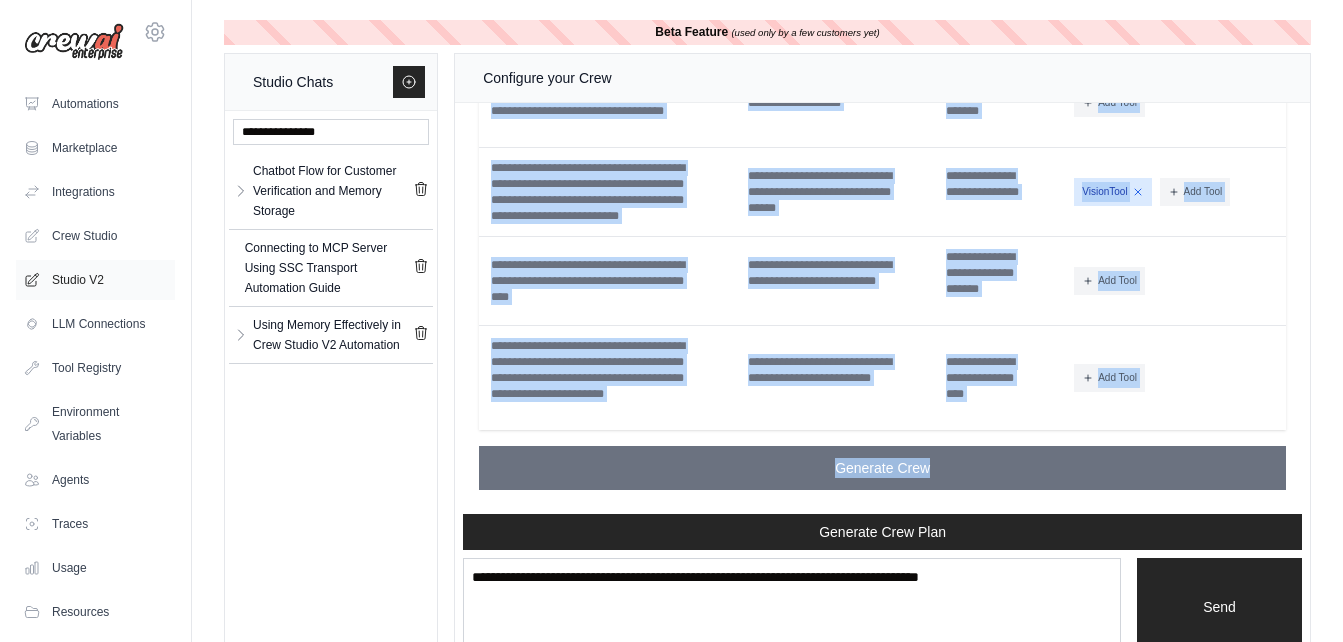 click on "Studio V2" at bounding box center [95, 280] 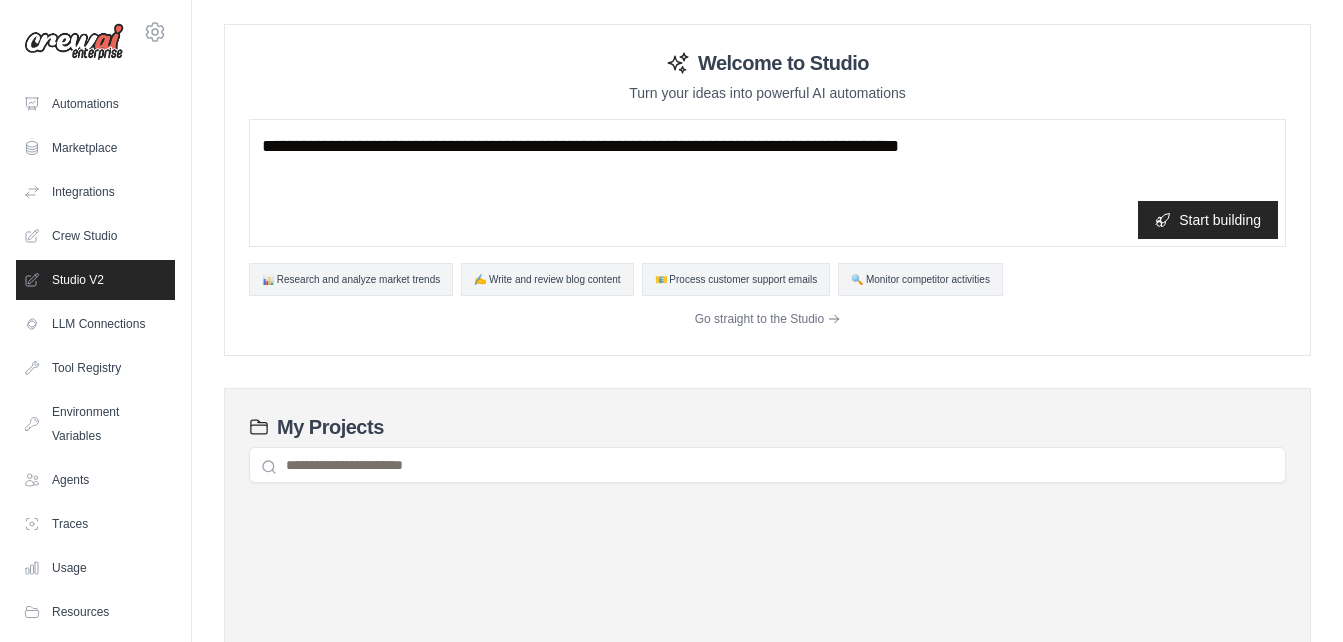 scroll, scrollTop: 0, scrollLeft: 0, axis: both 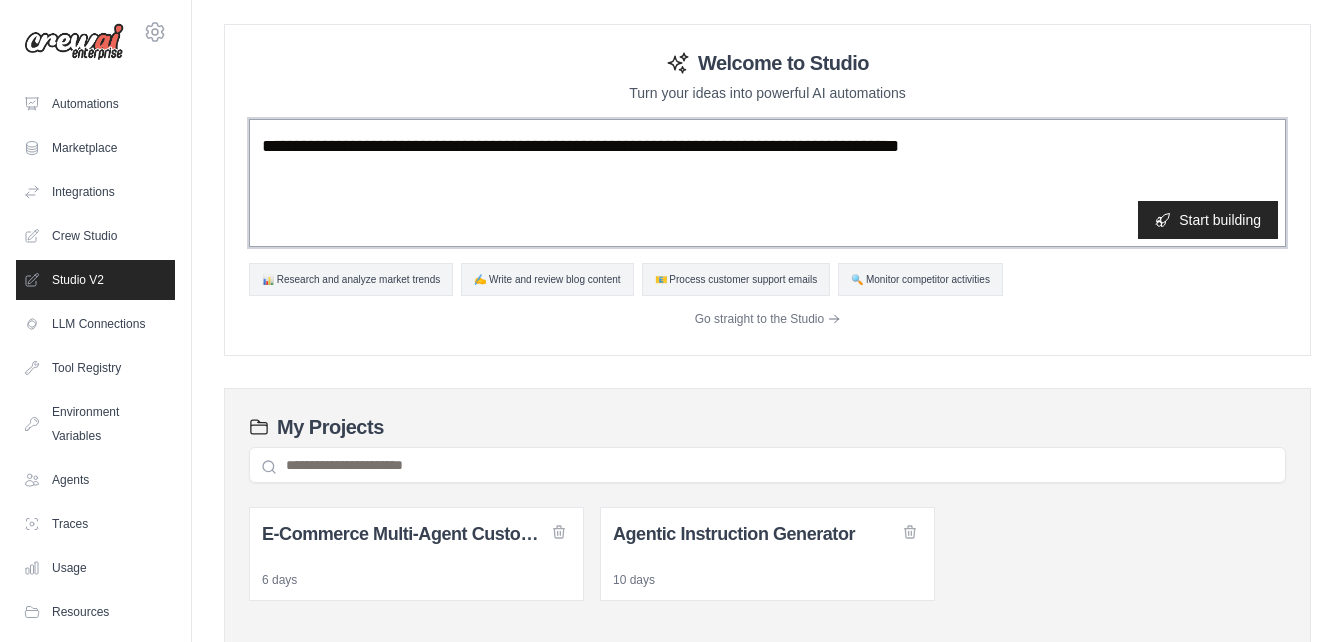 click at bounding box center (767, 183) 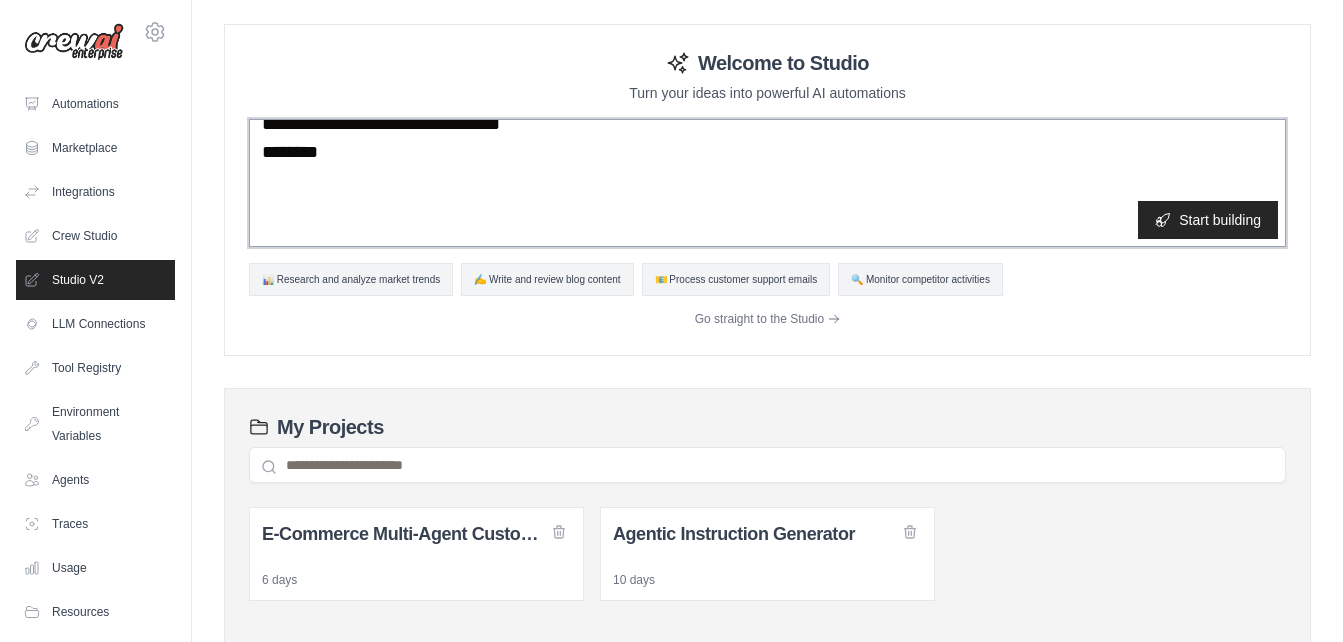 scroll, scrollTop: 16, scrollLeft: 0, axis: vertical 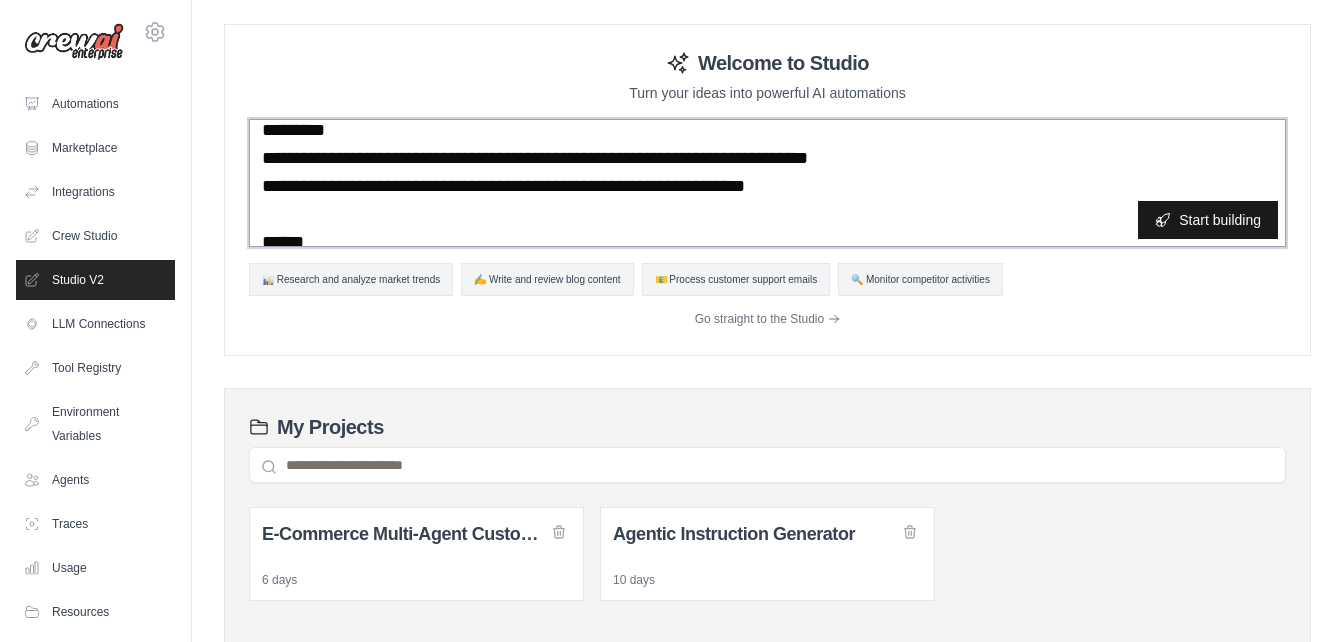 type on "**********" 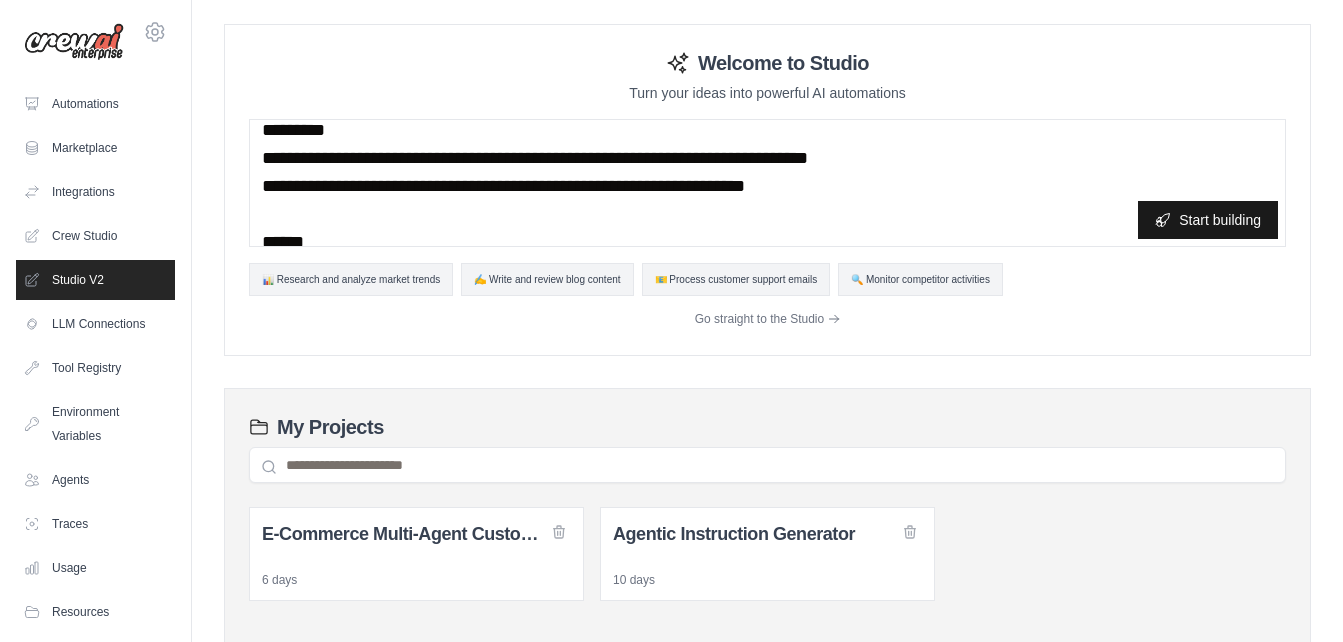 click on "Start building" at bounding box center [1208, 220] 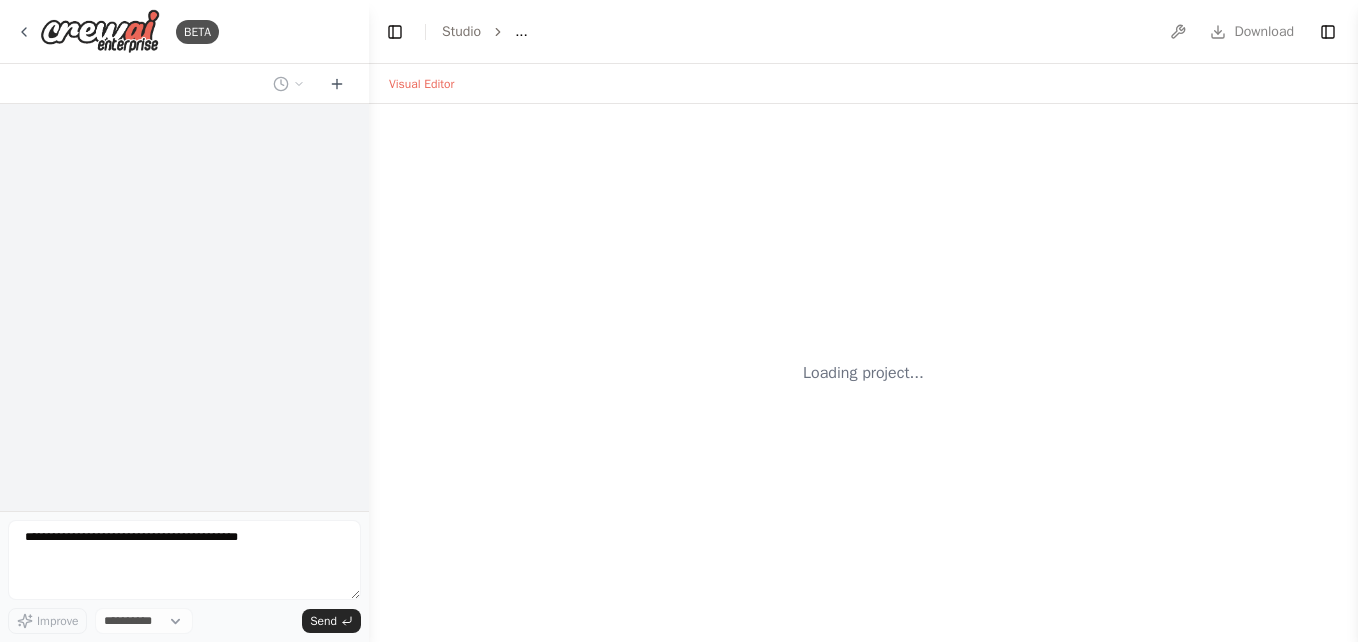 scroll, scrollTop: 0, scrollLeft: 0, axis: both 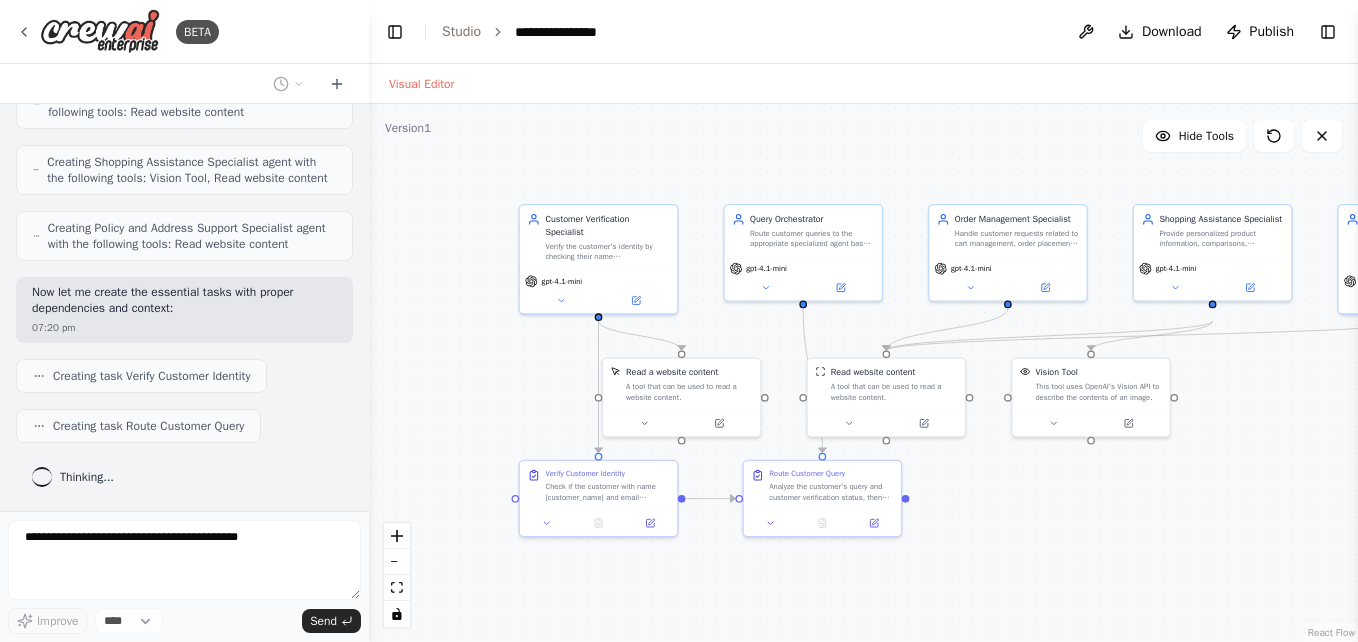 drag, startPoint x: 1162, startPoint y: 495, endPoint x: 1084, endPoint y: 496, distance: 78.00641 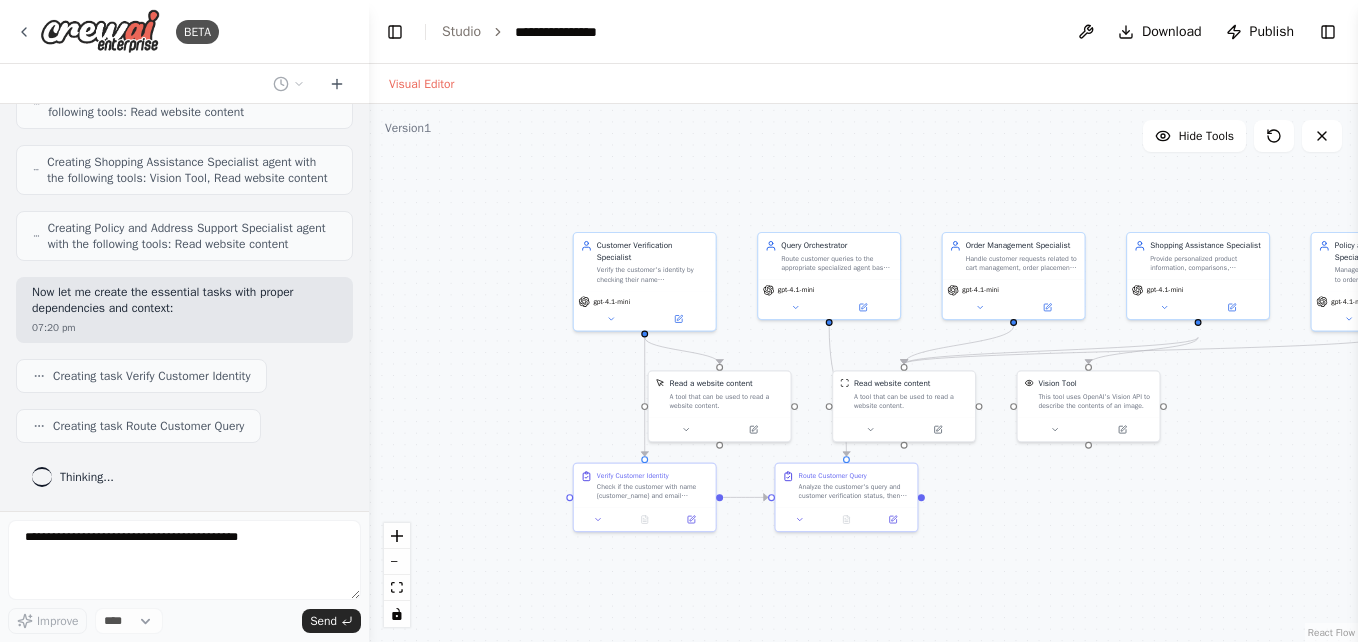 scroll, scrollTop: 2630, scrollLeft: 0, axis: vertical 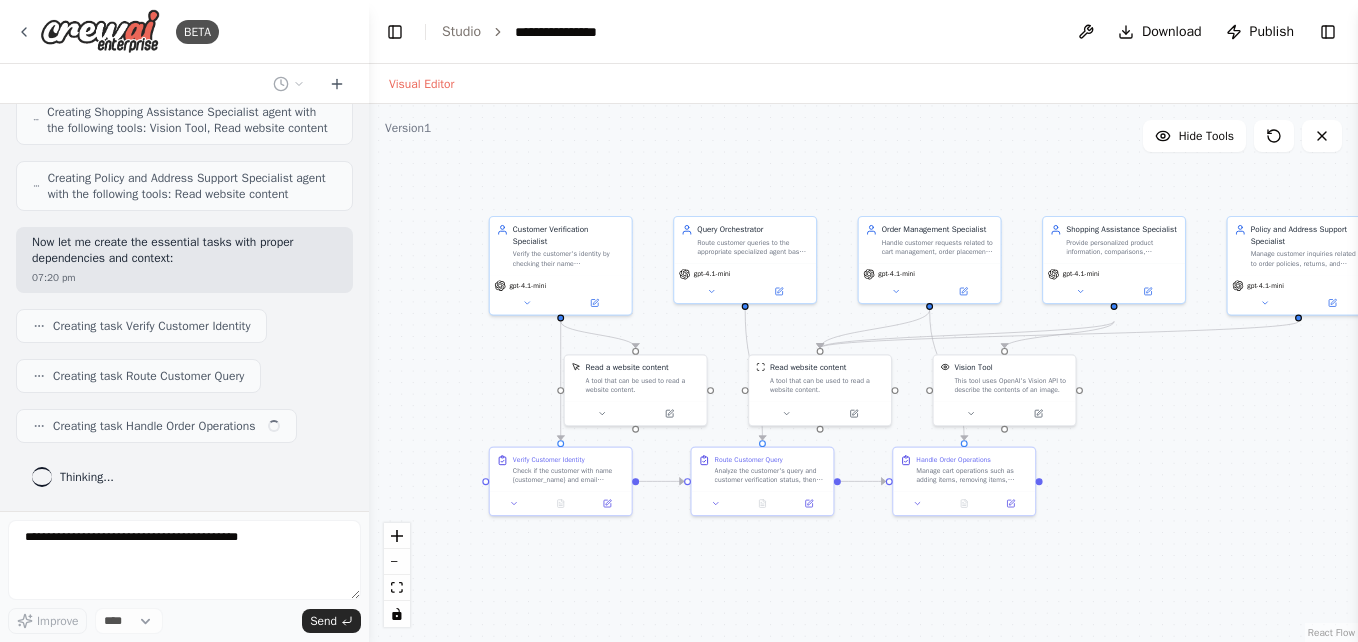 drag, startPoint x: 1236, startPoint y: 459, endPoint x: 1199, endPoint y: 439, distance: 42.059483 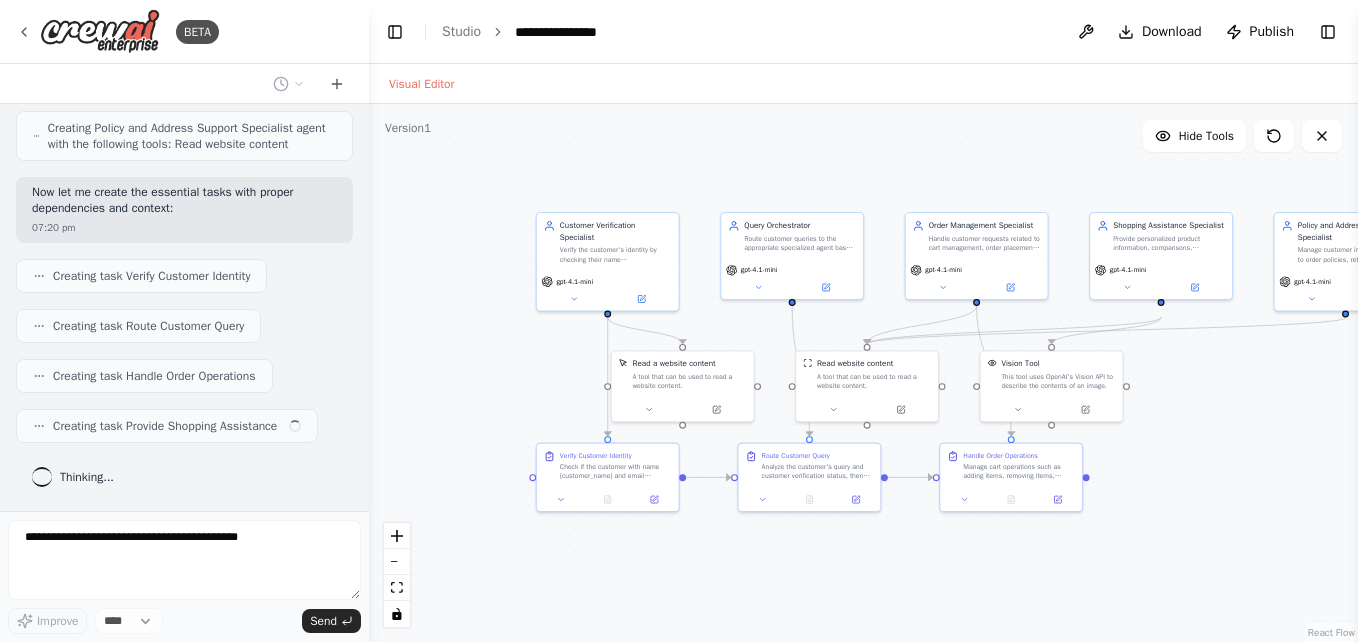 scroll, scrollTop: 2680, scrollLeft: 0, axis: vertical 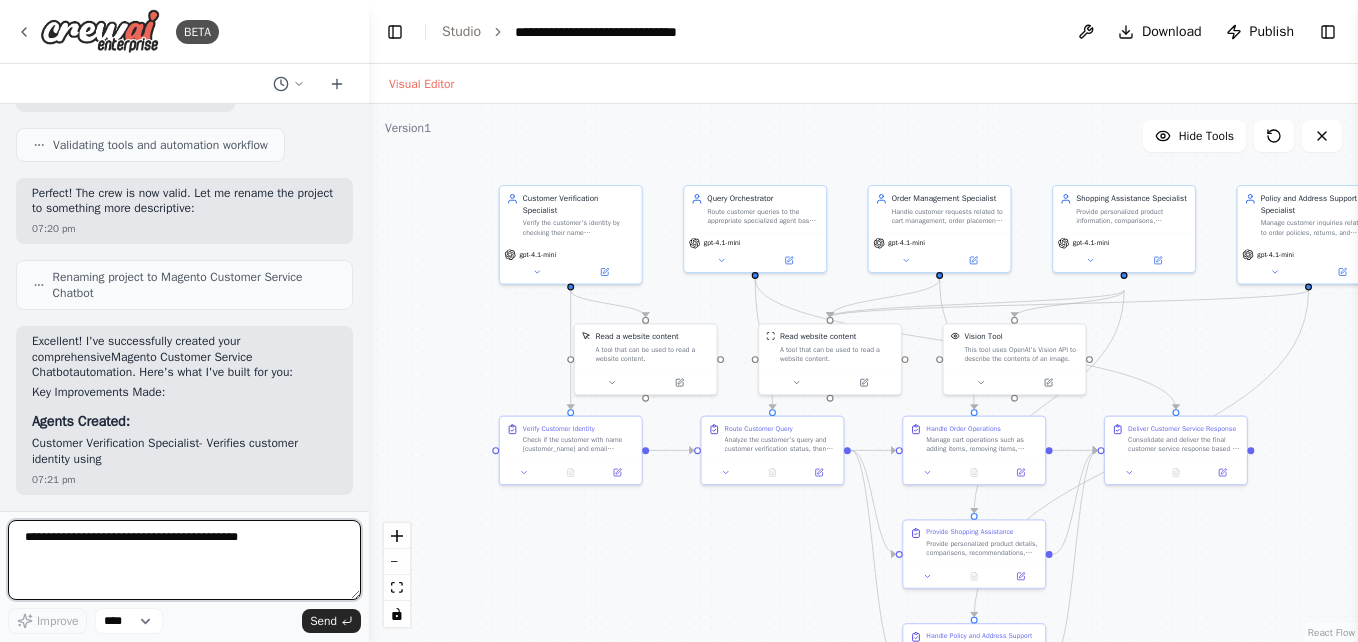 drag, startPoint x: 530, startPoint y: 353, endPoint x: 493, endPoint y: 326, distance: 45.80393 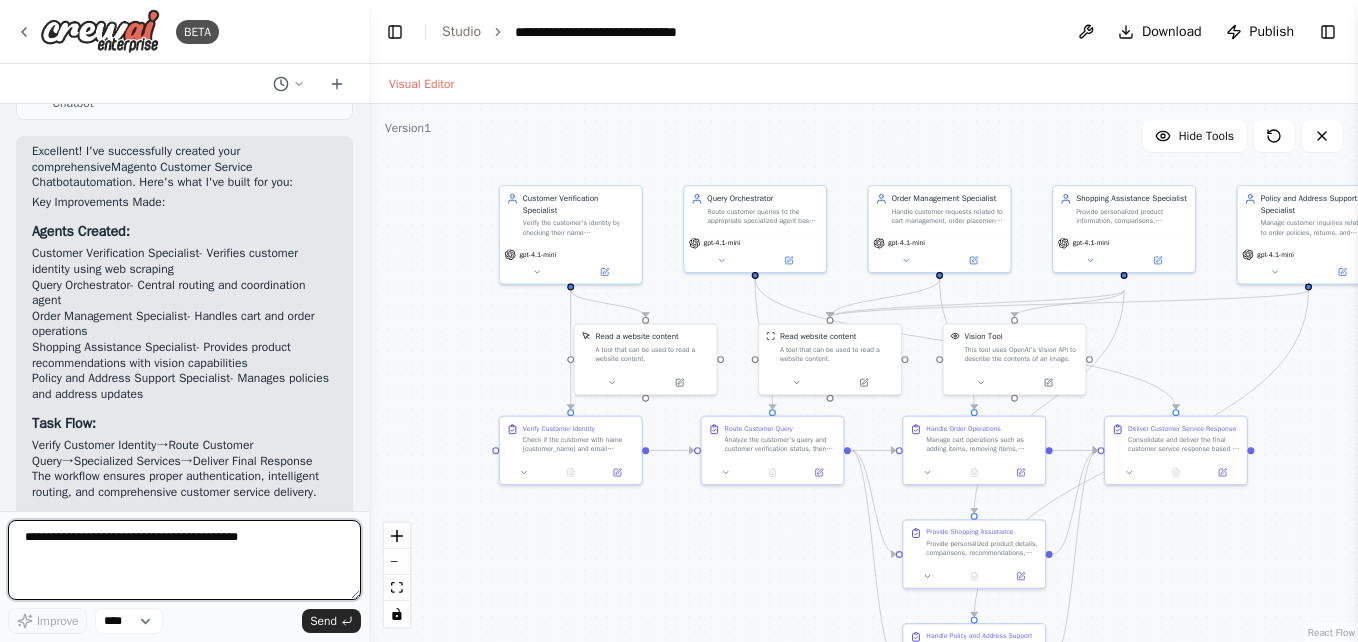 scroll, scrollTop: 4046, scrollLeft: 0, axis: vertical 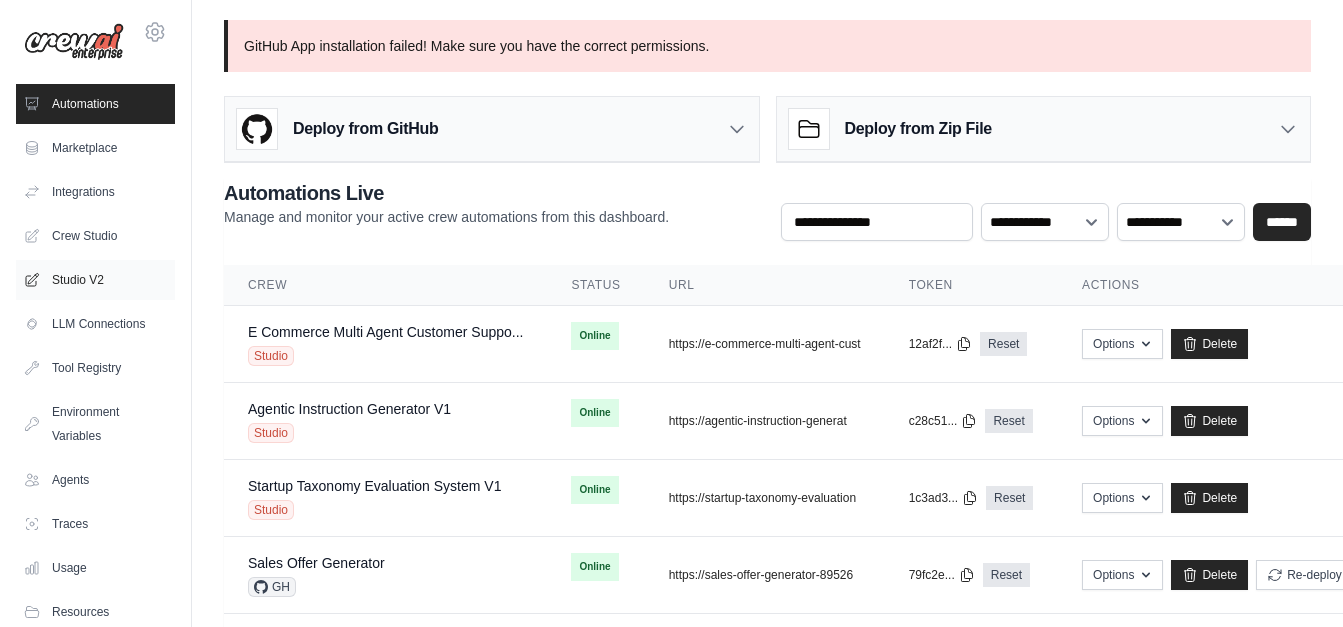 click on "Studio V2" at bounding box center (95, 280) 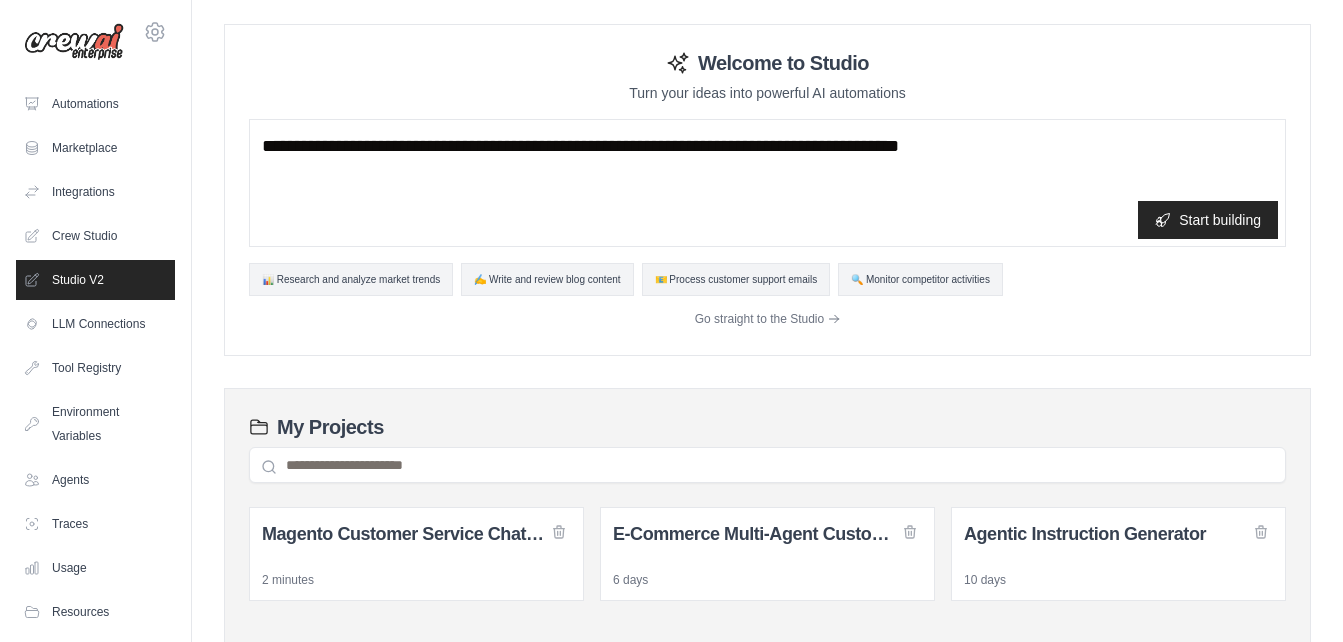 scroll, scrollTop: 0, scrollLeft: 0, axis: both 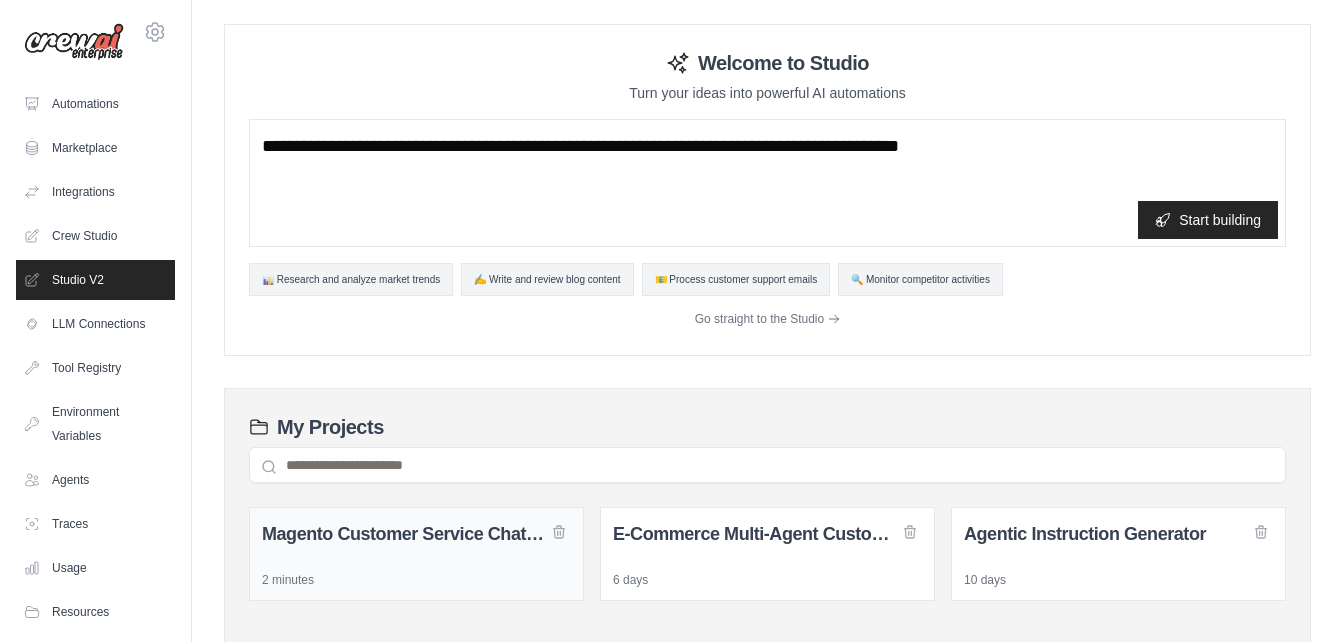click on "2 minutes" at bounding box center (416, 580) 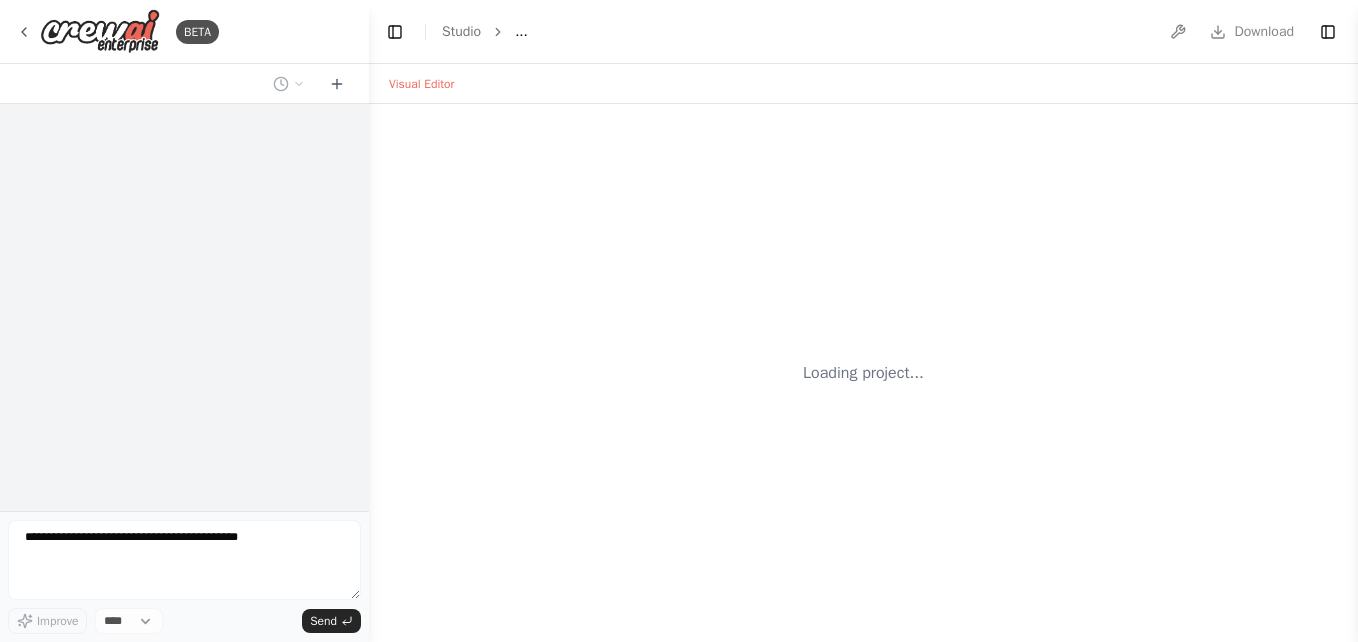scroll, scrollTop: 0, scrollLeft: 0, axis: both 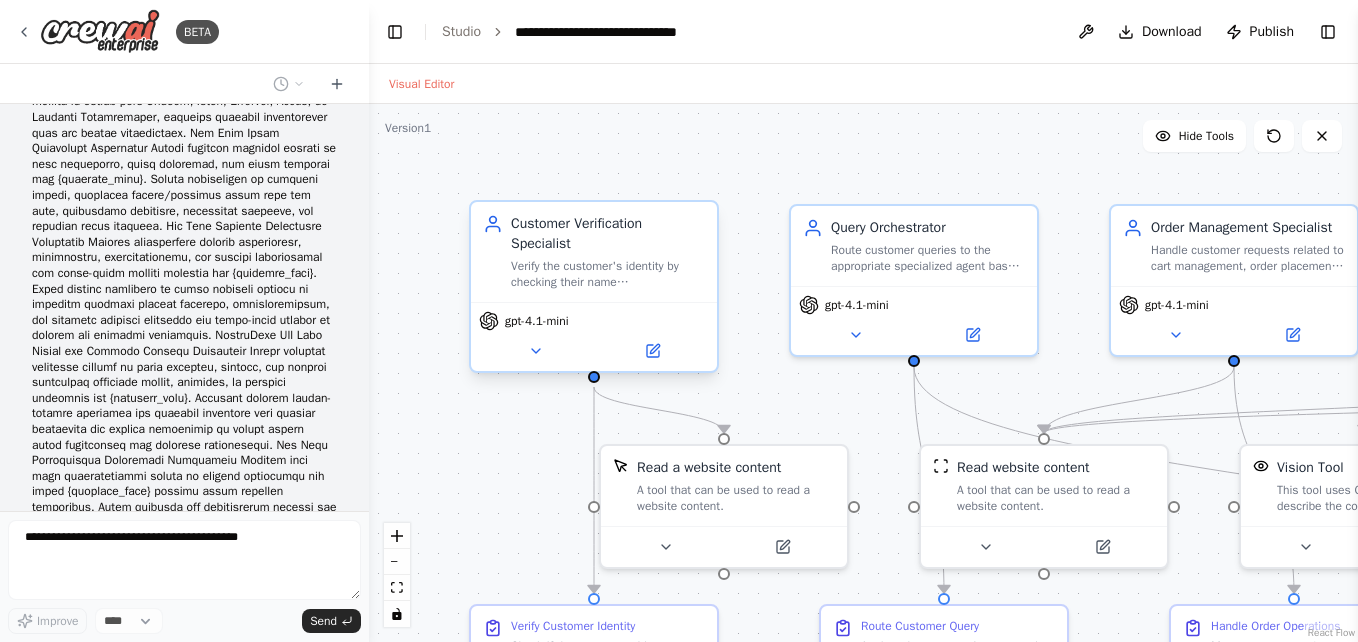 click on "Verify the customer's identity by checking their name {customer_name} and email {customer_email} on the Magento website {magento_url}. Prompt login if the customer is not found." at bounding box center [608, 274] 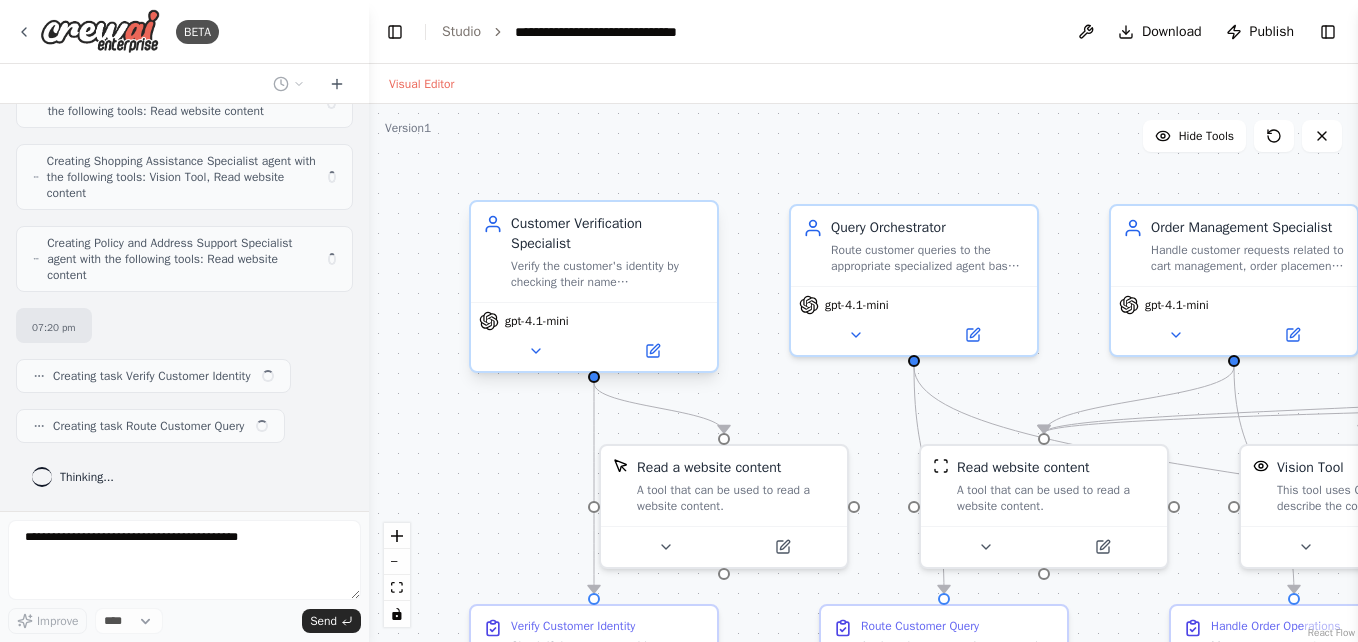 click on "Verify the customer's identity by checking their name {customer_name} and email {customer_email} on the Magento website {magento_url}. Prompt login if the customer is not found." at bounding box center (608, 274) 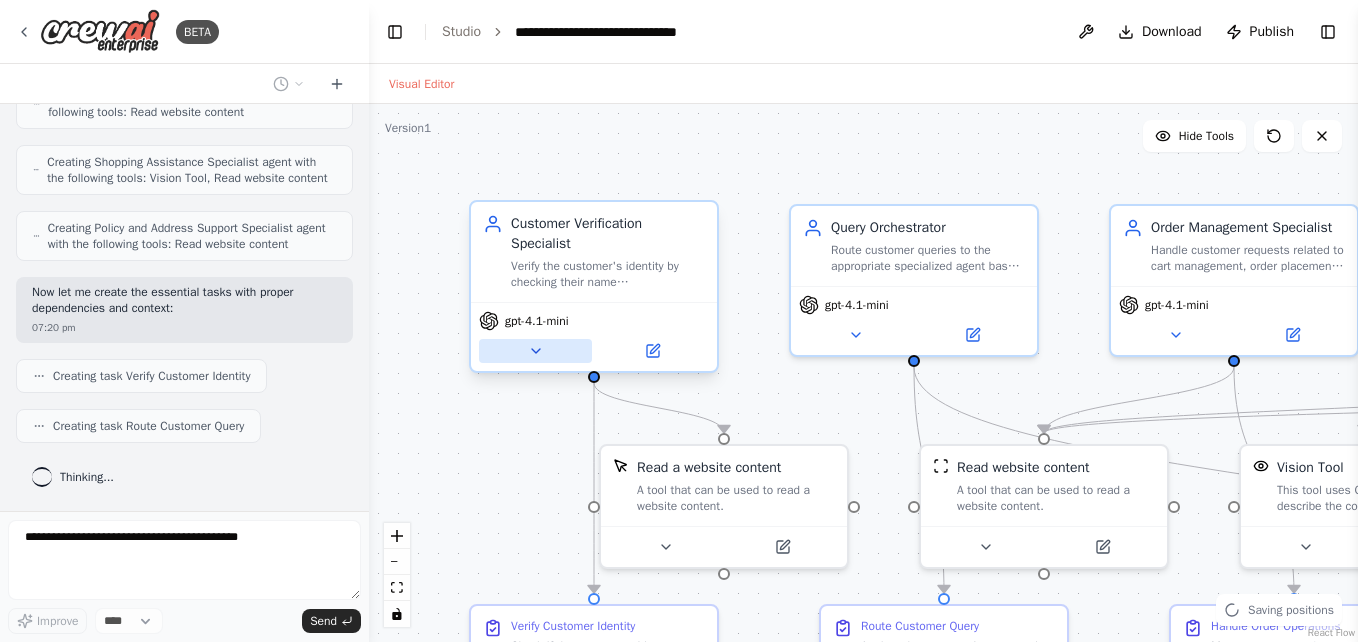 click 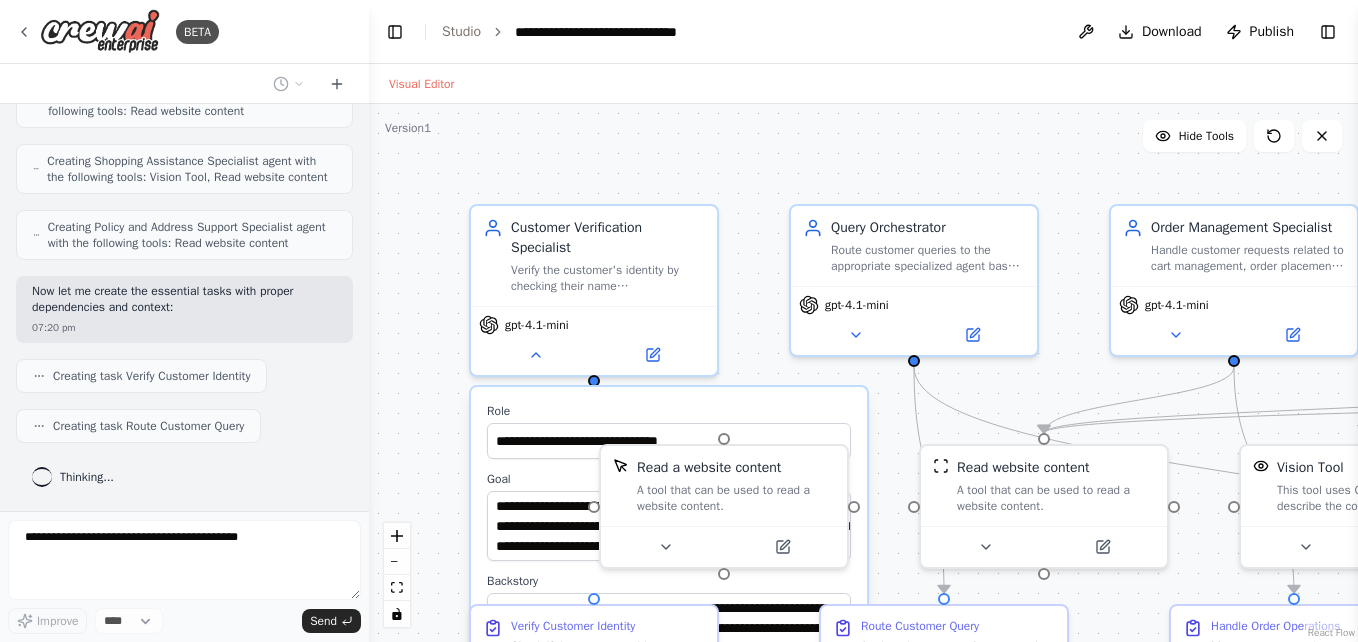 scroll, scrollTop: 4938, scrollLeft: 0, axis: vertical 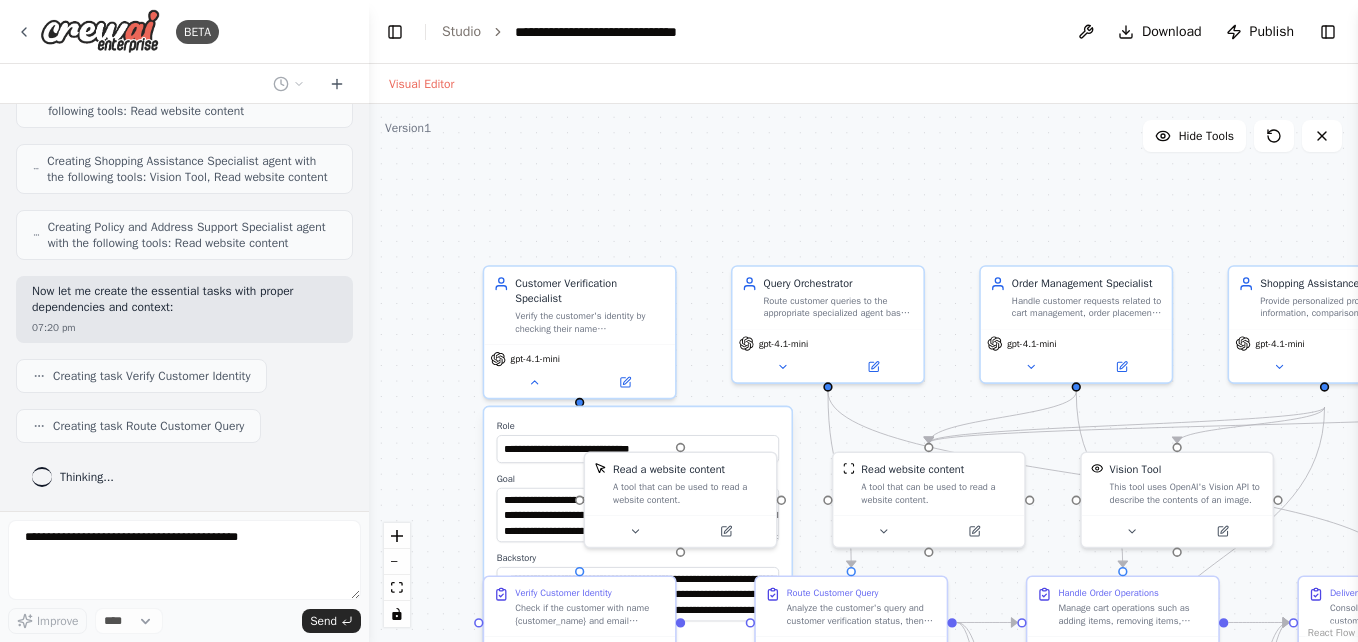 click on ".deletable-edge-delete-btn {
width: 20px;
height: 20px;
border: 0px solid #ffffff;
color: #6b7280;
background-color: #f8fafc;
cursor: pointer;
border-radius: 50%;
font-size: 12px;
padding: 3px;
display: flex;
align-items: center;
justify-content: center;
transition: all 0.2s cubic-bezier(0.4, 0, 0.2, 1);
box-shadow: 0 2px 4px rgba(0, 0, 0, 0.1);
}
.deletable-edge-delete-btn:hover {
background-color: #ef4444;
color: #ffffff;
border-color: #dc2626;
transform: scale(1.1);
box-shadow: 0 4px 12px rgba(239, 68, 68, 0.4);
}
.deletable-edge-delete-btn:active {
transform: scale(0.95);
box-shadow: 0 2px 4px rgba(239, 68, 68, 0.3);
}
Customer Verification Specialist gpt-4.1-mini Role Goal Backstory" at bounding box center [863, 373] 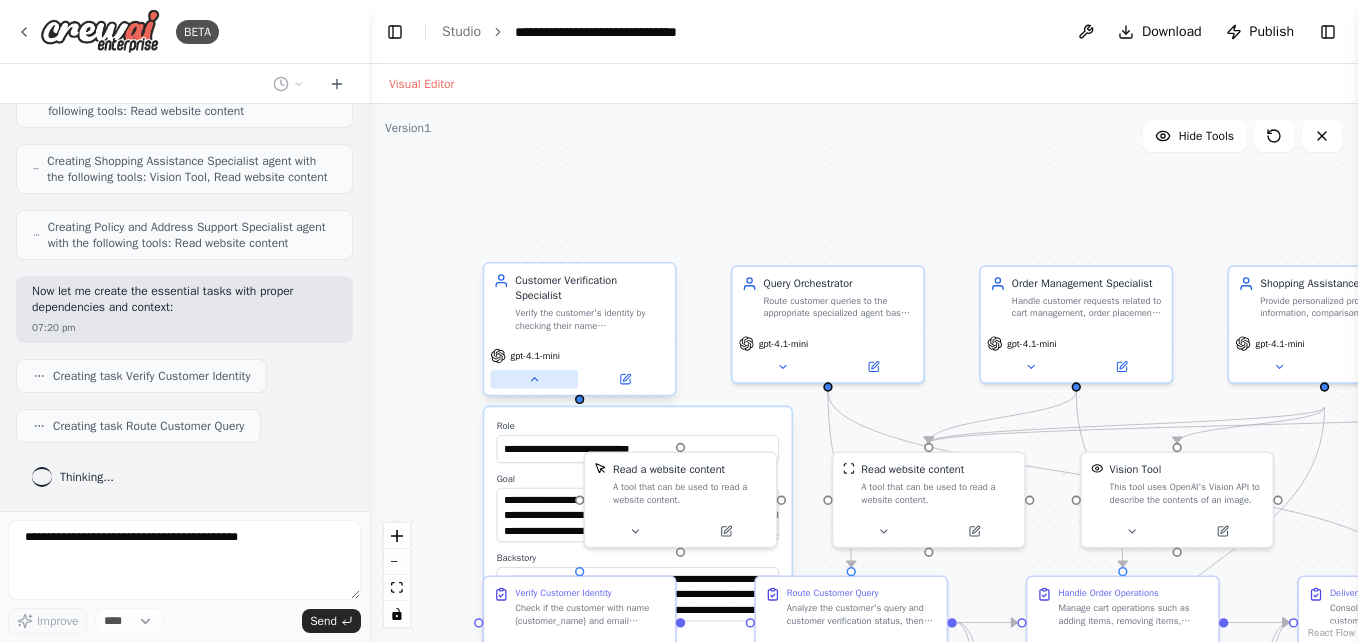 click 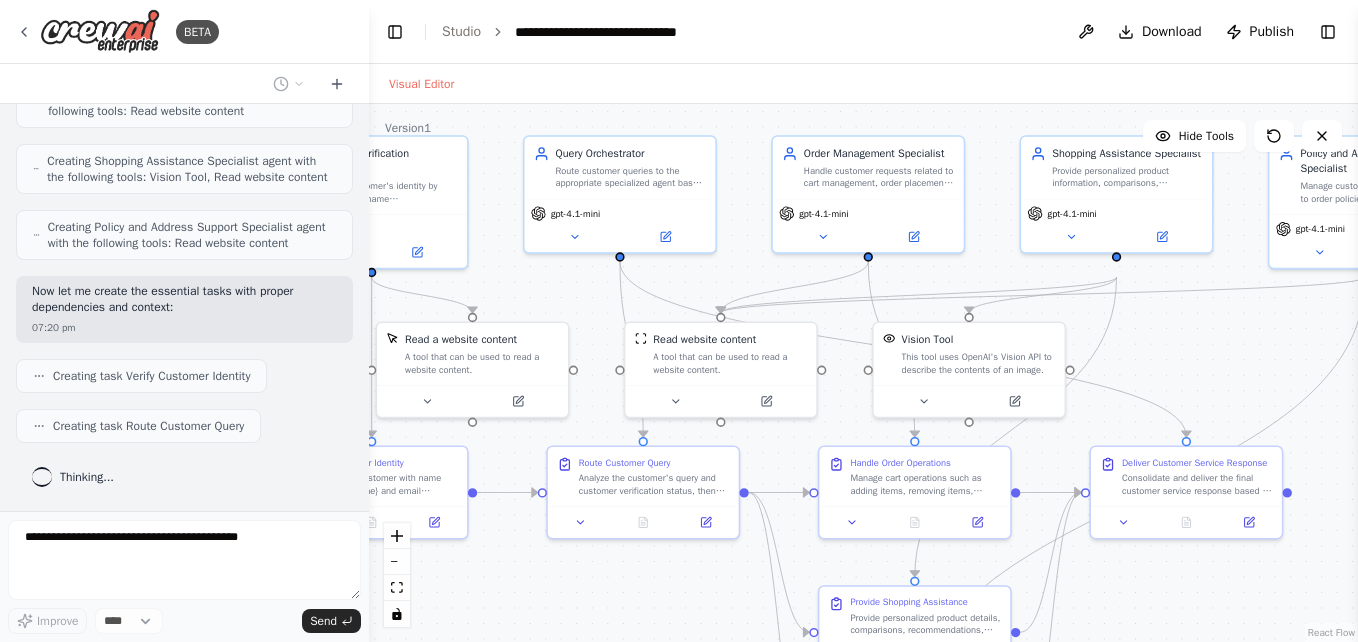 drag, startPoint x: 773, startPoint y: 195, endPoint x: 565, endPoint y: 65, distance: 245.28351 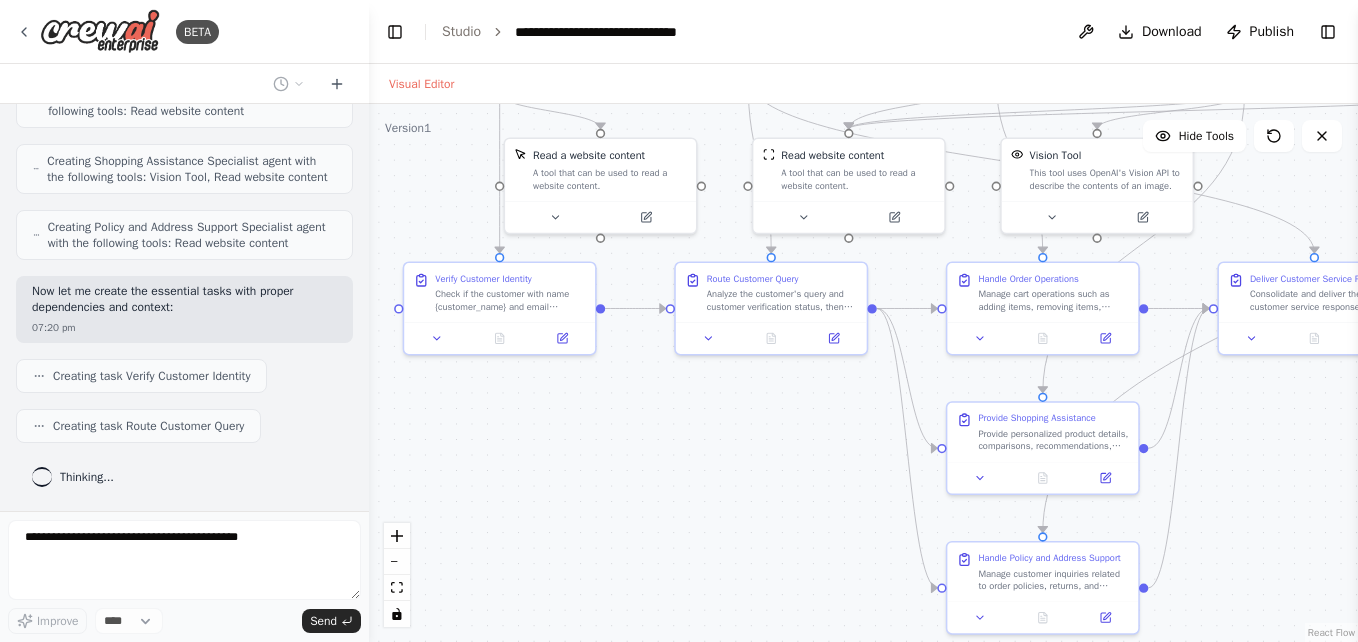 drag, startPoint x: 1211, startPoint y: 346, endPoint x: 1339, endPoint y: 162, distance: 224.1428 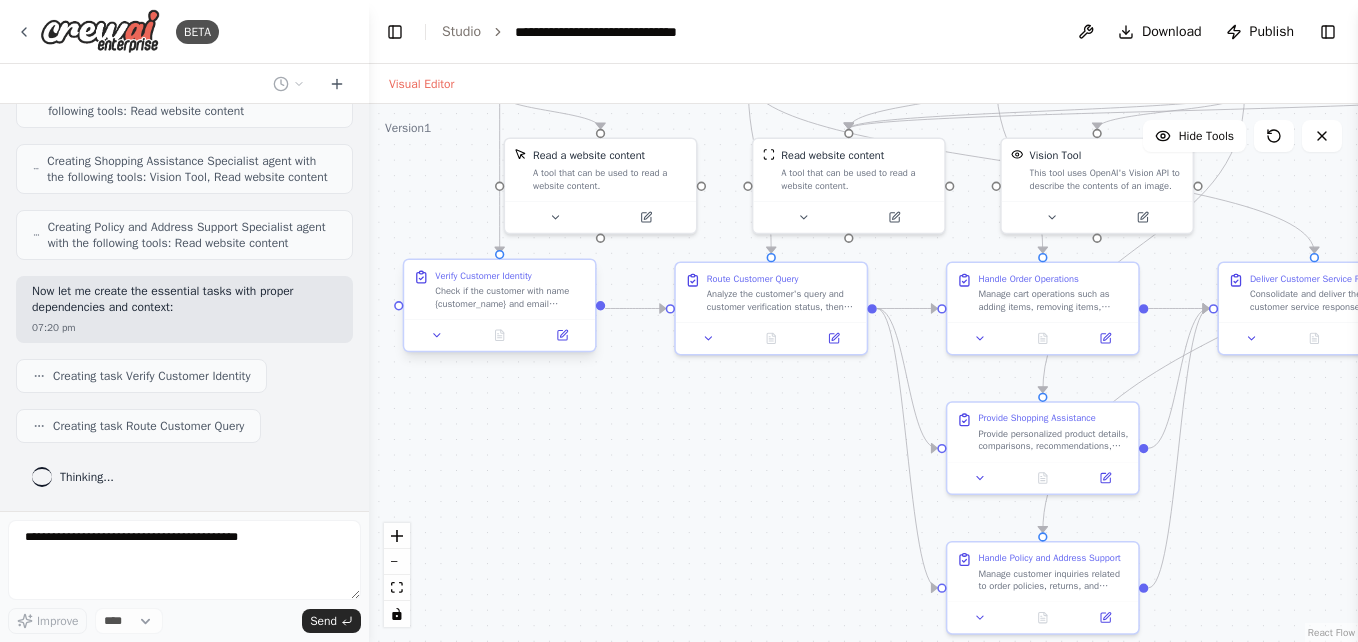 click on "Check if the customer with name {customer_name} and email {customer_email} exists on the Magento website {magento_url} by scraping the relevant user data. This is the first step in the customer service flow." at bounding box center [510, 297] 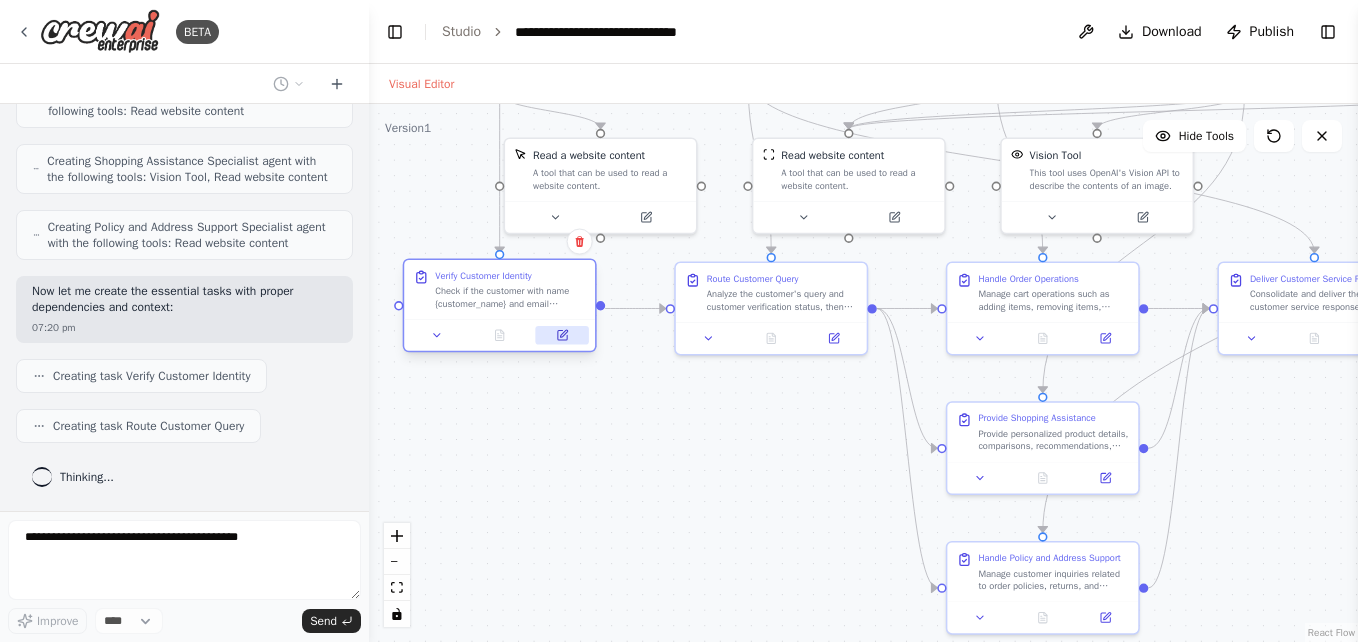 click at bounding box center [562, 335] 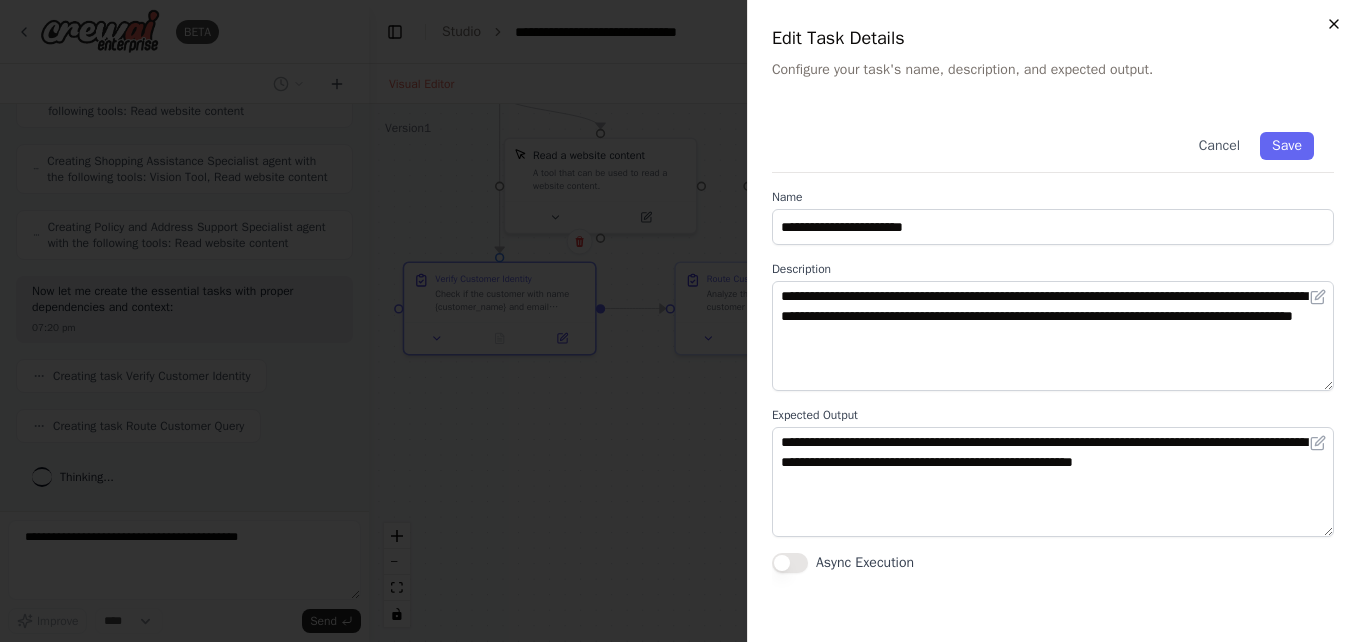 click 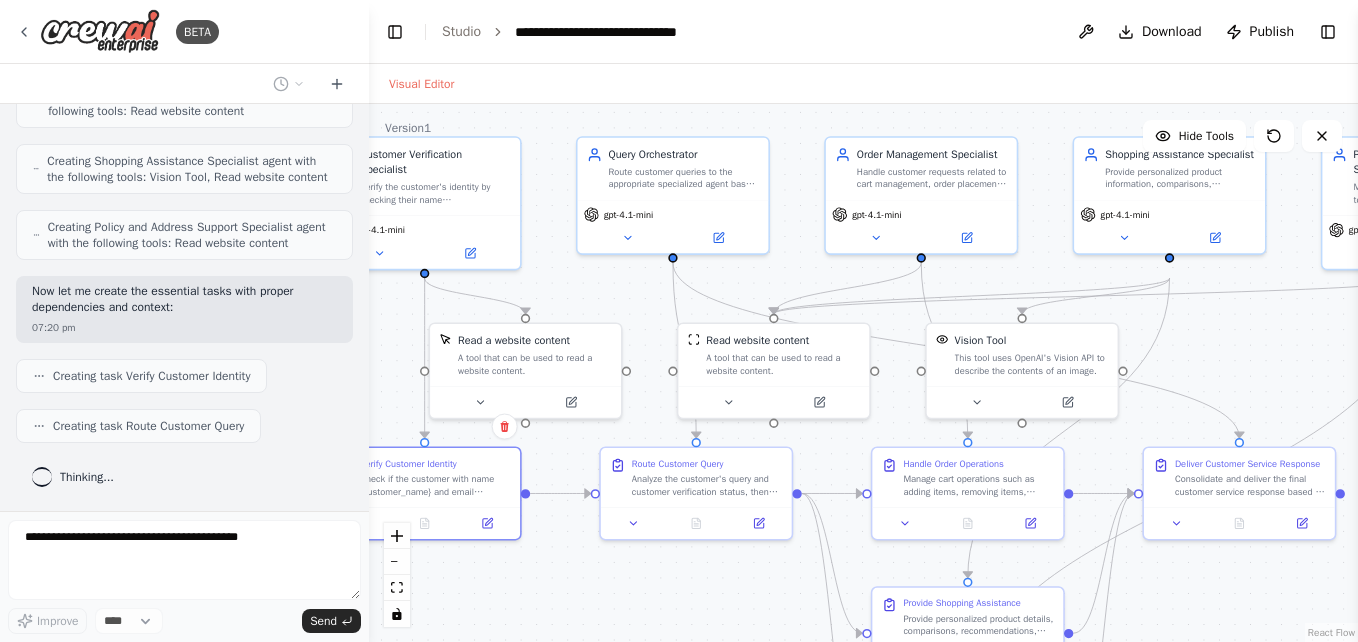 drag, startPoint x: 778, startPoint y: 448, endPoint x: 702, endPoint y: 633, distance: 200.0025 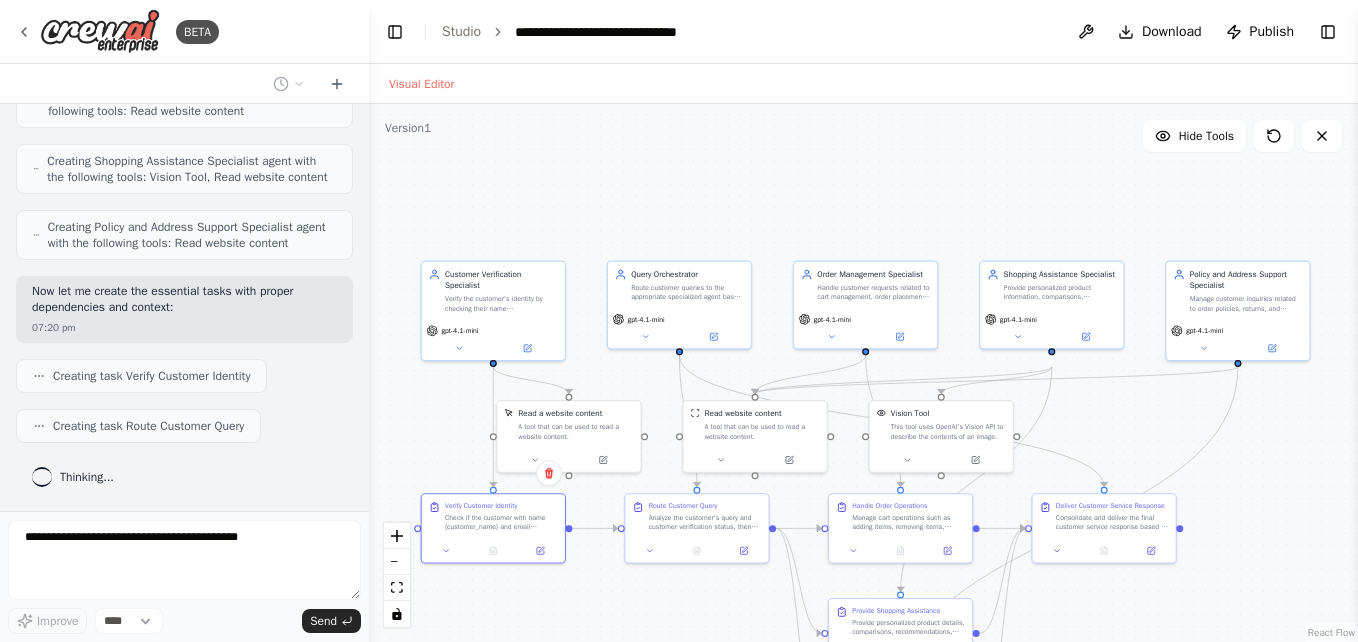 click on ".deletable-edge-delete-btn {
width: 20px;
height: 20px;
border: 0px solid #ffffff;
color: #6b7280;
background-color: #f8fafc;
cursor: pointer;
border-radius: 50%;
font-size: 12px;
padding: 3px;
display: flex;
align-items: center;
justify-content: center;
transition: all 0.2s cubic-bezier(0.4, 0, 0.2, 1);
box-shadow: 0 2px 4px rgba(0, 0, 0, 0.1);
}
.deletable-edge-delete-btn:hover {
background-color: #ef4444;
color: #ffffff;
border-color: #dc2626;
transform: scale(1.1);
box-shadow: 0 4px 12px rgba(239, 68, 68, 0.4);
}
.deletable-edge-delete-btn:active {
transform: scale(0.95);
box-shadow: 0 2px 4px rgba(239, 68, 68, 0.3);
}
Customer Verification Specialist gpt-4.1-mini Read a website content" at bounding box center [863, 373] 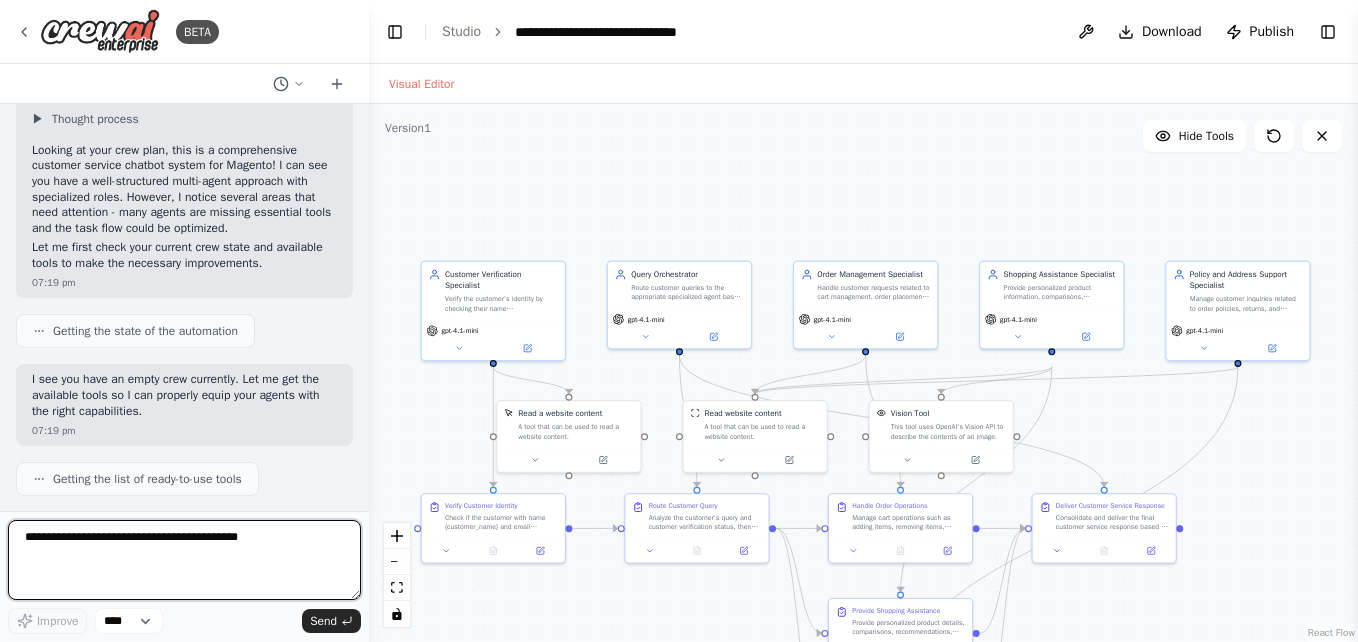 scroll, scrollTop: 2428, scrollLeft: 0, axis: vertical 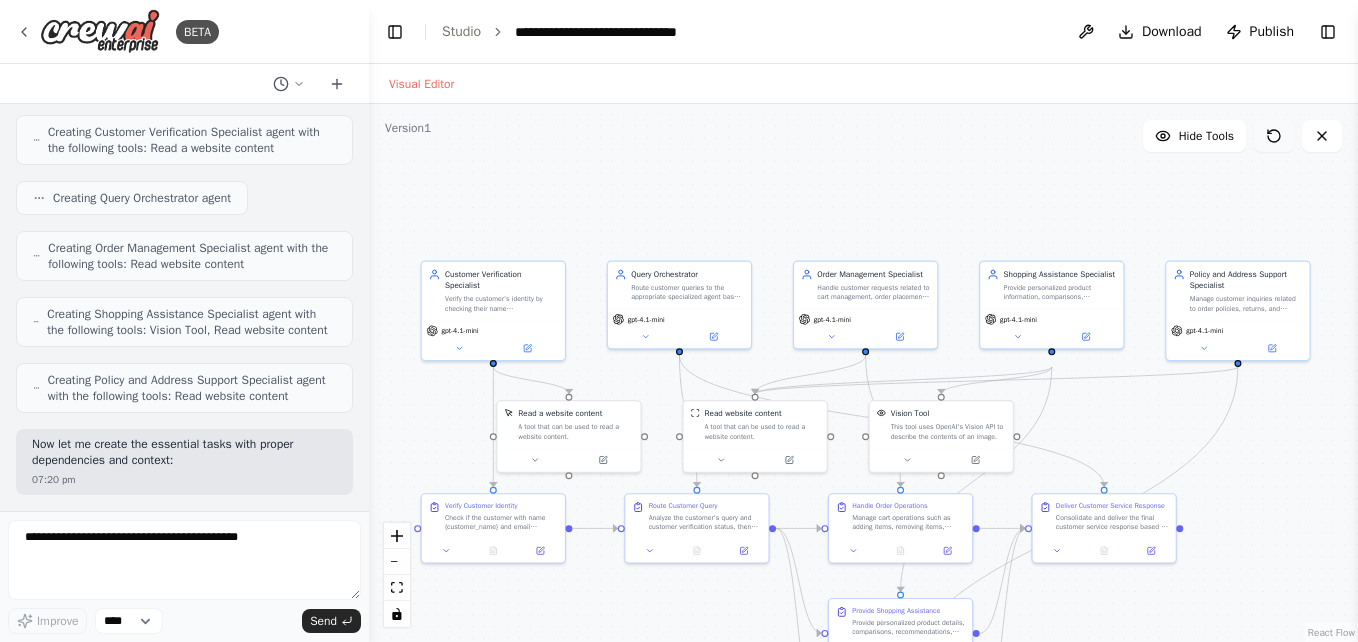 click at bounding box center (1274, 136) 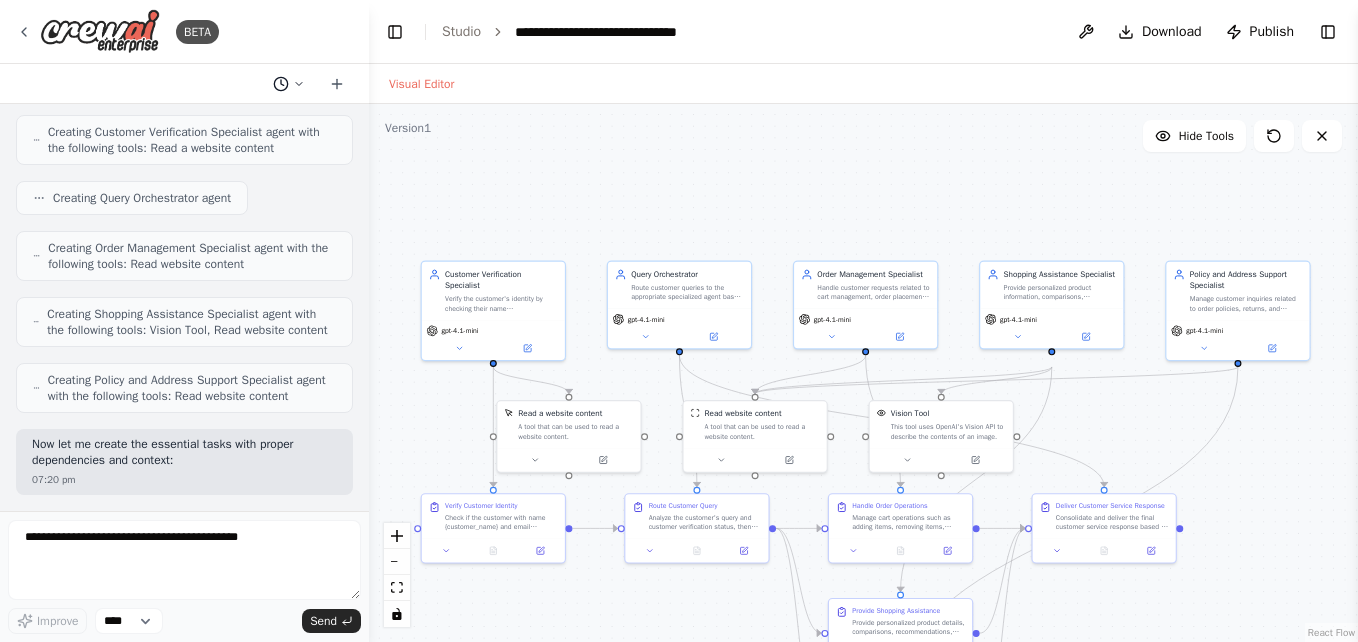 click at bounding box center [289, 84] 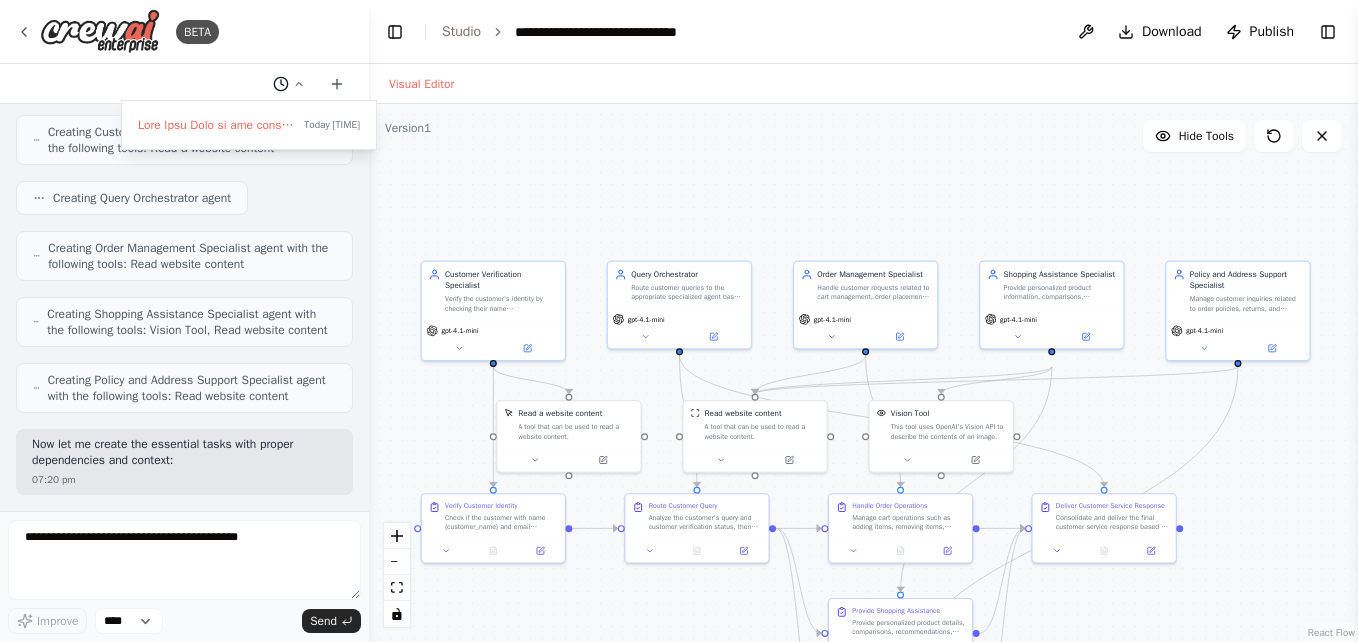 click at bounding box center [184, 321] 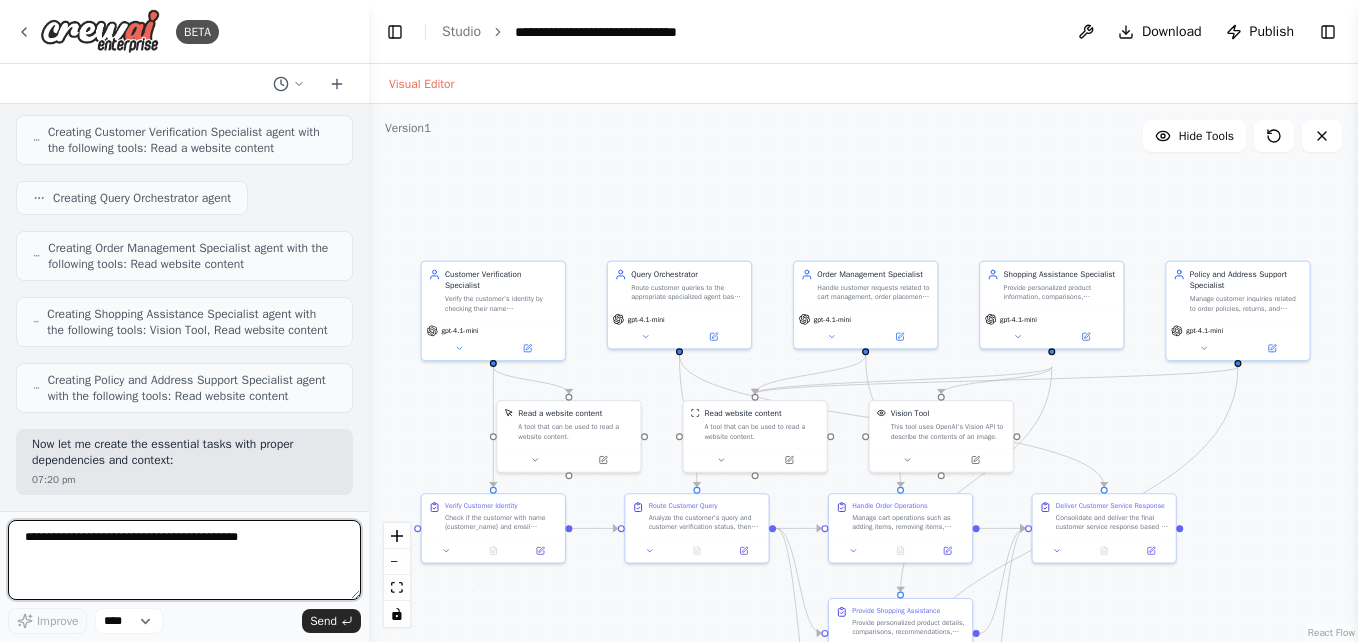click at bounding box center (184, 560) 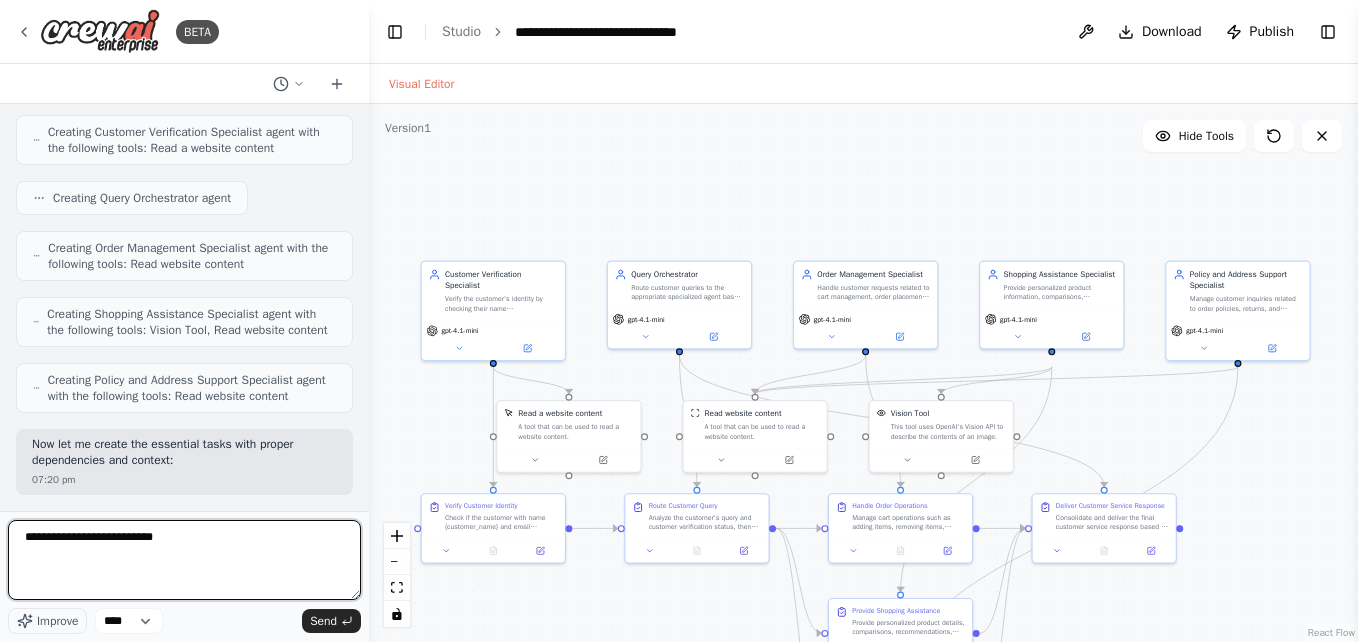type on "**********" 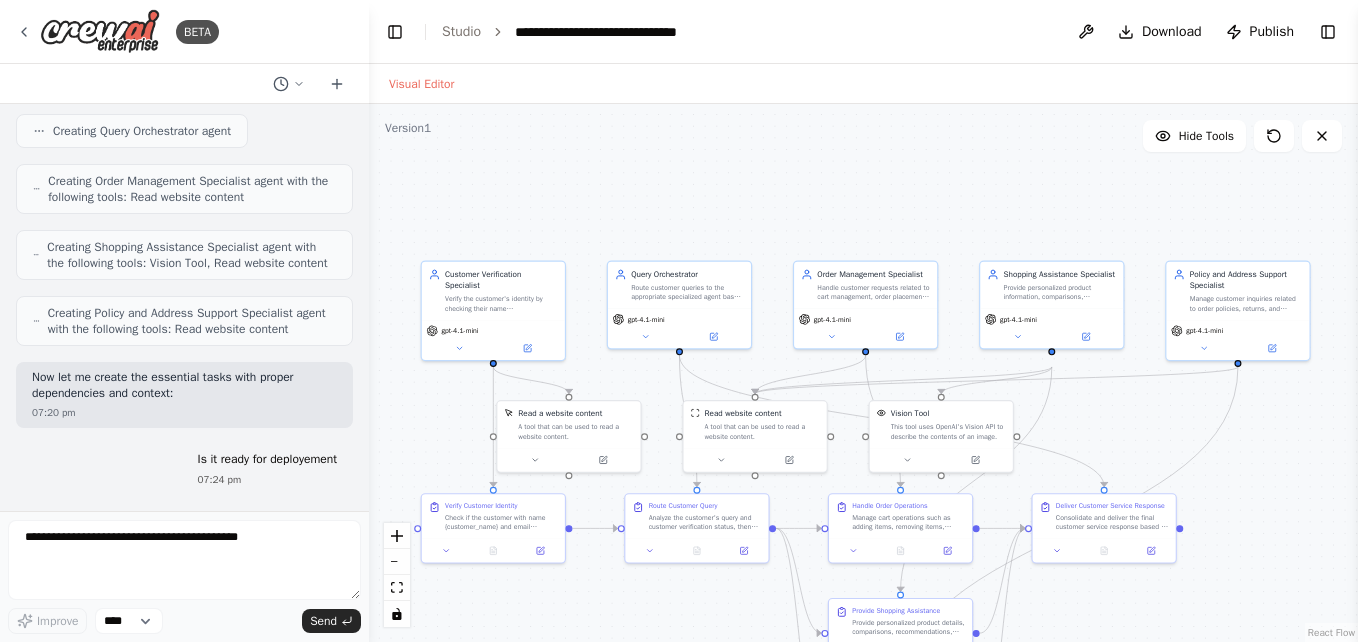 scroll, scrollTop: 2547, scrollLeft: 0, axis: vertical 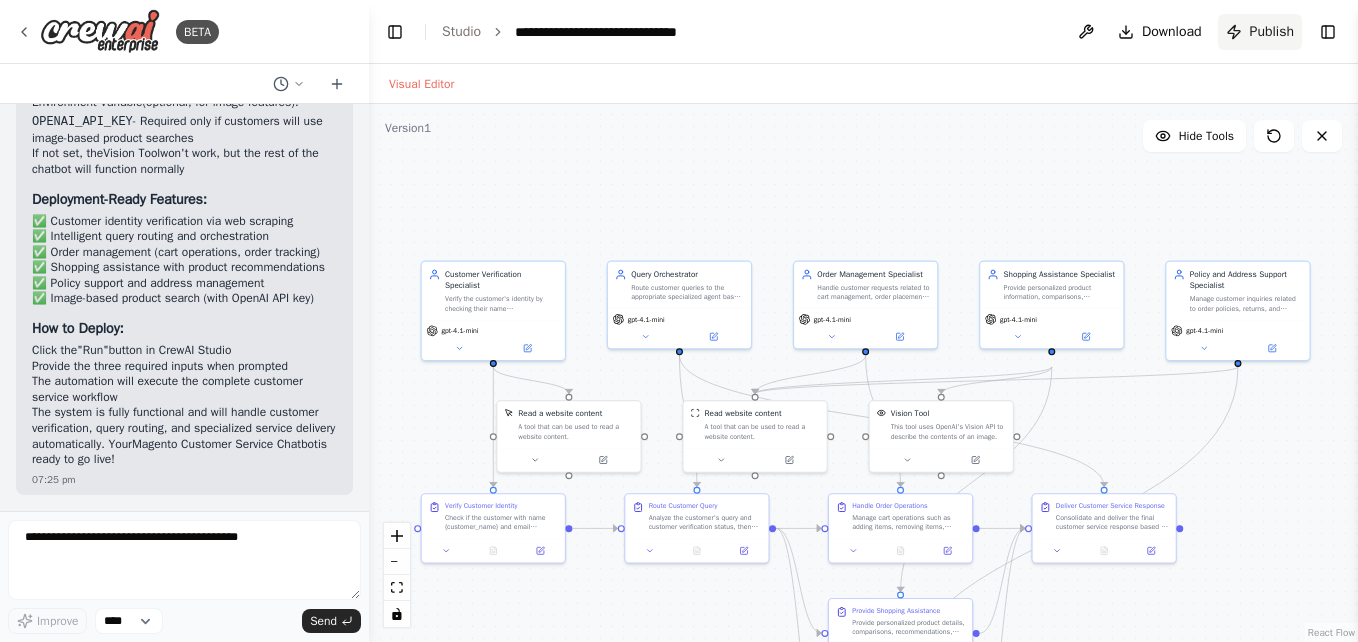 click on "Publish" at bounding box center [1272, 32] 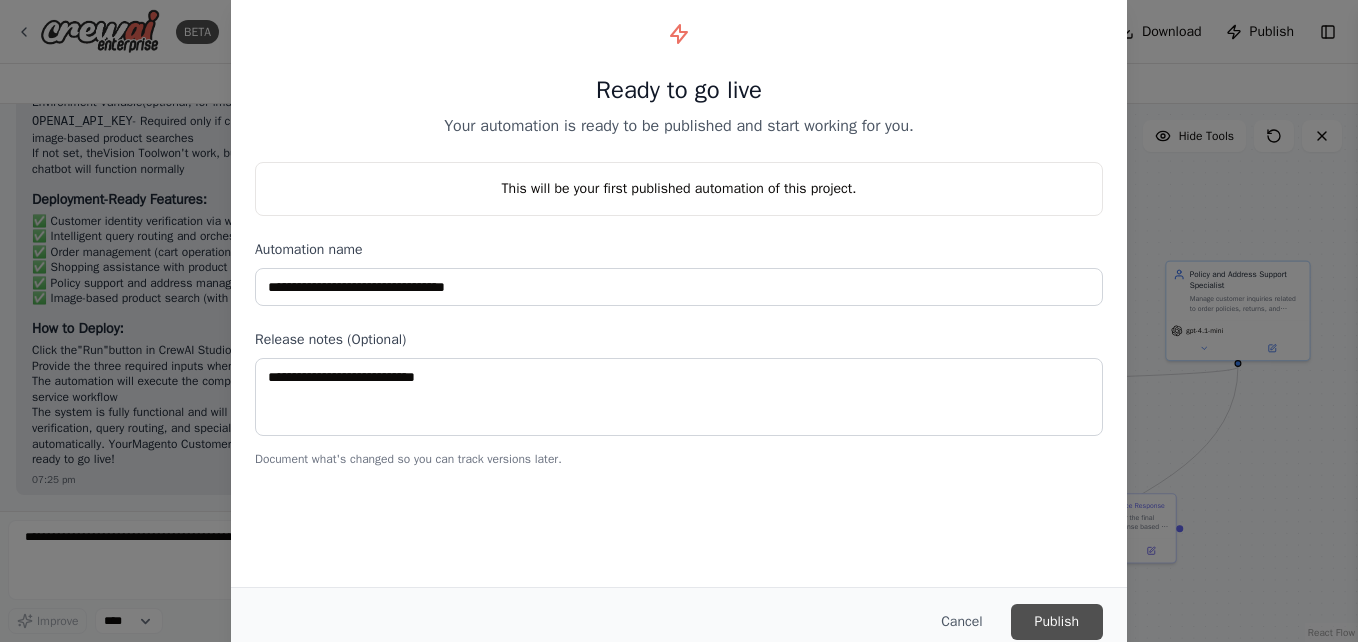 click on "Publish" at bounding box center (1057, 622) 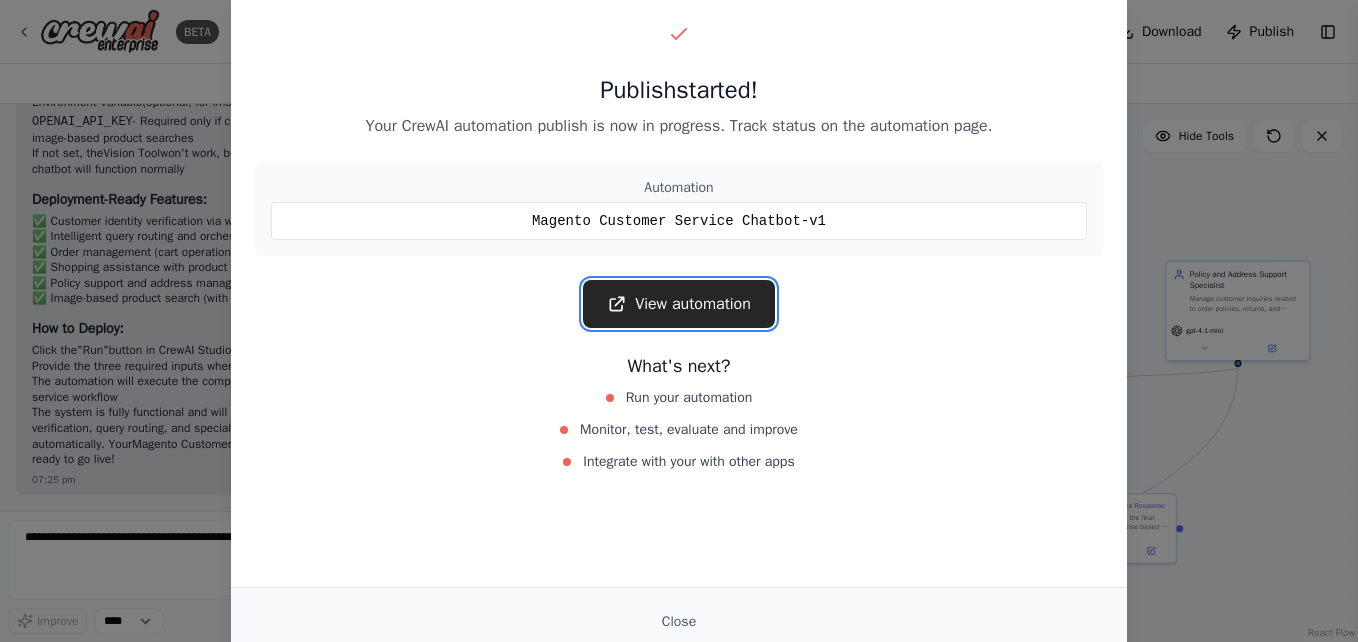 click on "View automation" at bounding box center [679, 304] 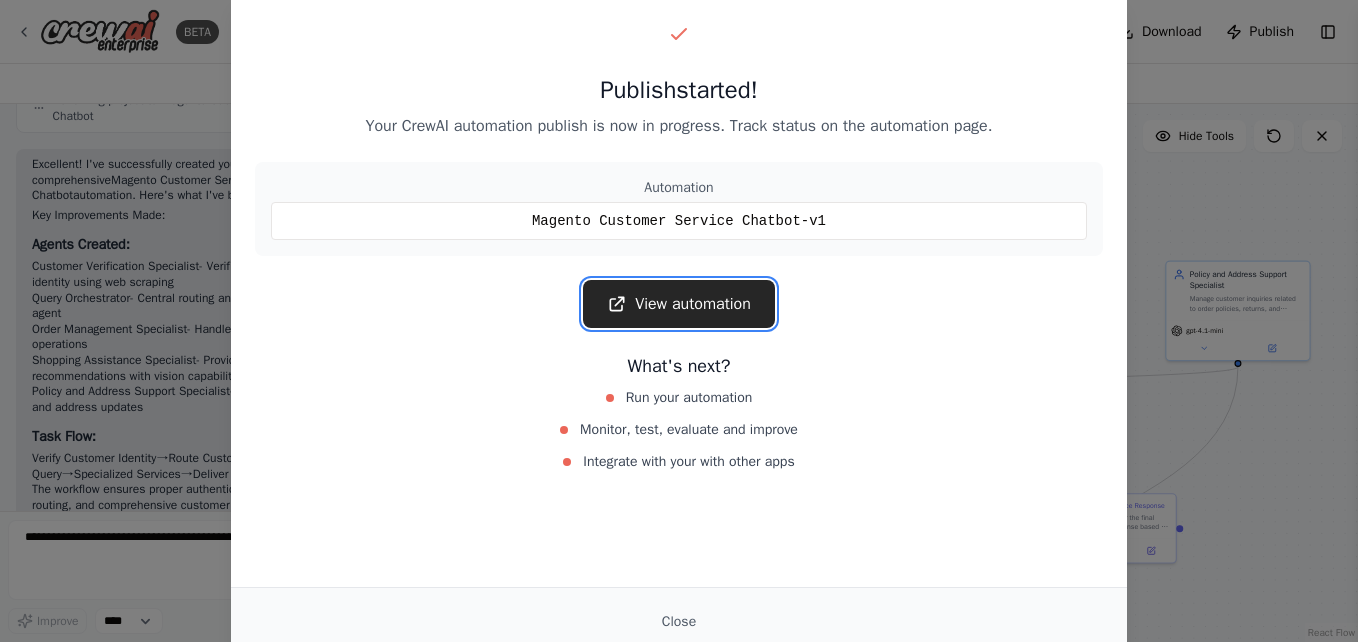 scroll, scrollTop: 5046, scrollLeft: 0, axis: vertical 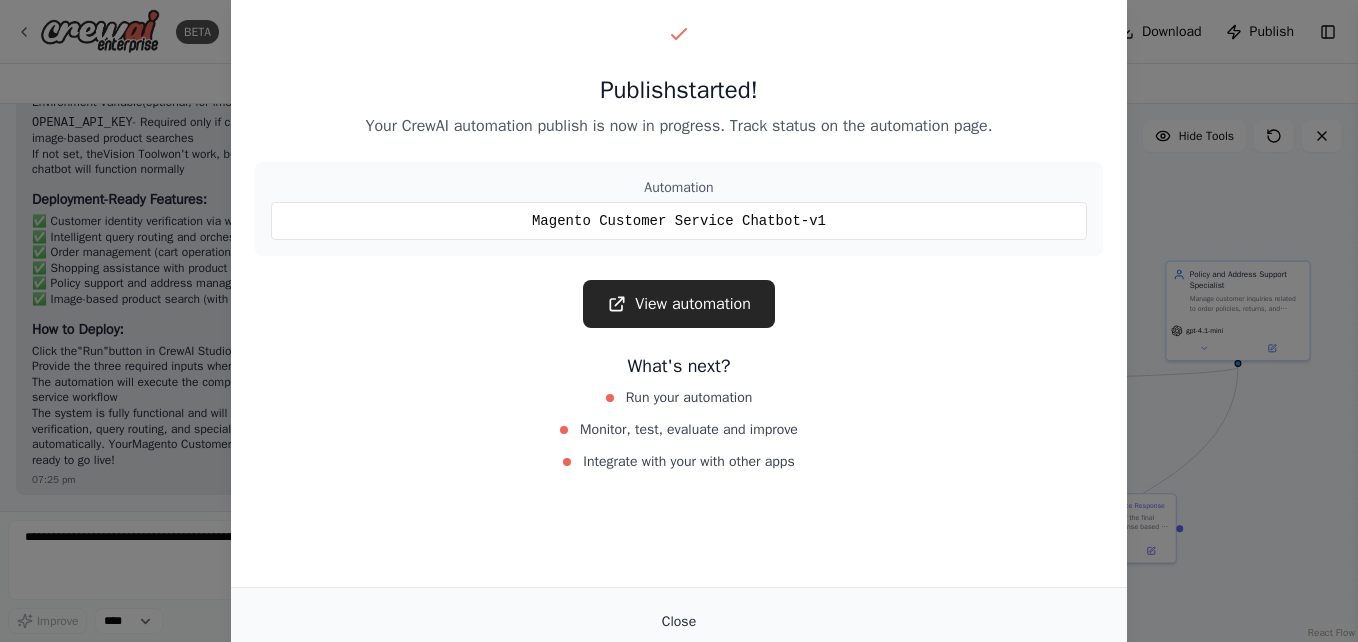 click on "Close" at bounding box center [679, 622] 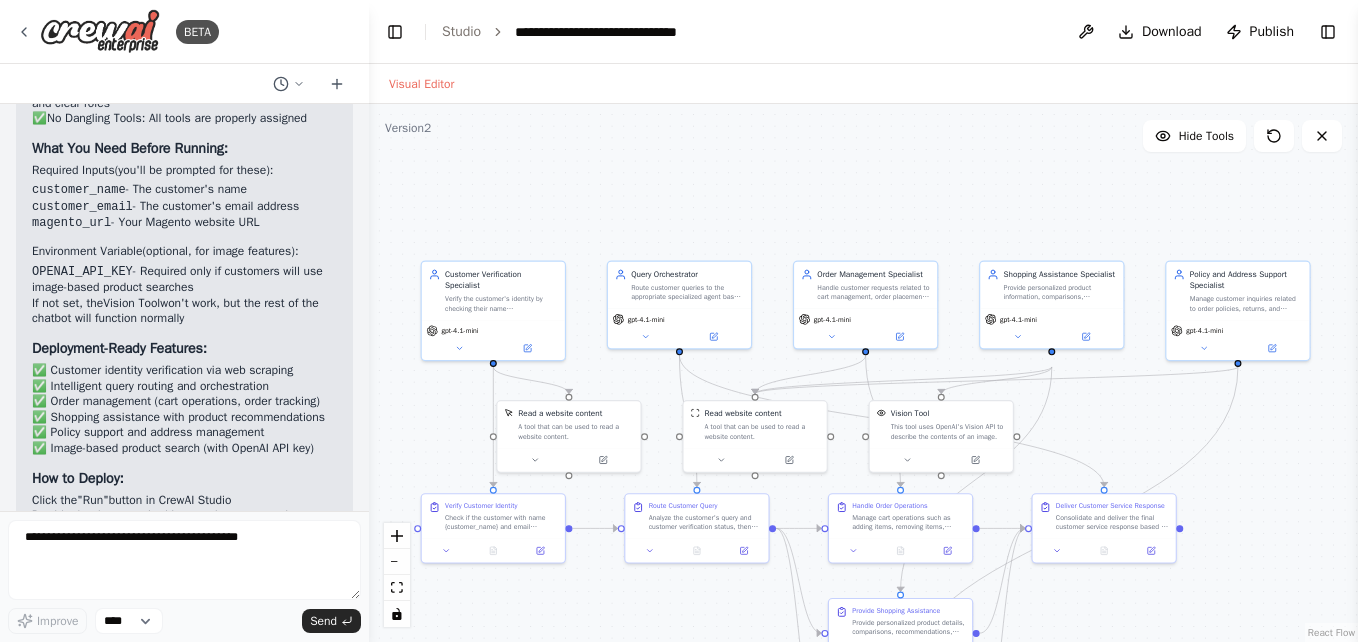 scroll, scrollTop: 4616, scrollLeft: 0, axis: vertical 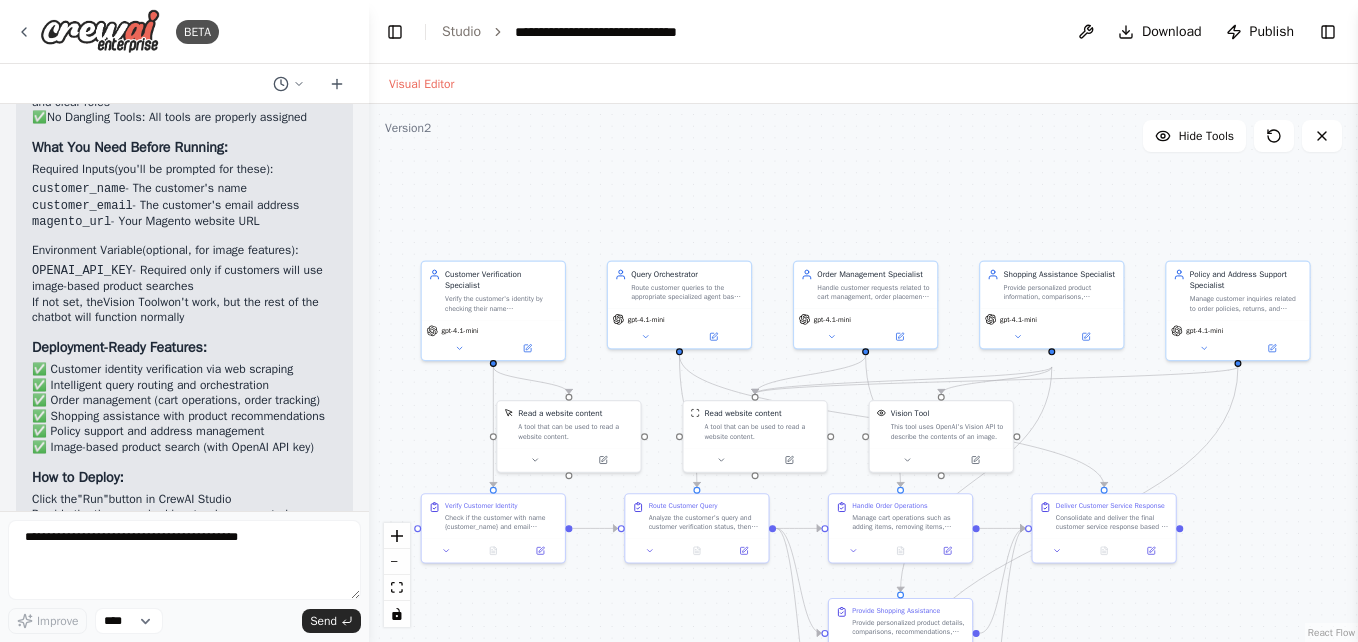 click on "What You Need Before Running:" at bounding box center (184, 148) 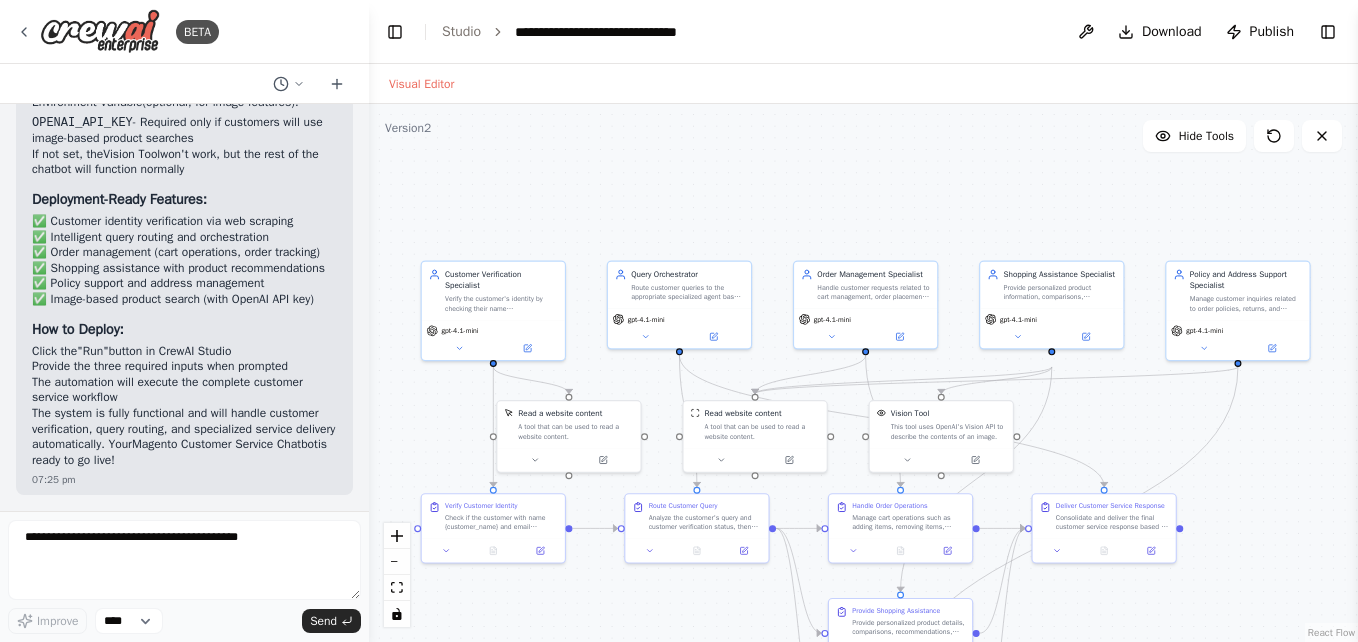 scroll, scrollTop: 5046, scrollLeft: 0, axis: vertical 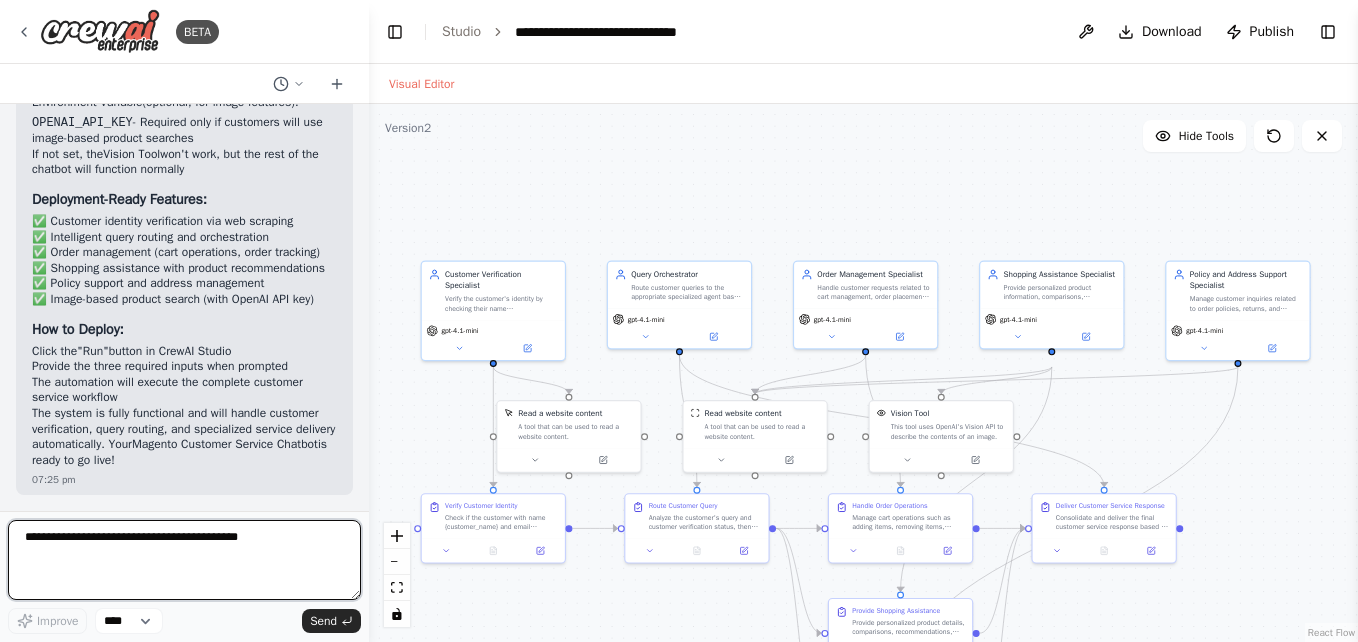 click at bounding box center (184, 560) 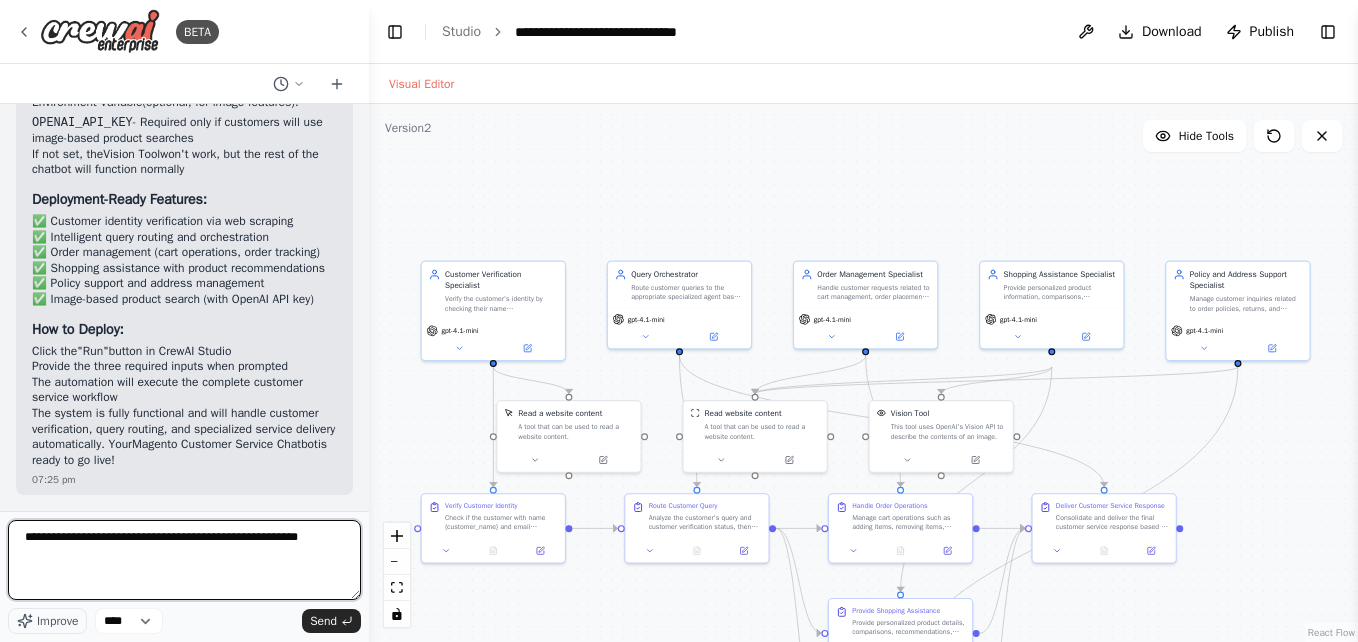 paste on "**********" 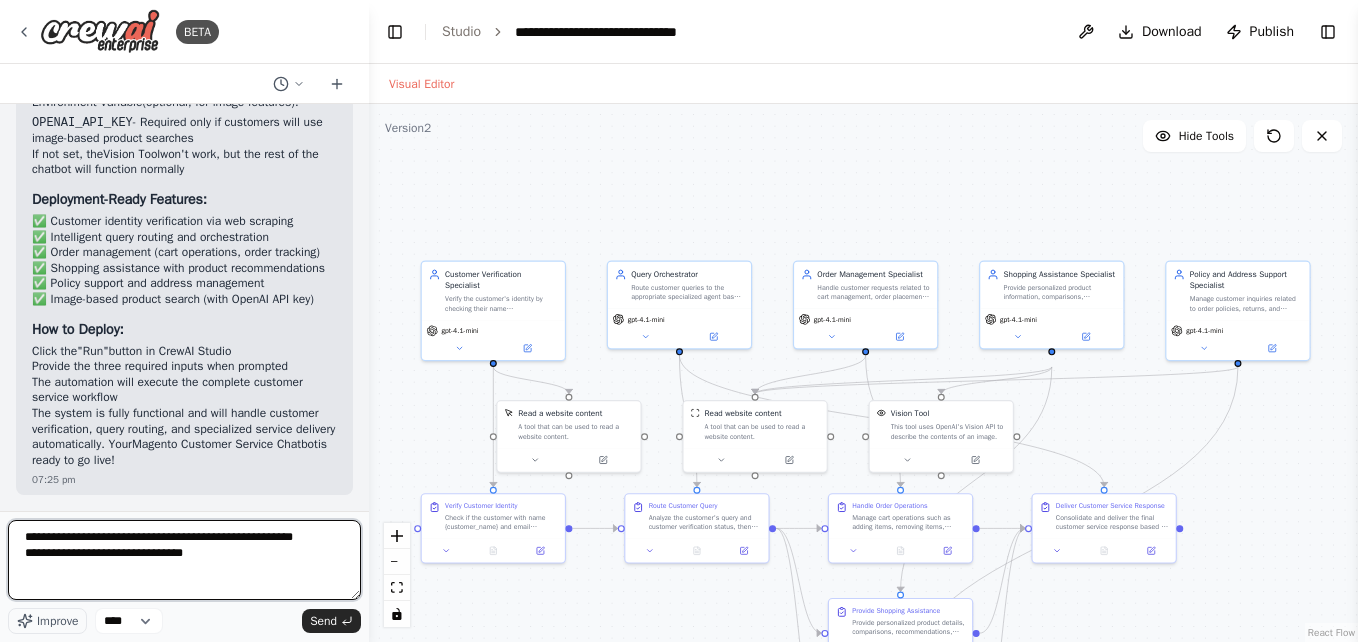 click on "**********" at bounding box center [184, 560] 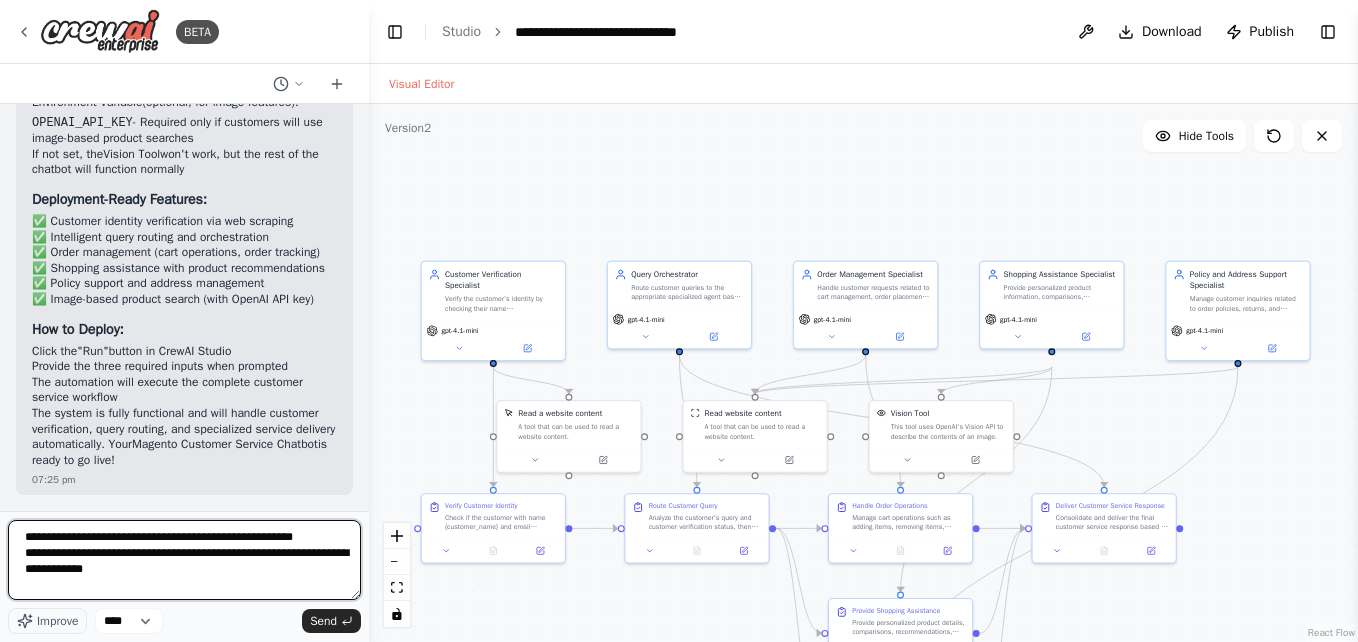 type on "**********" 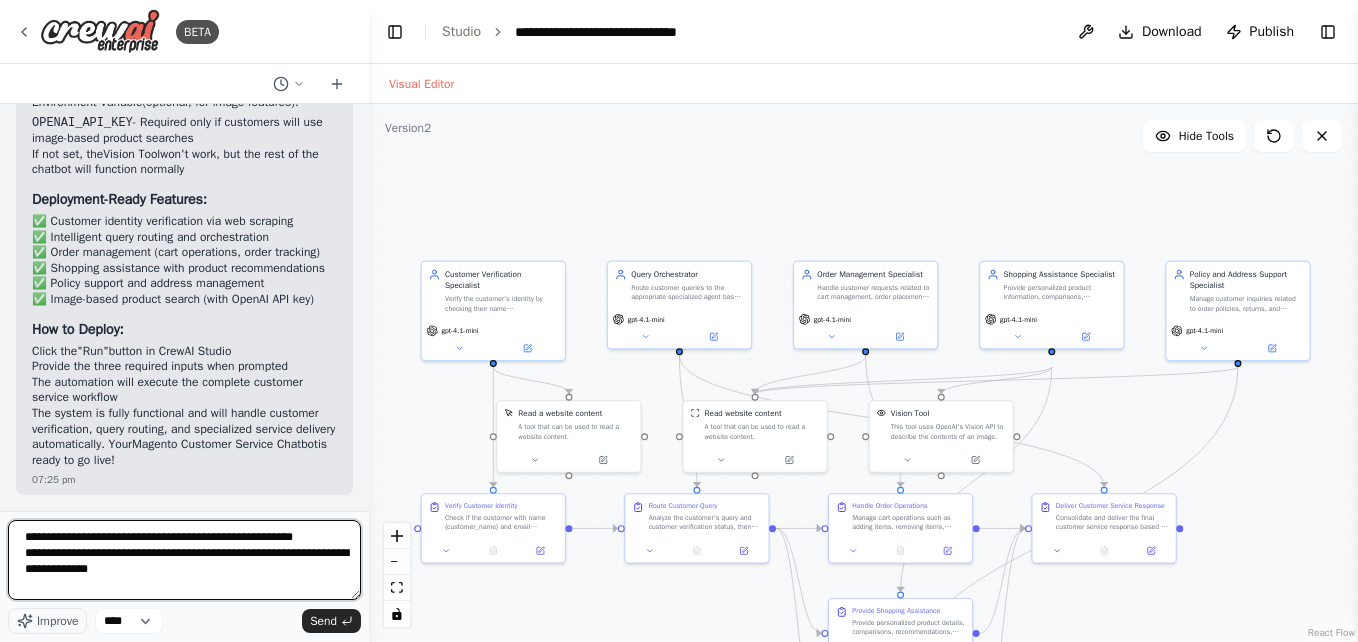 type 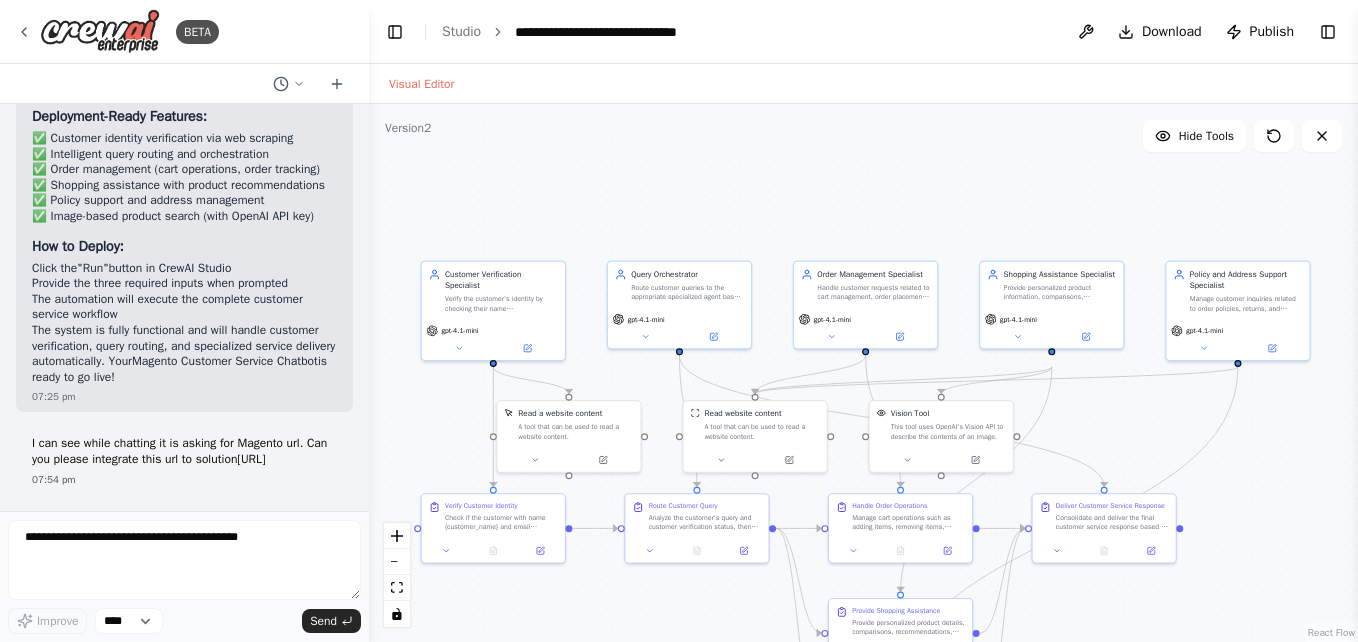 scroll, scrollTop: 5196, scrollLeft: 0, axis: vertical 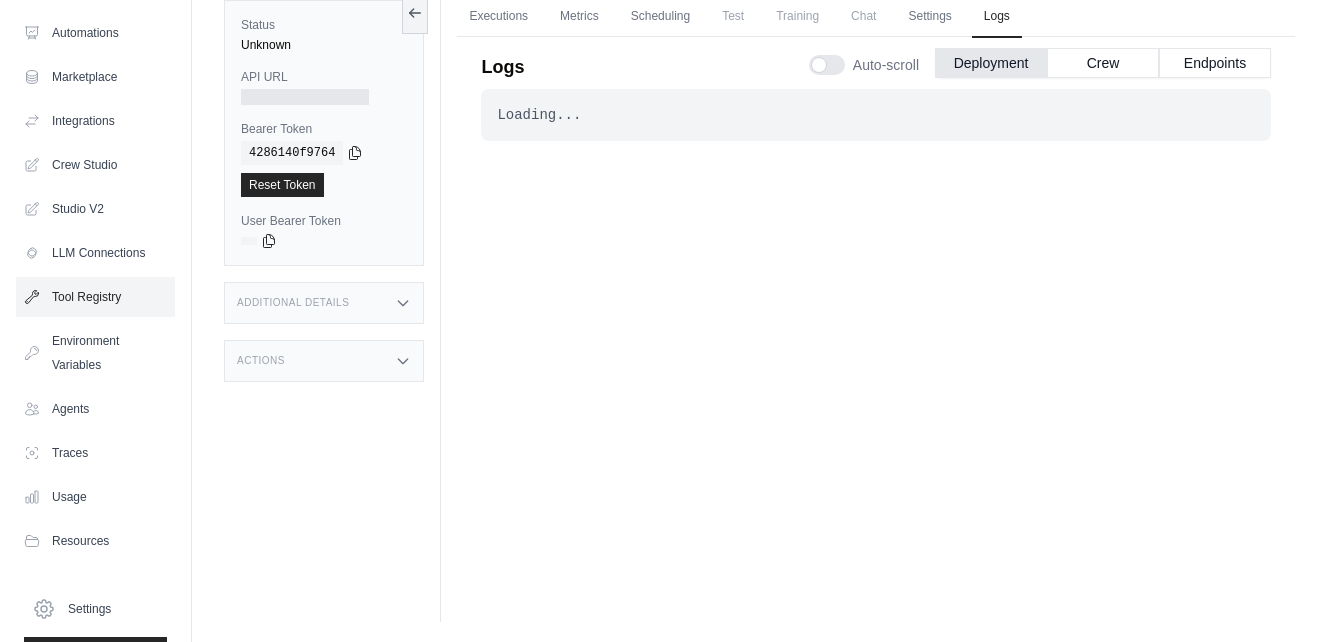 click on "Tool Registry" at bounding box center (95, 297) 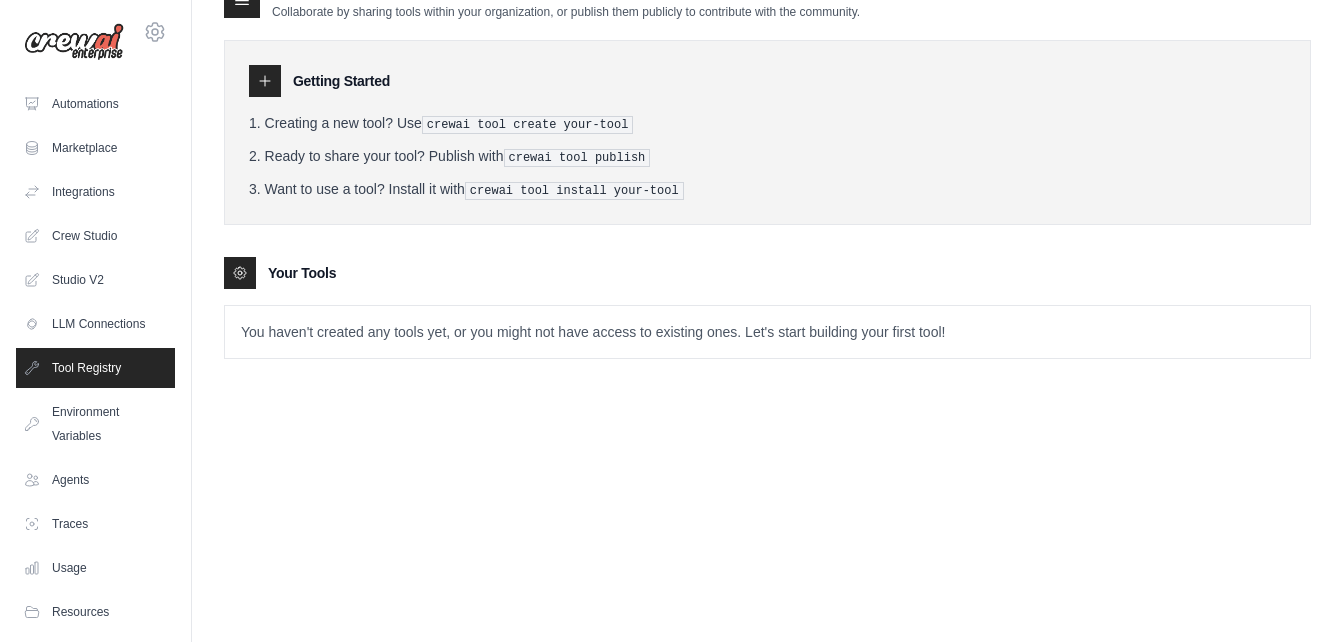 scroll, scrollTop: 0, scrollLeft: 0, axis: both 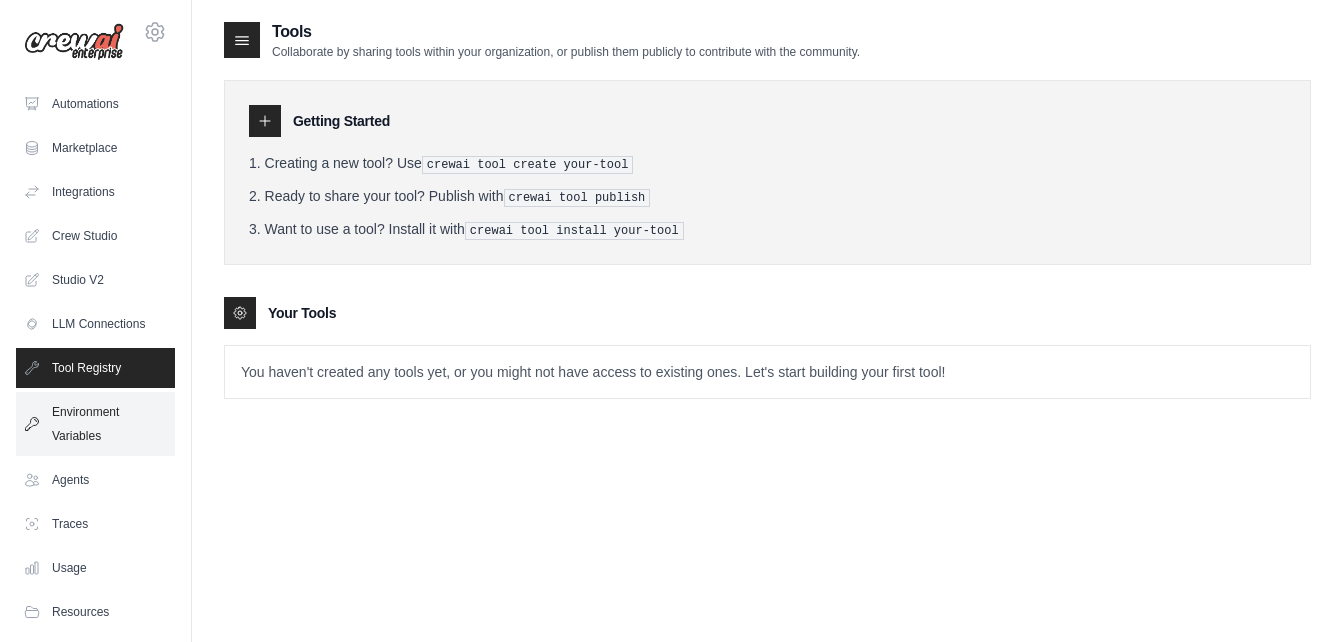 click on "Environment Variables" at bounding box center (95, 424) 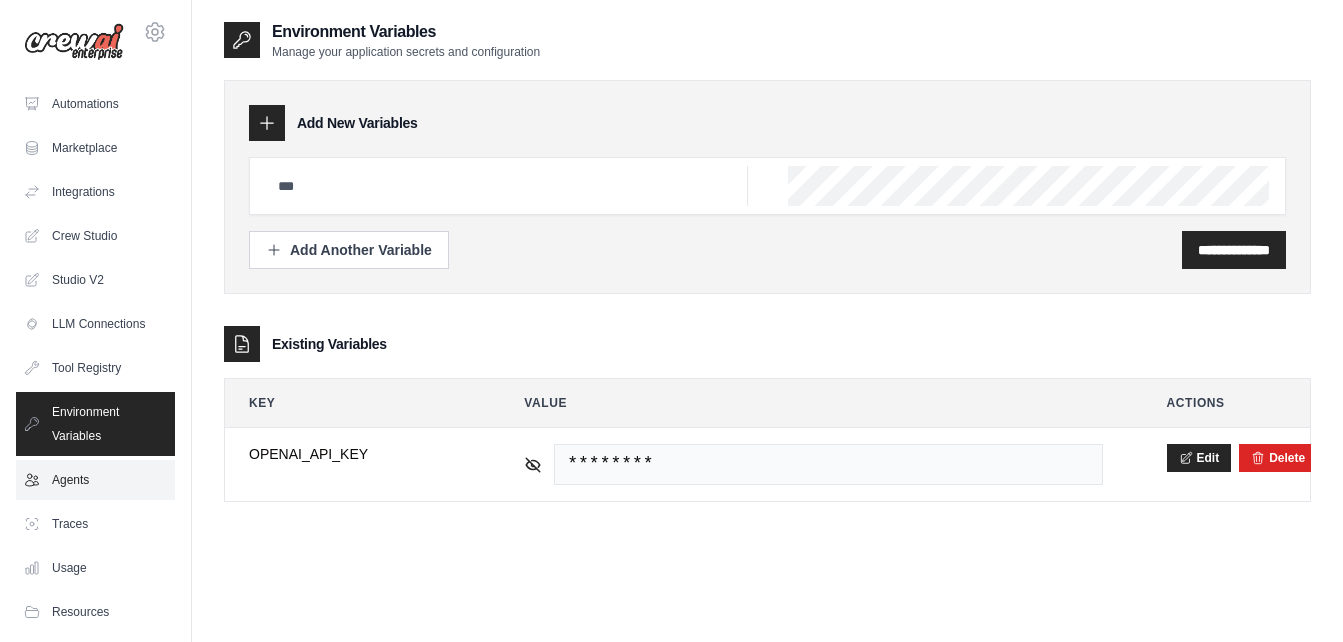 click on "Agents" at bounding box center [95, 480] 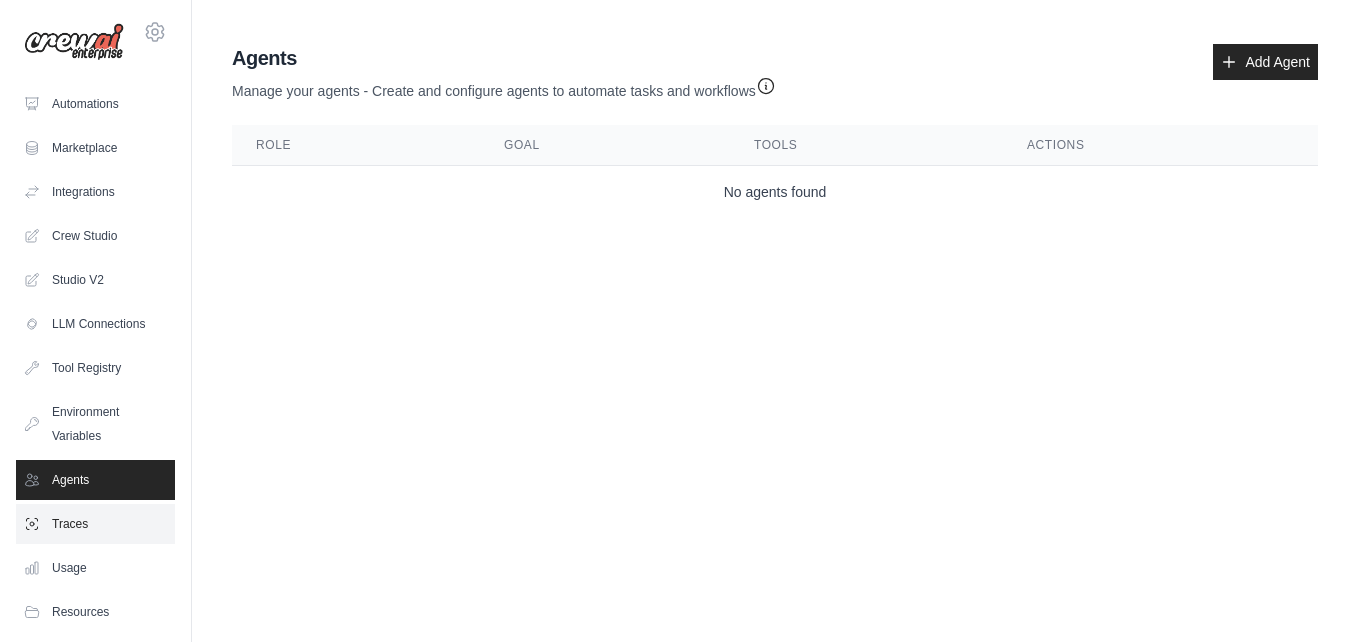 click on "Traces" at bounding box center (95, 524) 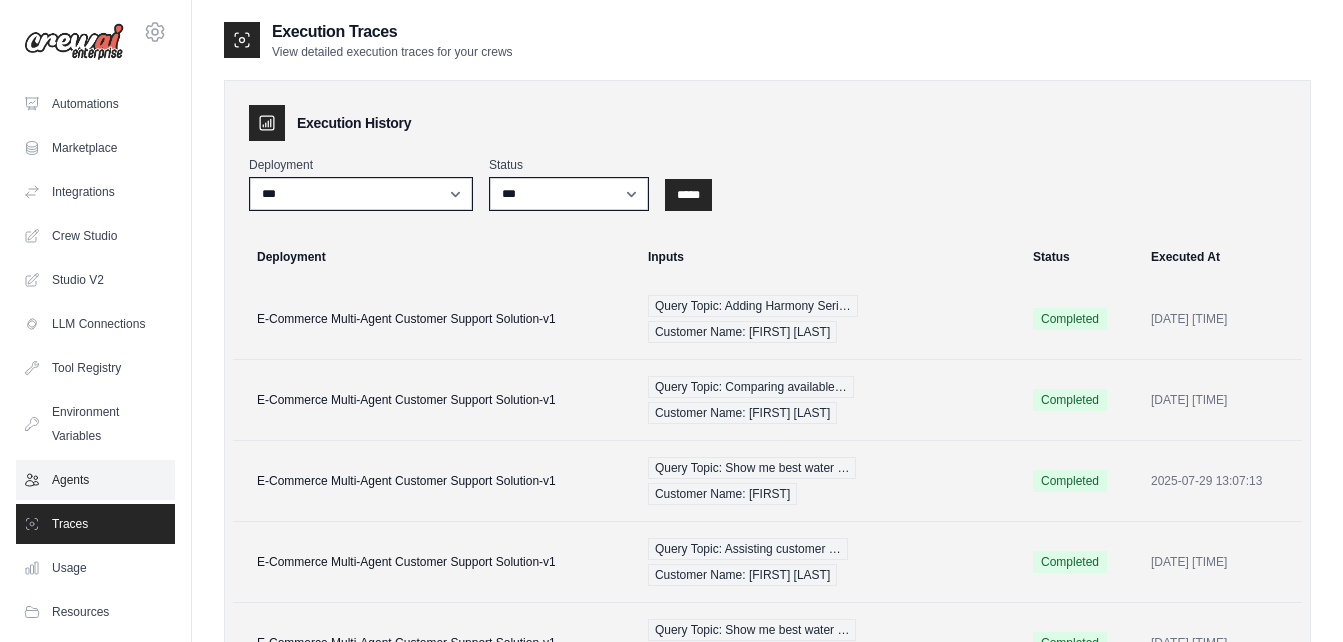 click on "Agents" at bounding box center (95, 480) 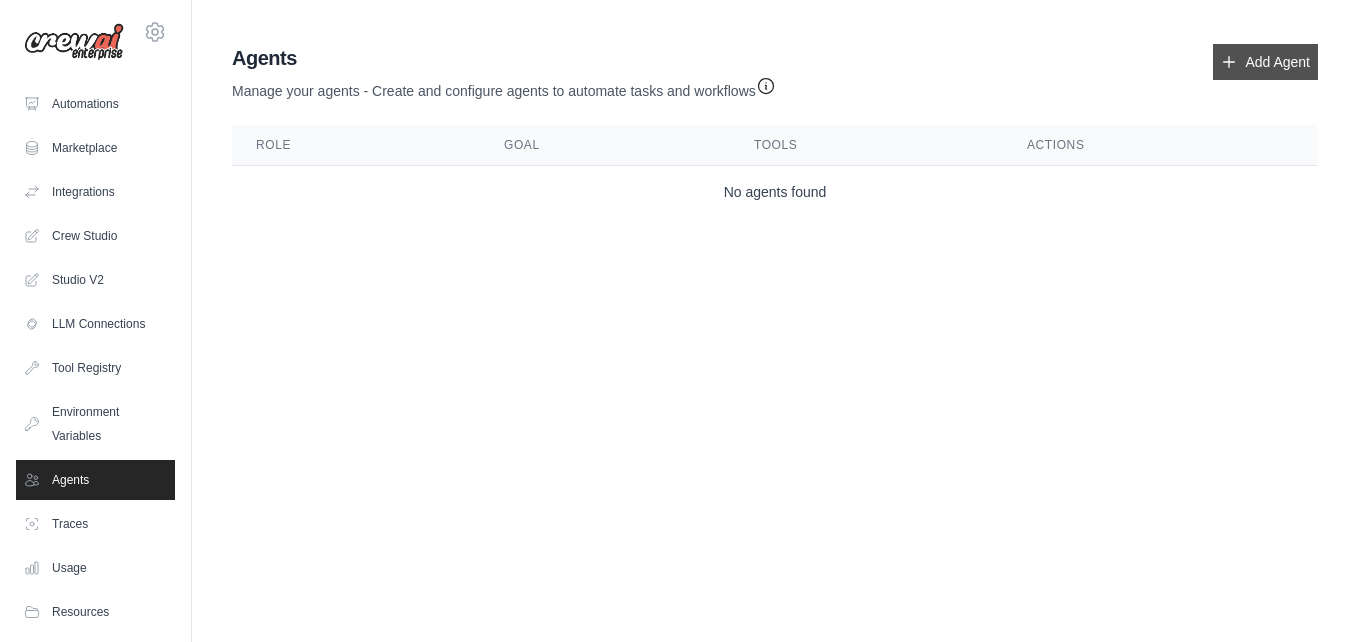 click on "Add Agent" at bounding box center (1265, 62) 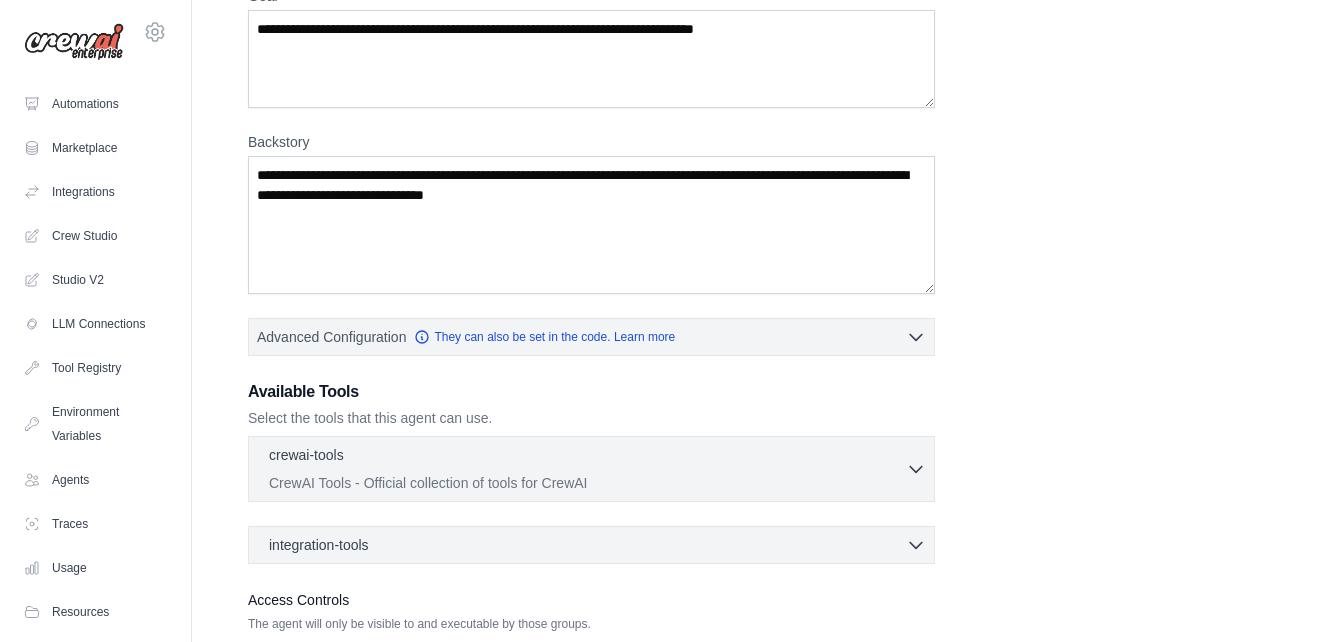 scroll, scrollTop: 198, scrollLeft: 0, axis: vertical 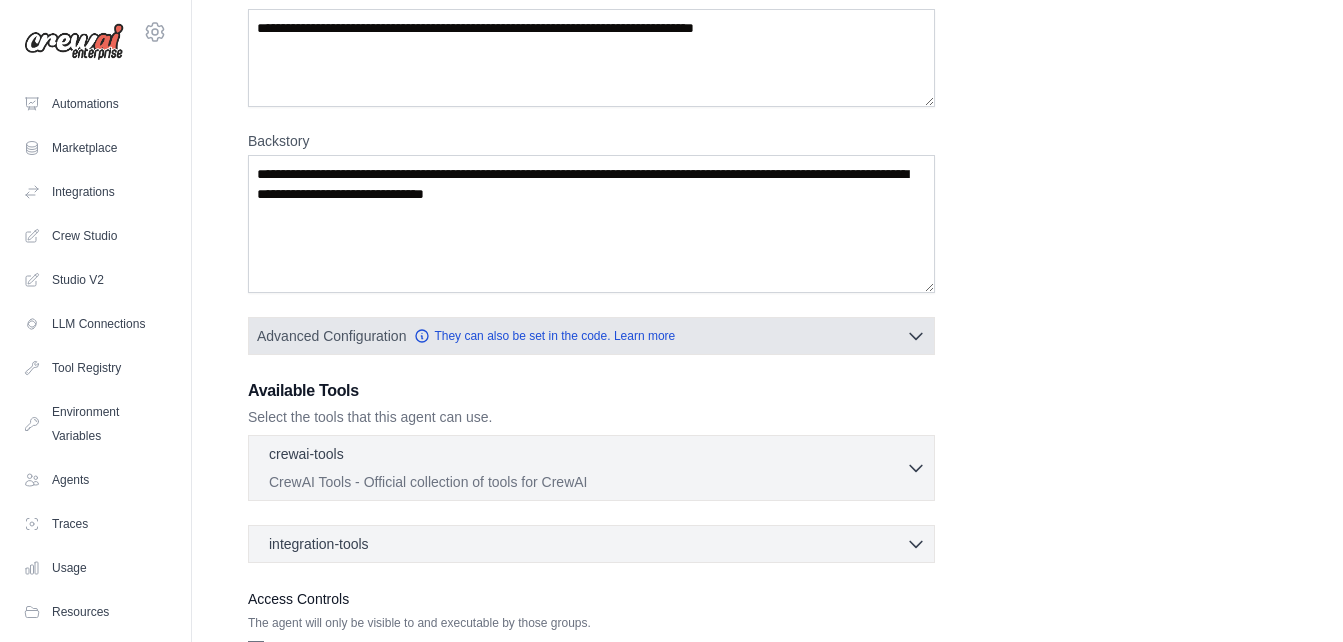 click 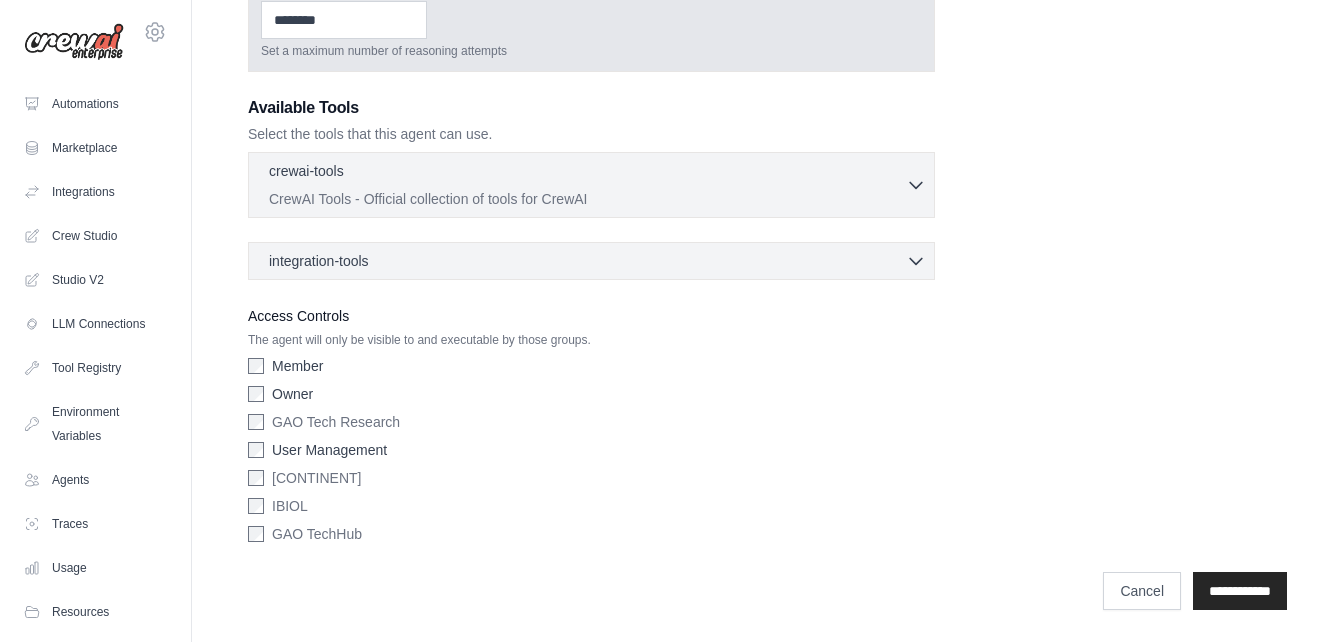 scroll, scrollTop: 0, scrollLeft: 0, axis: both 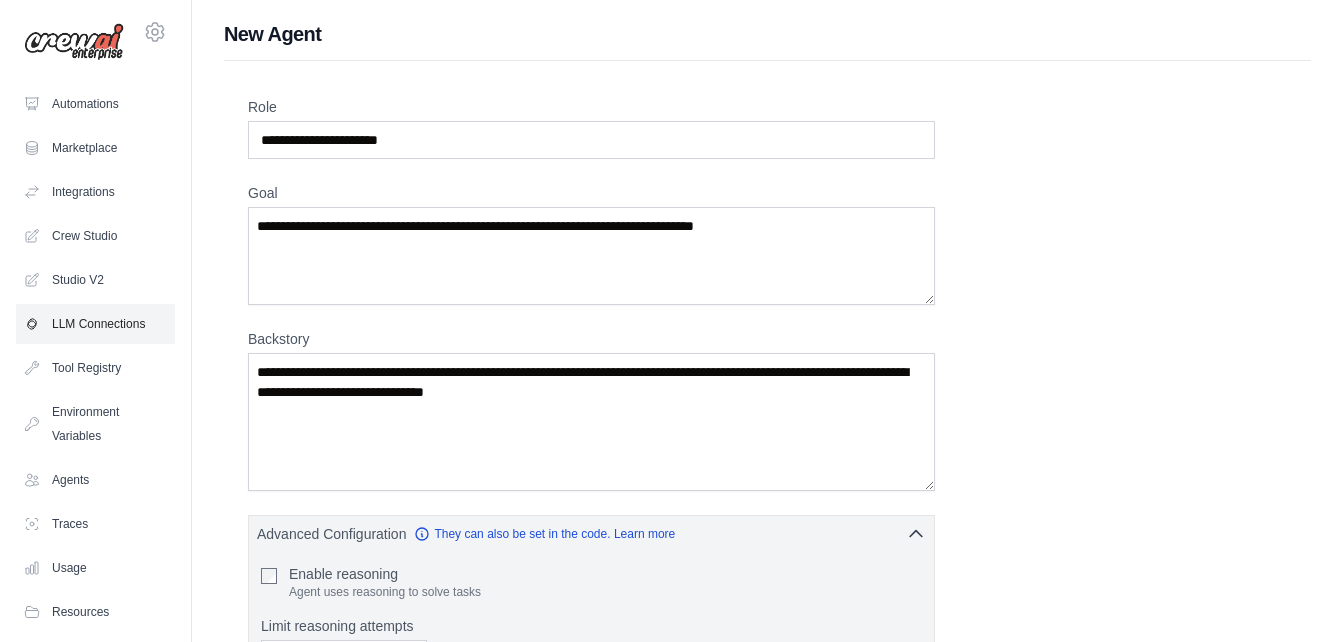click on "LLM Connections" at bounding box center [95, 324] 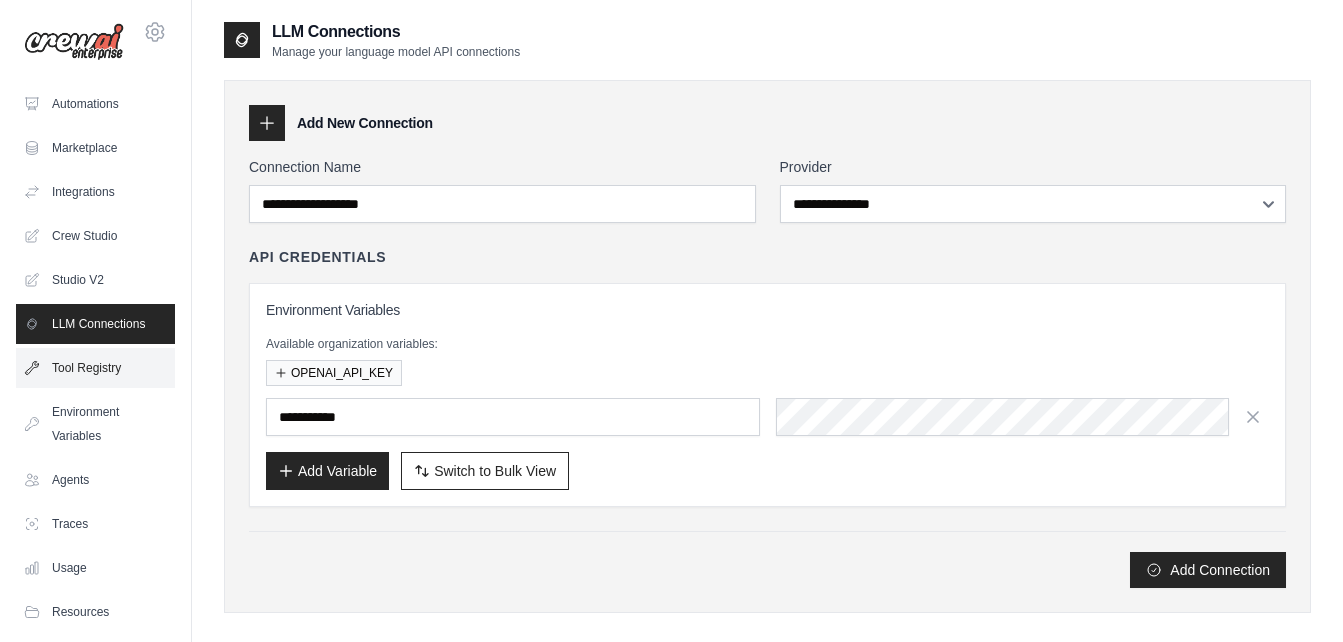 click on "Tool Registry" at bounding box center [95, 368] 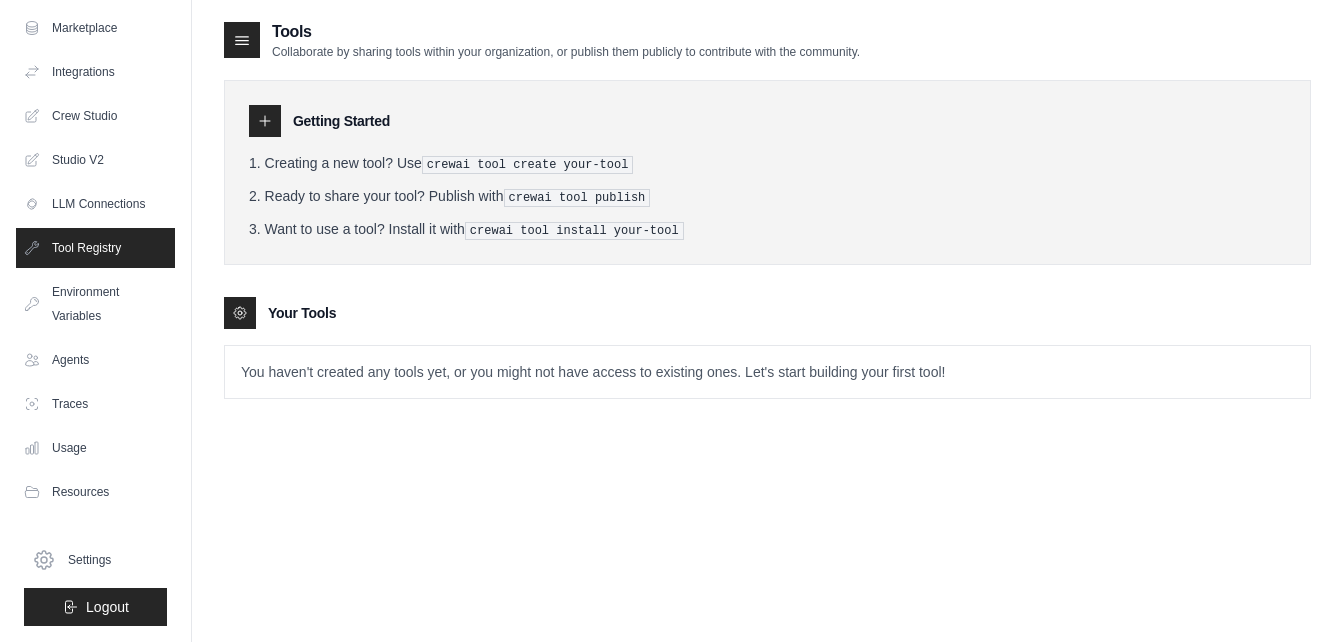 scroll, scrollTop: 79, scrollLeft: 0, axis: vertical 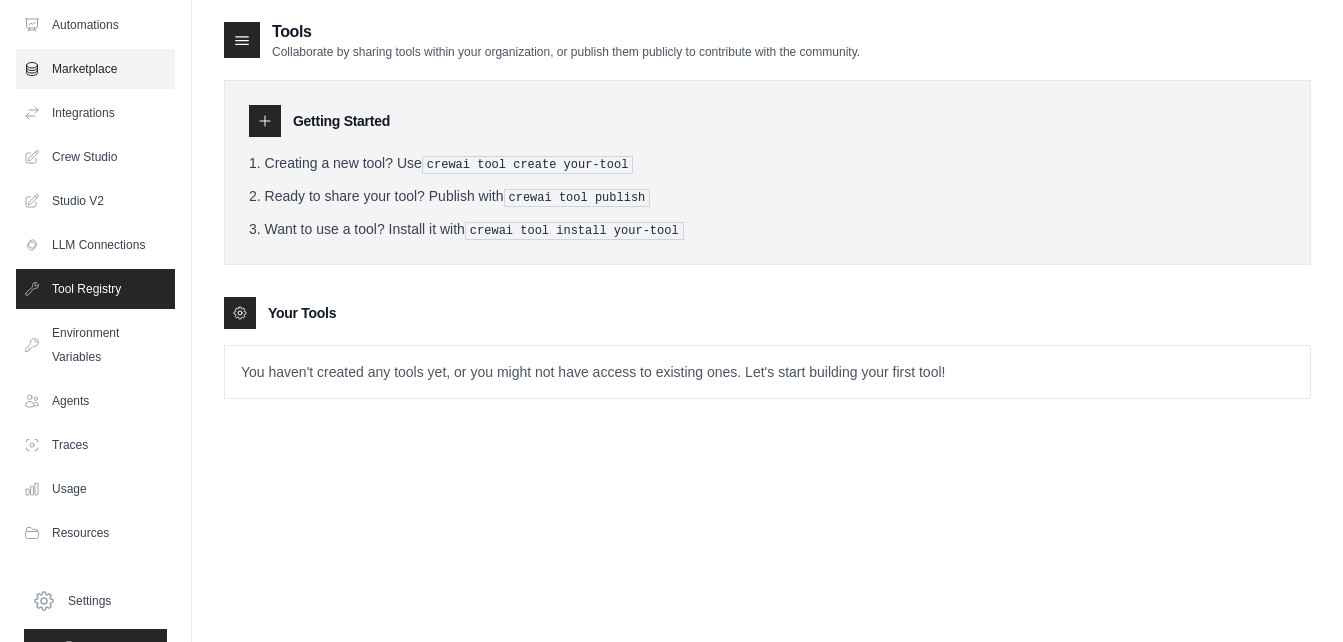 click on "Marketplace" at bounding box center [95, 69] 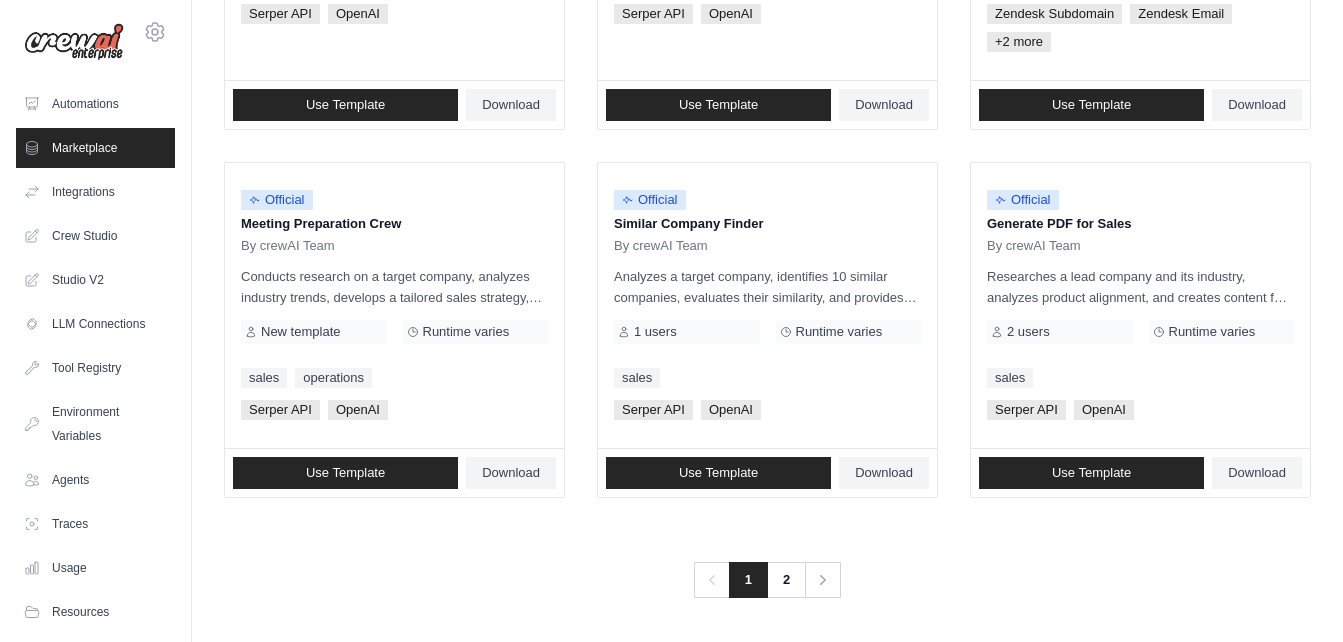 scroll, scrollTop: 0, scrollLeft: 0, axis: both 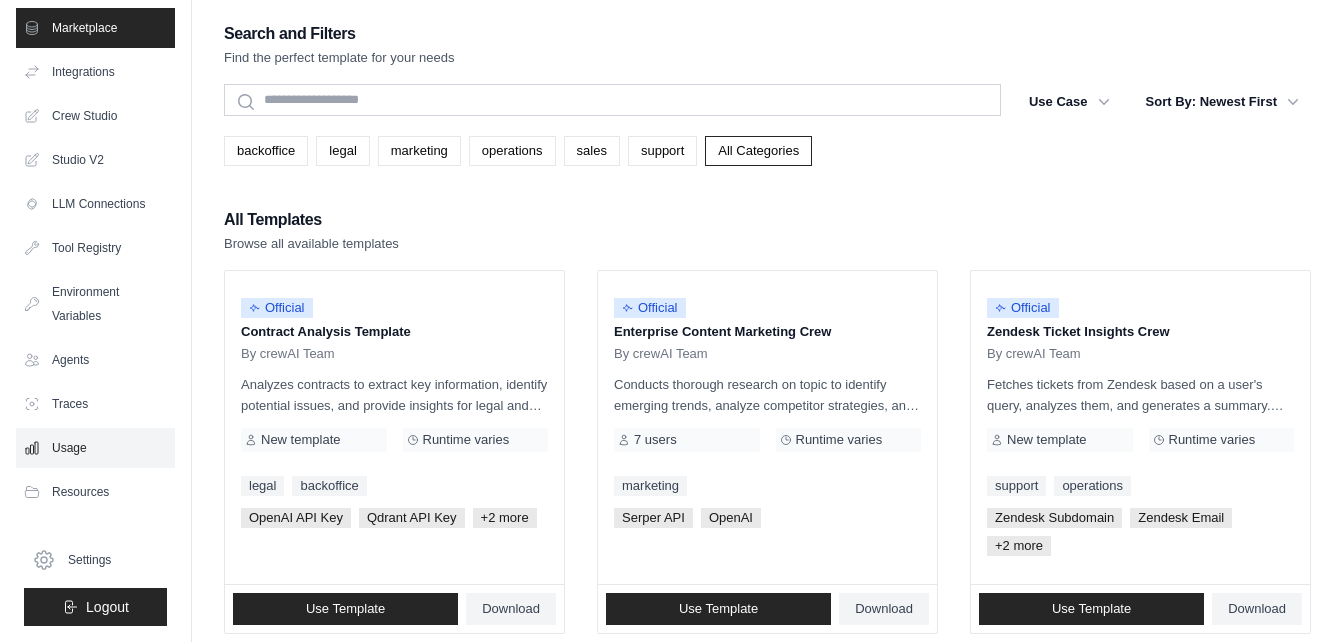 click on "Usage" at bounding box center [95, 448] 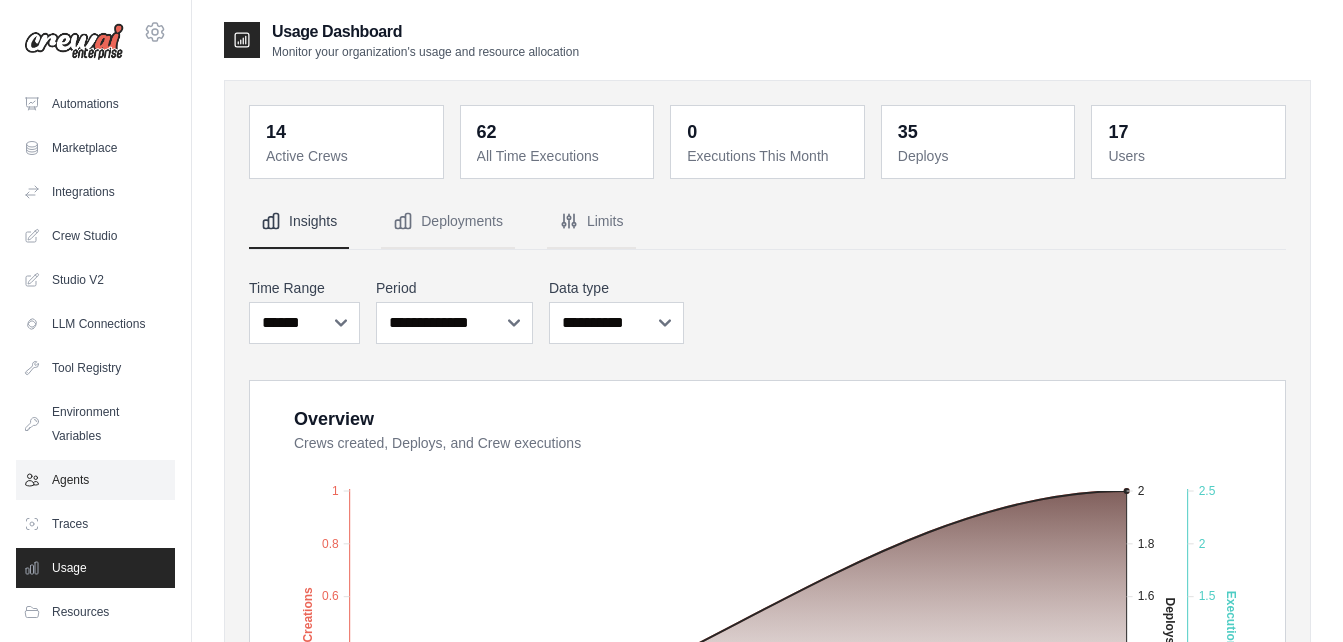 click on "Agents" at bounding box center [95, 480] 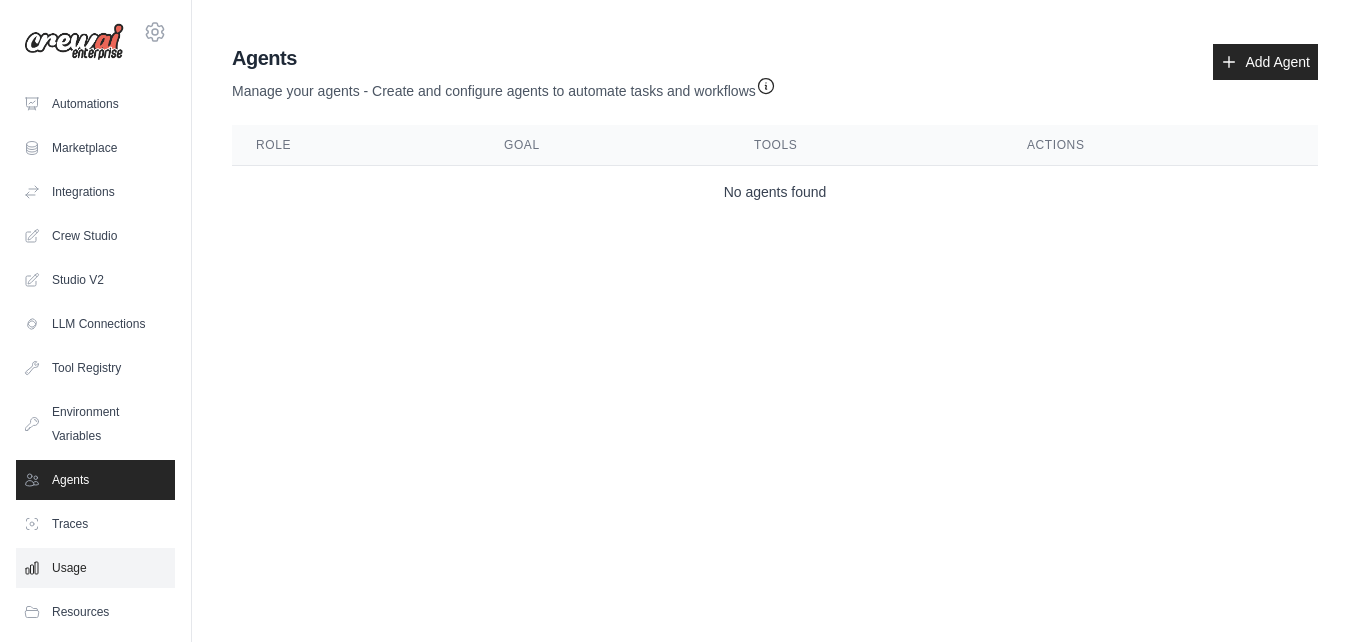 click on "Usage" at bounding box center (95, 568) 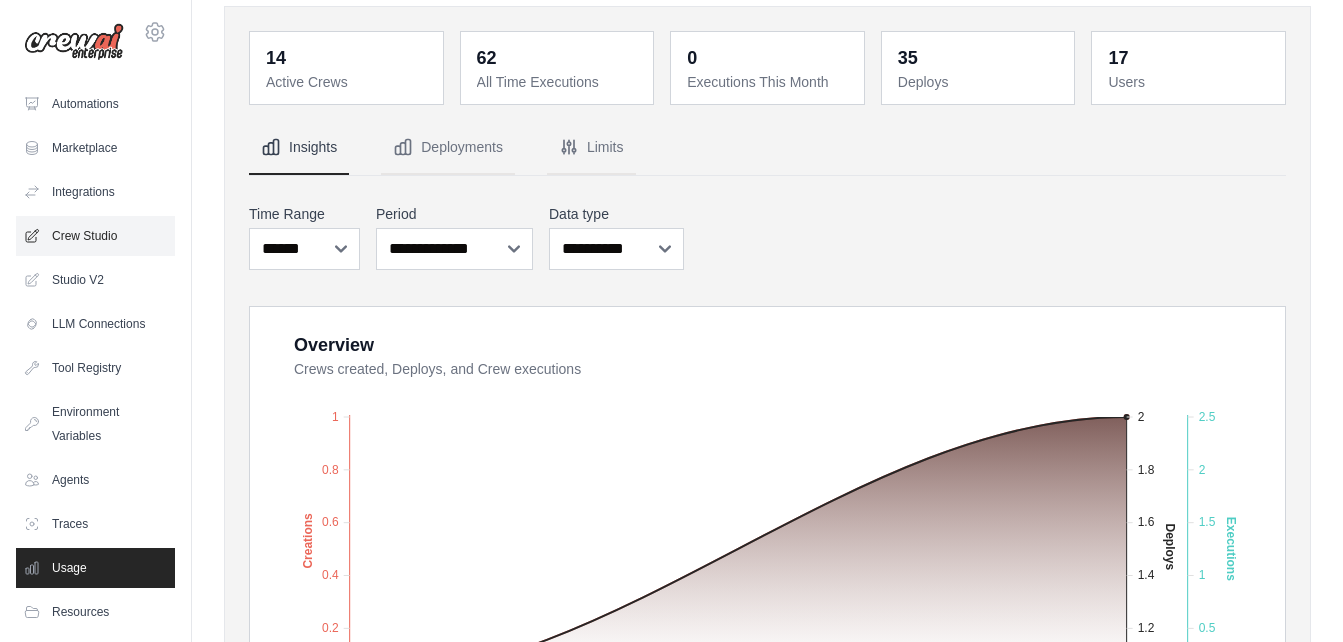 scroll, scrollTop: 73, scrollLeft: 0, axis: vertical 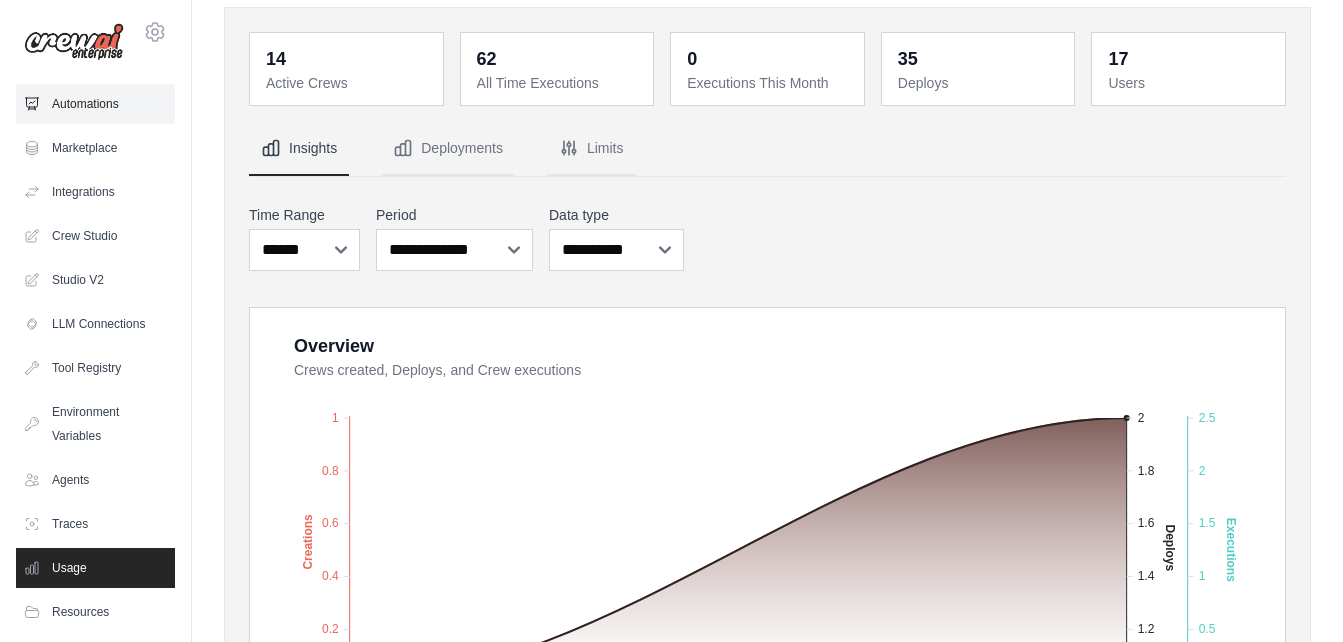 click on "Automations" at bounding box center (95, 104) 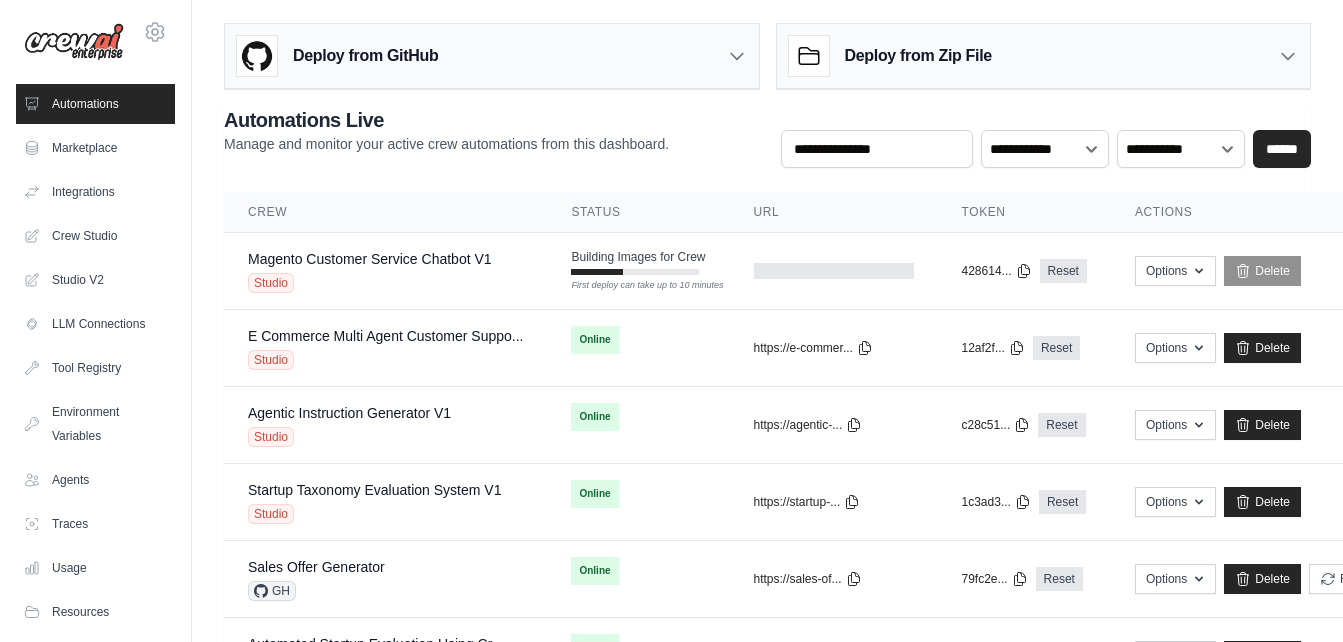 scroll, scrollTop: 0, scrollLeft: 0, axis: both 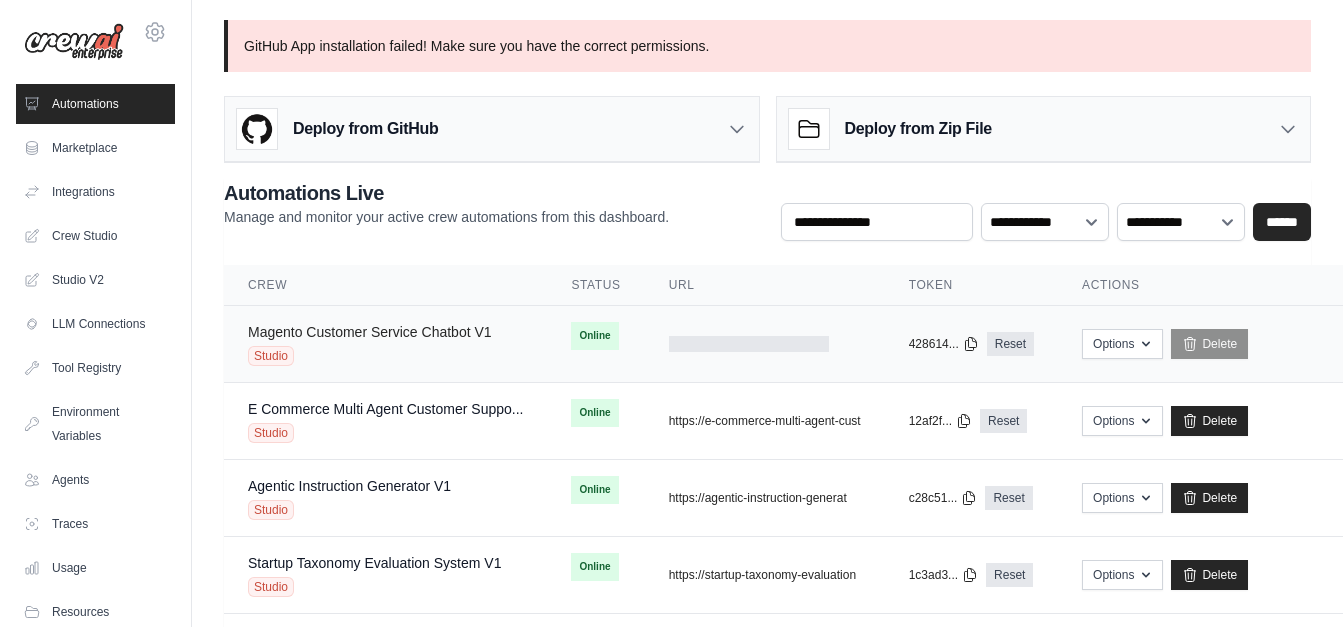 click on "Magento Customer Service Chatbot V1" at bounding box center (370, 332) 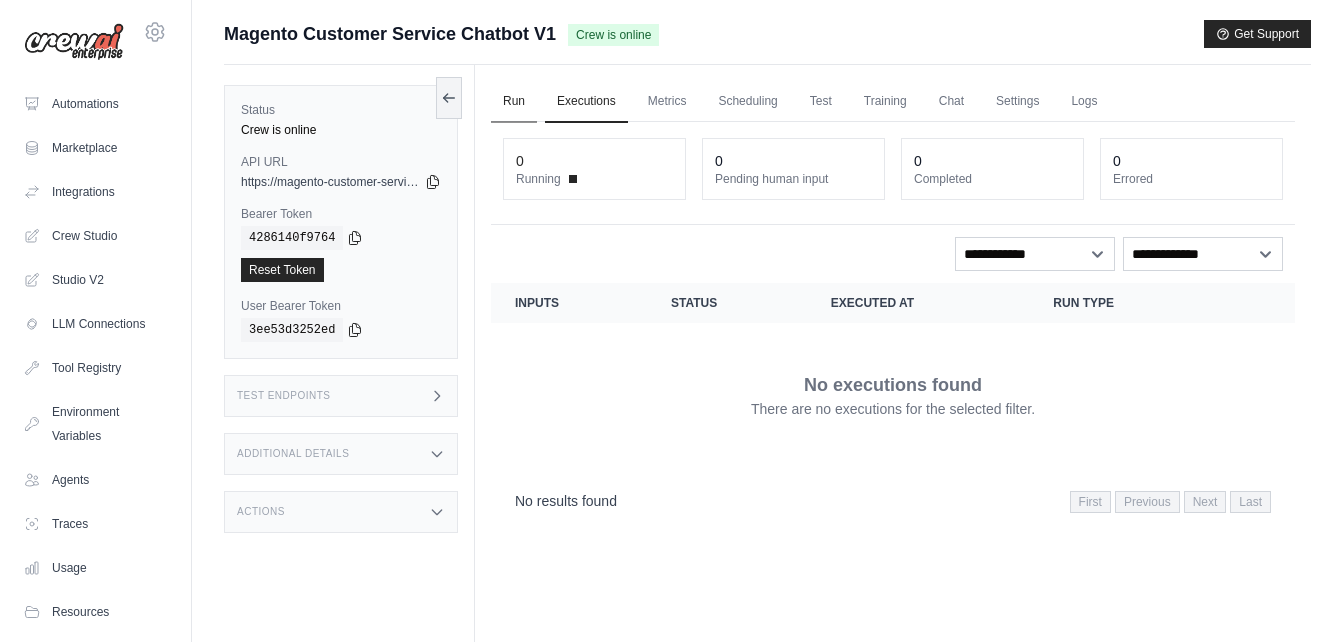 click on "Run" at bounding box center [514, 102] 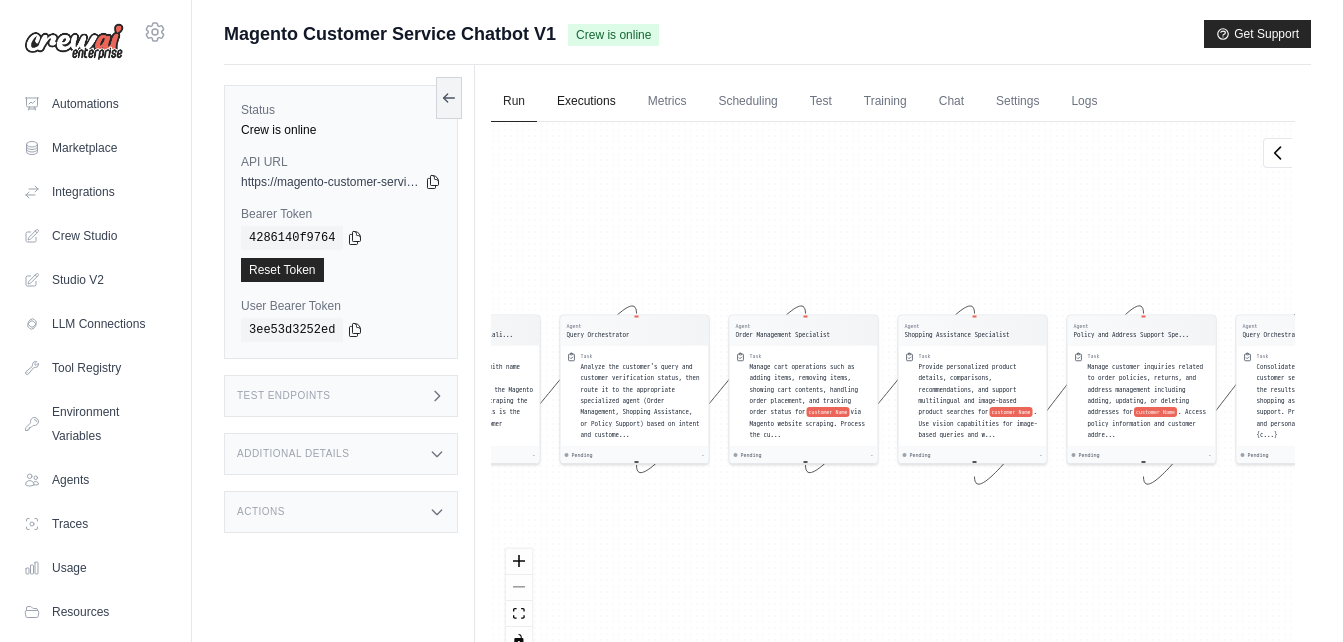 click on "Executions" at bounding box center [586, 102] 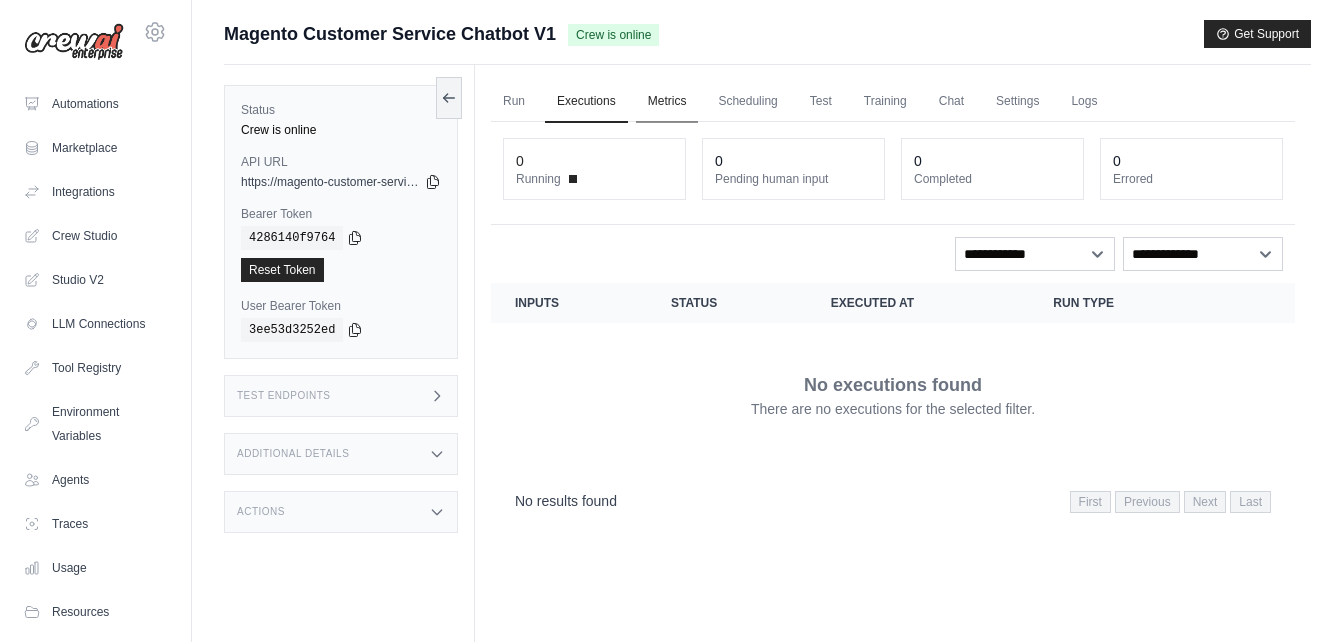 click on "Metrics" at bounding box center (667, 102) 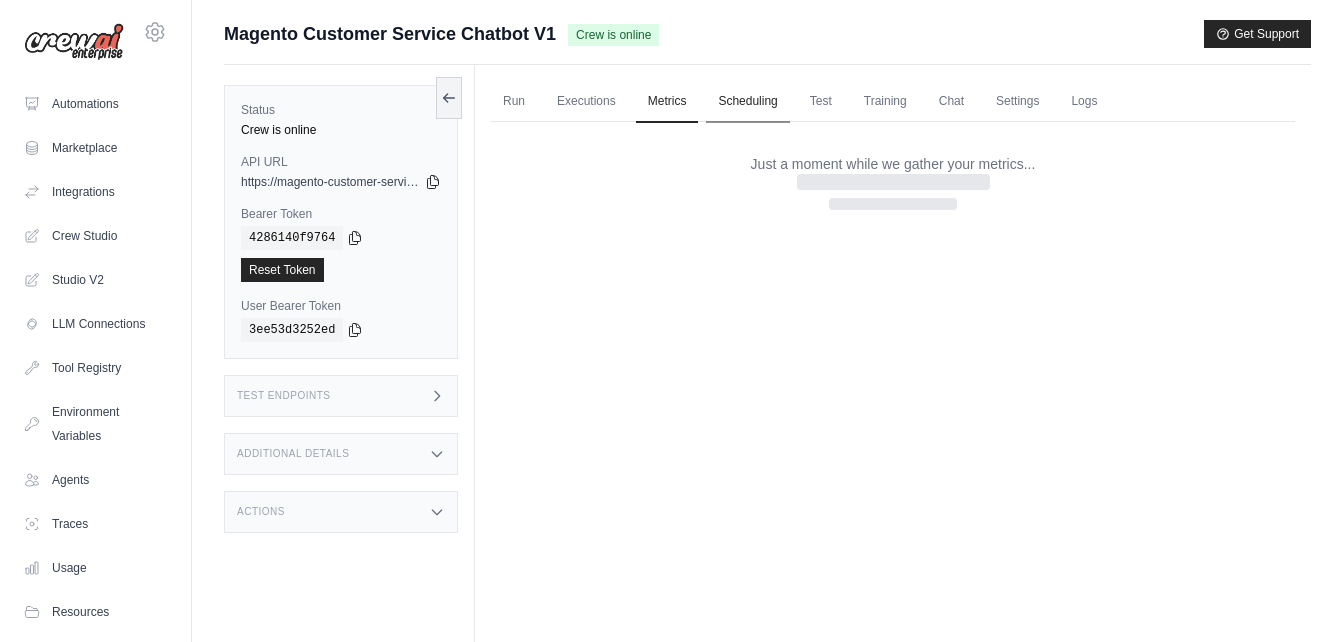 click on "Scheduling" at bounding box center [747, 102] 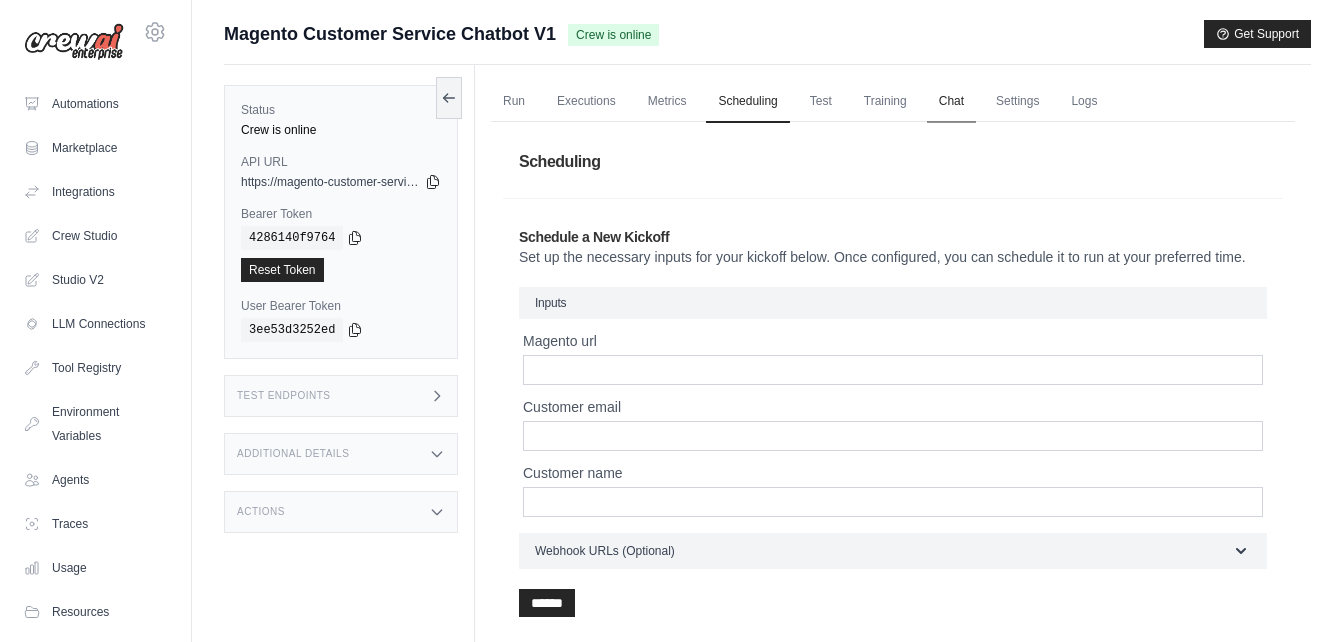 click on "Chat" at bounding box center [951, 102] 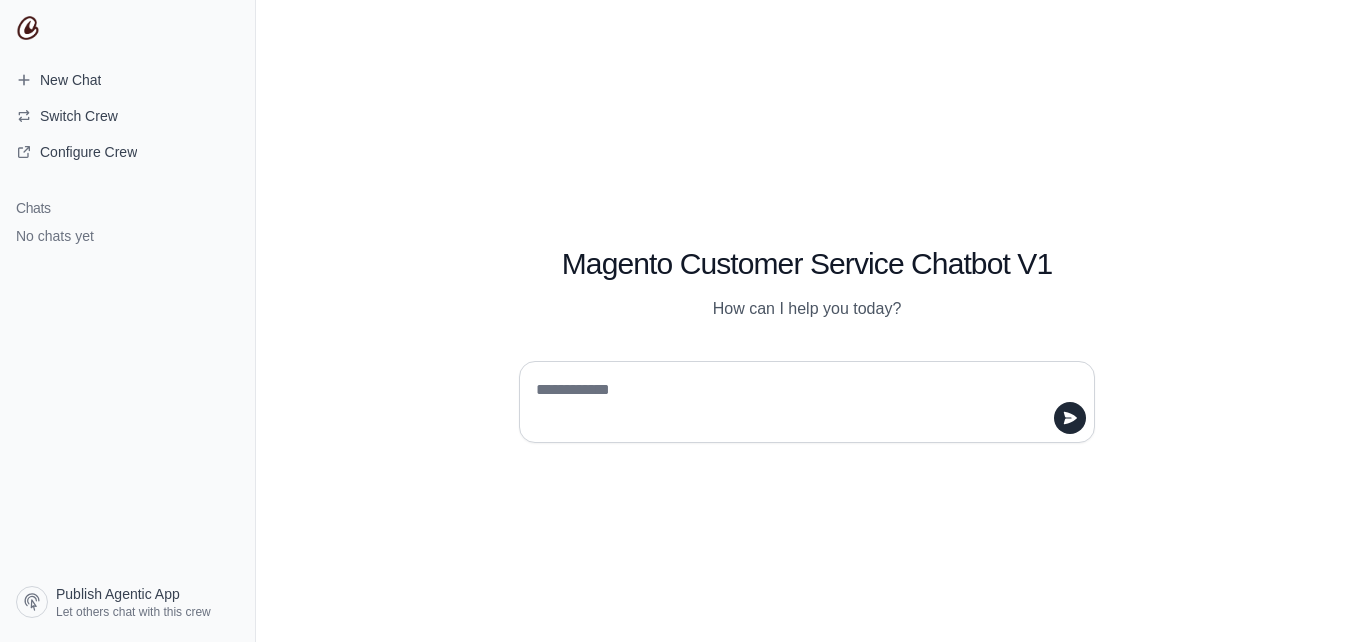 scroll, scrollTop: 0, scrollLeft: 0, axis: both 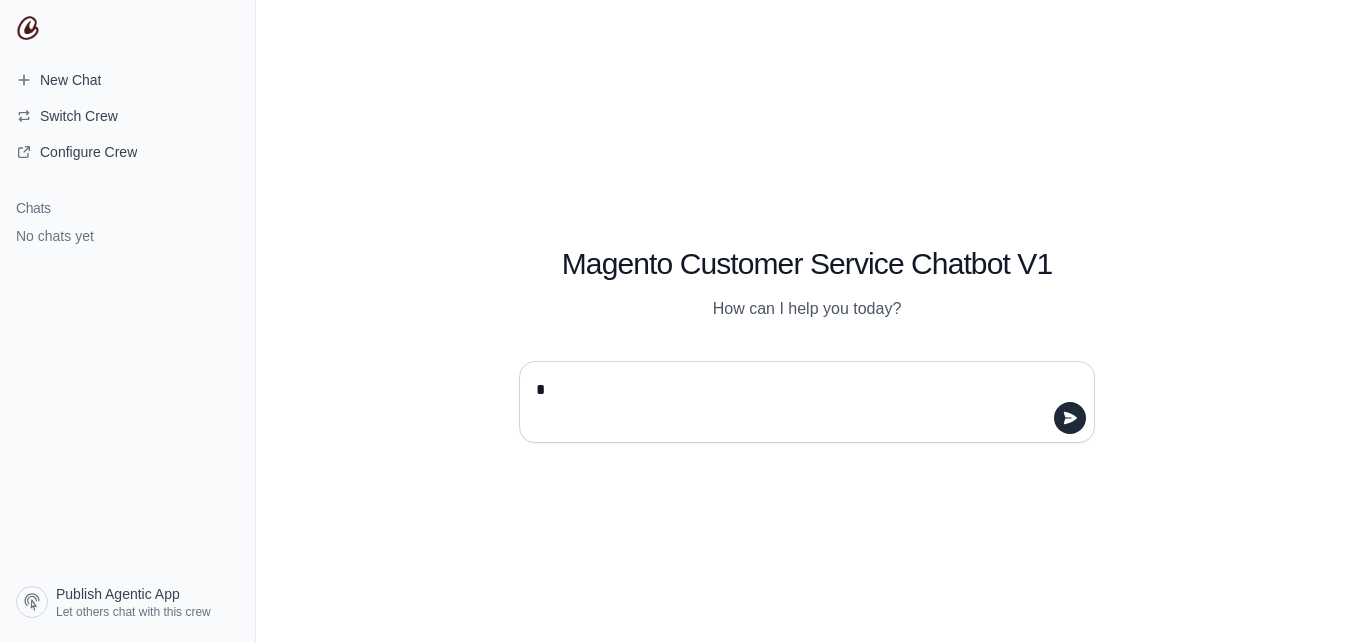type on "**" 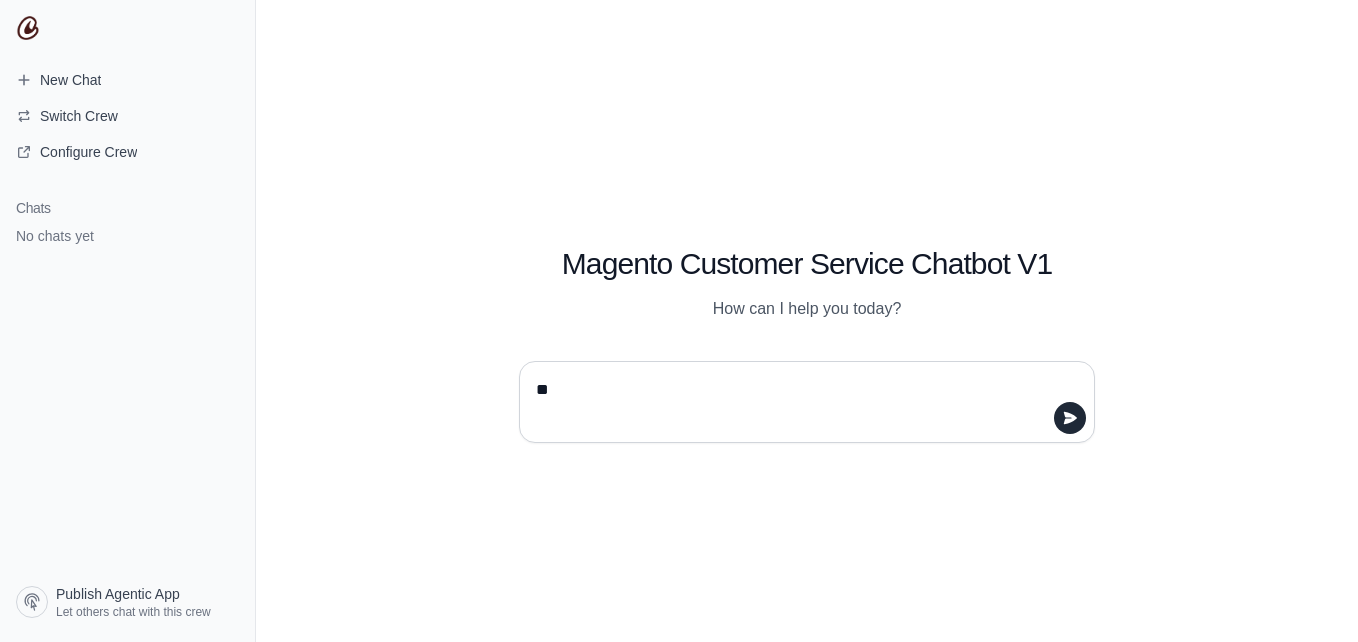 scroll, scrollTop: 0, scrollLeft: 0, axis: both 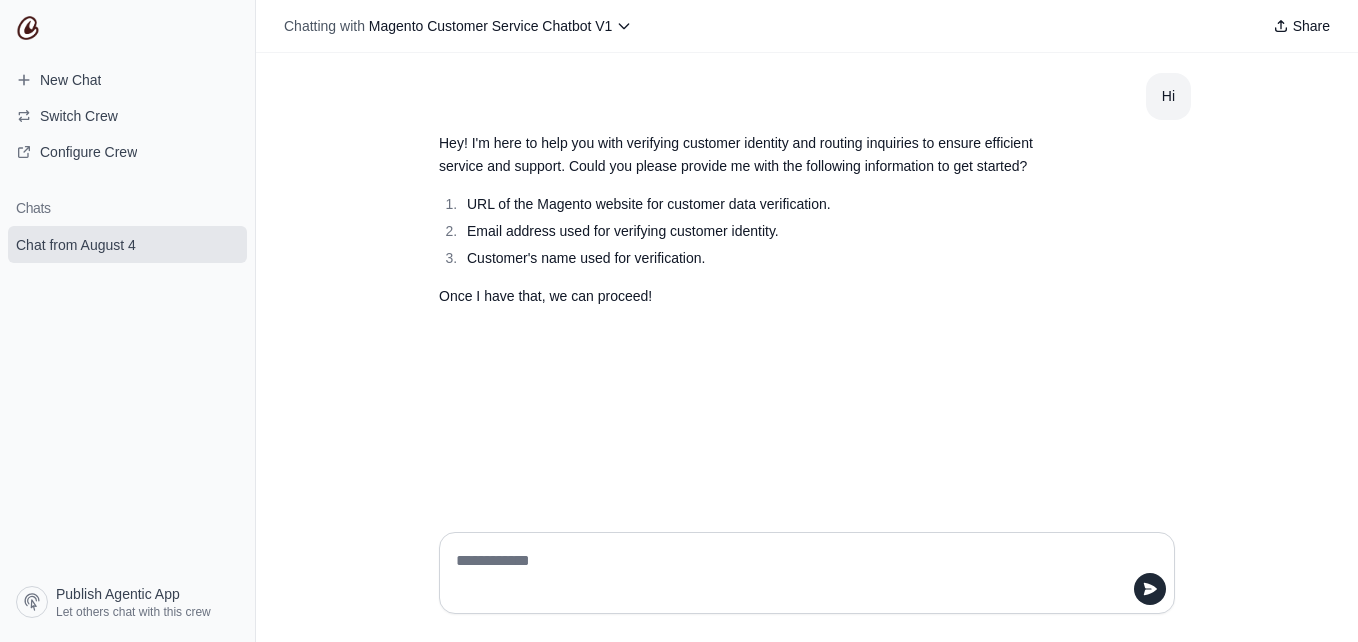 click at bounding box center (807, 573) 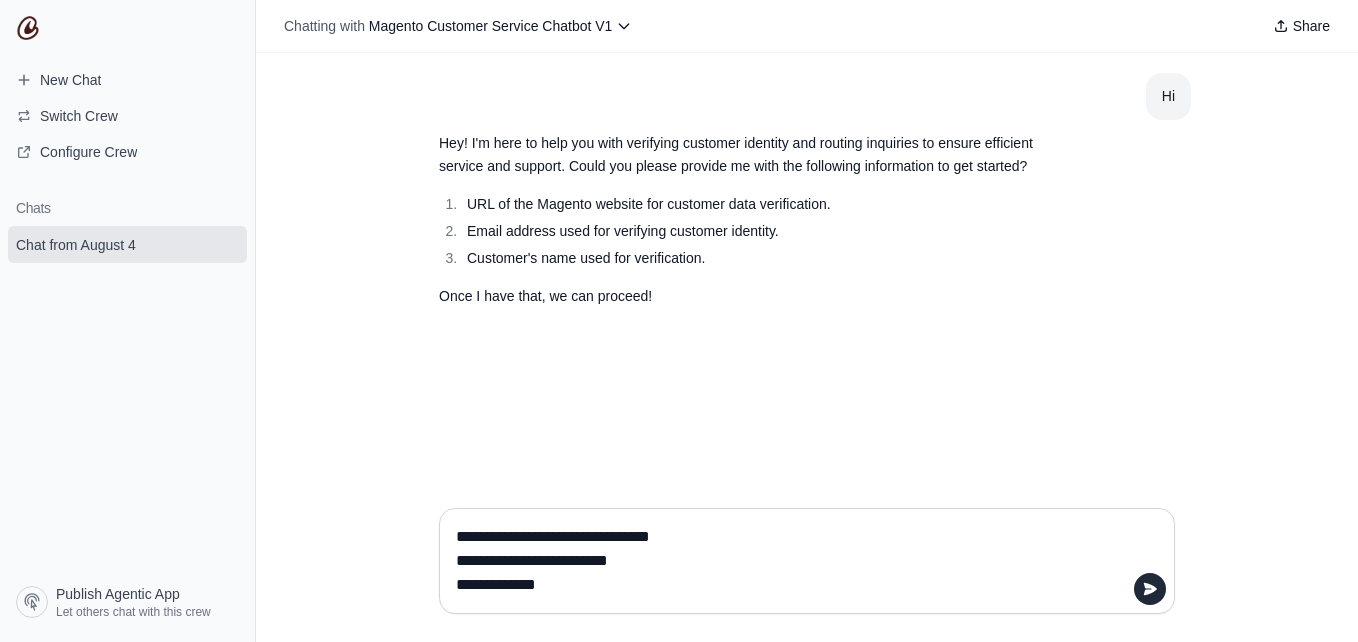 type on "**********" 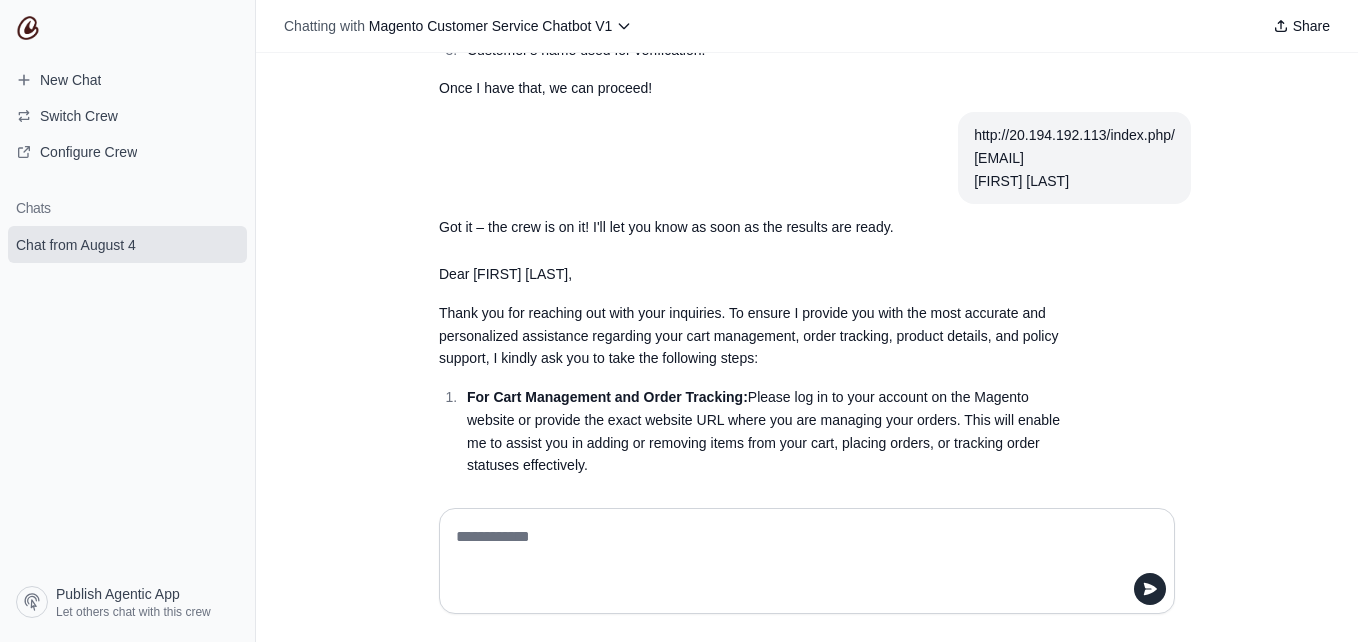 scroll, scrollTop: 206, scrollLeft: 0, axis: vertical 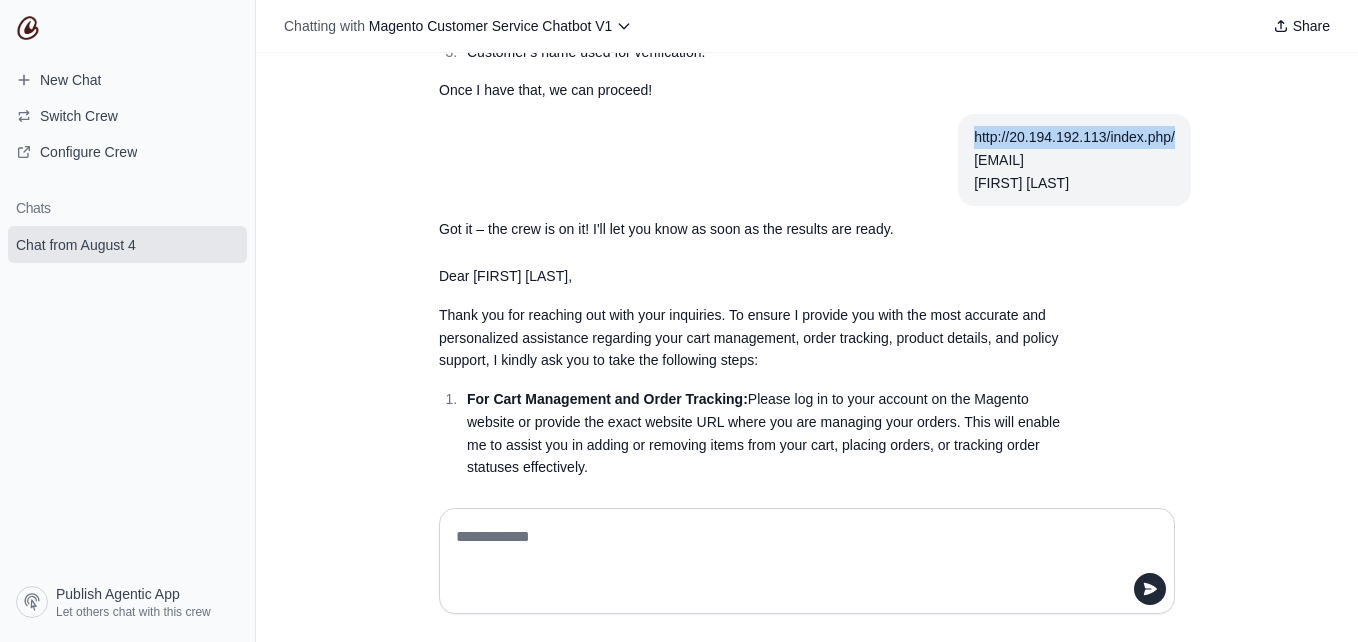 drag, startPoint x: 1172, startPoint y: 138, endPoint x: 957, endPoint y: 145, distance: 215.11392 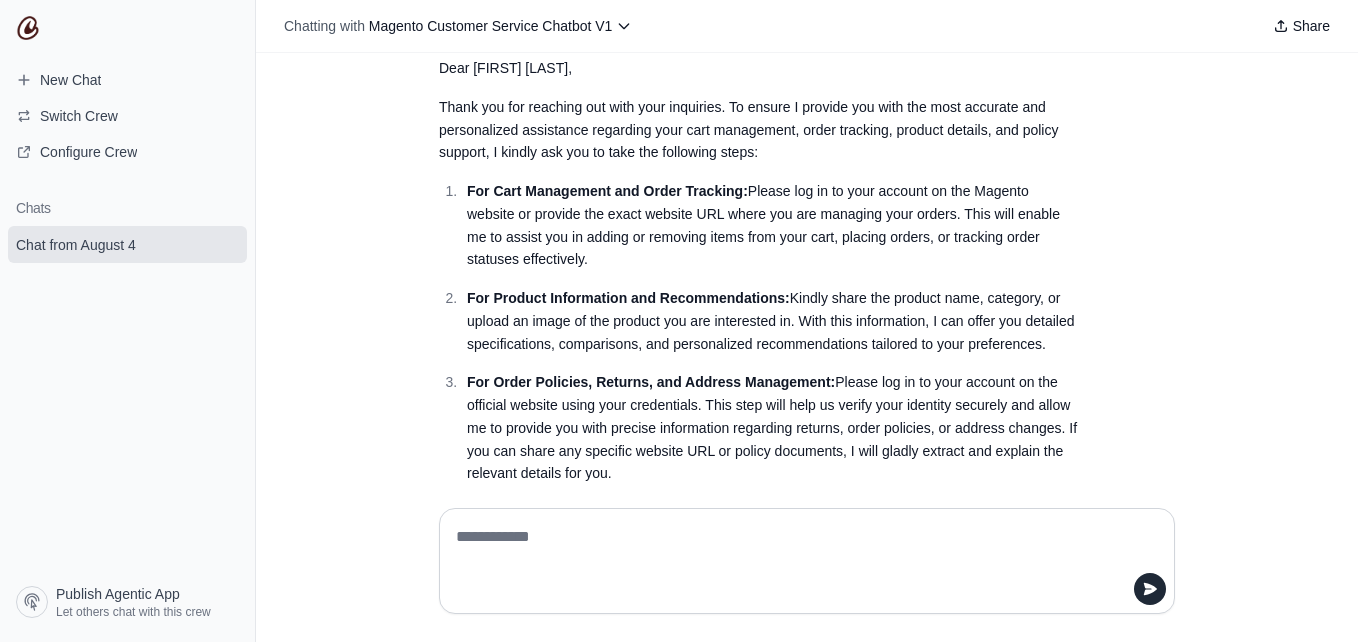scroll, scrollTop: 624, scrollLeft: 0, axis: vertical 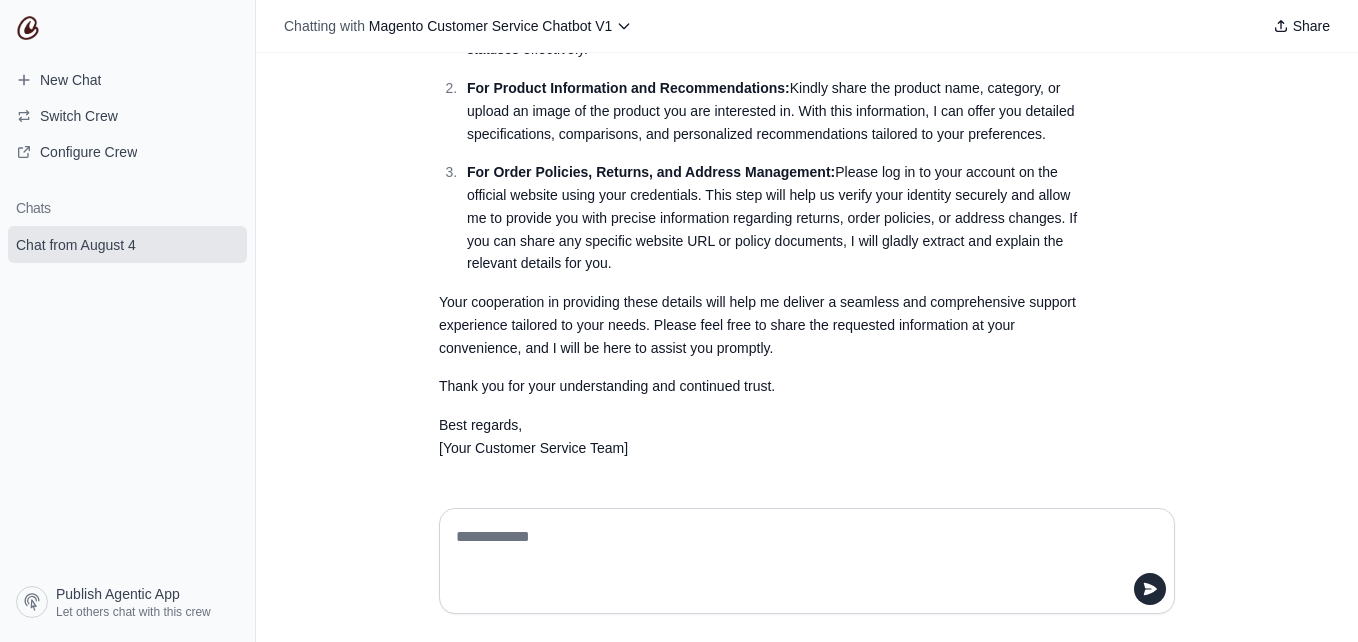 click at bounding box center (807, 561) 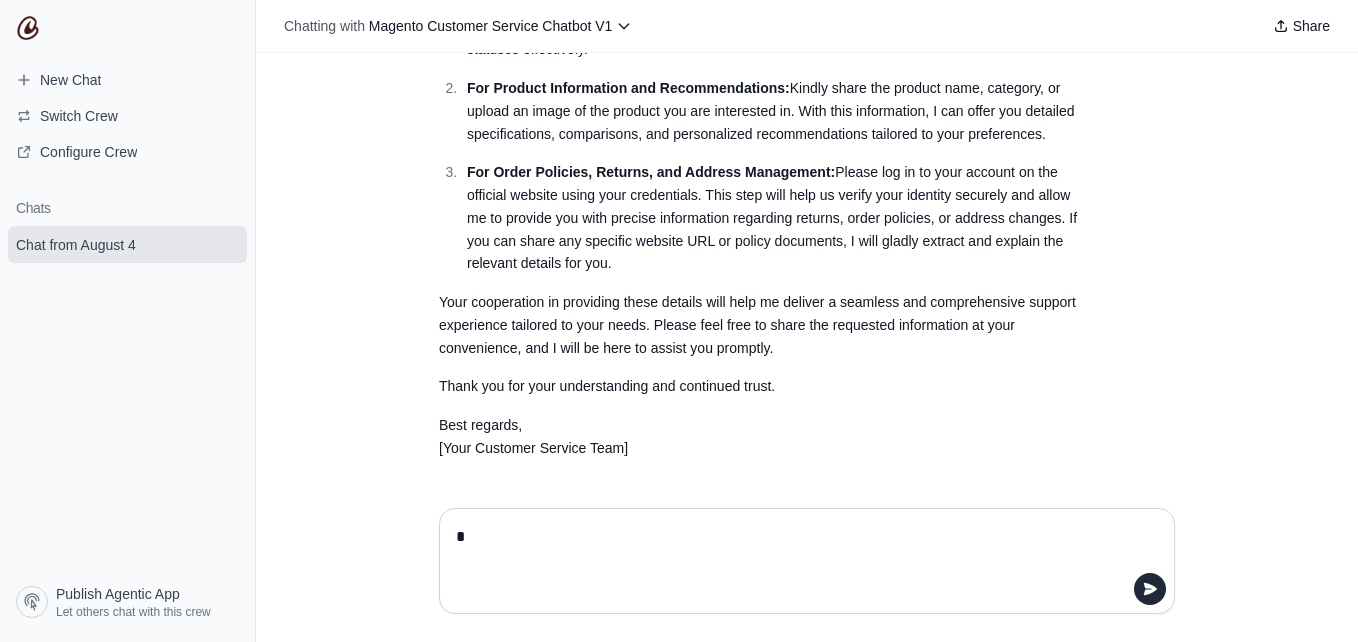 scroll, scrollTop: 600, scrollLeft: 0, axis: vertical 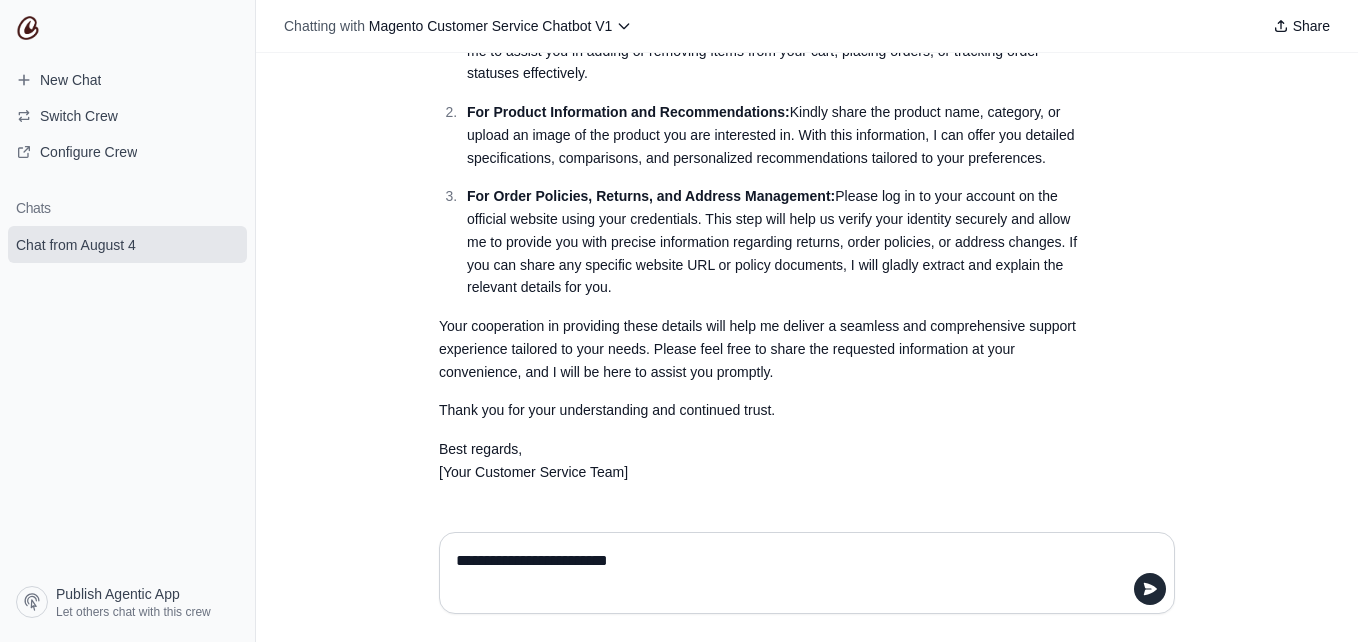 type on "**********" 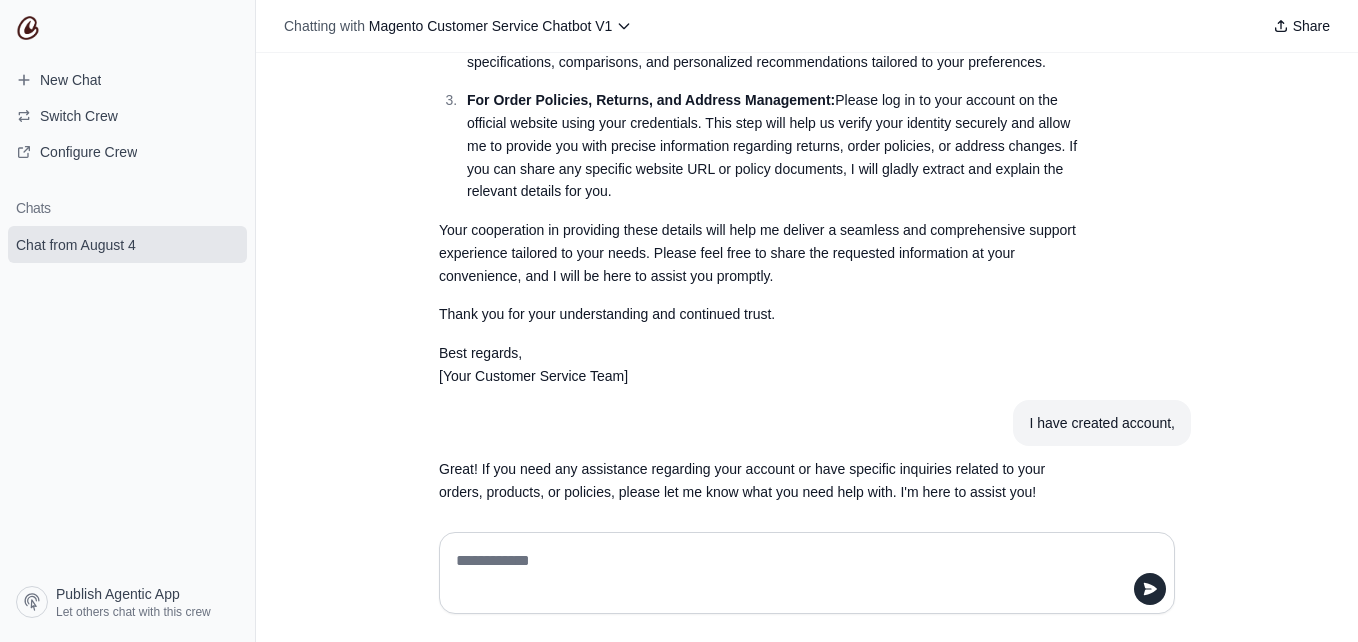 scroll, scrollTop: 716, scrollLeft: 0, axis: vertical 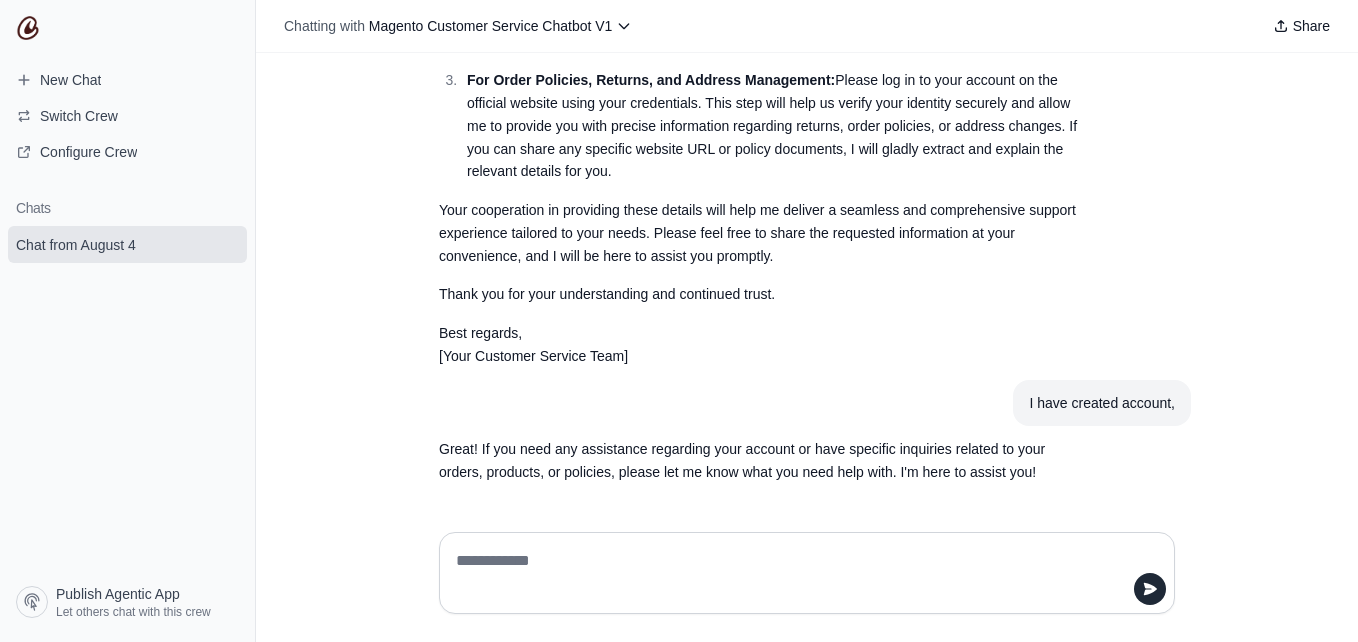 click at bounding box center [807, 573] 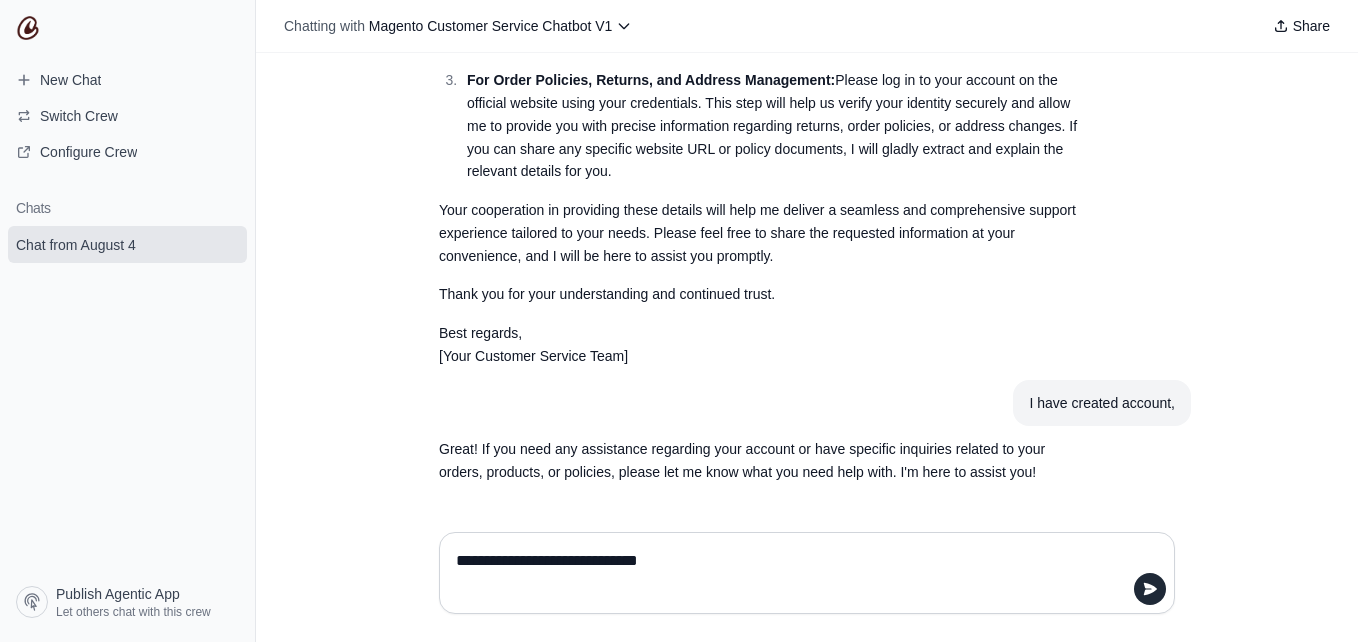 type on "**********" 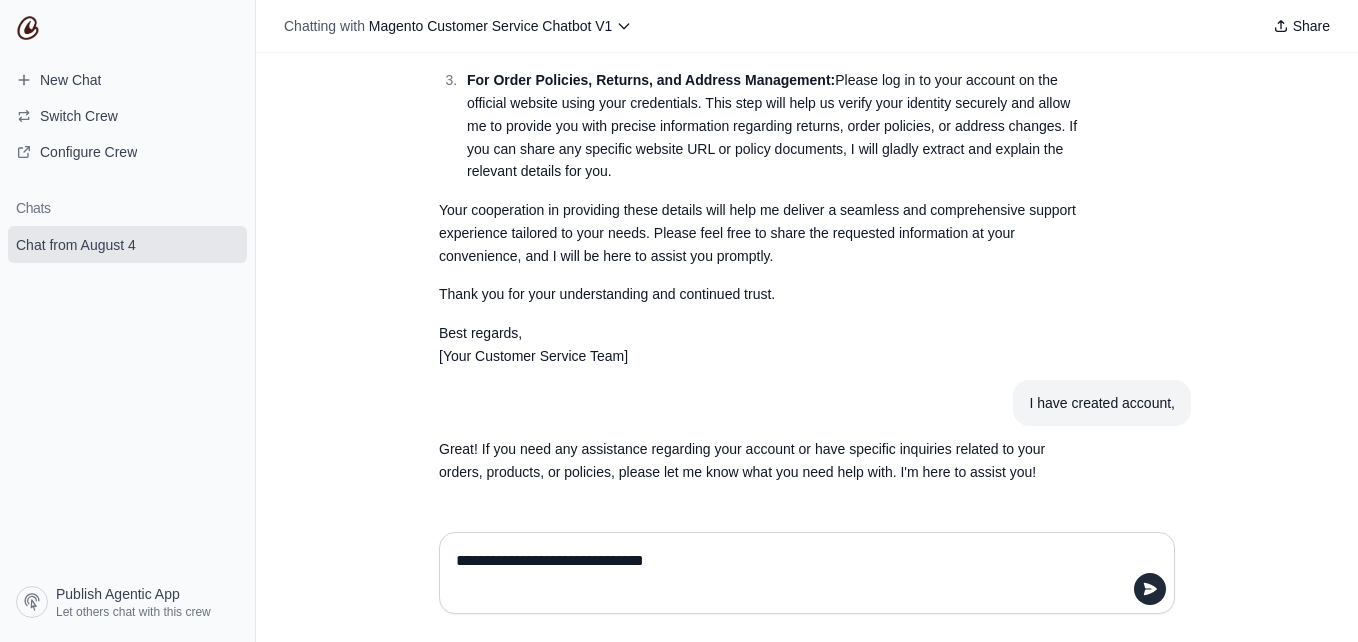 type 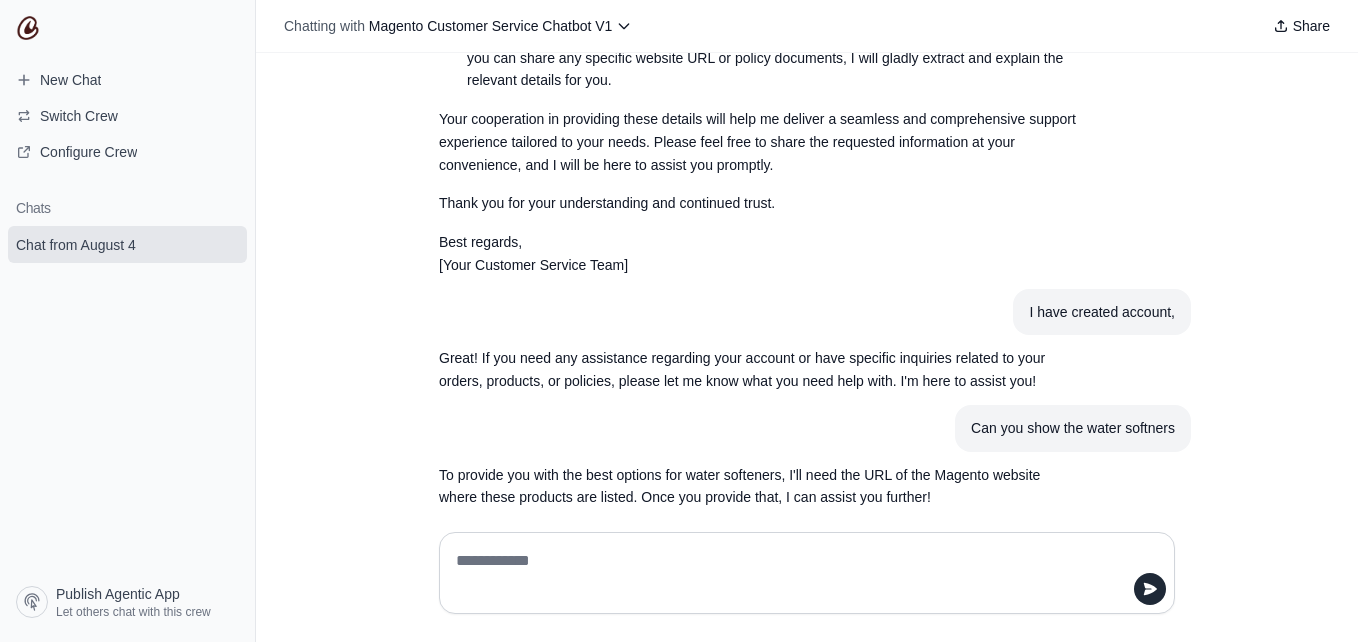 scroll, scrollTop: 832, scrollLeft: 0, axis: vertical 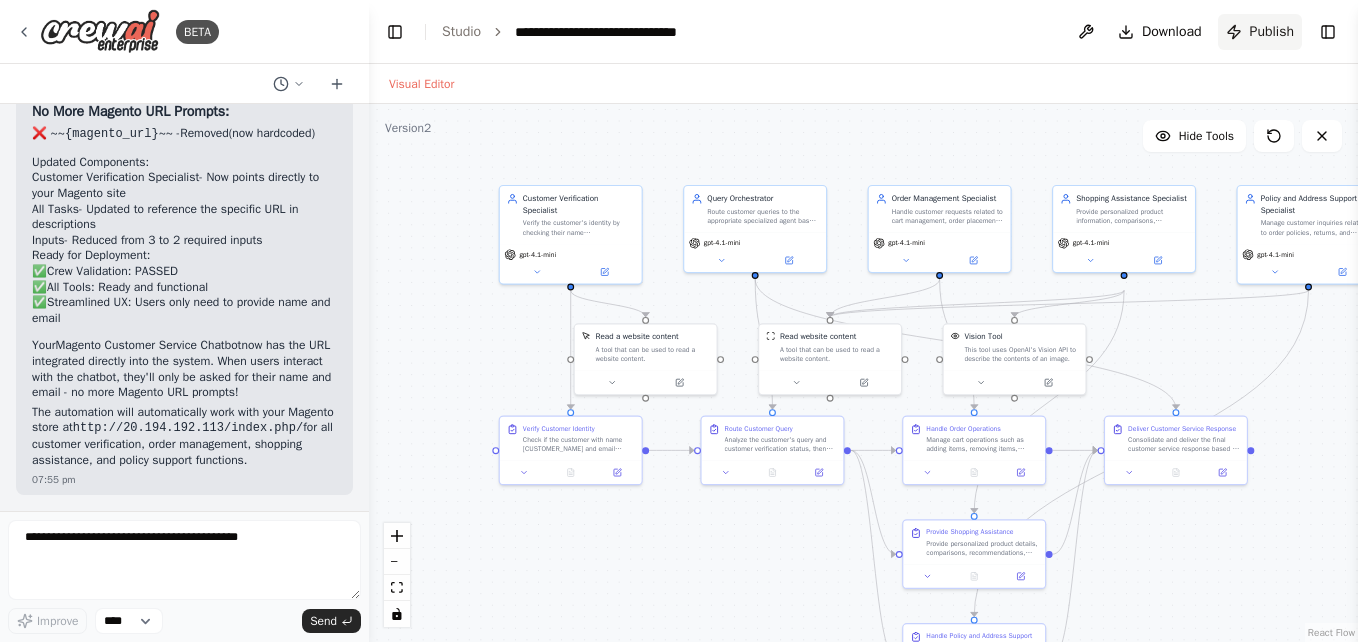 click on "Publish" at bounding box center (1272, 32) 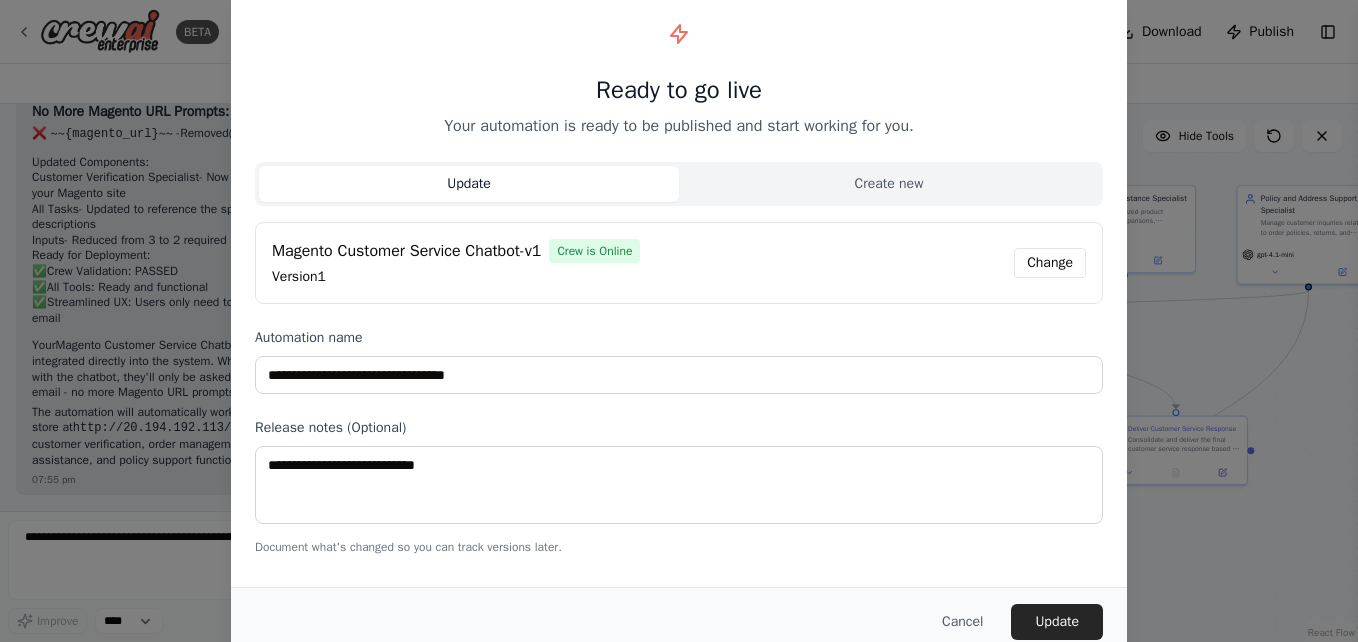 click on "Update" at bounding box center (469, 184) 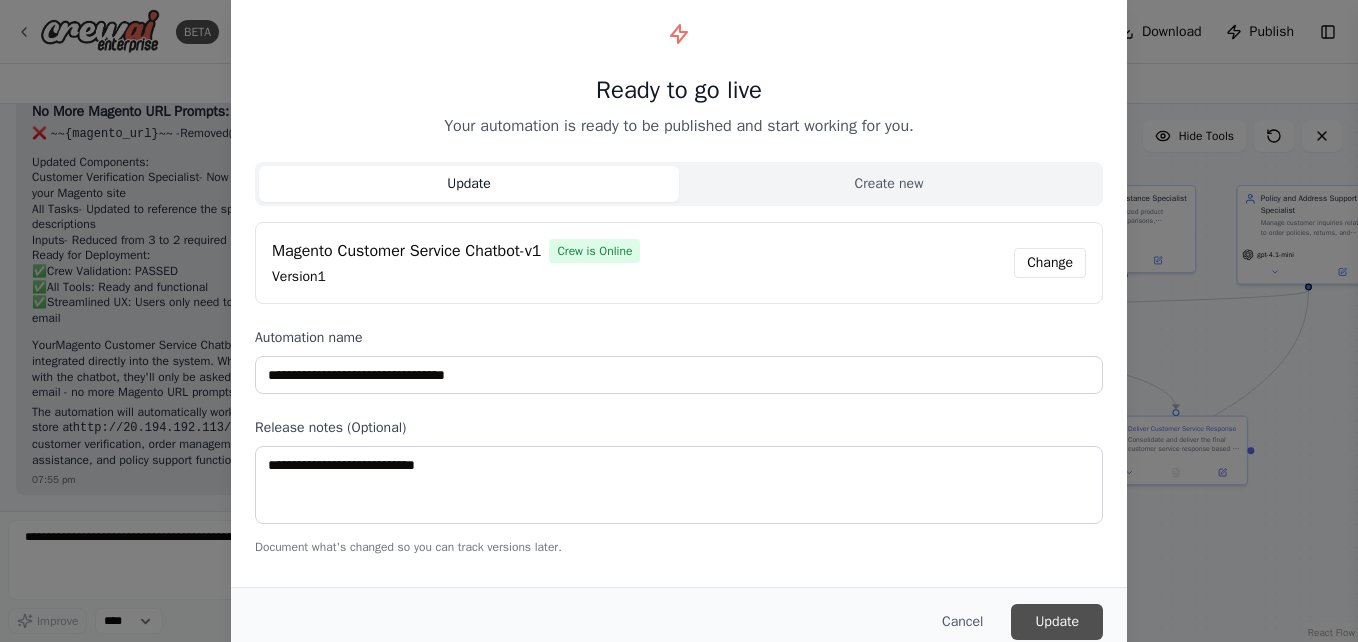 click on "Update" at bounding box center [1057, 622] 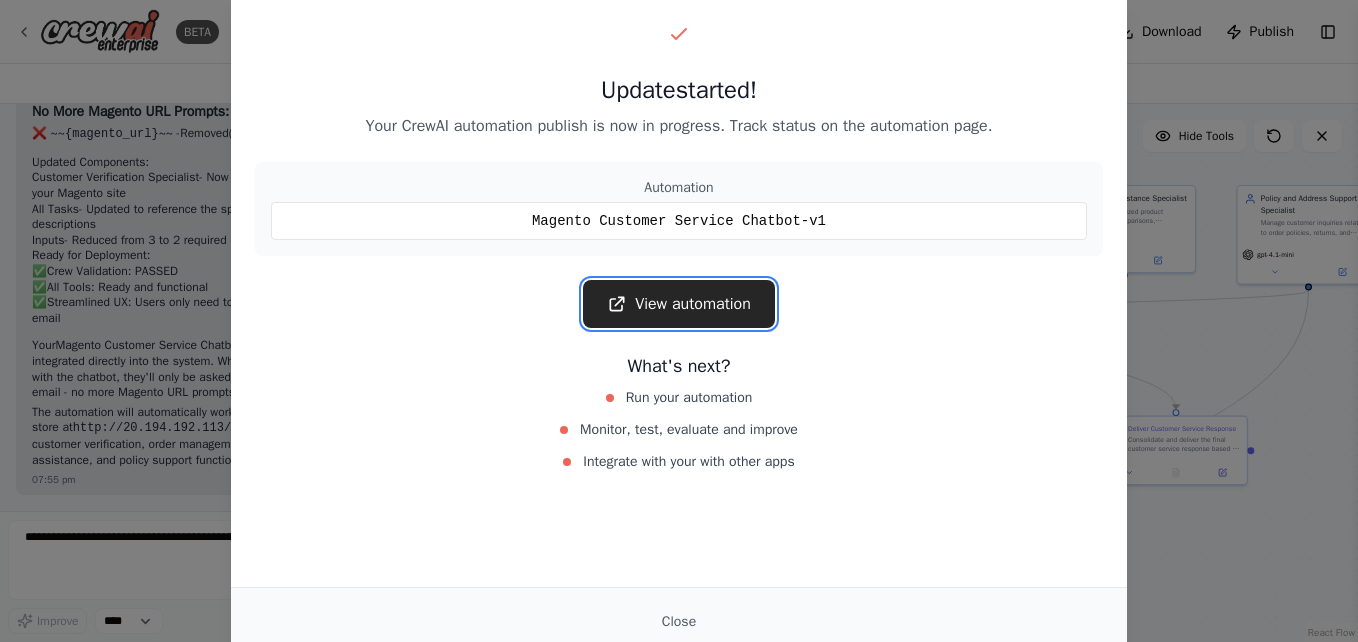 click on "View automation" at bounding box center [679, 304] 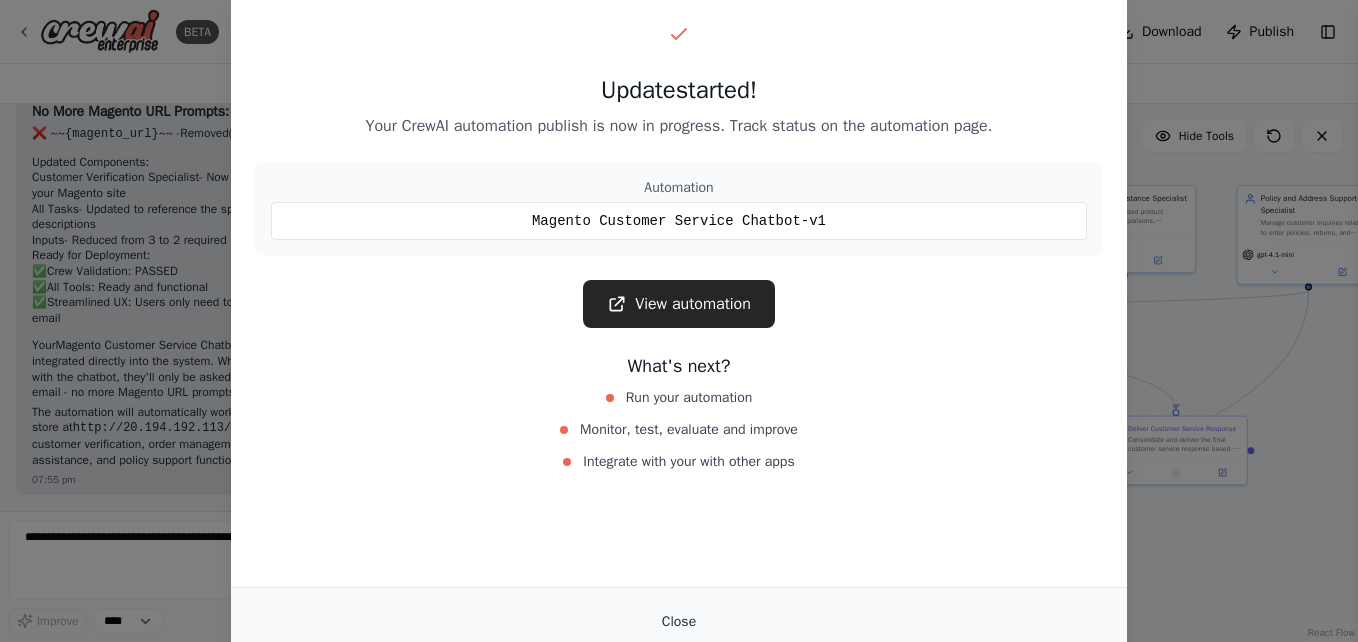 click on "Close" at bounding box center [679, 622] 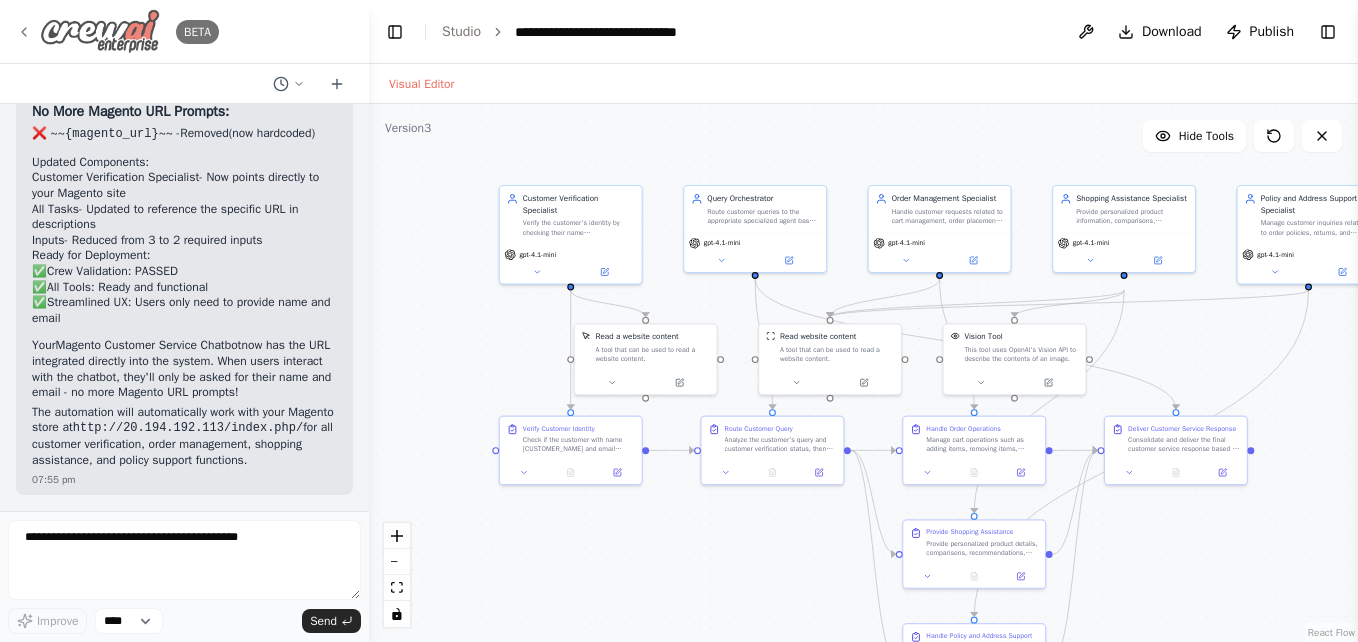click at bounding box center (100, 31) 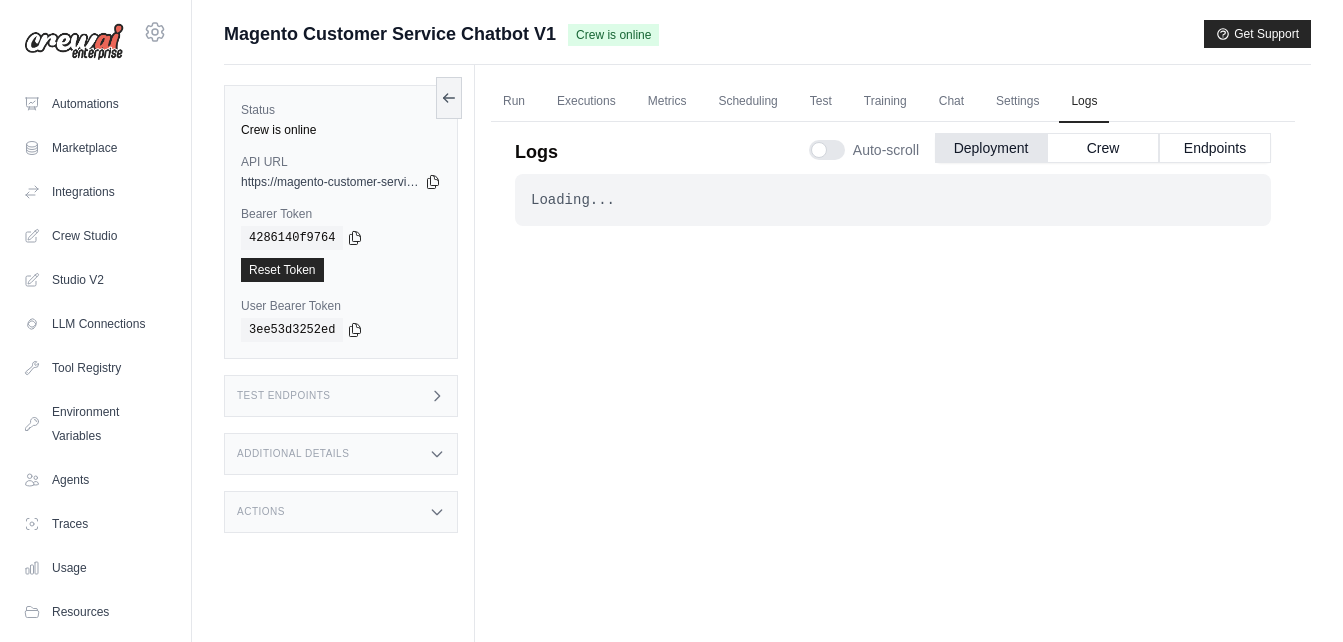 scroll, scrollTop: 85, scrollLeft: 0, axis: vertical 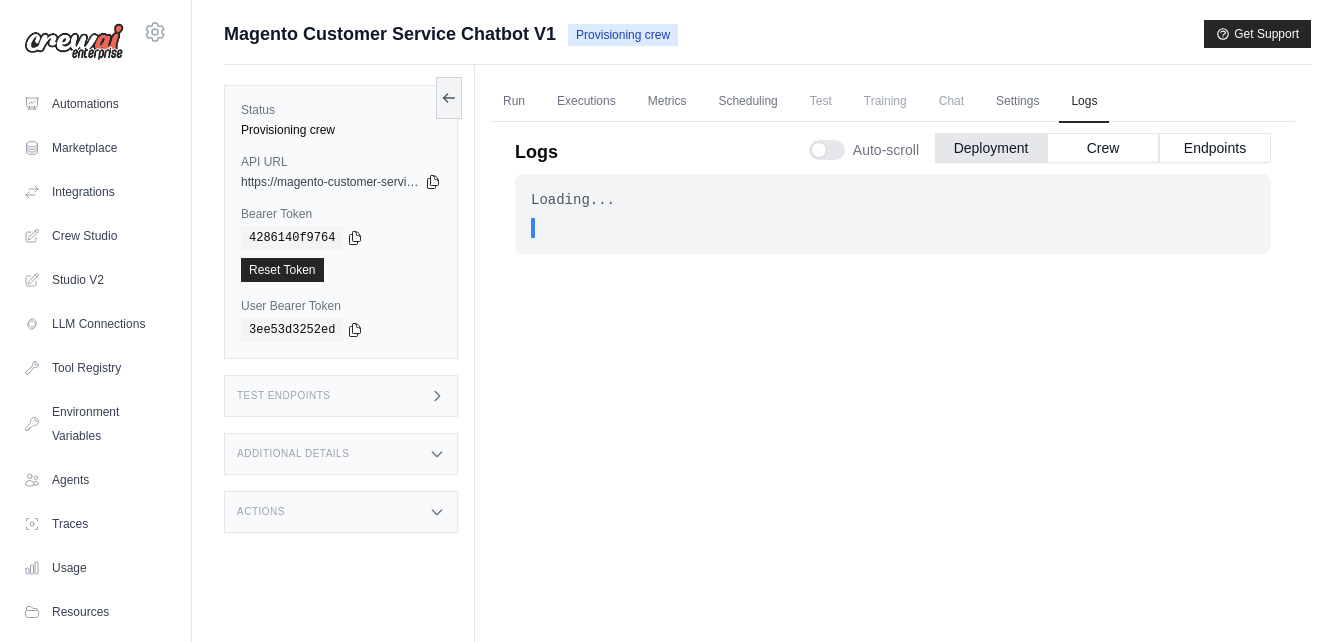drag, startPoint x: 0, startPoint y: 0, endPoint x: 858, endPoint y: 492, distance: 989.0541 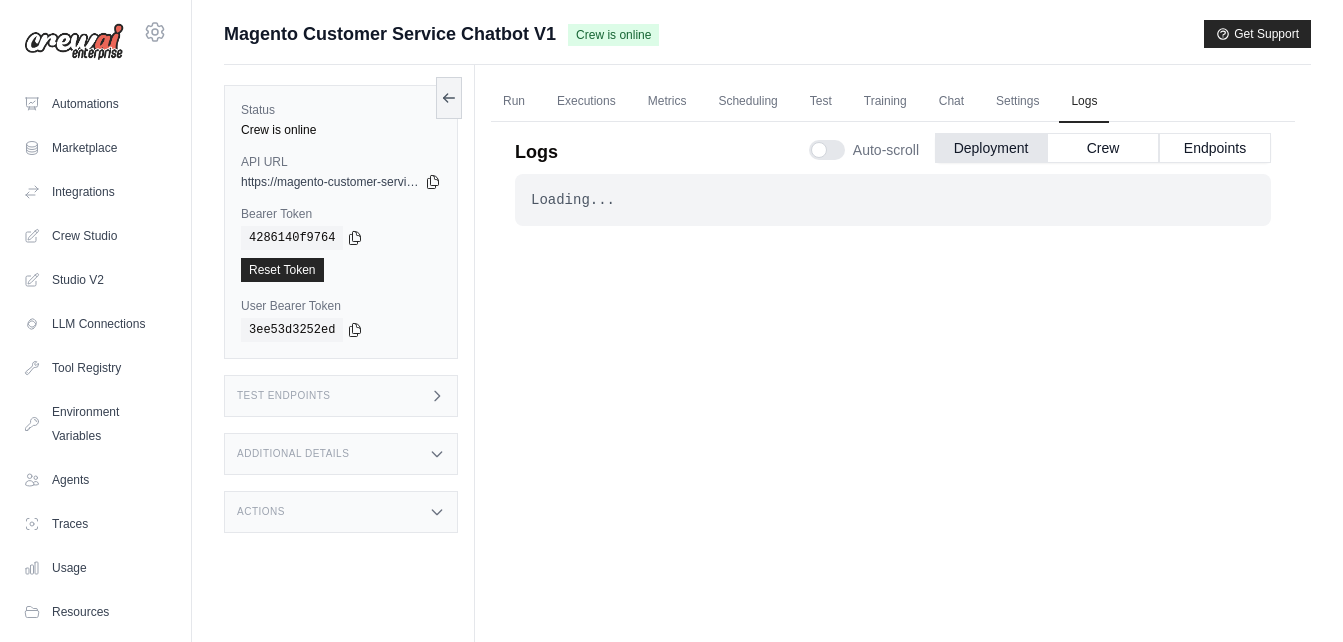 scroll, scrollTop: 0, scrollLeft: 0, axis: both 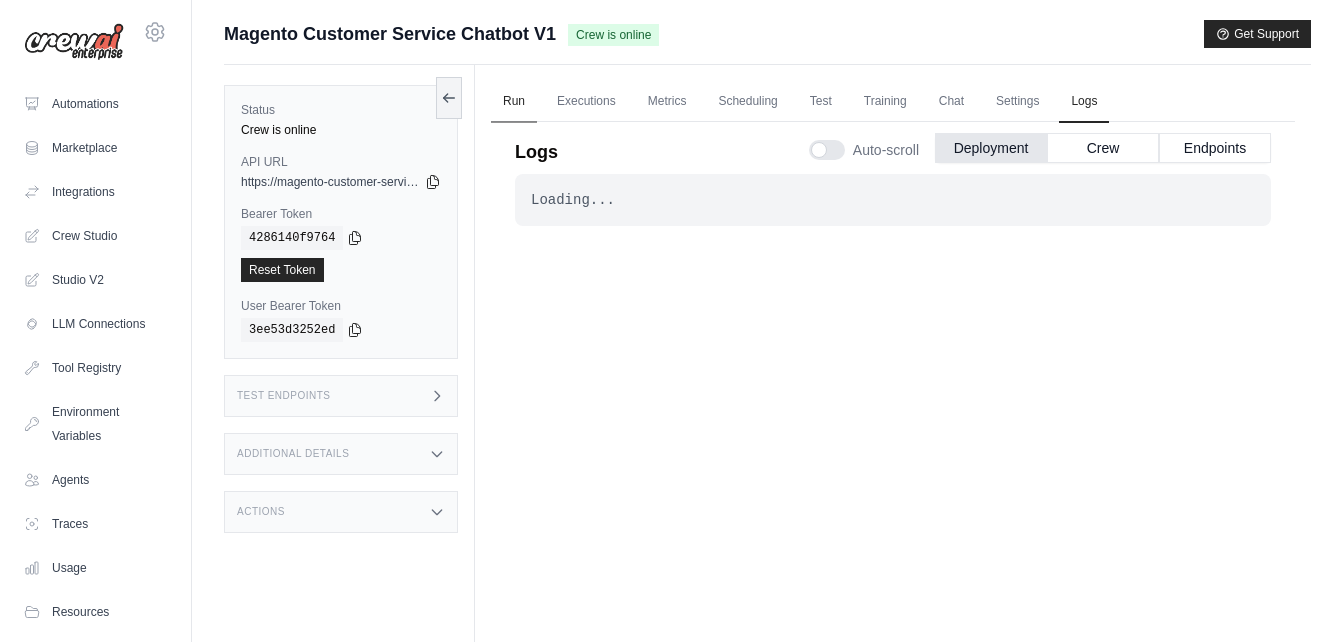click on "Run" at bounding box center (514, 102) 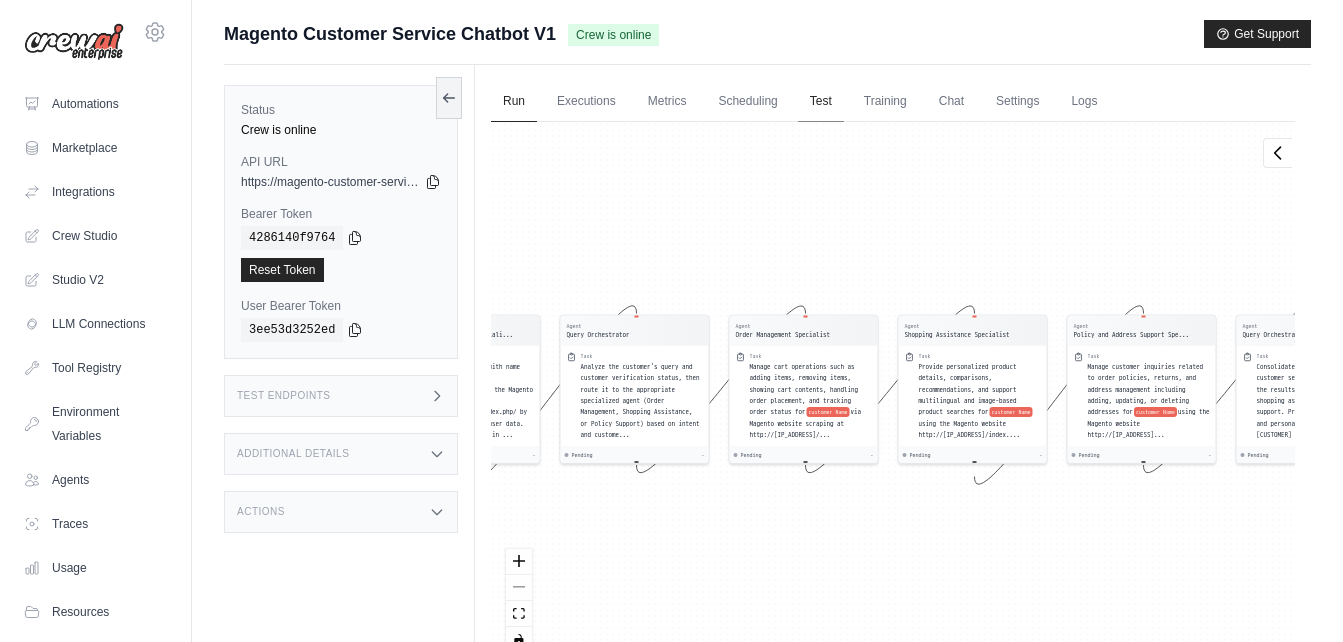 click on "Test" at bounding box center [821, 102] 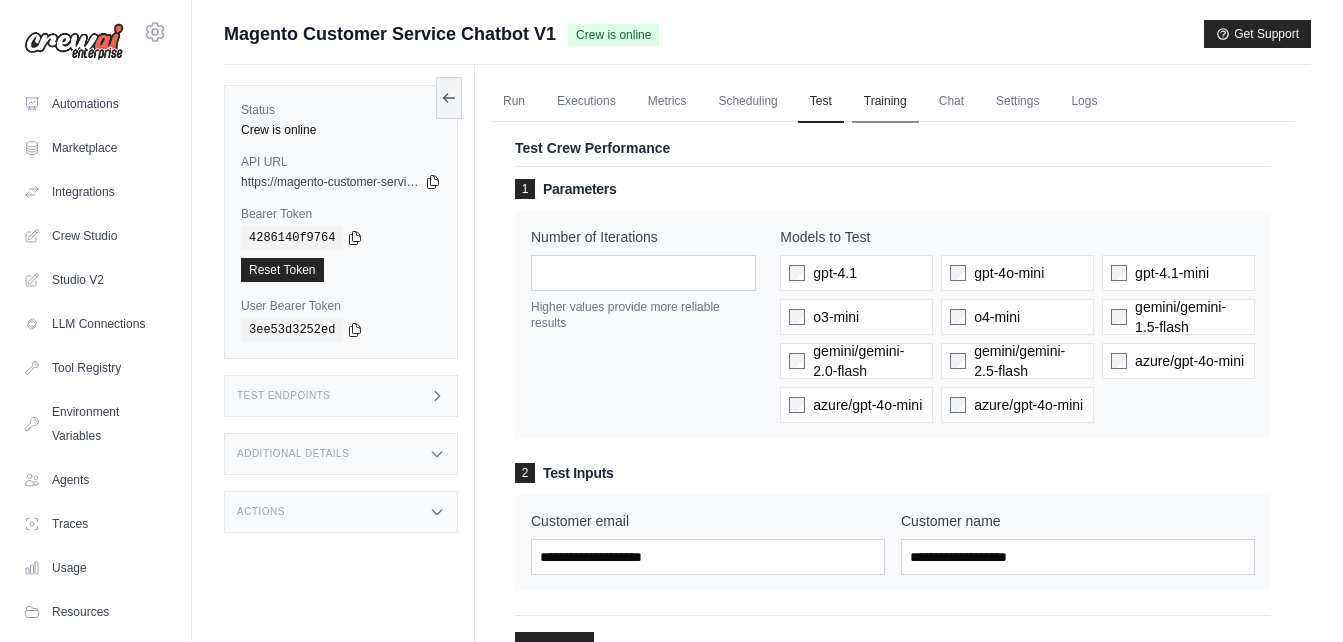 click on "Training" at bounding box center (885, 102) 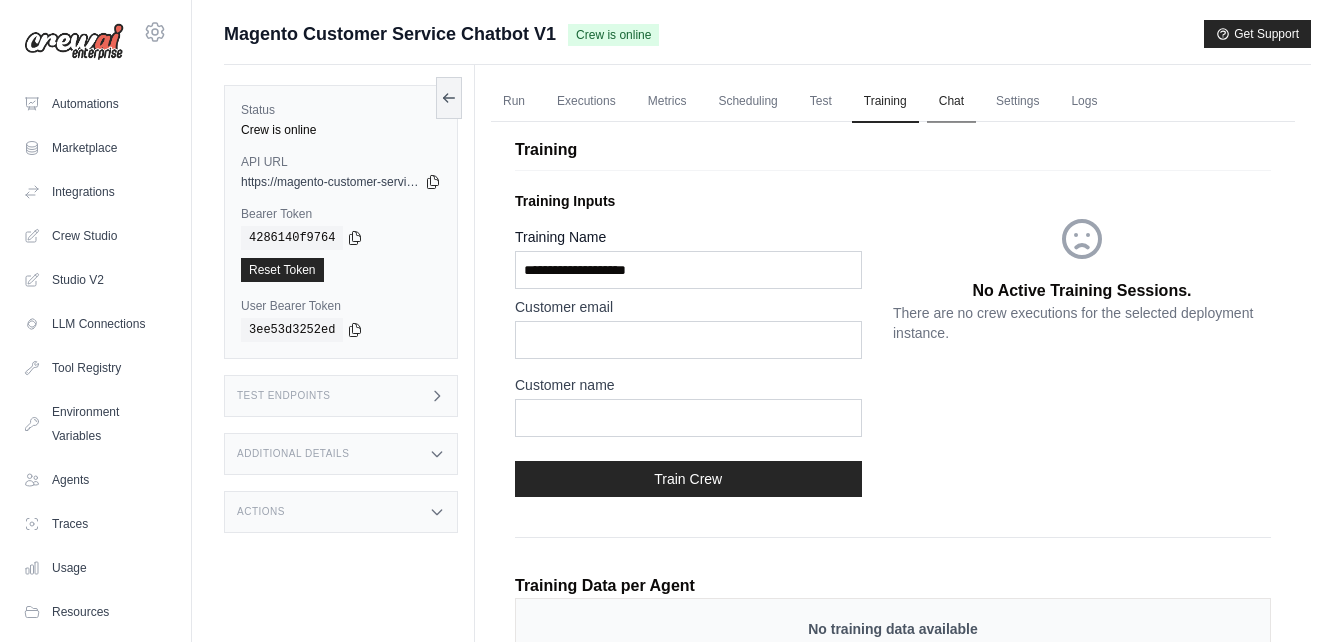 click on "Chat" at bounding box center [951, 102] 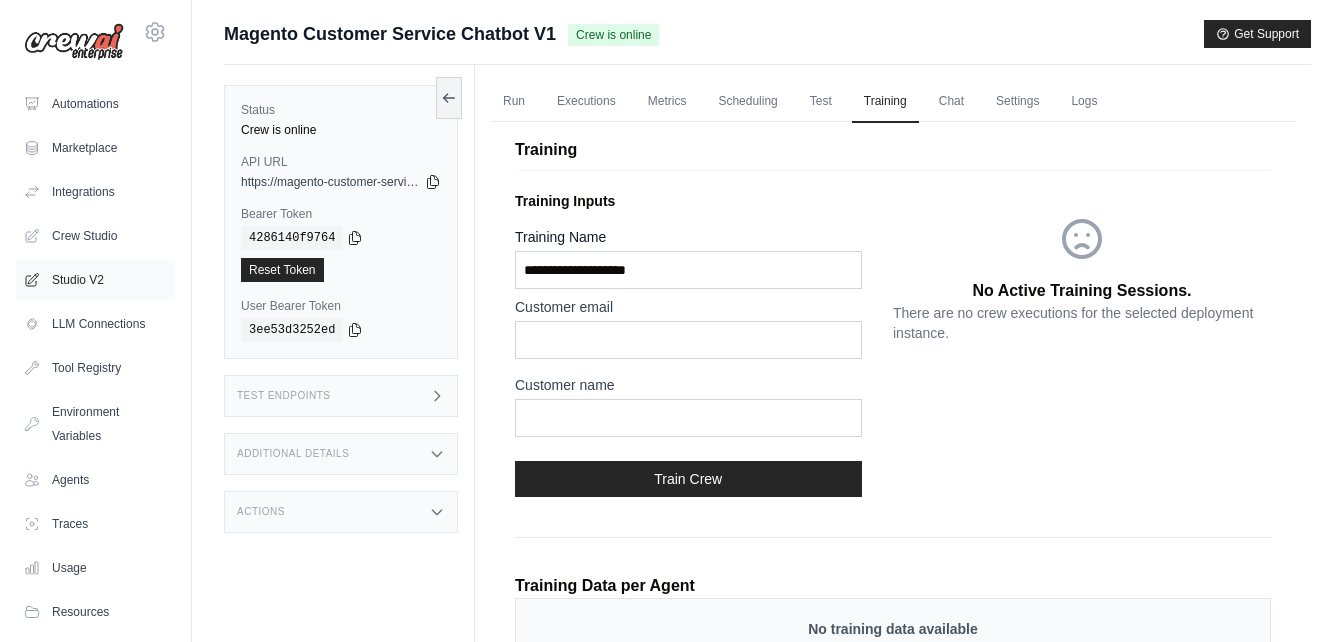 click on "Studio V2" at bounding box center [95, 280] 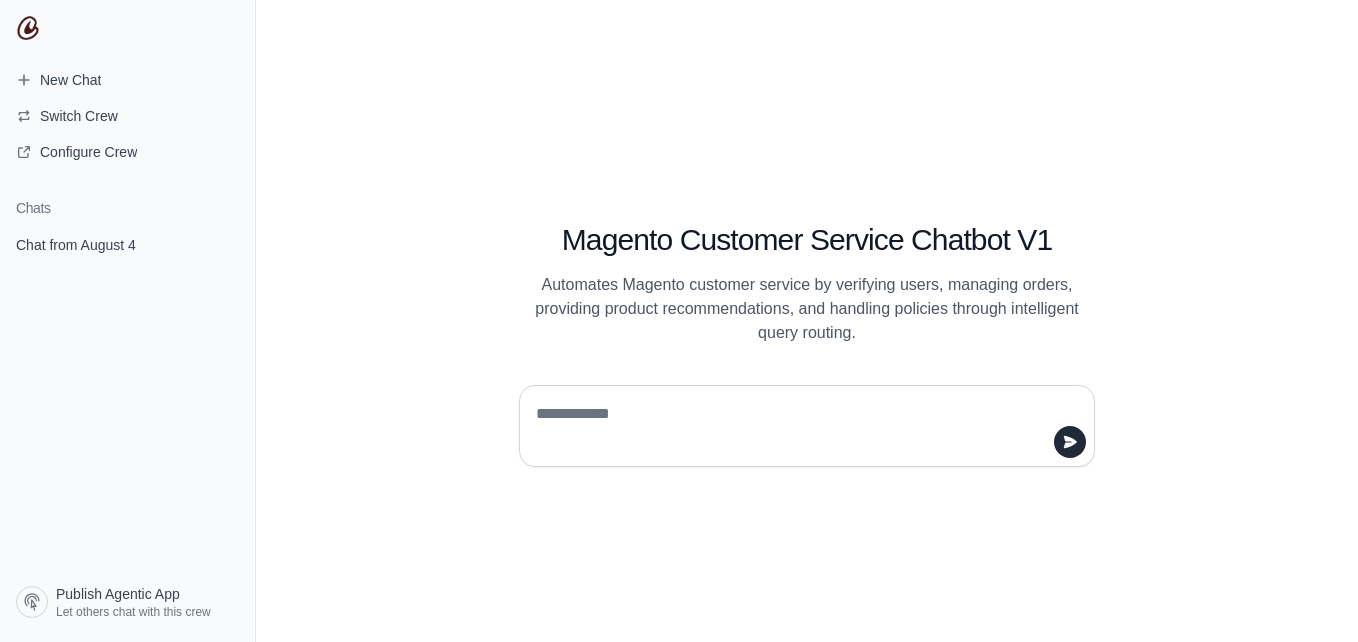 scroll, scrollTop: 0, scrollLeft: 0, axis: both 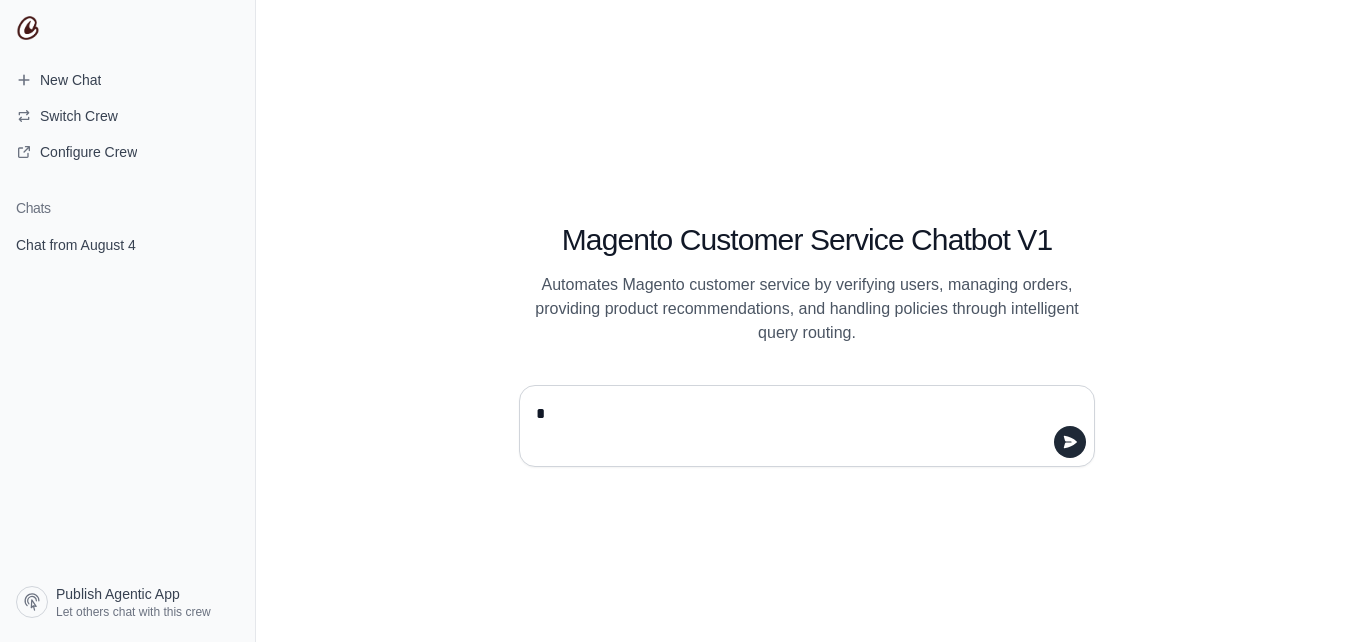 type on "**" 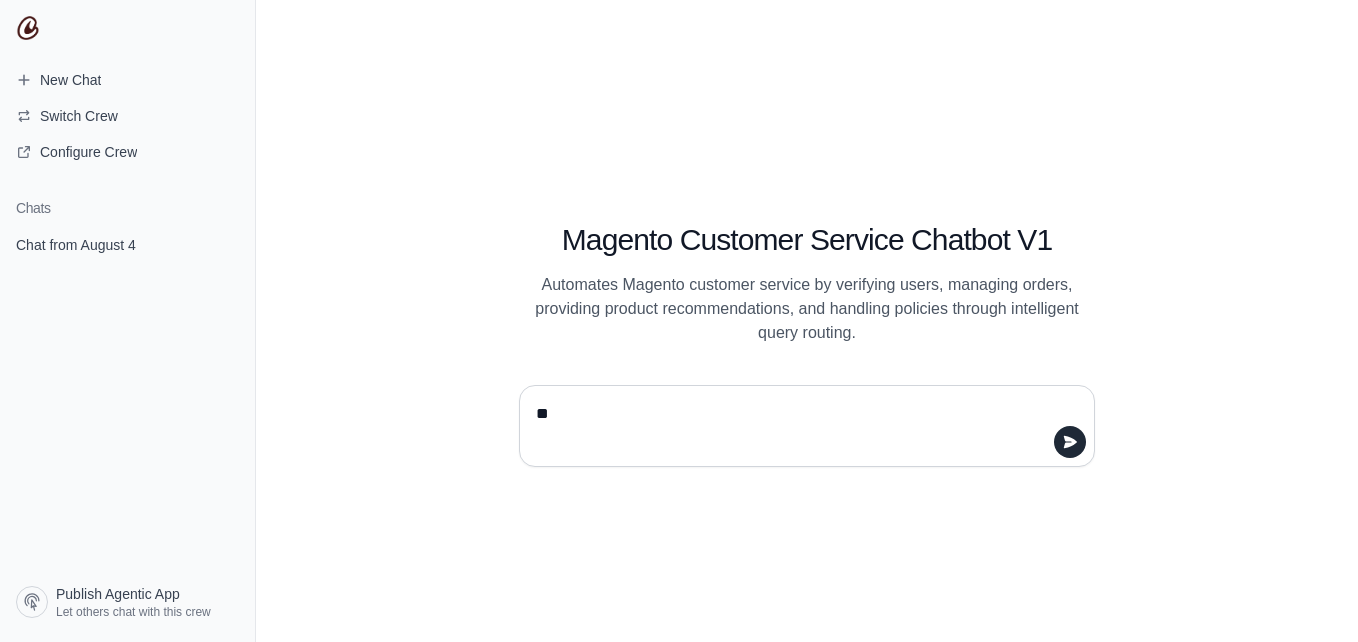 type 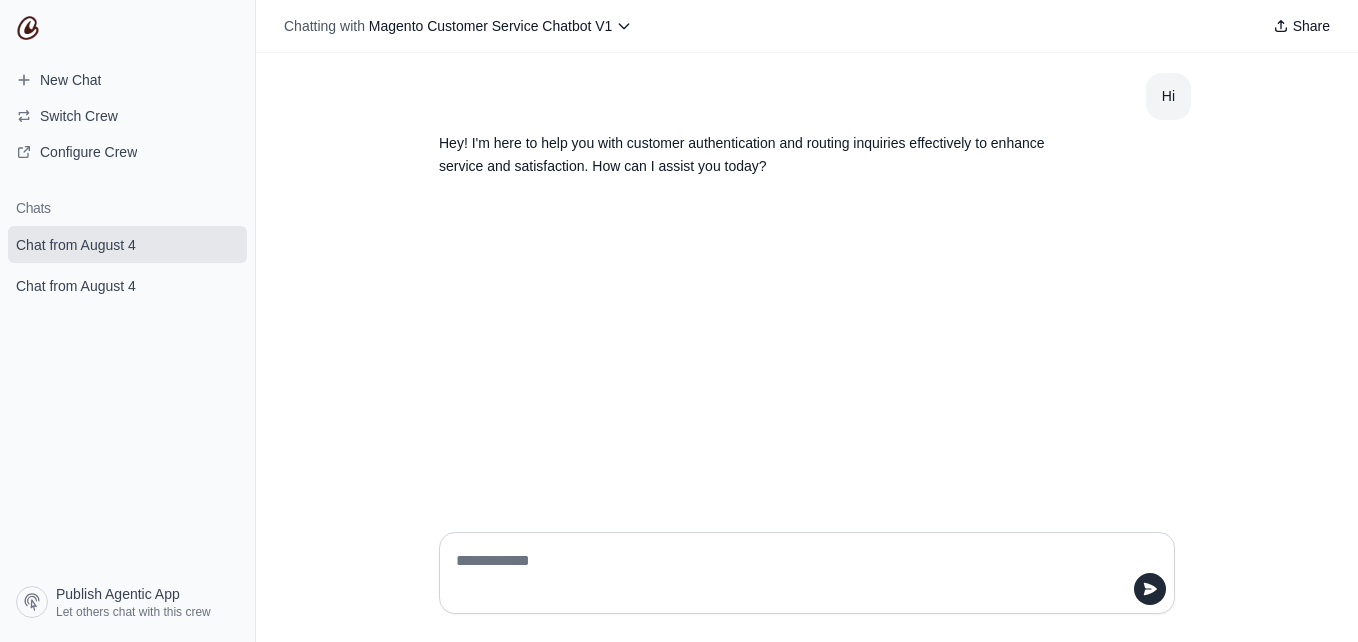 click at bounding box center (801, 573) 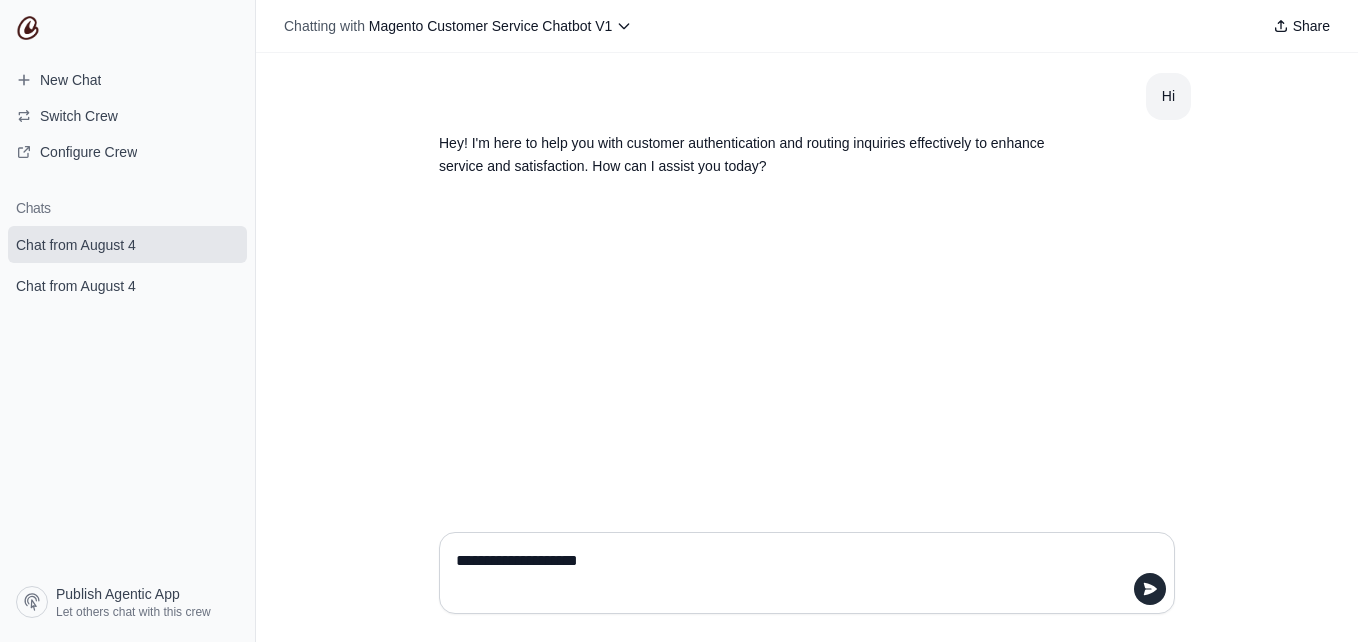 type on "**********" 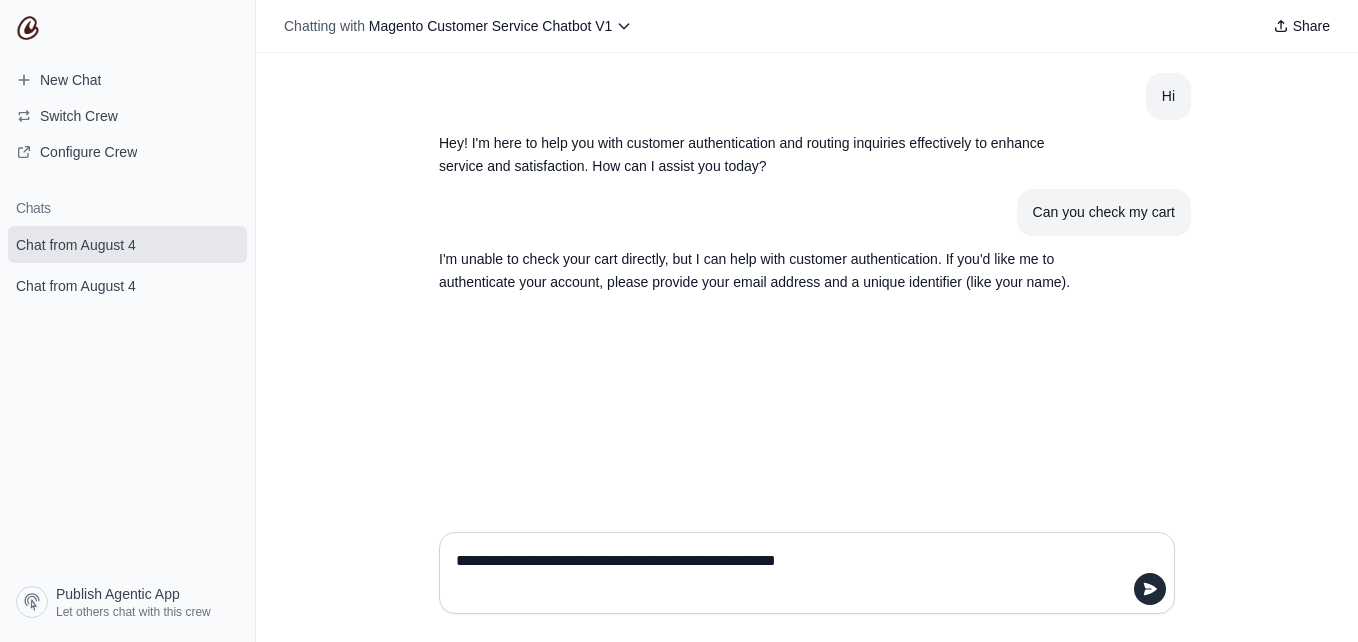type on "**********" 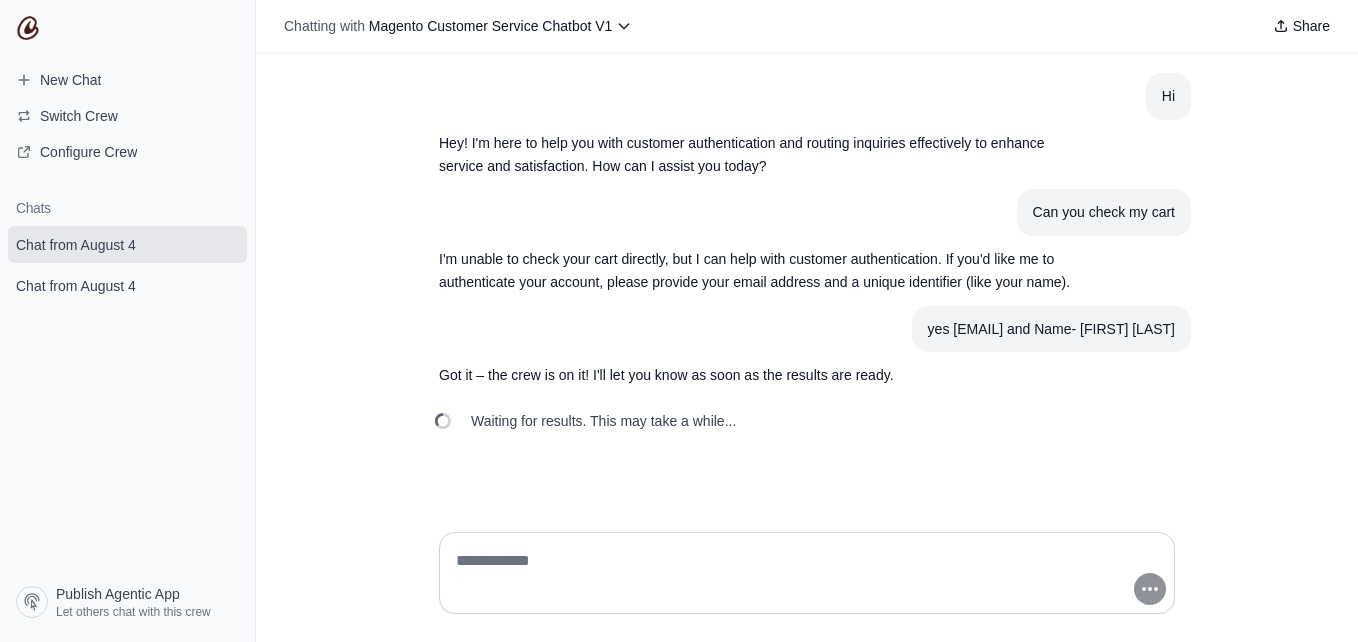 click at bounding box center (801, 573) 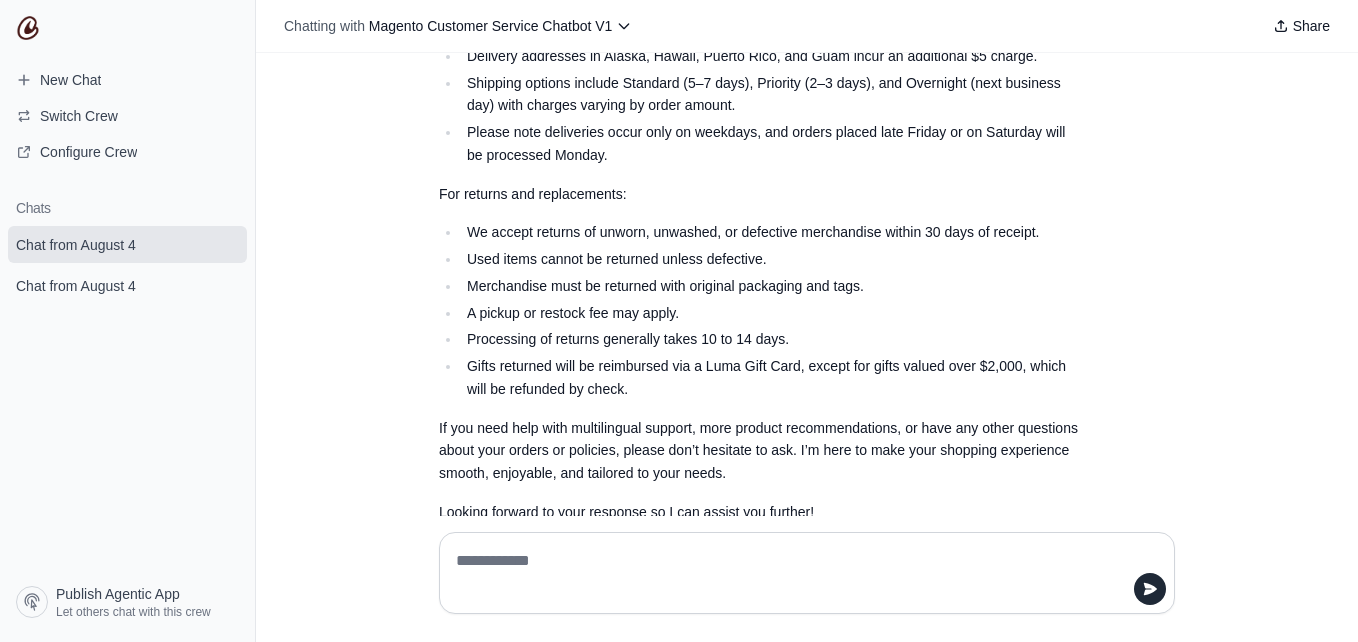 scroll, scrollTop: 1054, scrollLeft: 0, axis: vertical 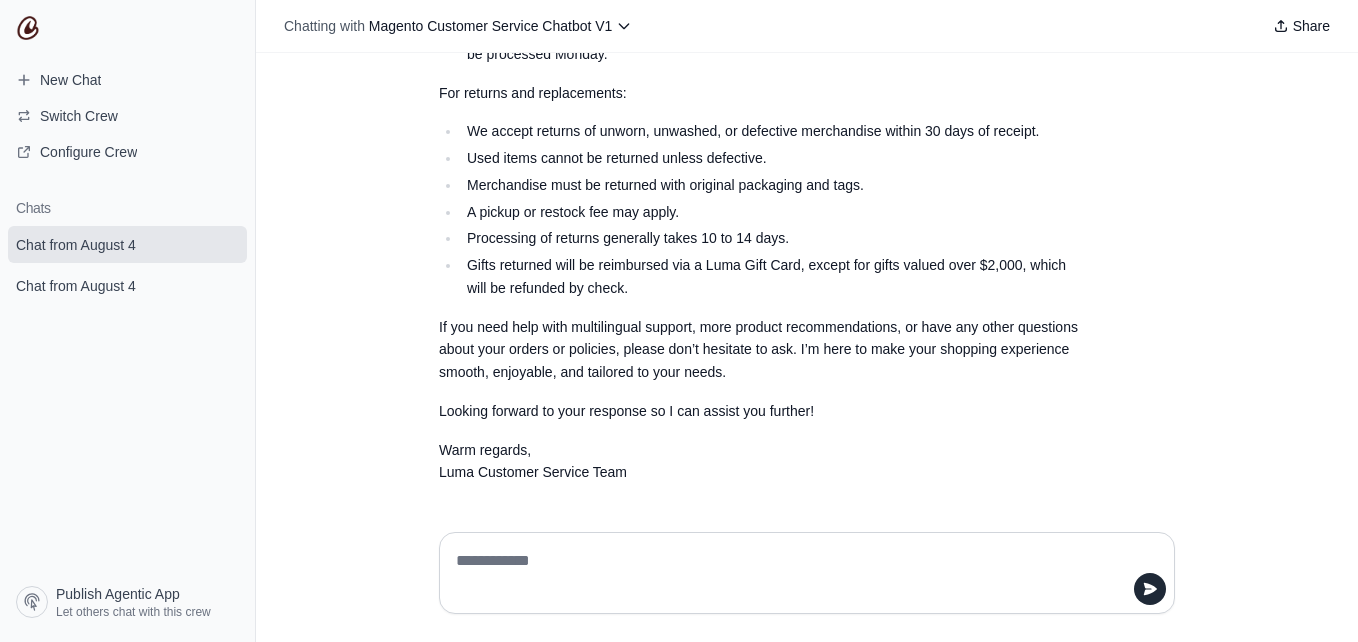 click at bounding box center [807, 573] 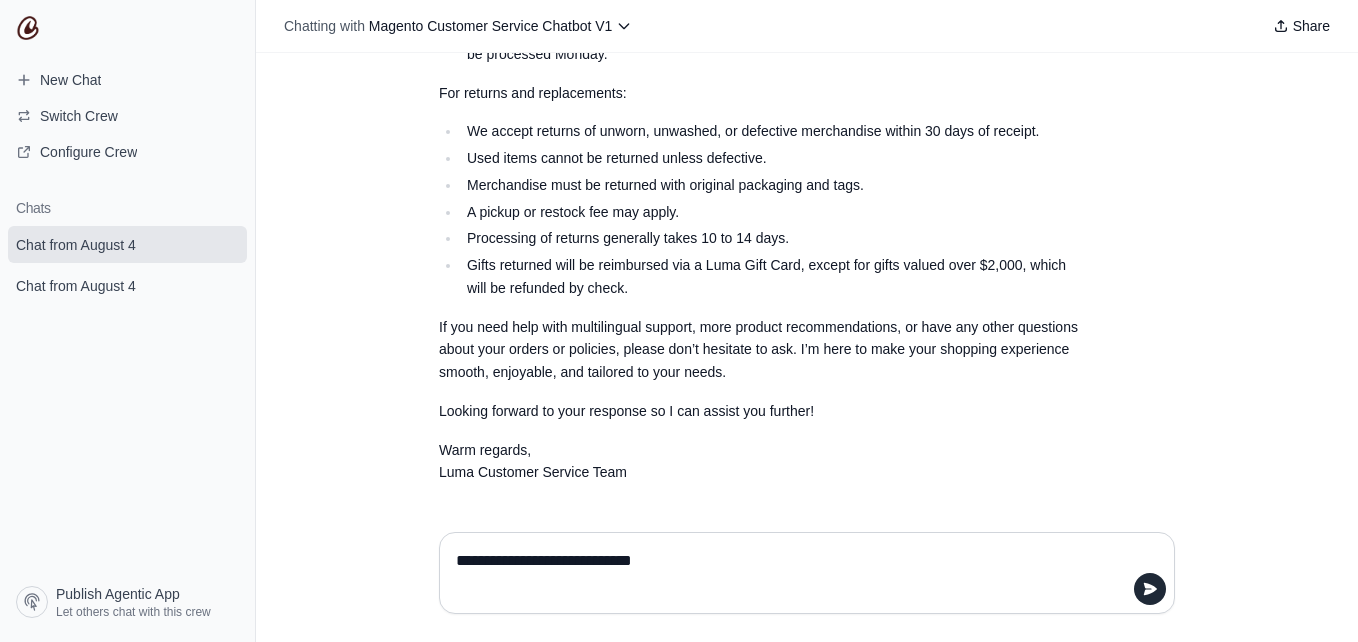 type on "**********" 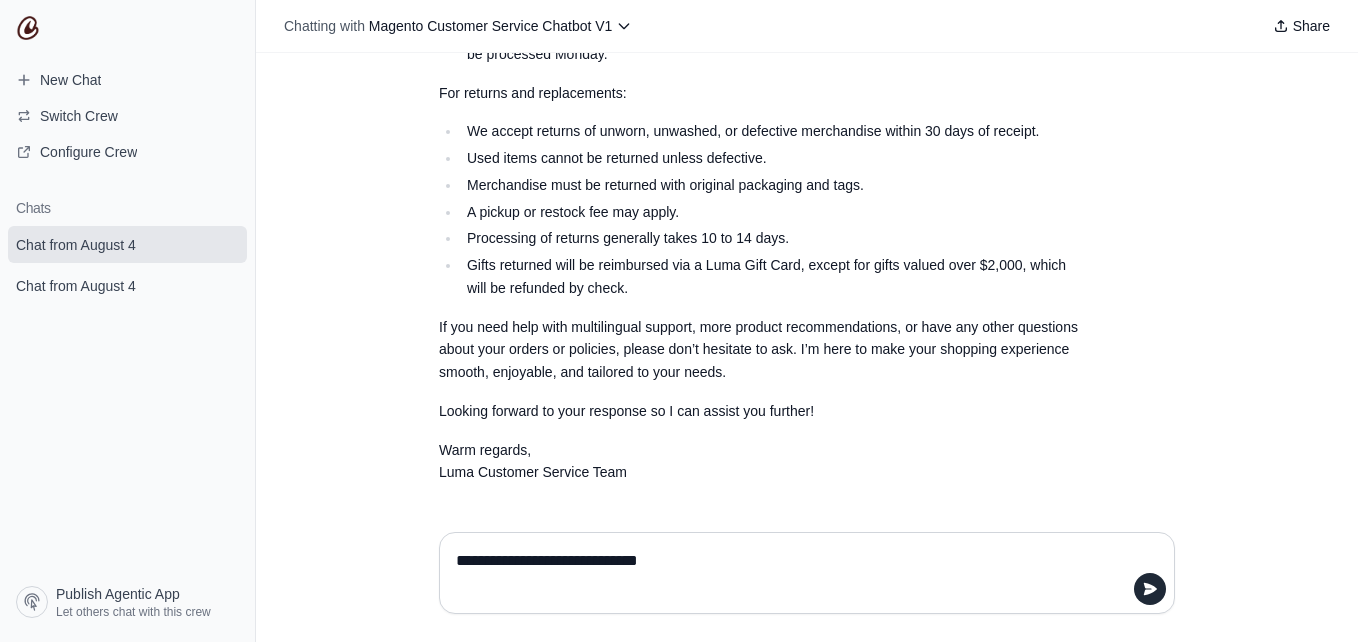 type 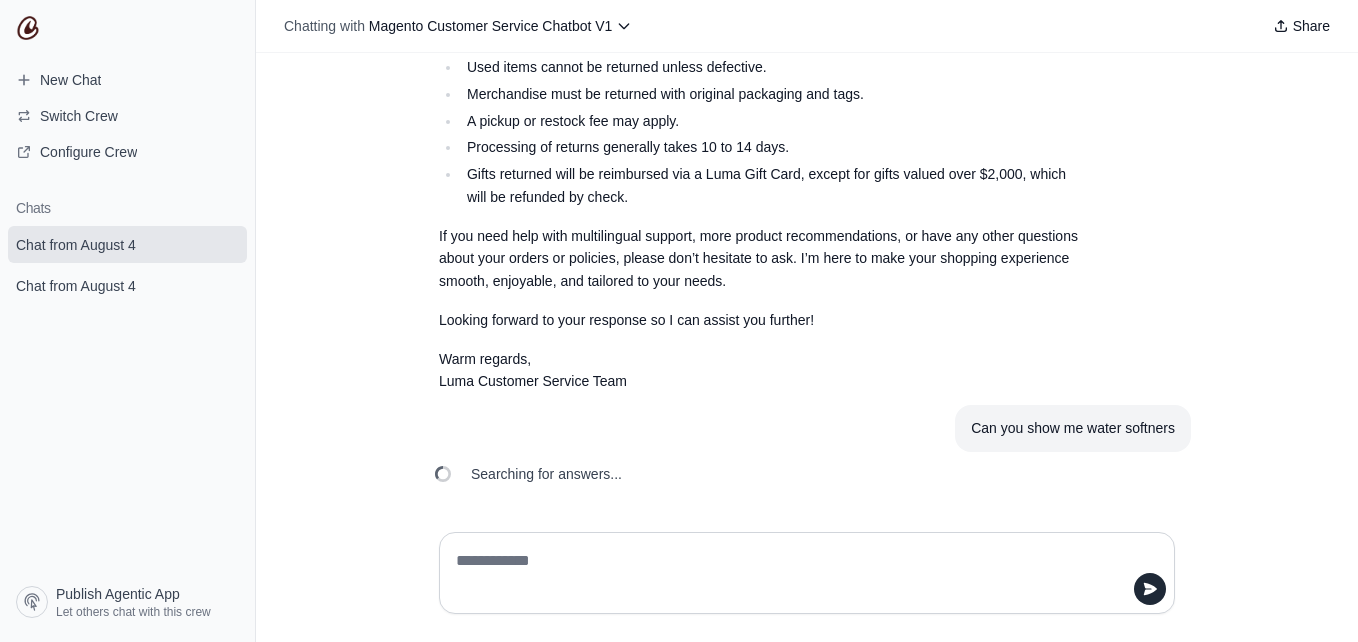 scroll, scrollTop: 1193, scrollLeft: 0, axis: vertical 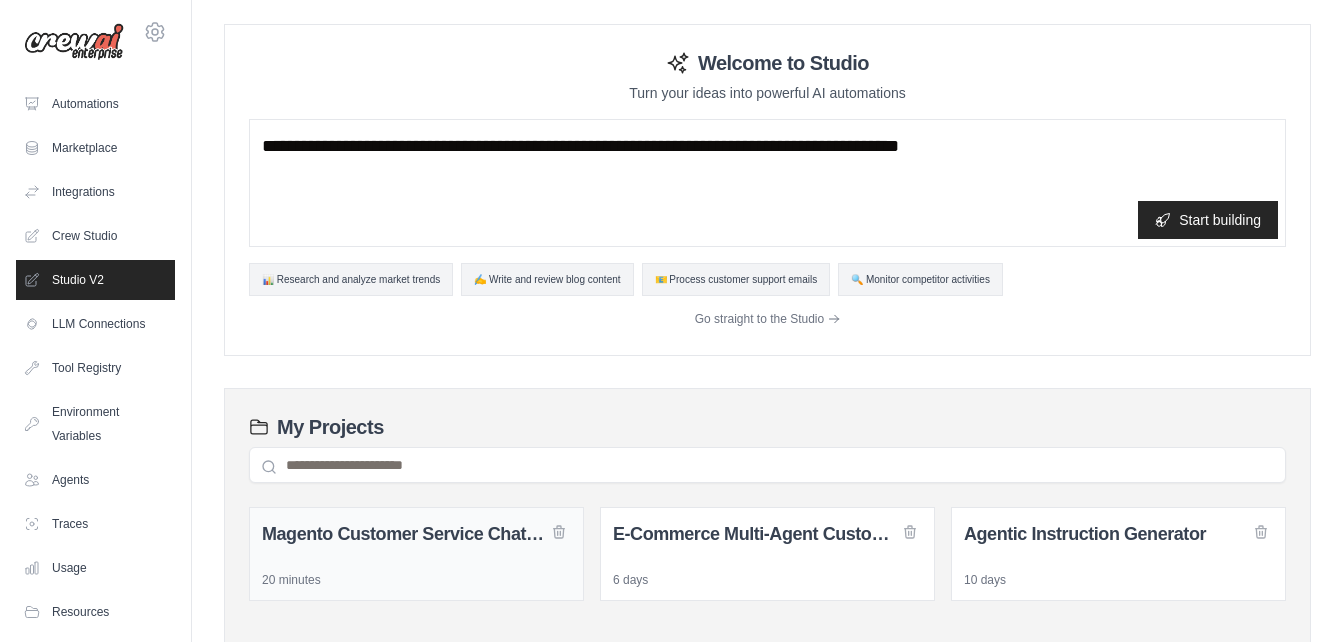 click on "Magento Customer Service Chatbot" at bounding box center [416, 534] 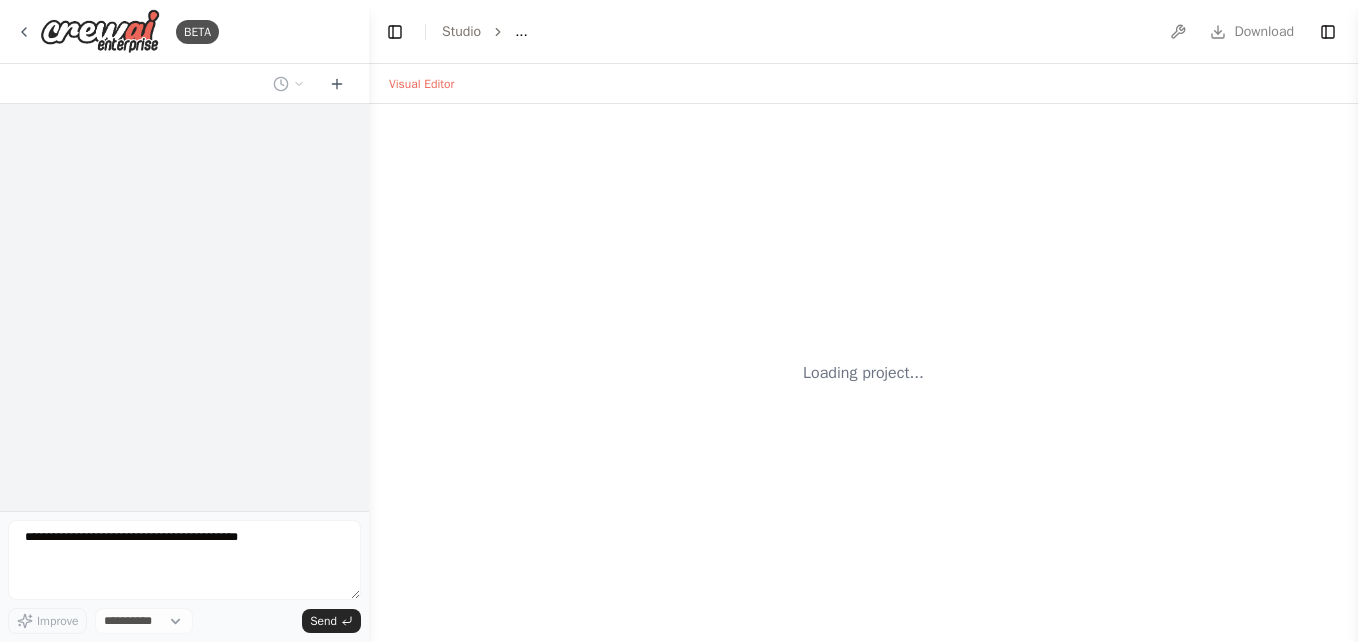 scroll, scrollTop: 0, scrollLeft: 0, axis: both 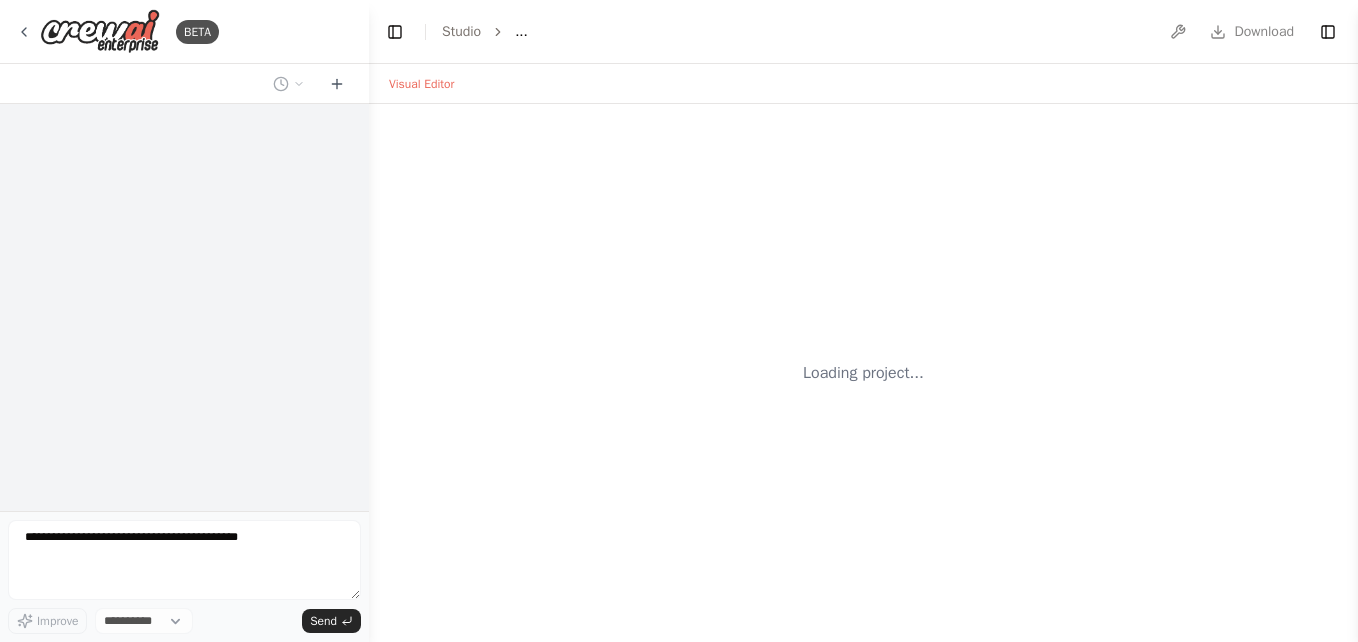 select on "****" 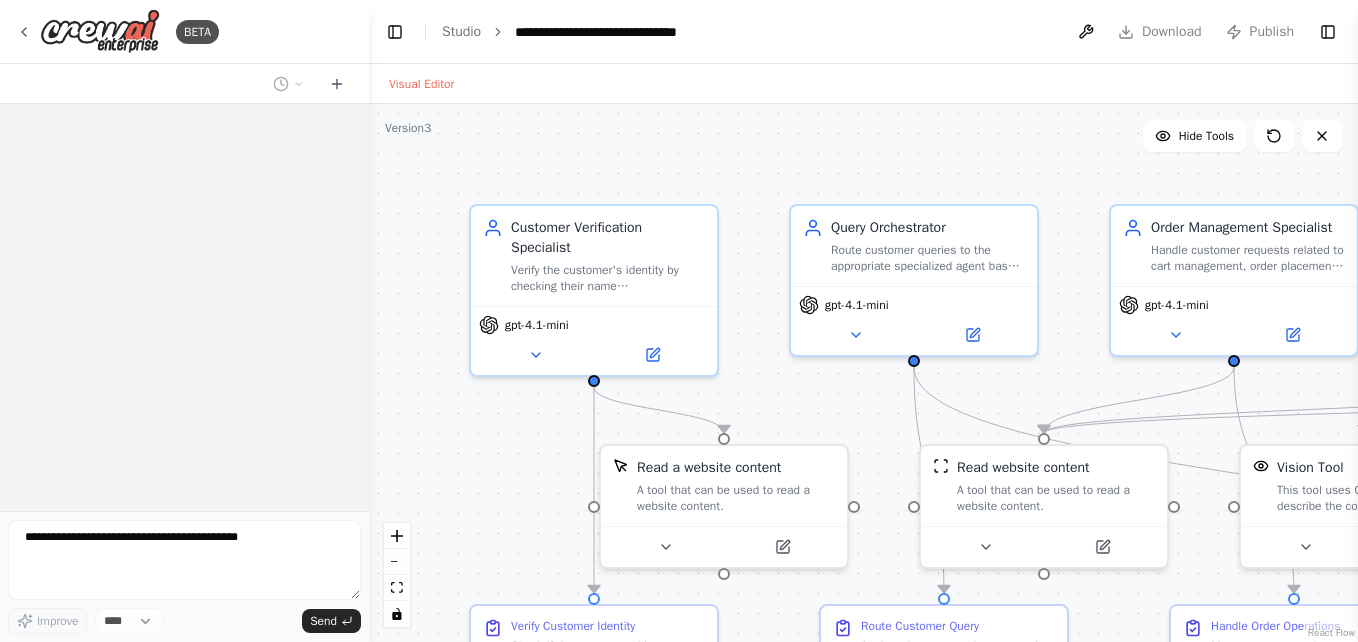 scroll, scrollTop: 0, scrollLeft: 0, axis: both 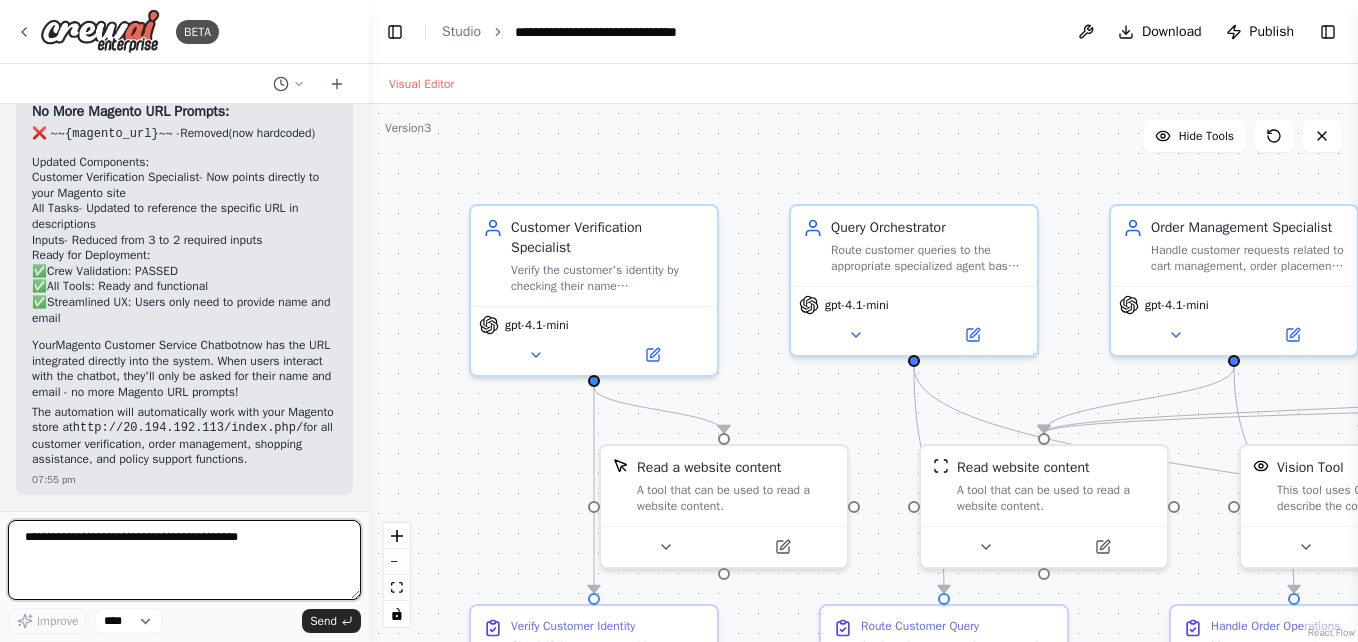 click at bounding box center (184, 560) 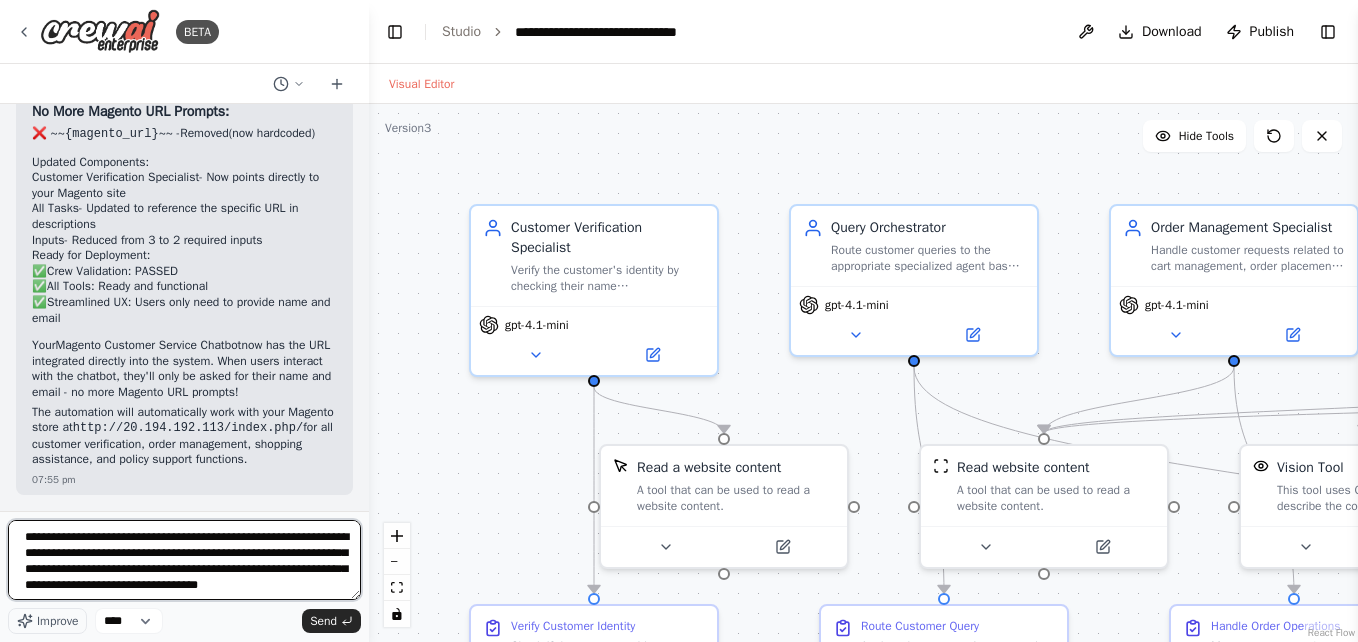 scroll, scrollTop: 10, scrollLeft: 0, axis: vertical 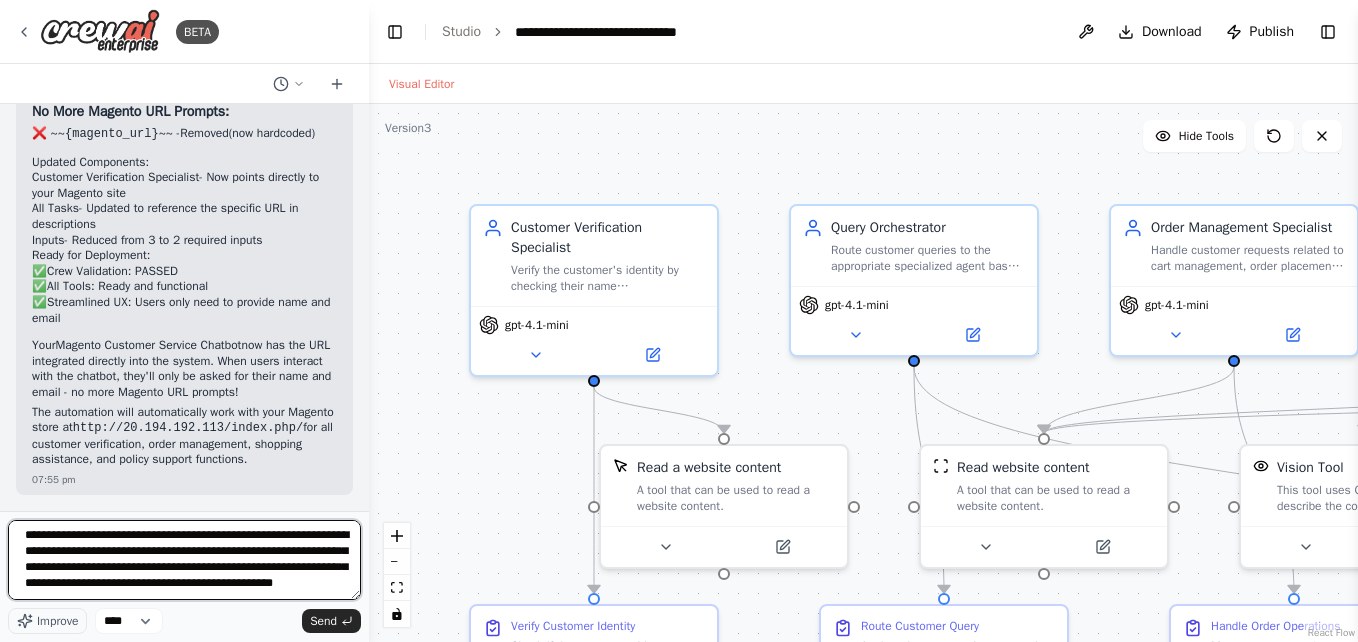 type on "**********" 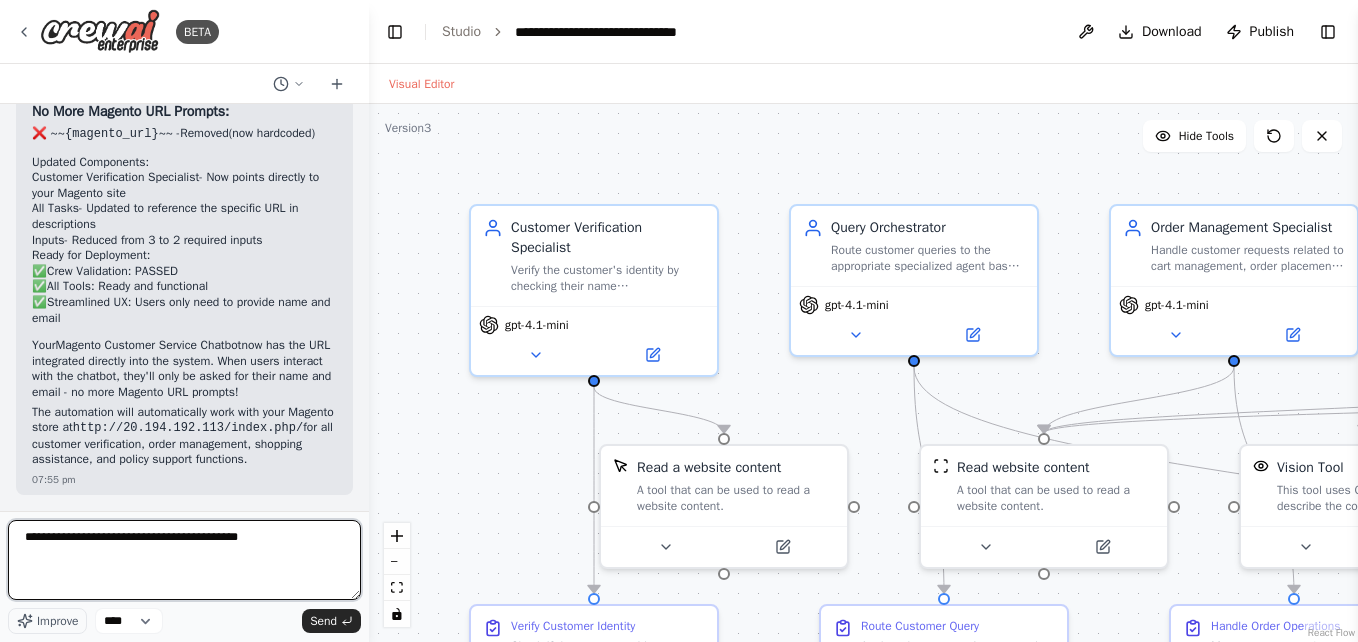 scroll, scrollTop: 6426, scrollLeft: 0, axis: vertical 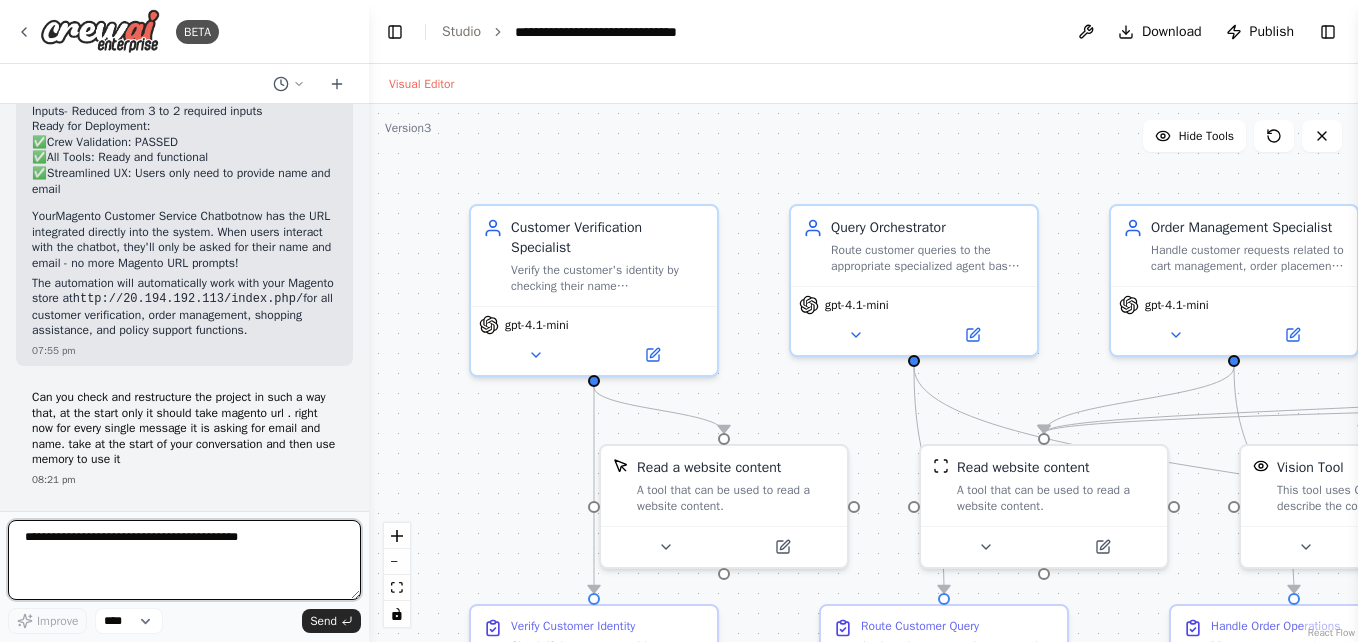 type 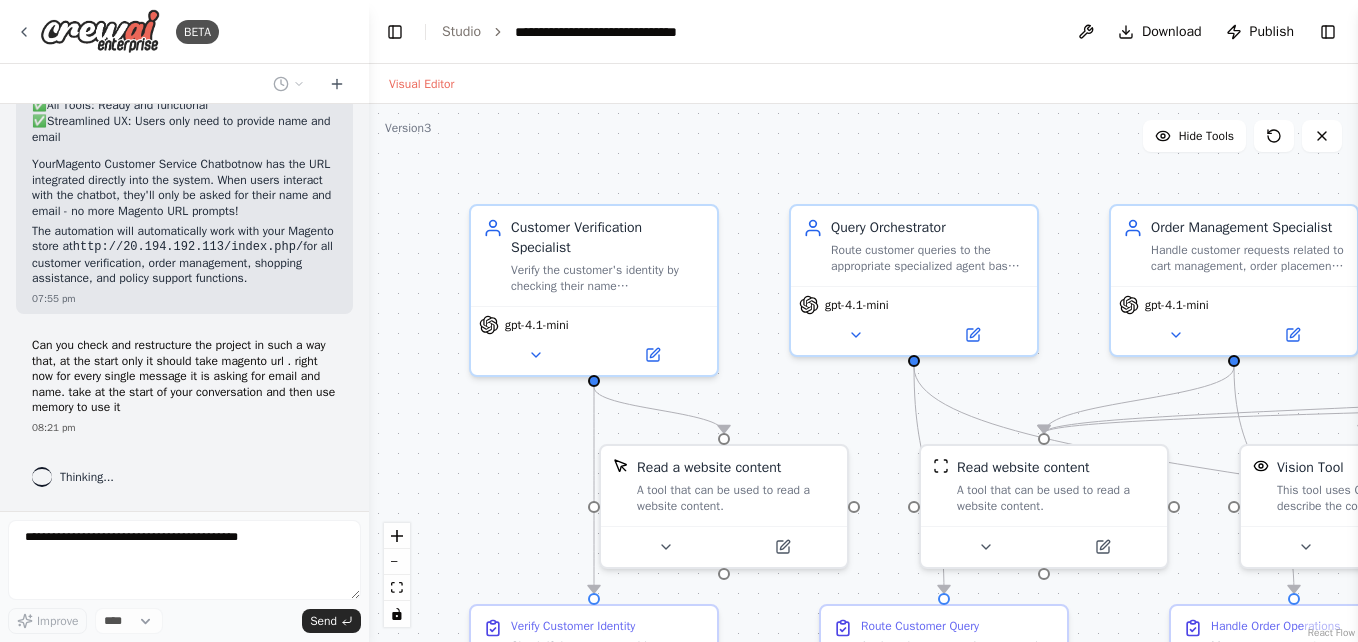 scroll, scrollTop: 6556, scrollLeft: 0, axis: vertical 